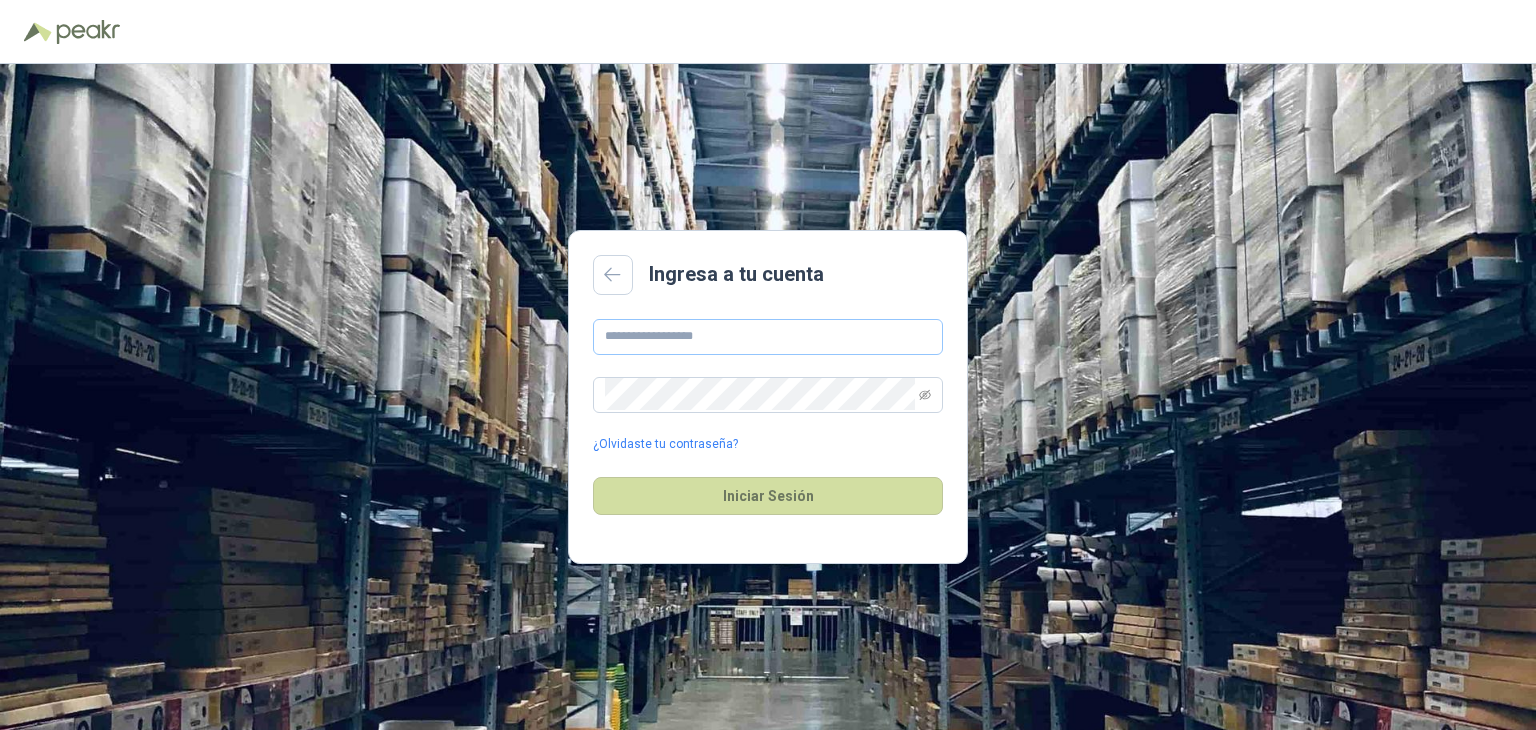 scroll, scrollTop: 0, scrollLeft: 0, axis: both 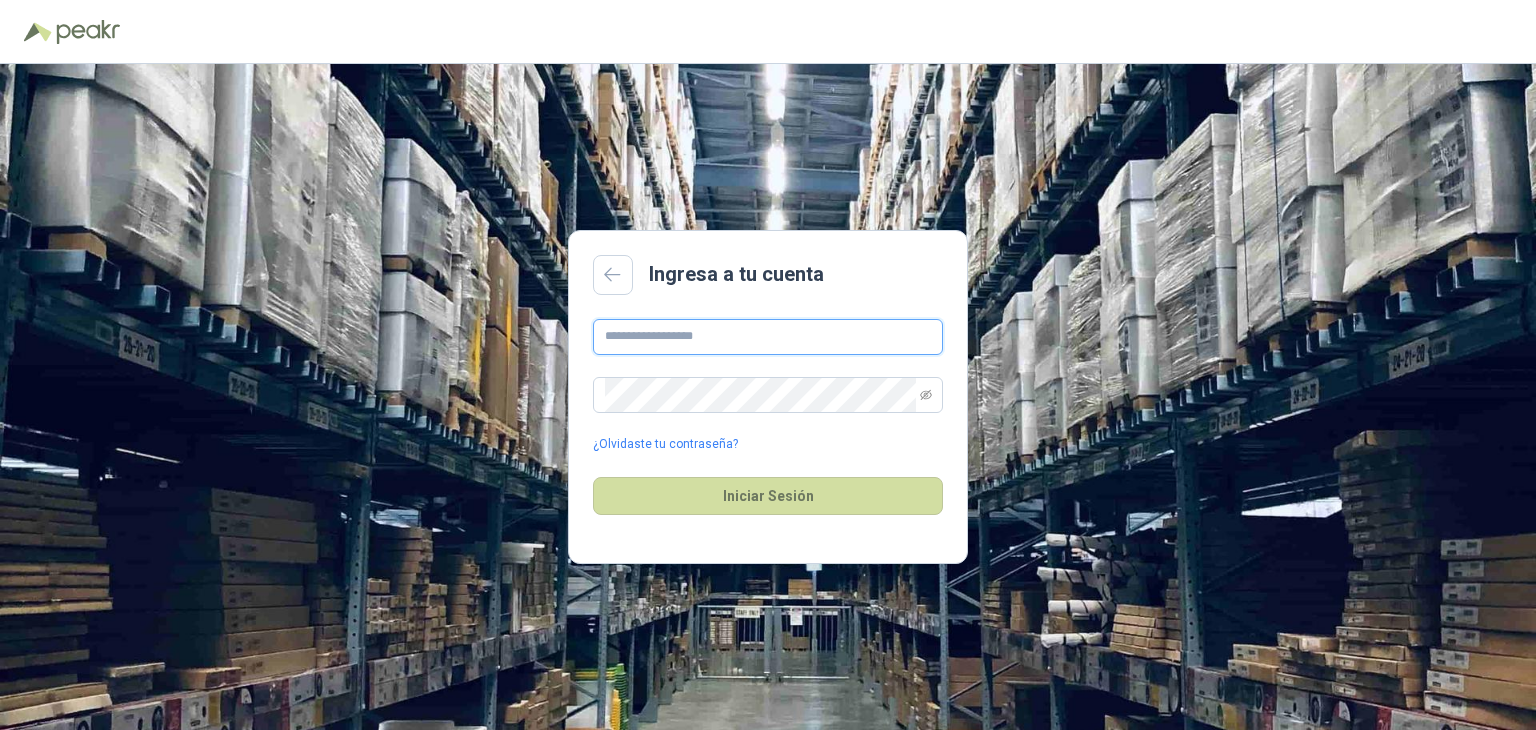 click at bounding box center [768, 337] 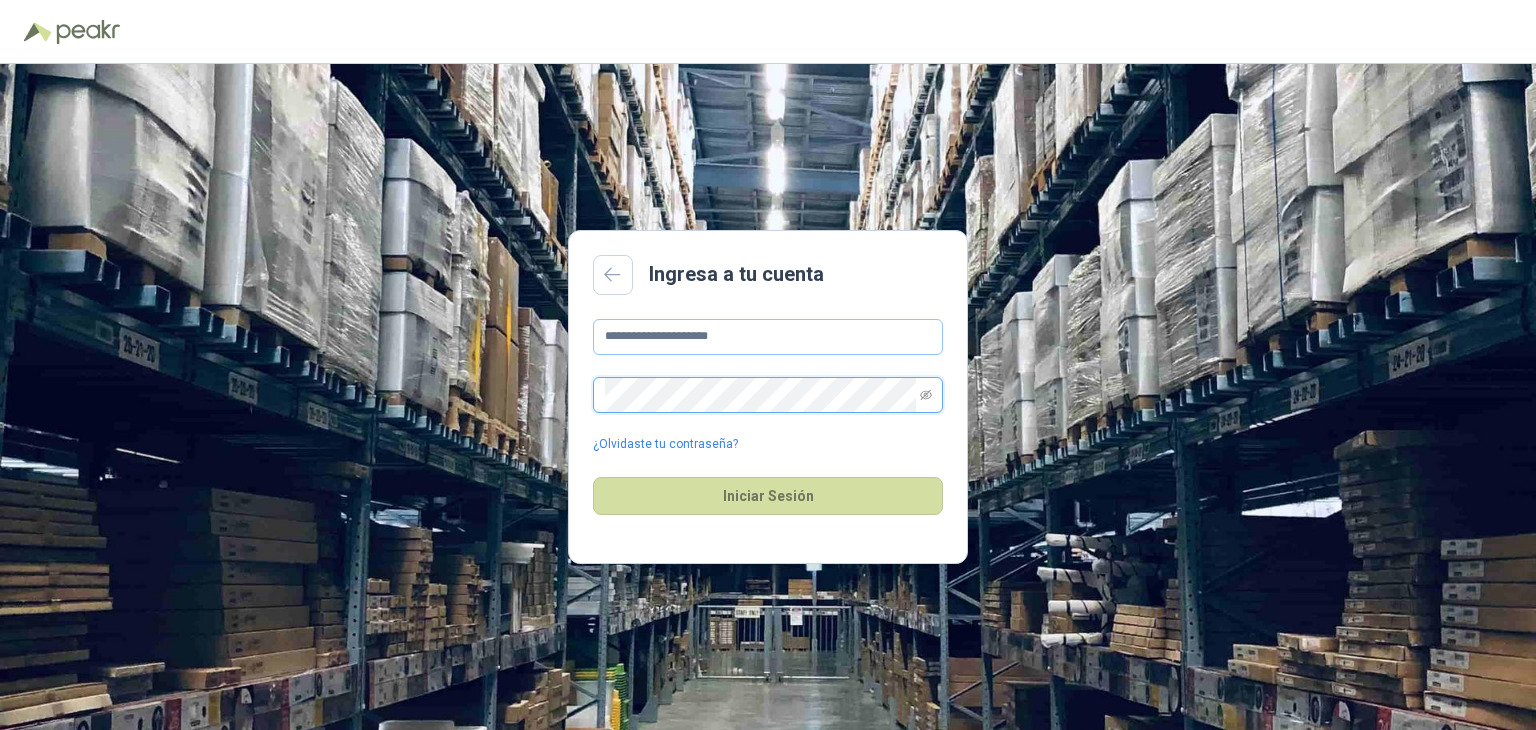 click on "Iniciar Sesión" at bounding box center [768, 496] 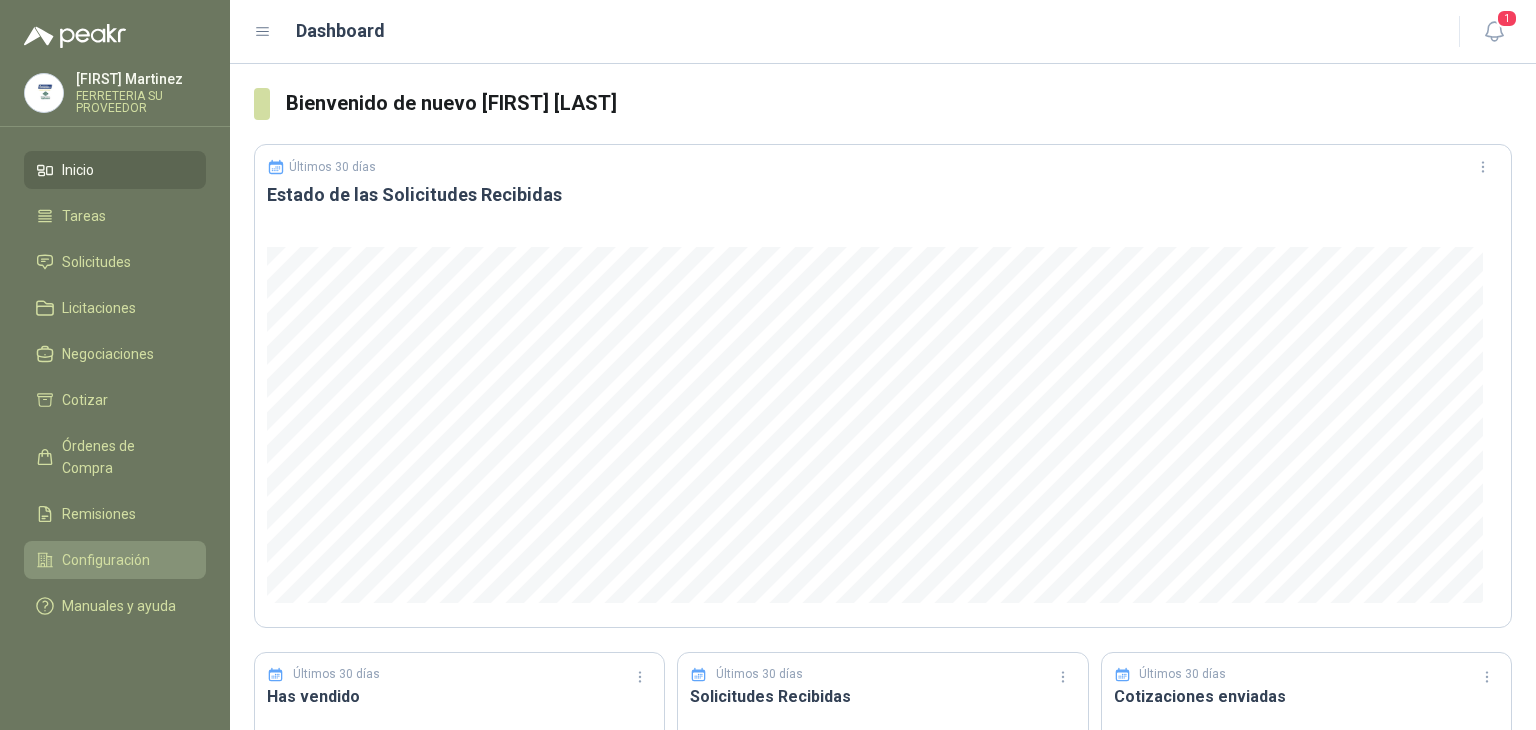 click on "Configuración" at bounding box center [115, 560] 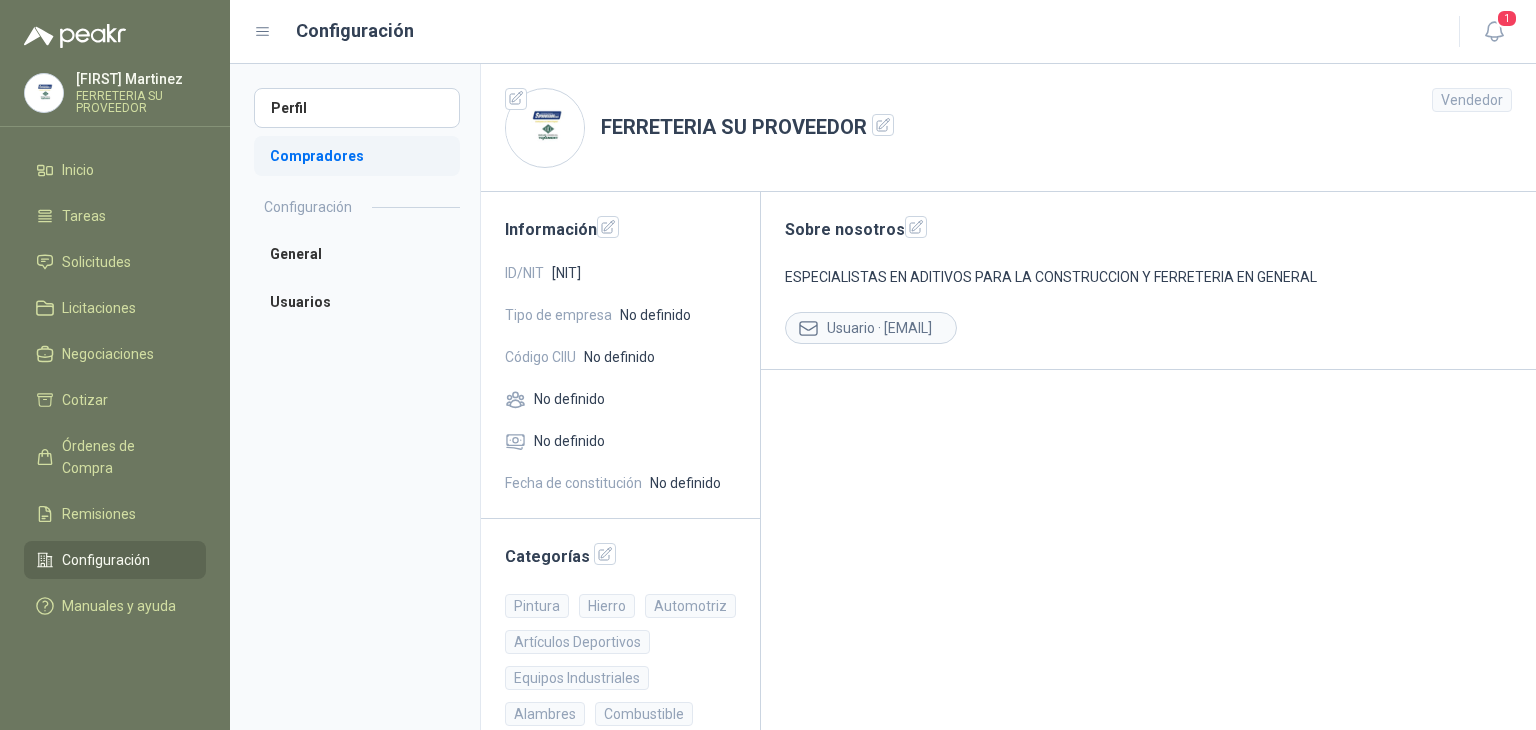 click on "Compradores" at bounding box center [357, 156] 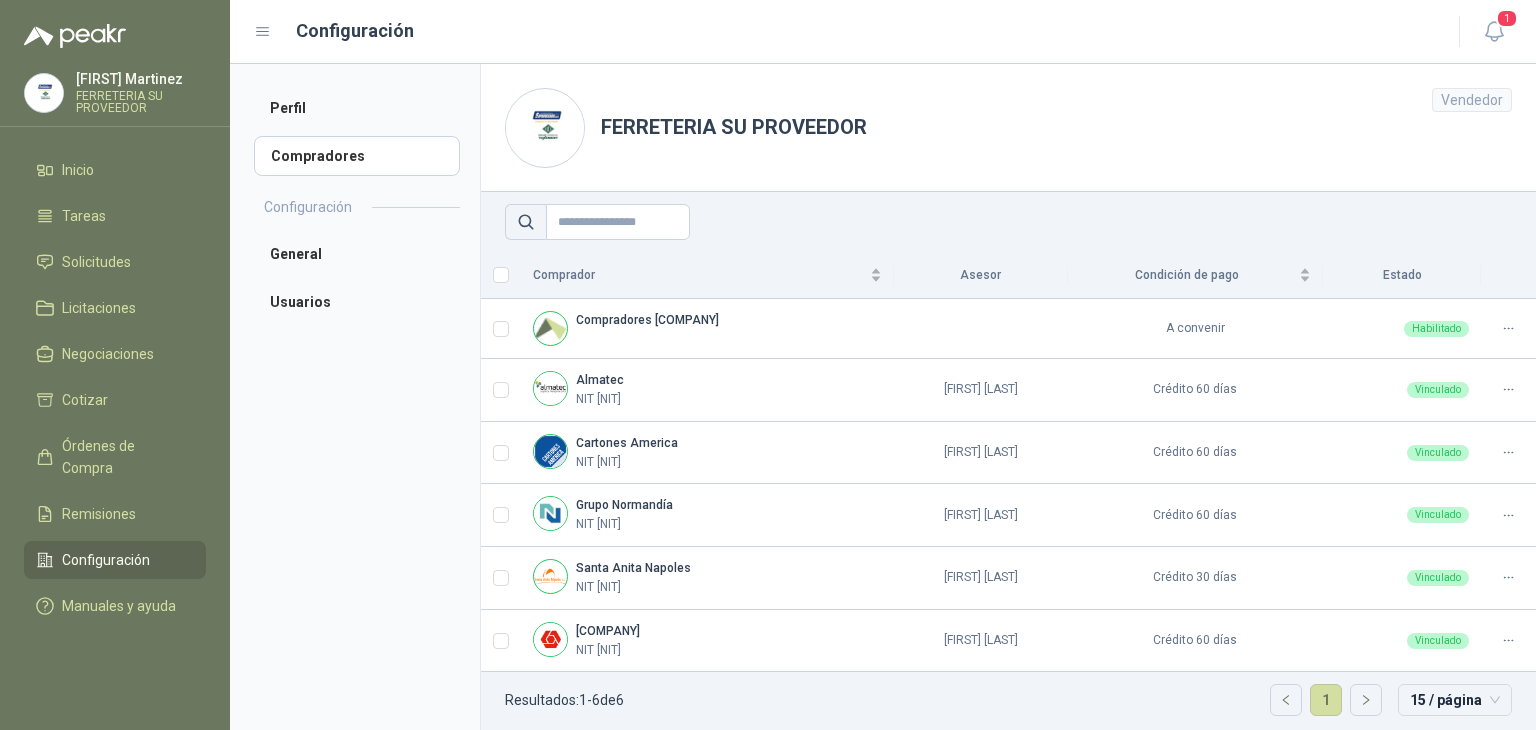 click on "Configuración" at bounding box center [106, 560] 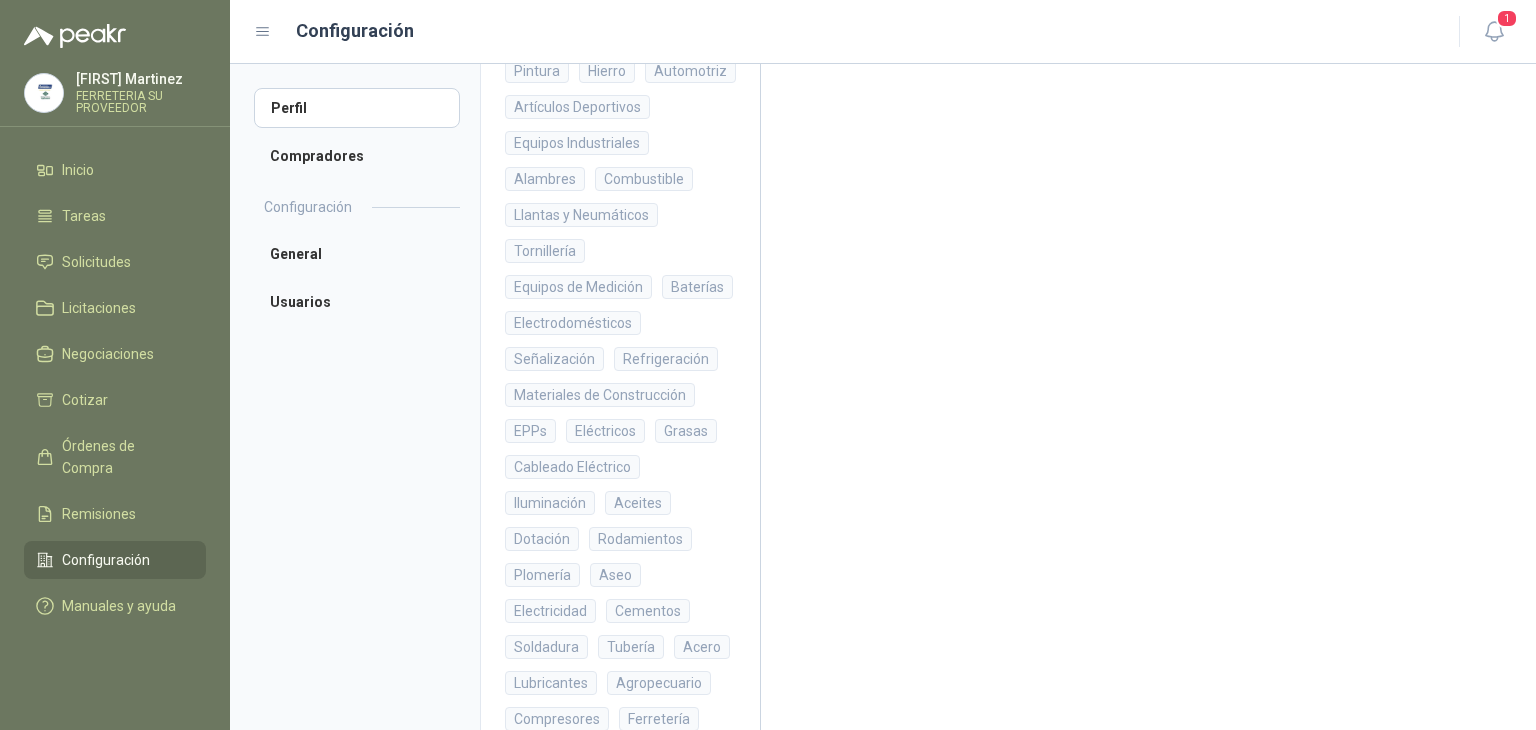 scroll, scrollTop: 0, scrollLeft: 0, axis: both 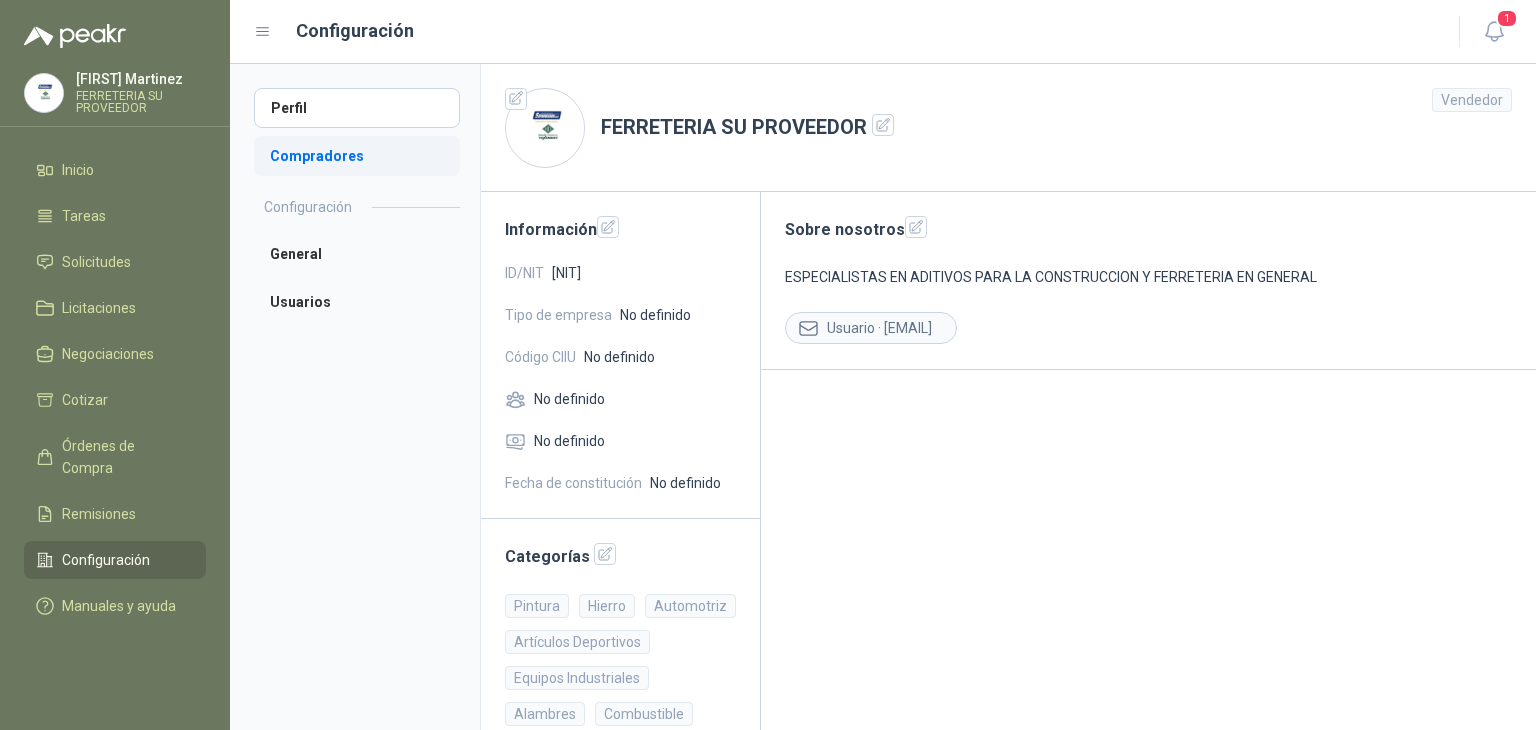 click on "Compradores" at bounding box center [357, 156] 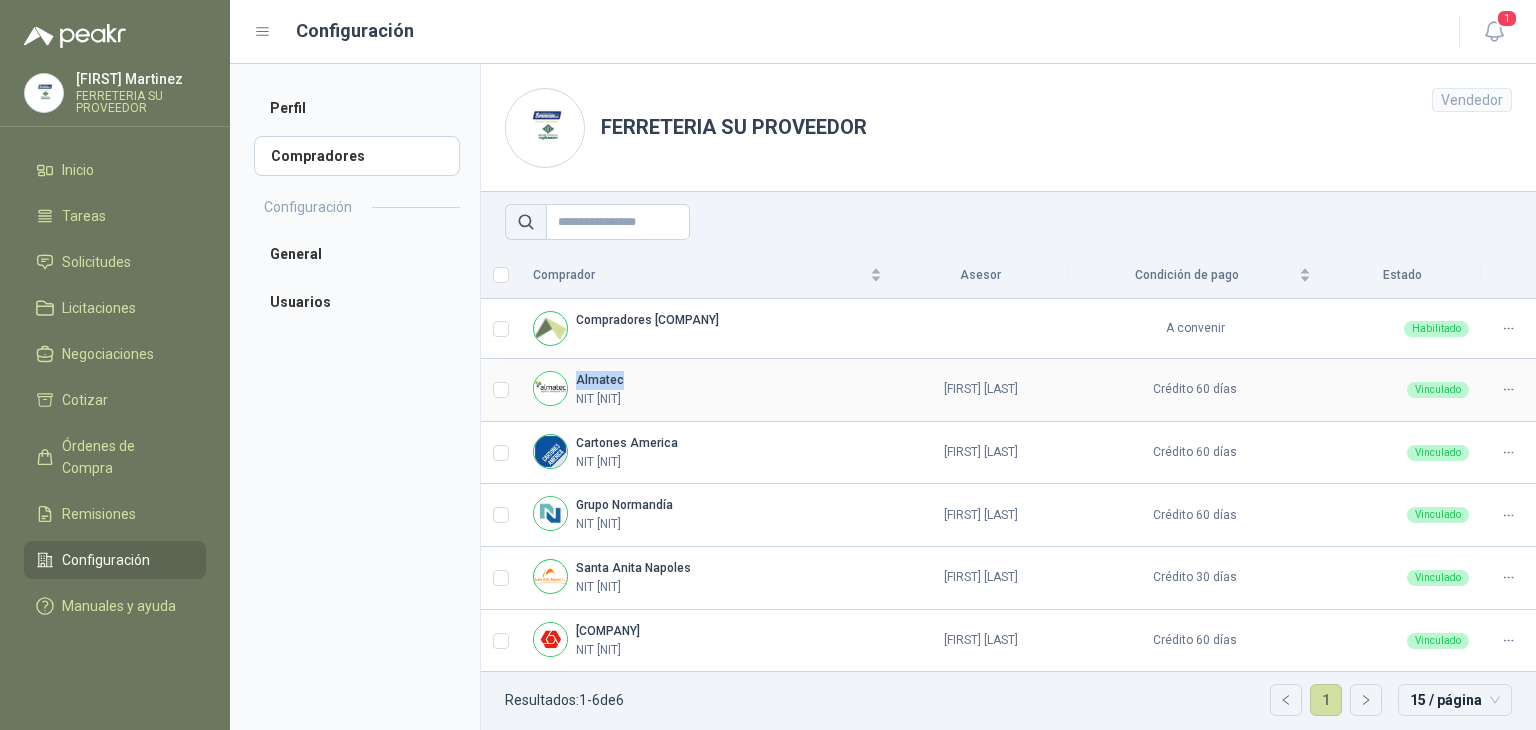 drag, startPoint x: 579, startPoint y: 381, endPoint x: 659, endPoint y: 382, distance: 80.00625 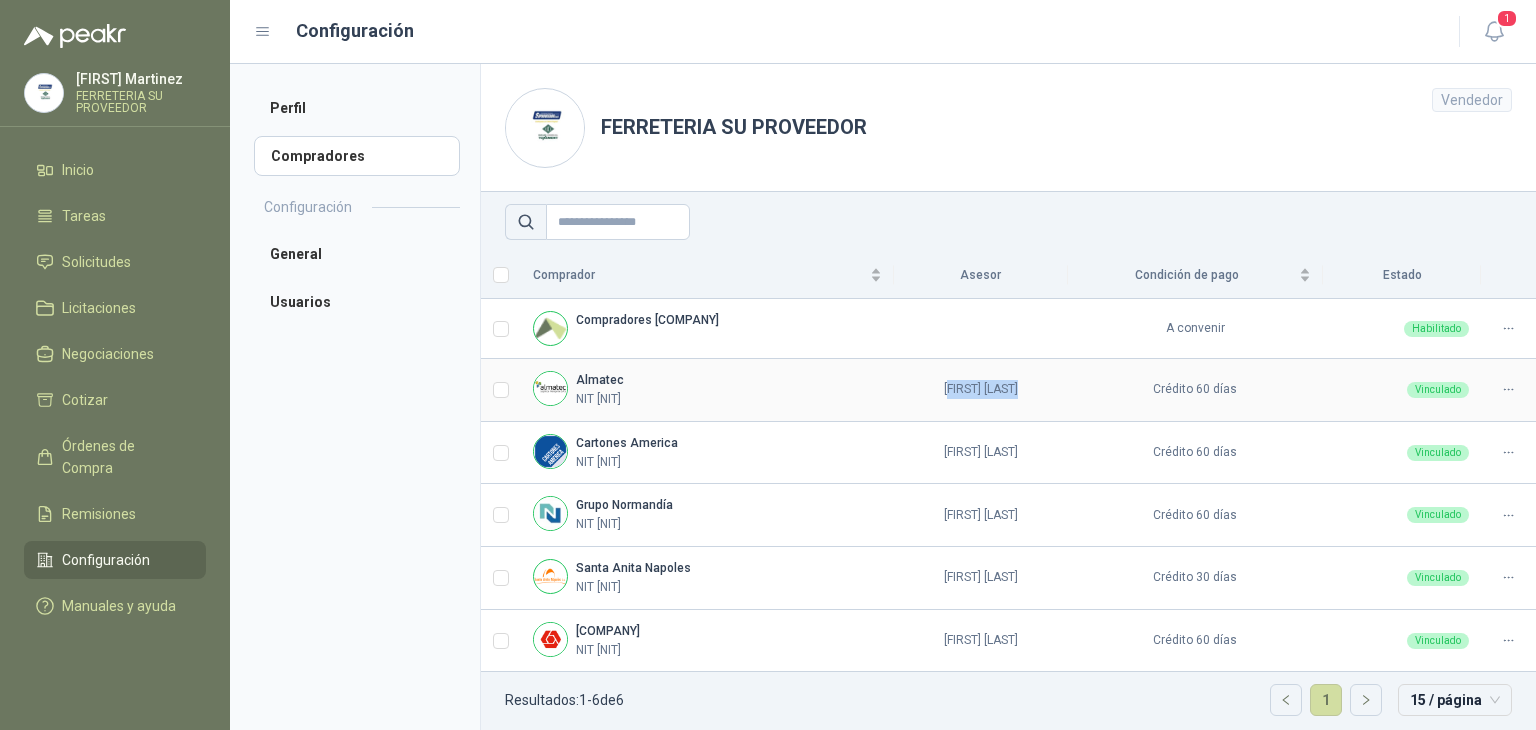 drag, startPoint x: 910, startPoint y: 389, endPoint x: 1016, endPoint y: 395, distance: 106.16968 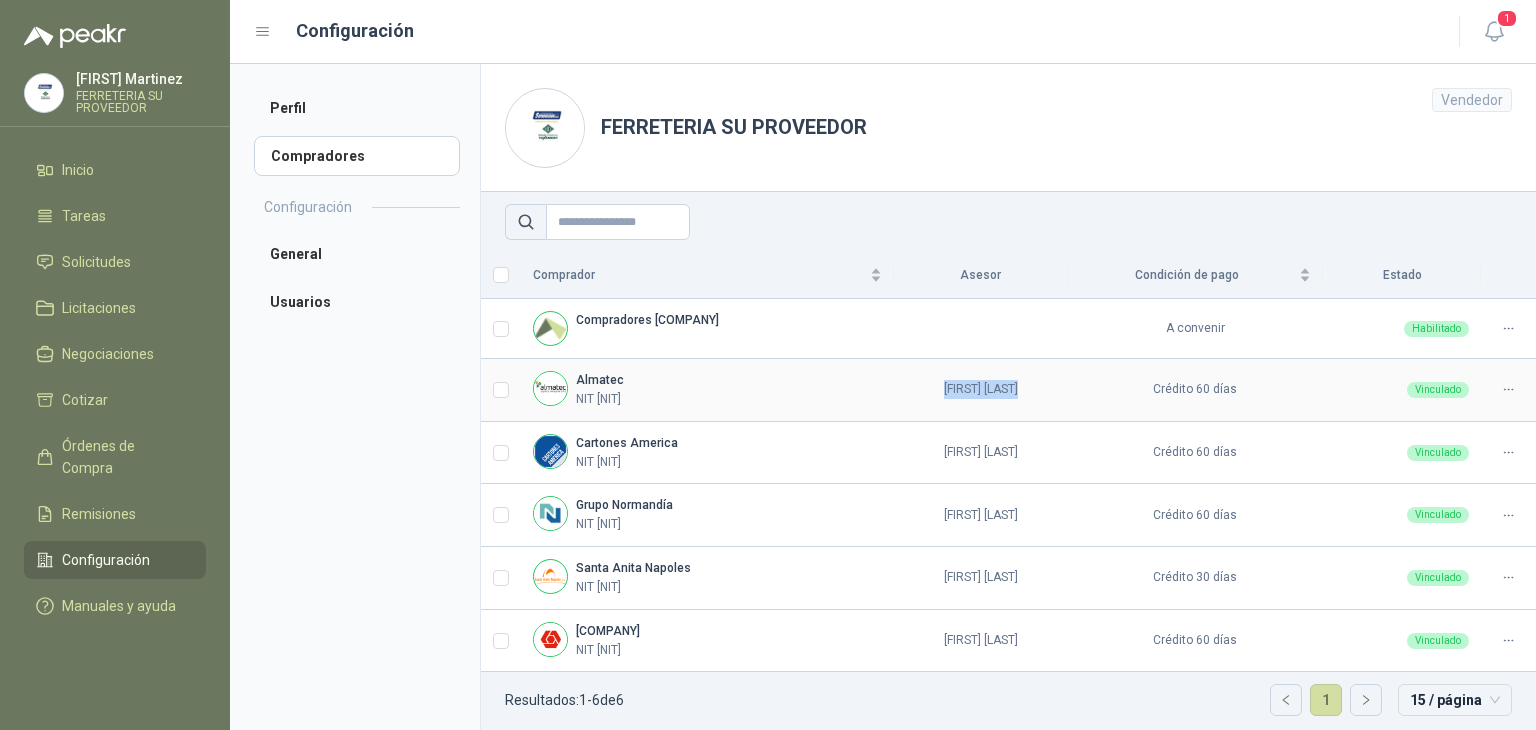 drag, startPoint x: 890, startPoint y: 385, endPoint x: 1009, endPoint y: 386, distance: 119.0042 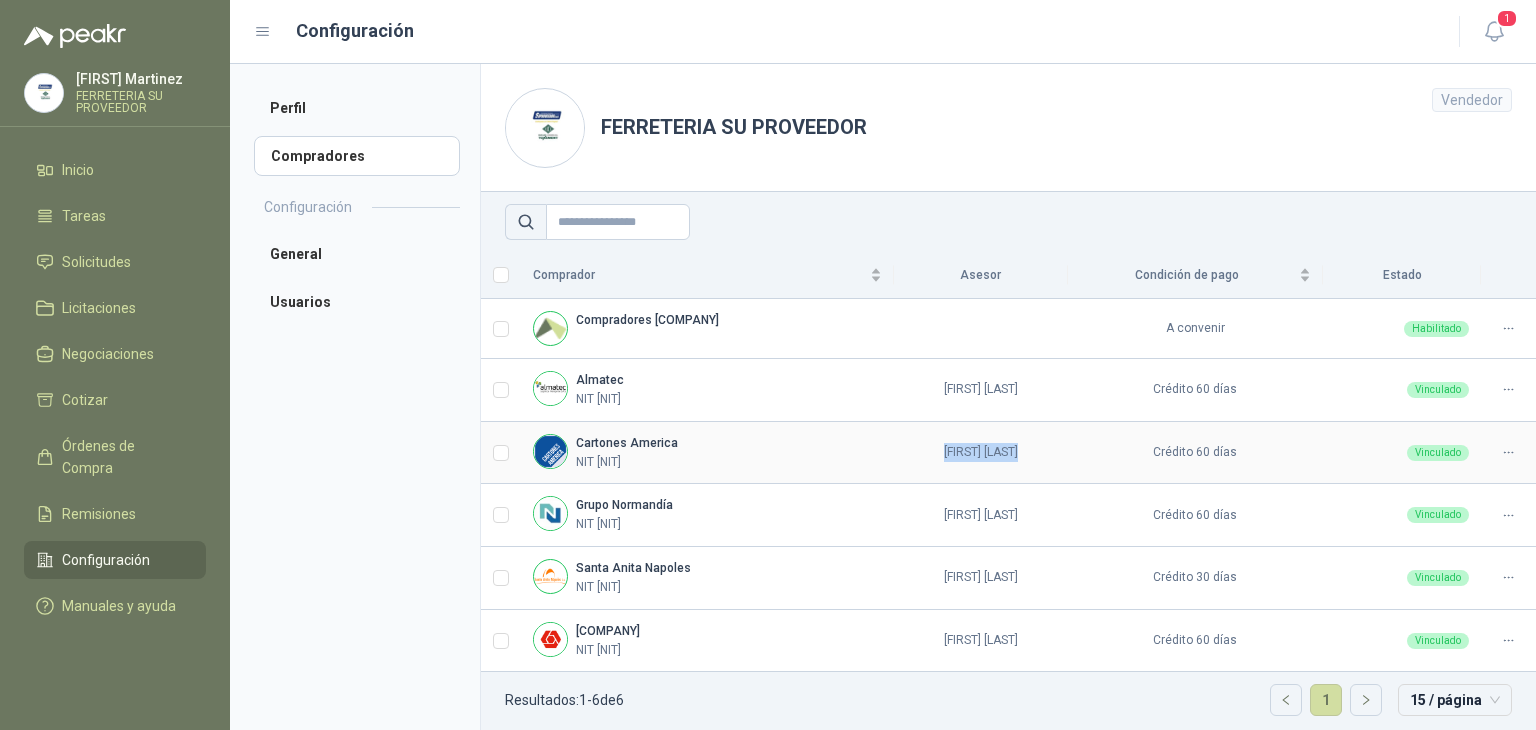 drag, startPoint x: 880, startPoint y: 450, endPoint x: 1055, endPoint y: 445, distance: 175.07141 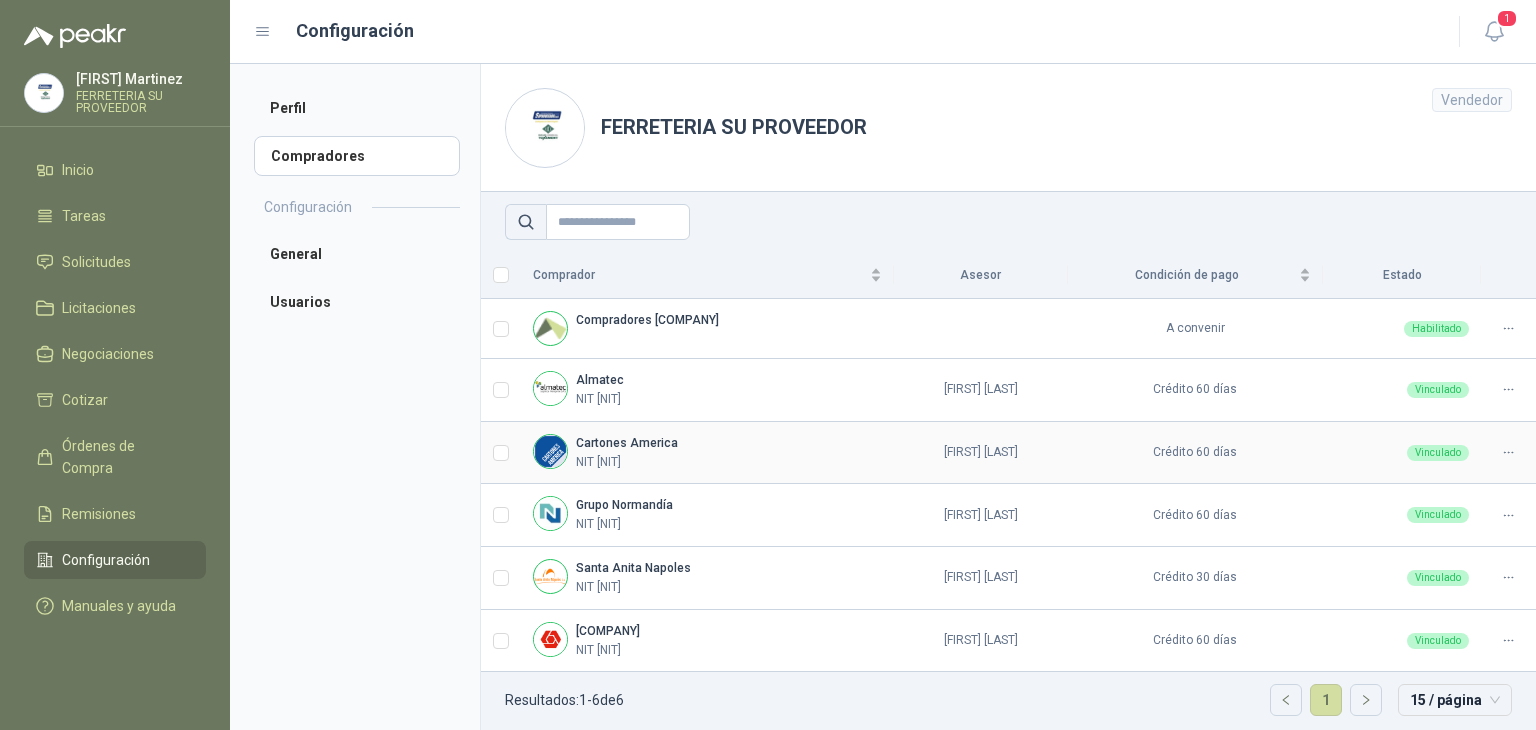 click on "[COMPANY] NIT [NIT]" at bounding box center [707, 453] 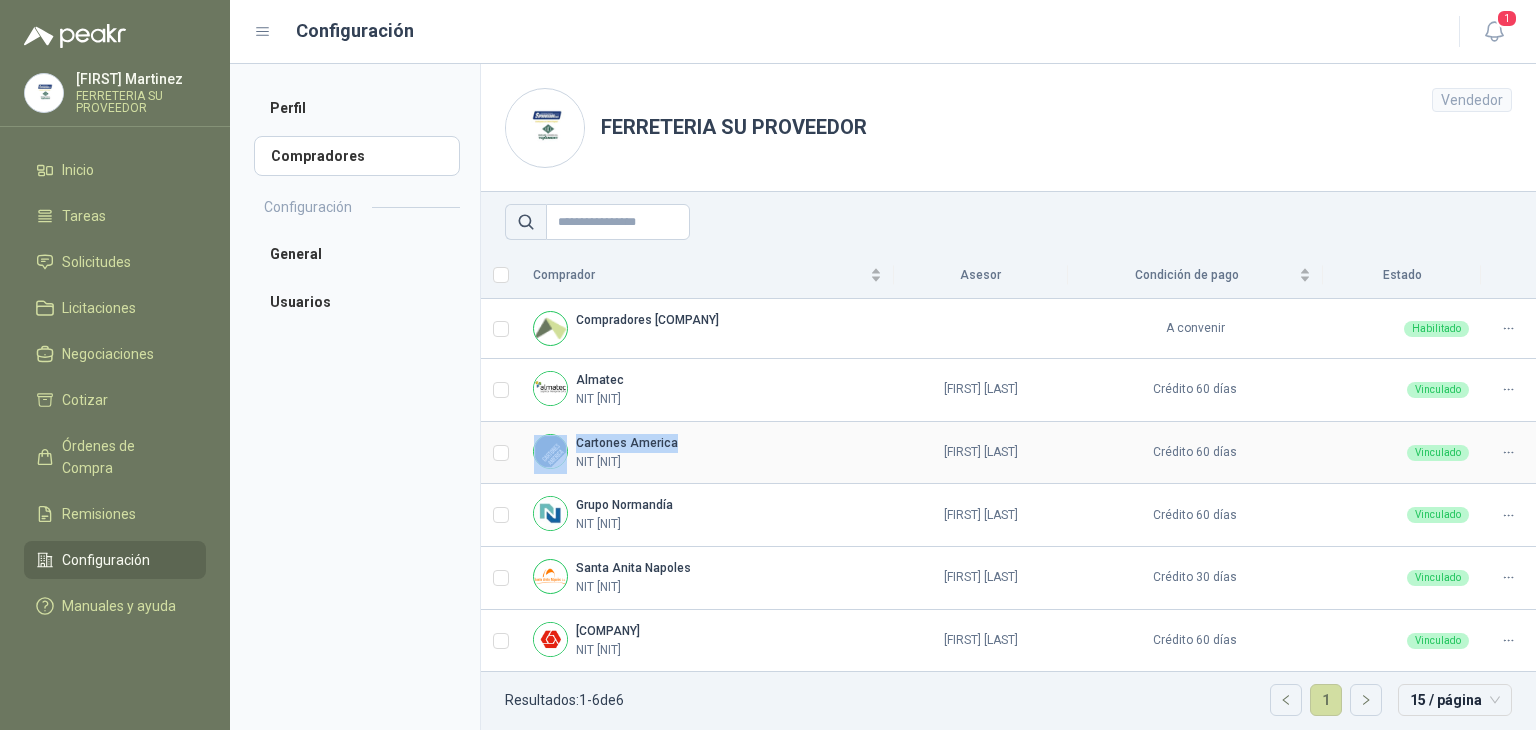 drag, startPoint x: 632, startPoint y: 443, endPoint x: 695, endPoint y: 442, distance: 63.007935 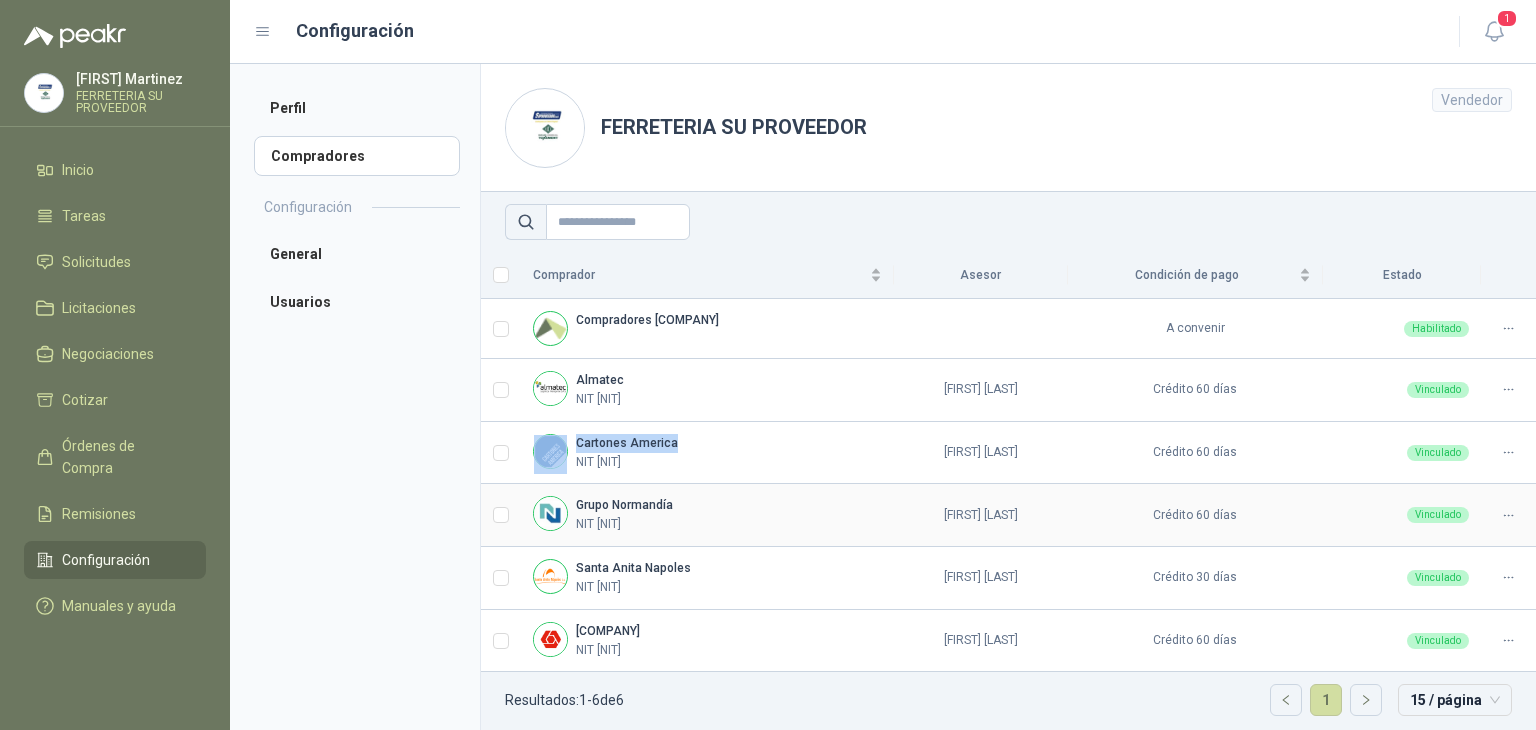 drag, startPoint x: 902, startPoint y: 520, endPoint x: 1014, endPoint y: 514, distance: 112.1606 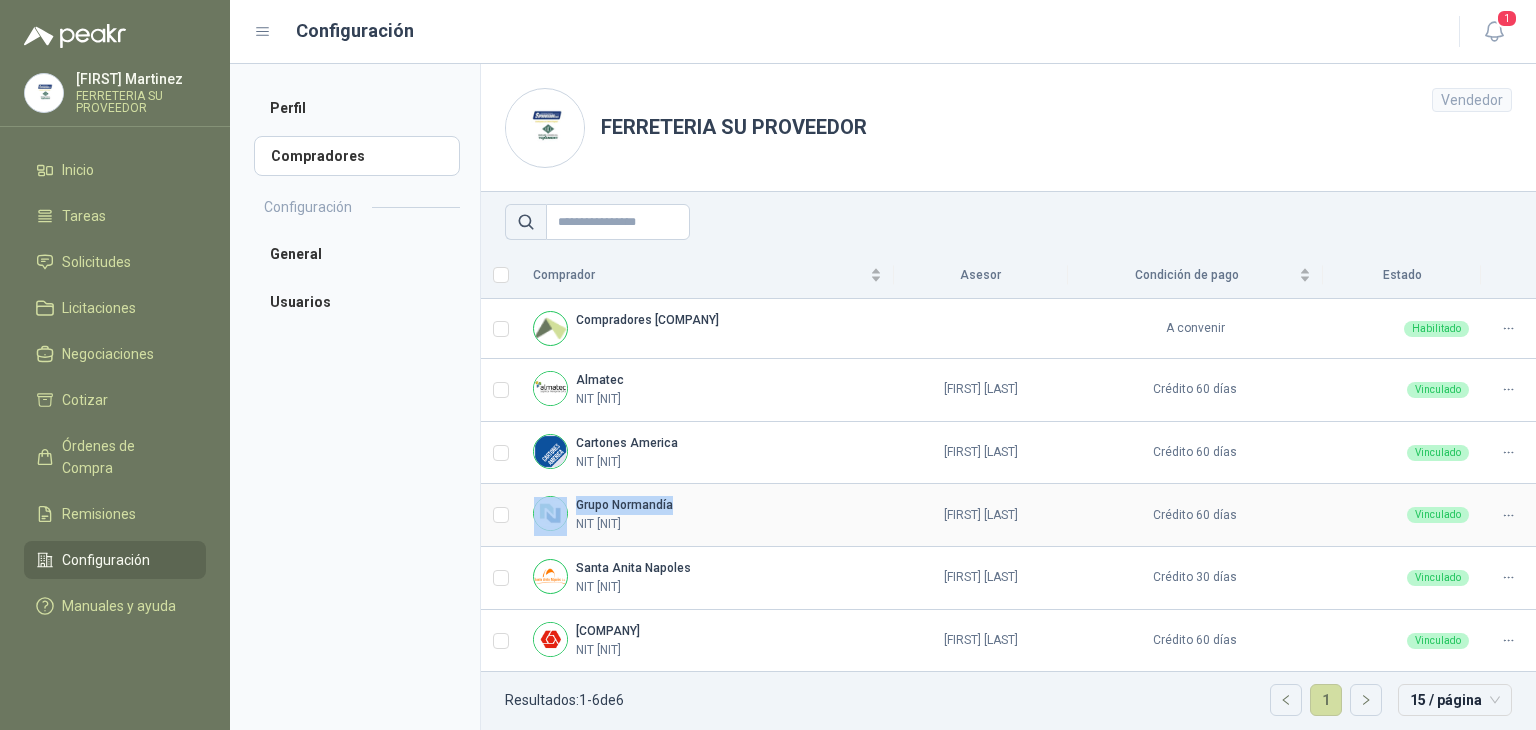 drag, startPoint x: 564, startPoint y: 496, endPoint x: 700, endPoint y: 497, distance: 136.00368 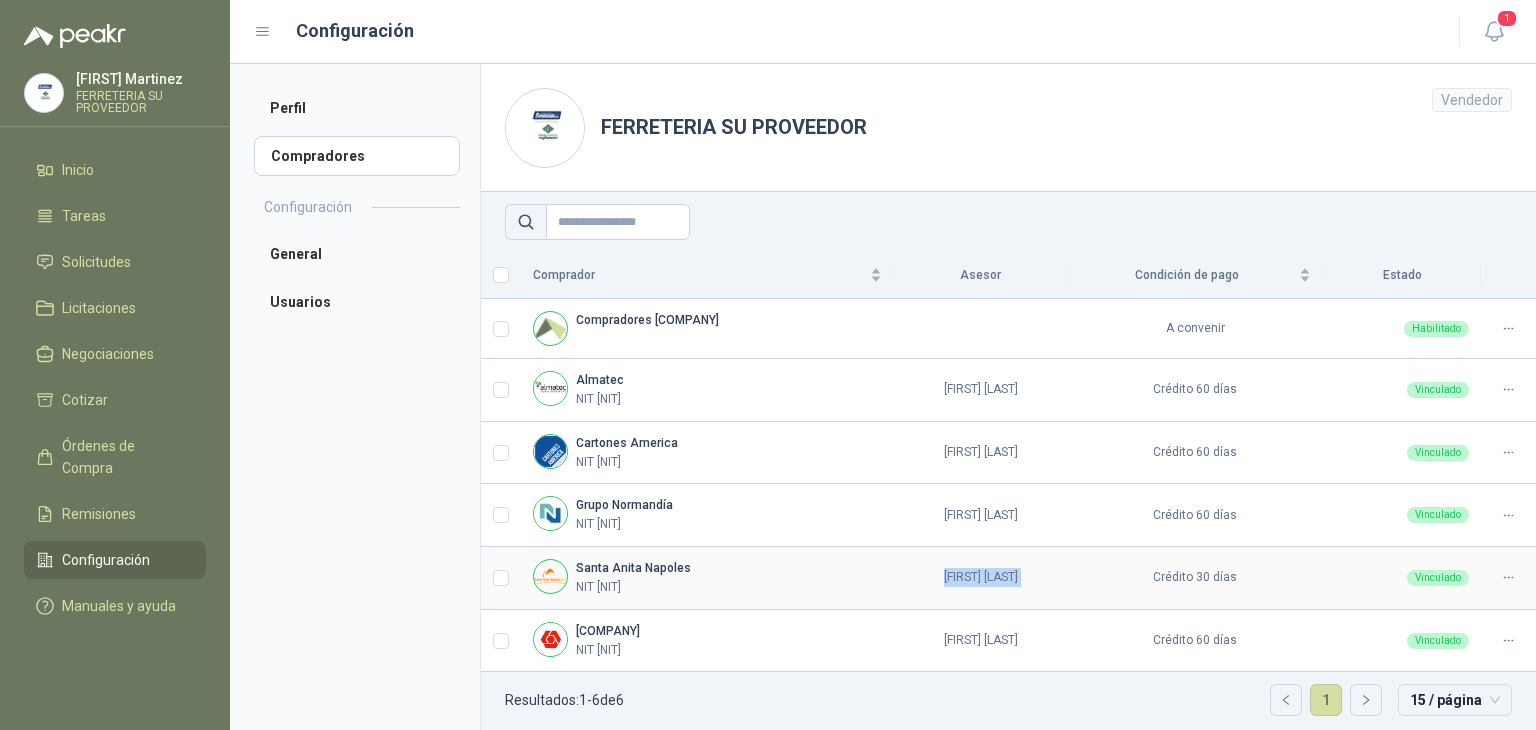 drag, startPoint x: 880, startPoint y: 585, endPoint x: 1103, endPoint y: 577, distance: 223.14345 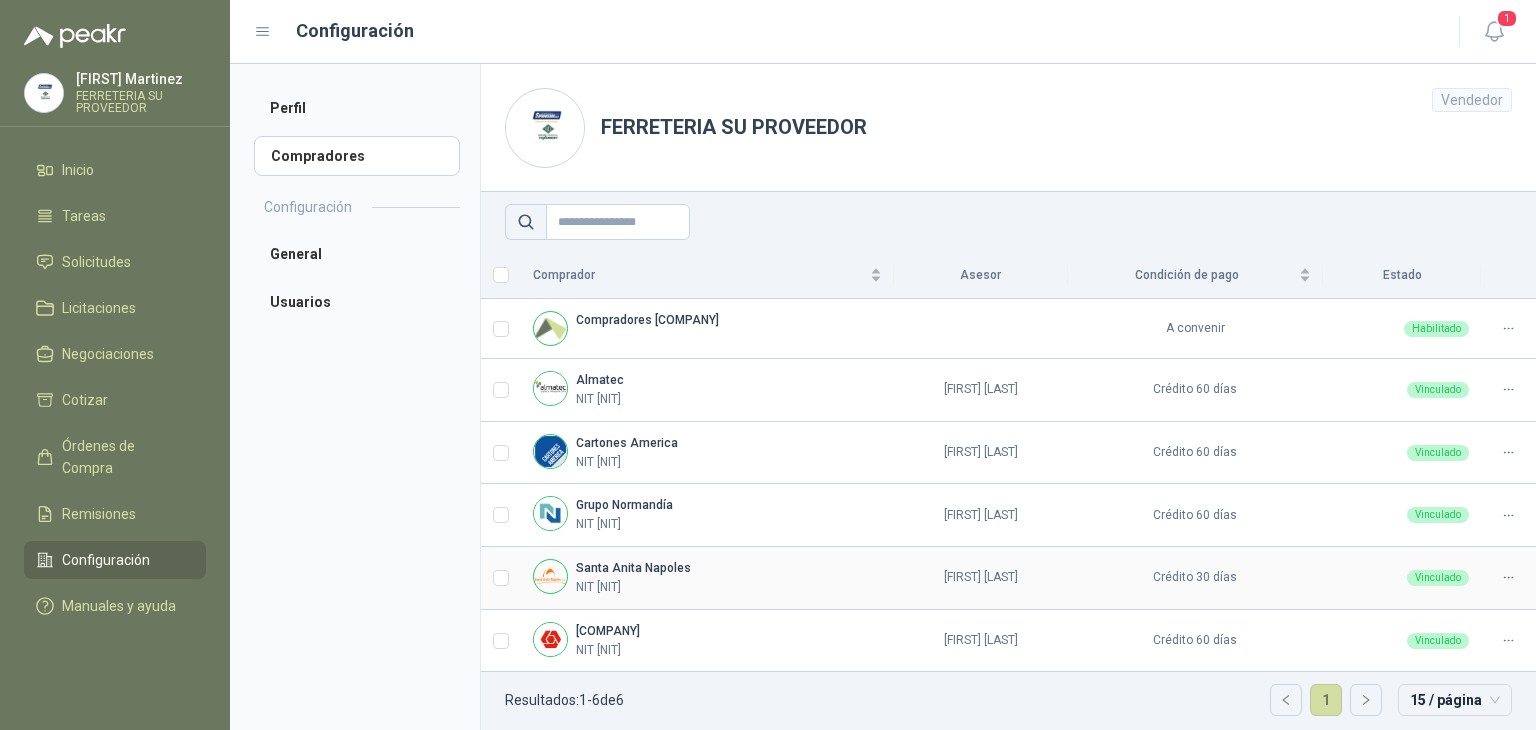 drag, startPoint x: 715, startPoint y: 568, endPoint x: 804, endPoint y: 609, distance: 97.98979 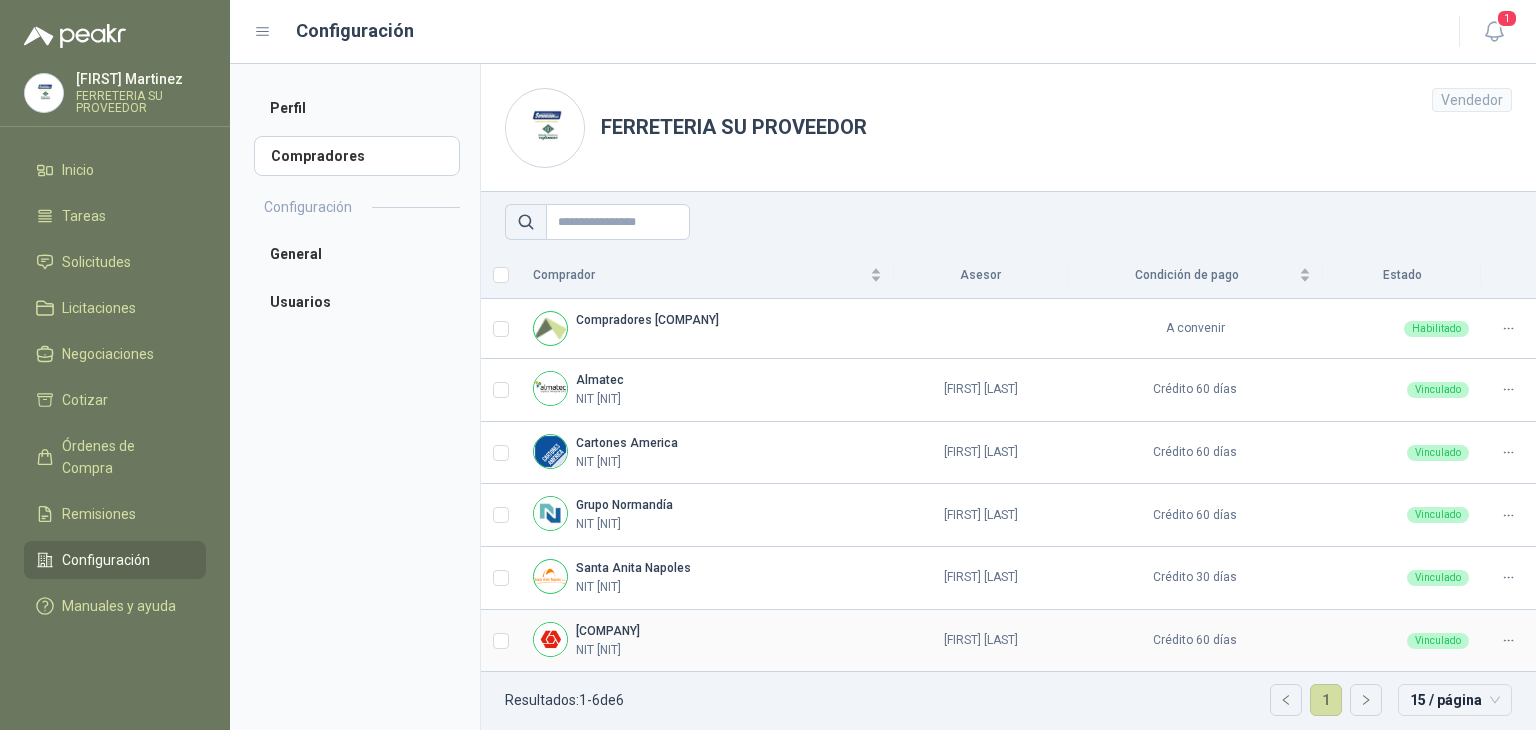 drag, startPoint x: 861, startPoint y: 629, endPoint x: 1068, endPoint y: 639, distance: 207.24141 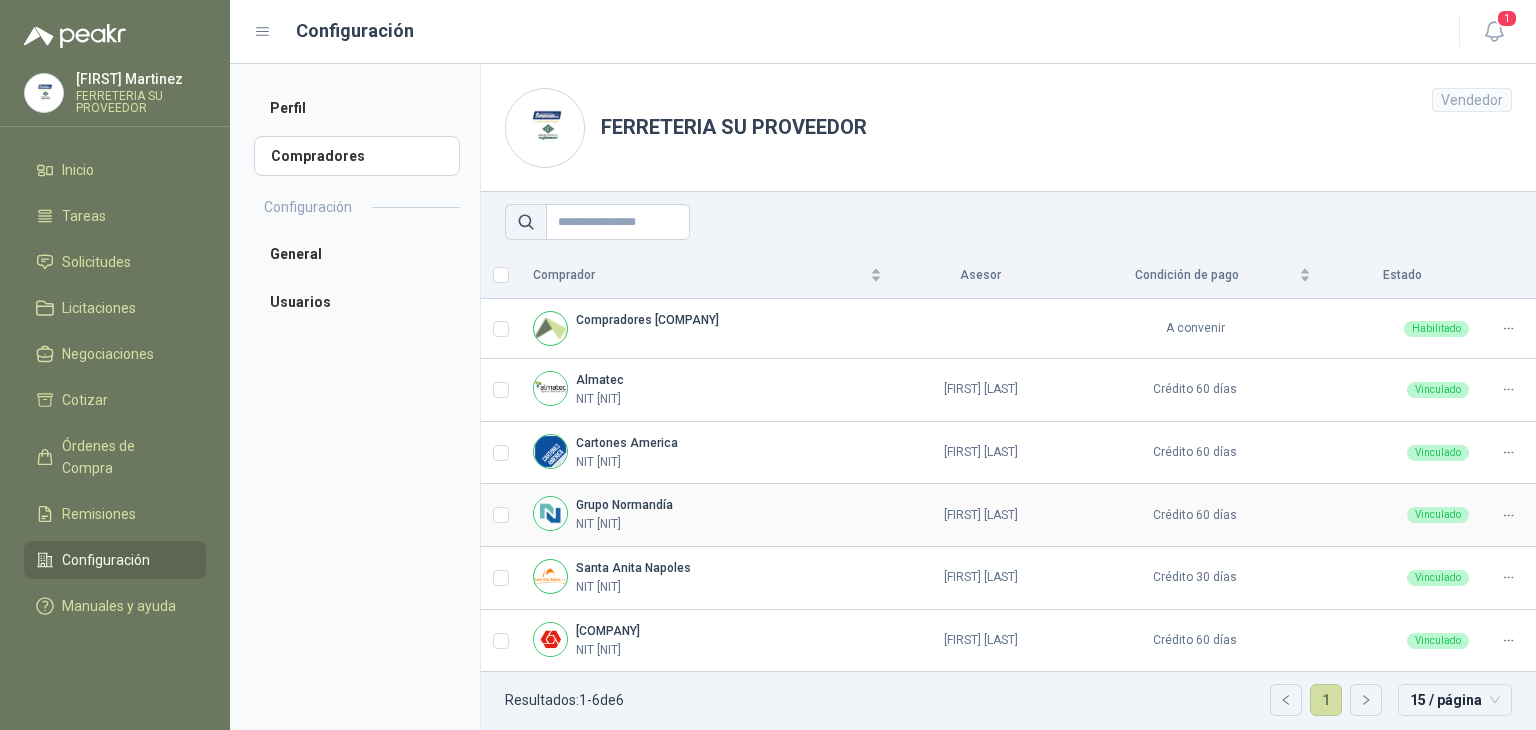 drag, startPoint x: 906, startPoint y: 514, endPoint x: 1001, endPoint y: 511, distance: 95.047356 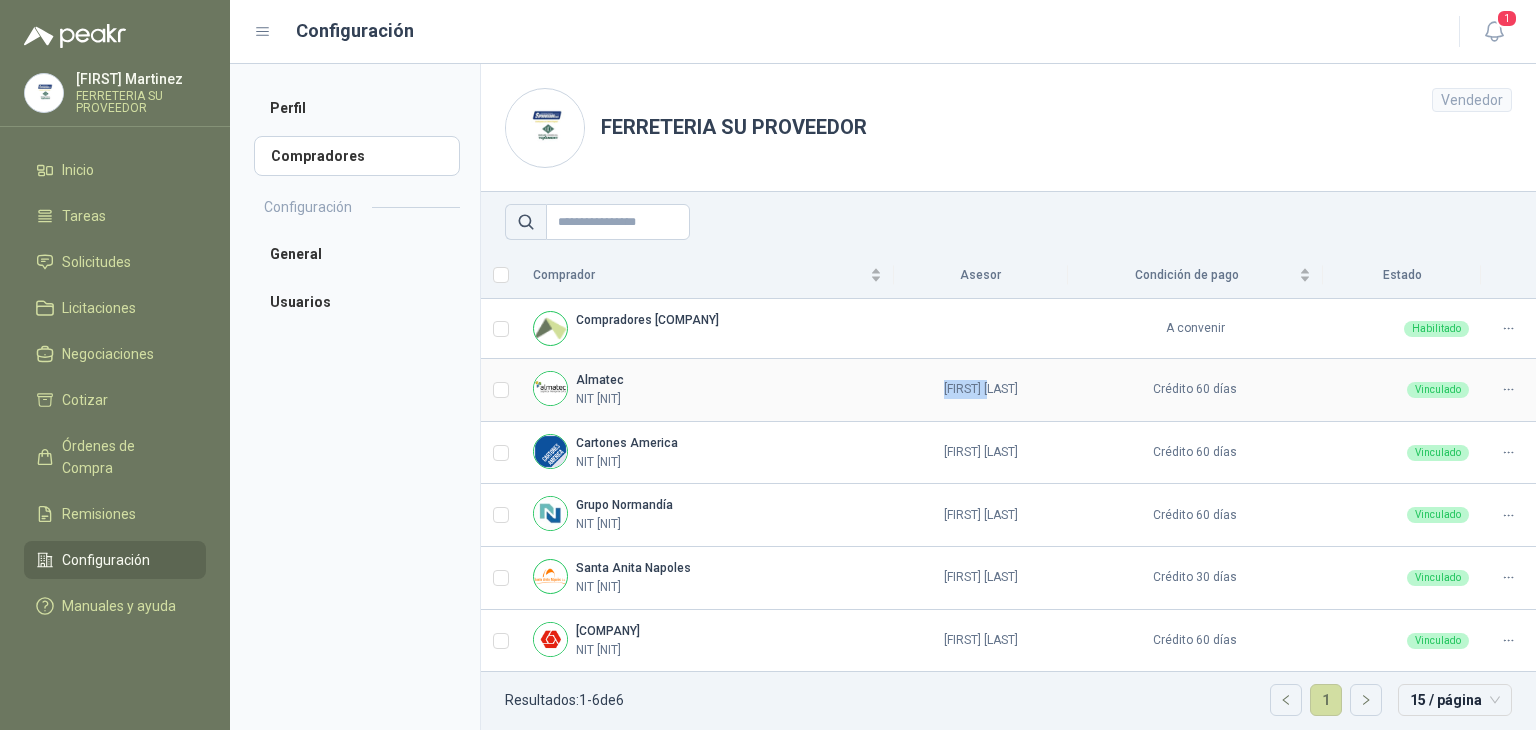 drag, startPoint x: 884, startPoint y: 401, endPoint x: 964, endPoint y: 404, distance: 80.05623 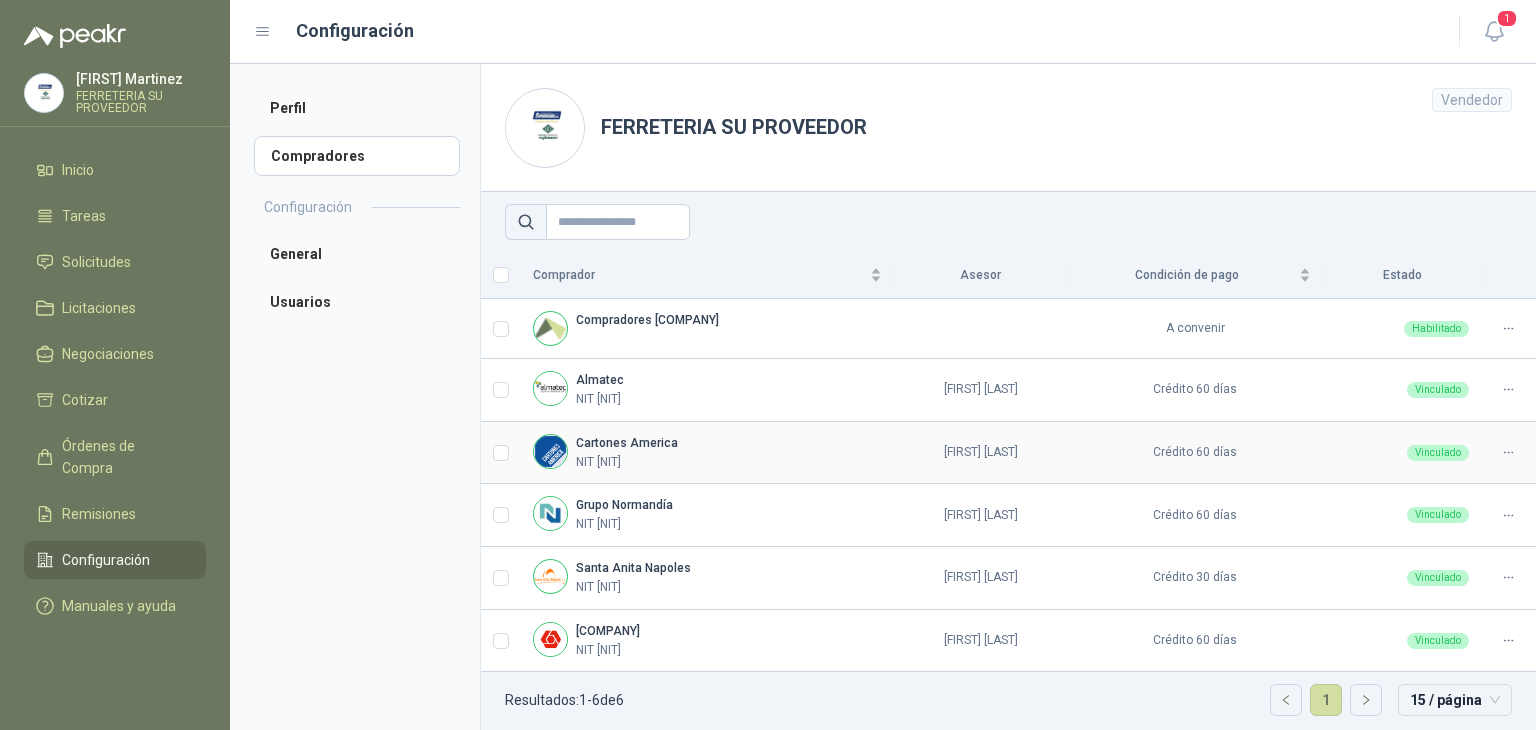 click on "[FIRST] [LAST]" at bounding box center [981, 453] 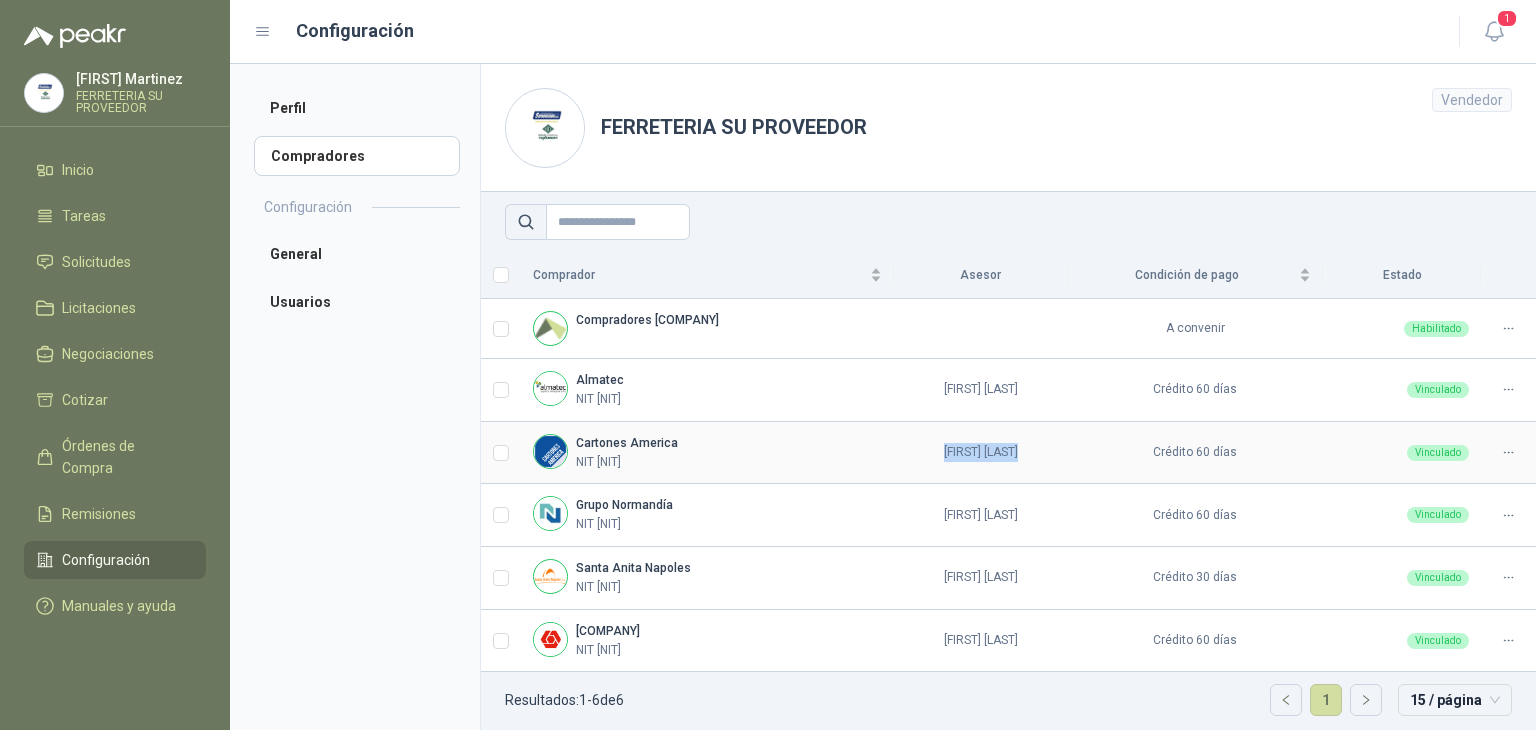 drag, startPoint x: 886, startPoint y: 447, endPoint x: 1040, endPoint y: 441, distance: 154.11684 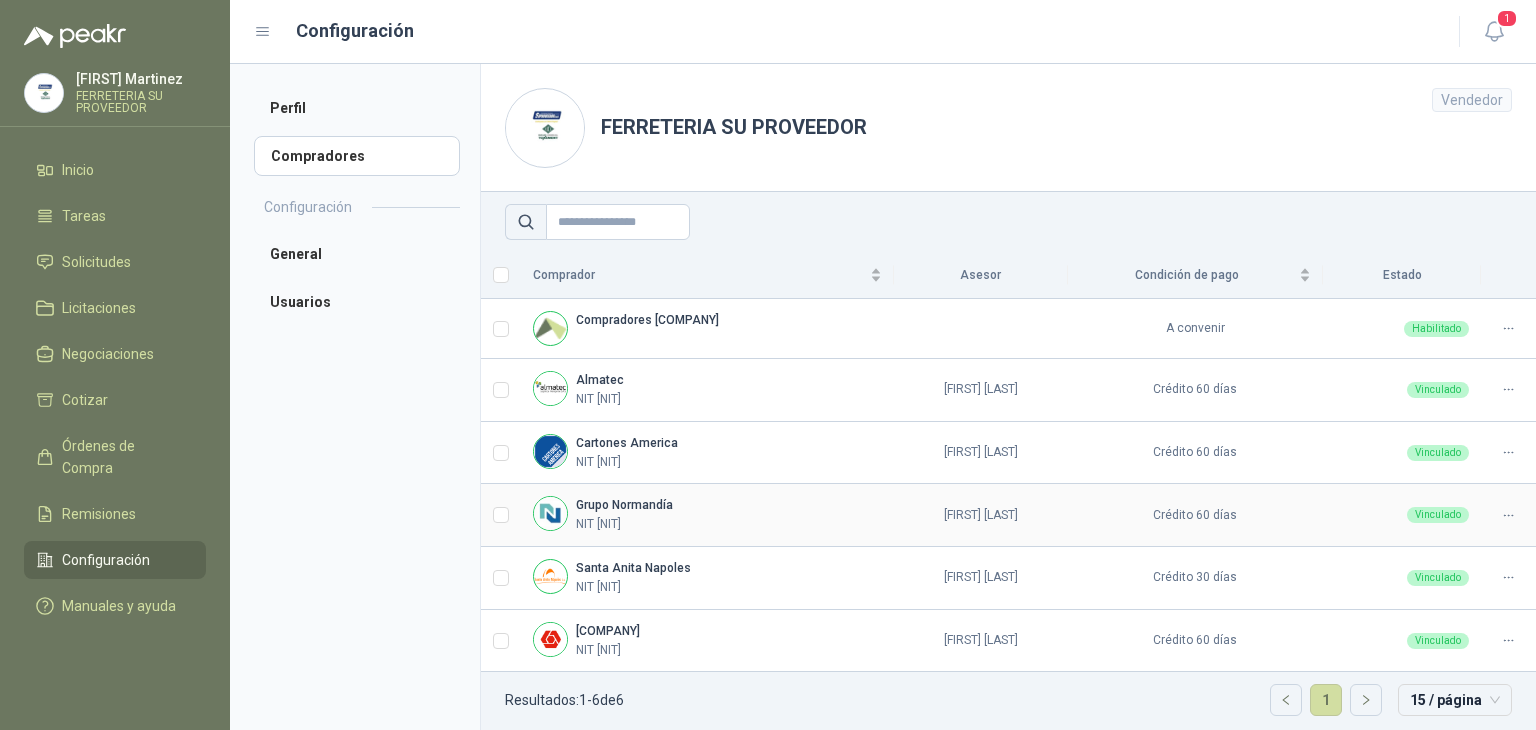 click on "[FIRST] [LAST]" at bounding box center [981, 515] 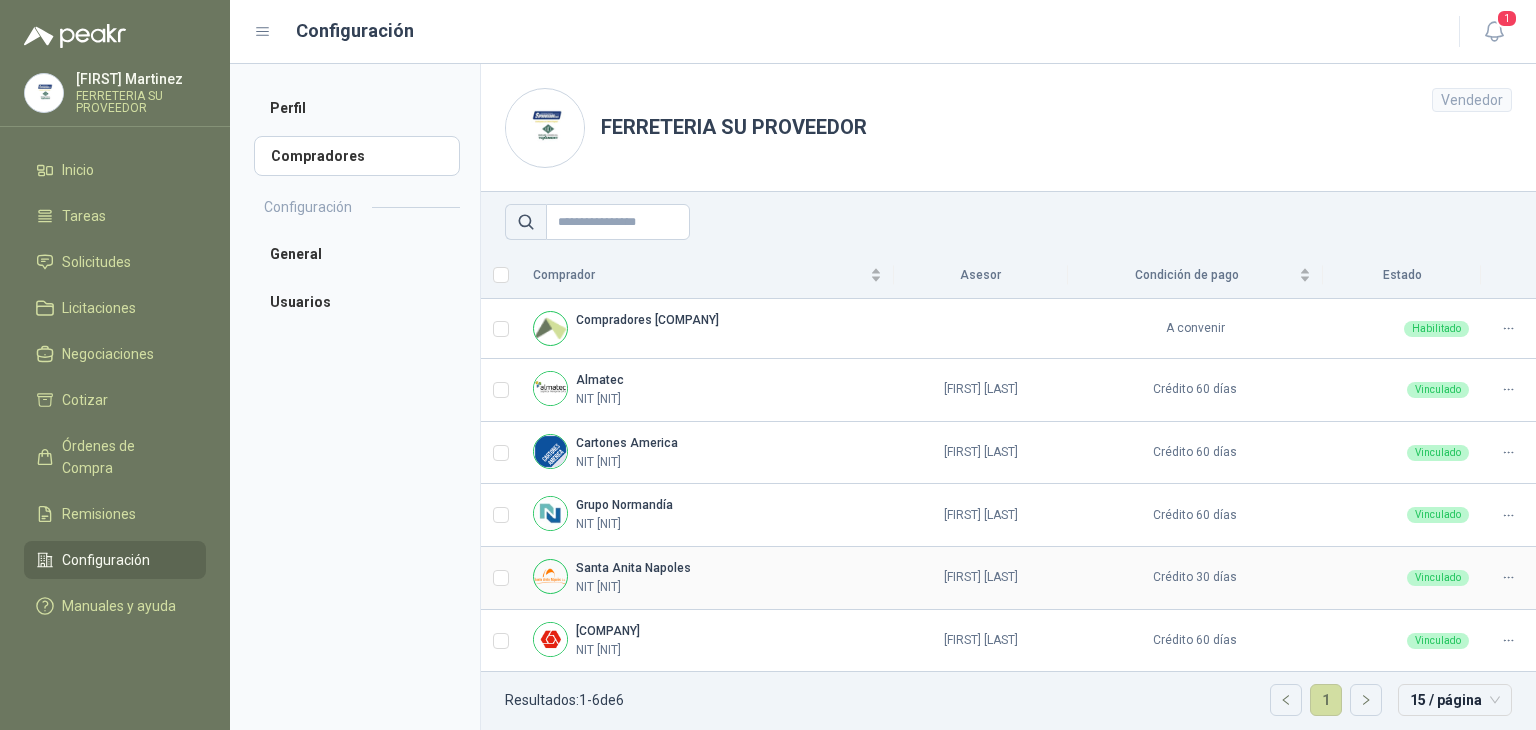 drag, startPoint x: 895, startPoint y: 572, endPoint x: 1030, endPoint y: 565, distance: 135.18137 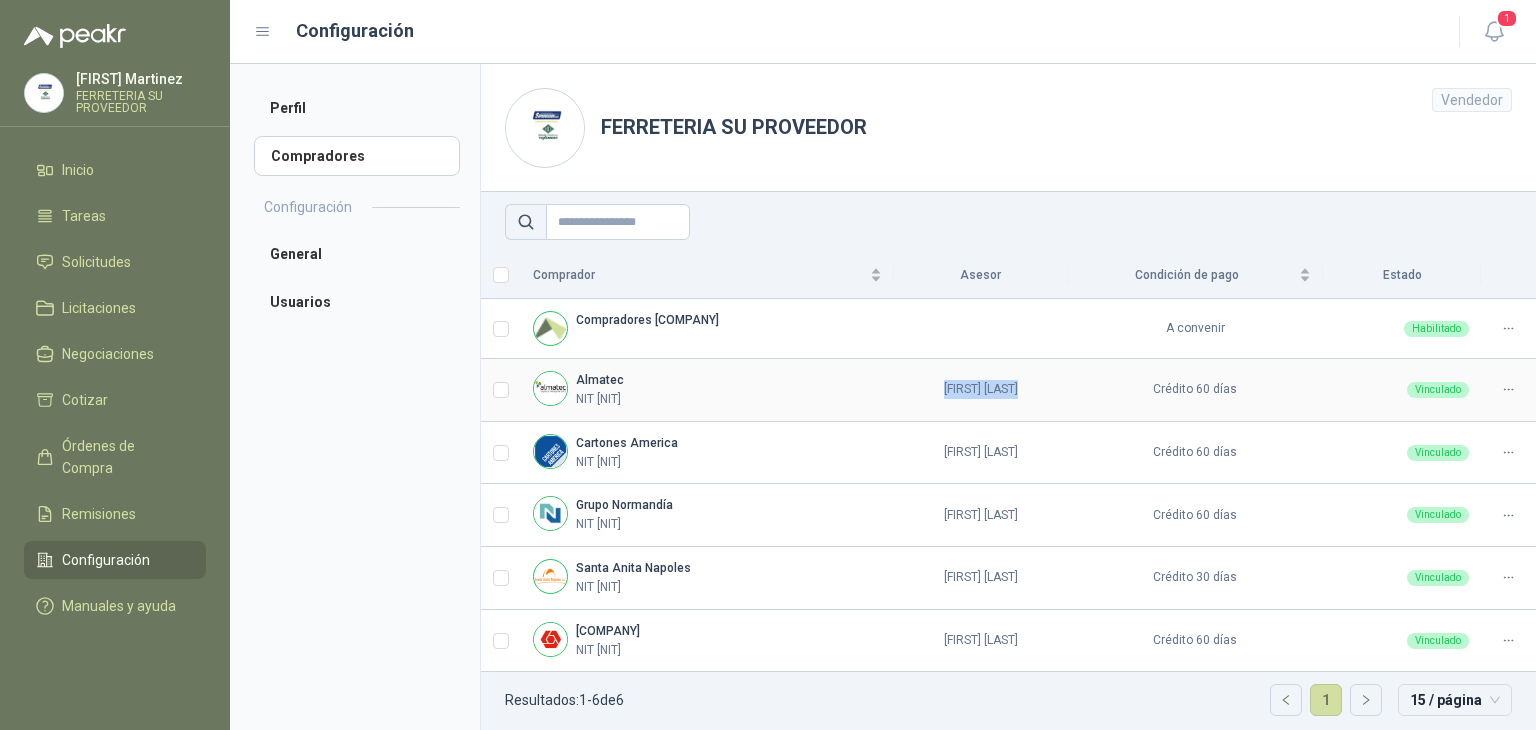 drag, startPoint x: 883, startPoint y: 390, endPoint x: 1016, endPoint y: 388, distance: 133.01503 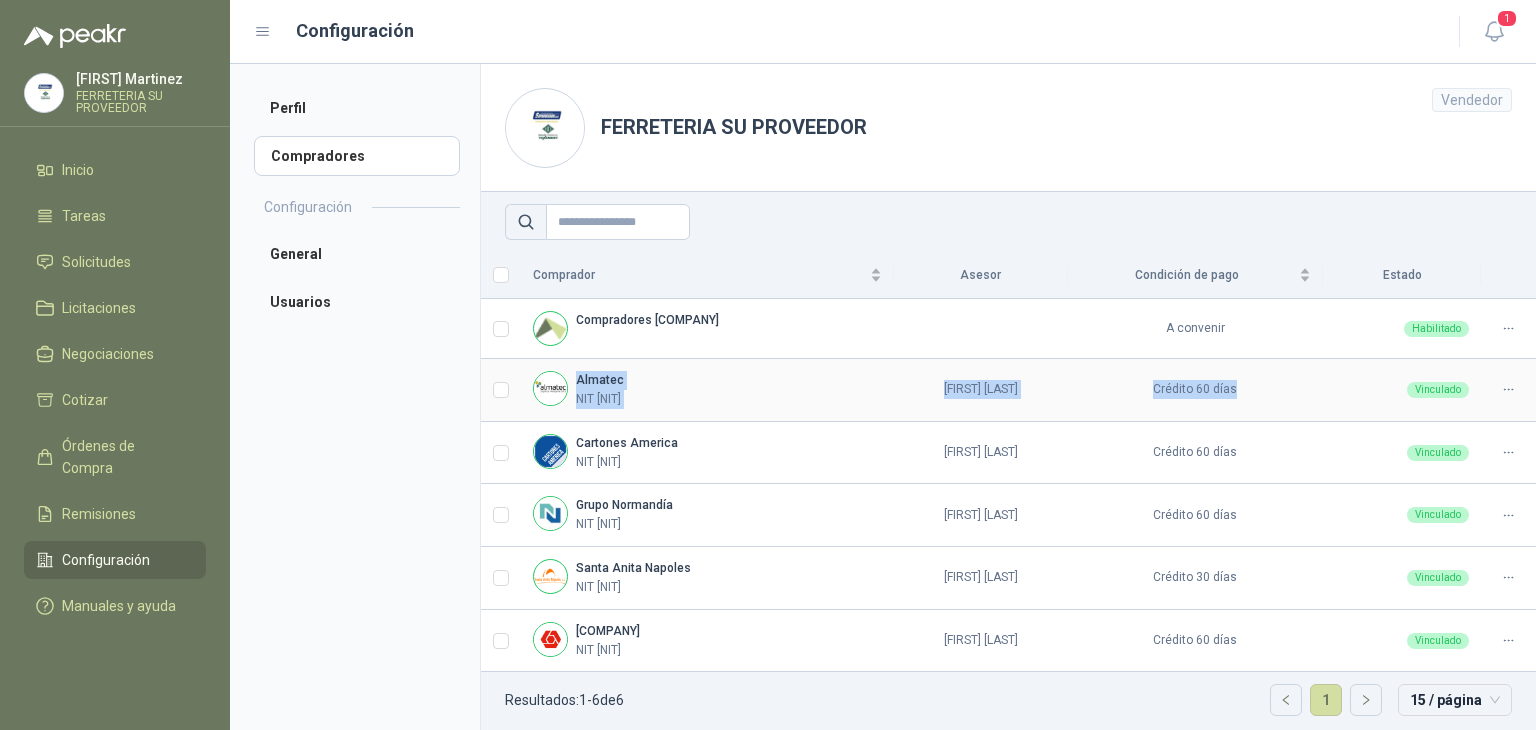 drag, startPoint x: 575, startPoint y: 380, endPoint x: 1298, endPoint y: 384, distance: 723.01105 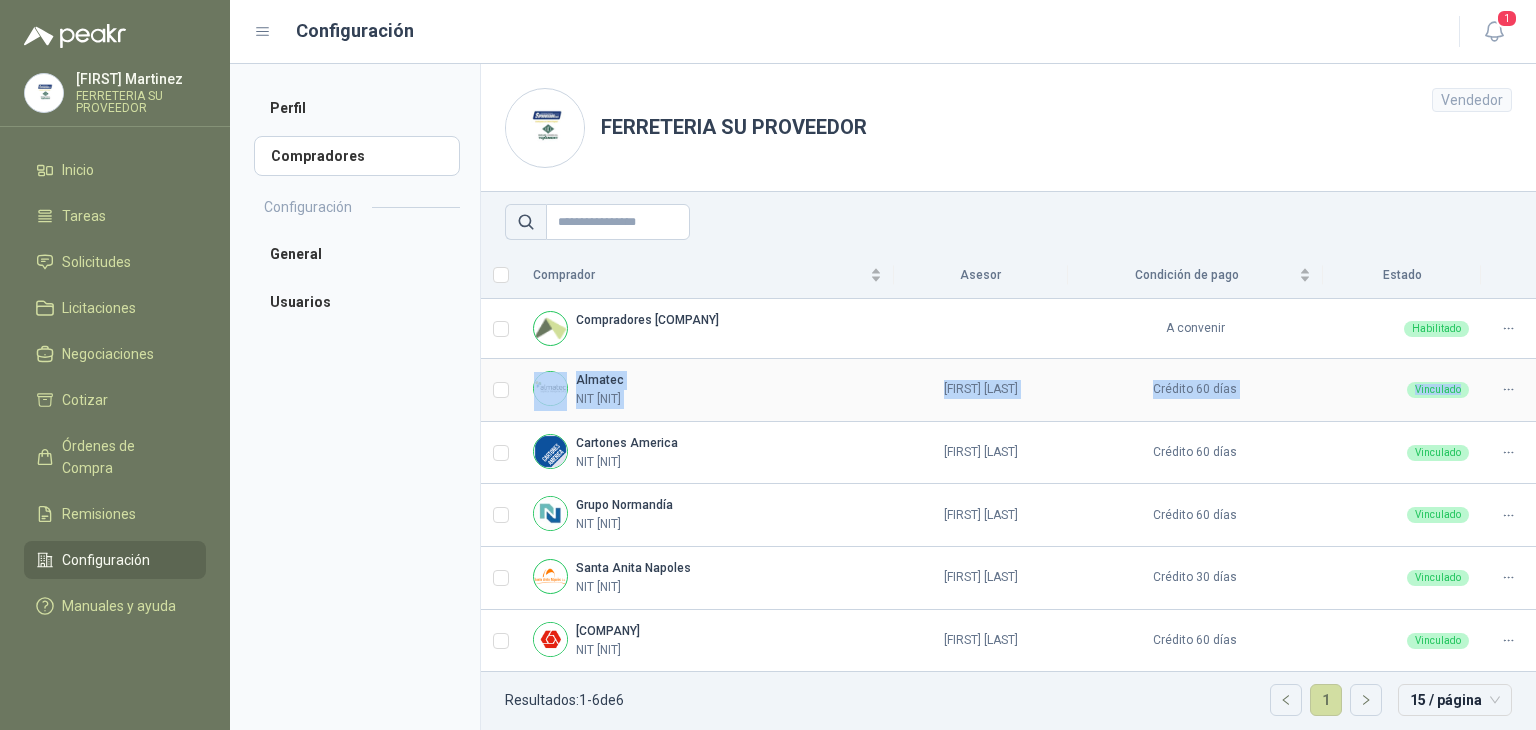 drag, startPoint x: 568, startPoint y: 378, endPoint x: 1500, endPoint y: 399, distance: 932.2366 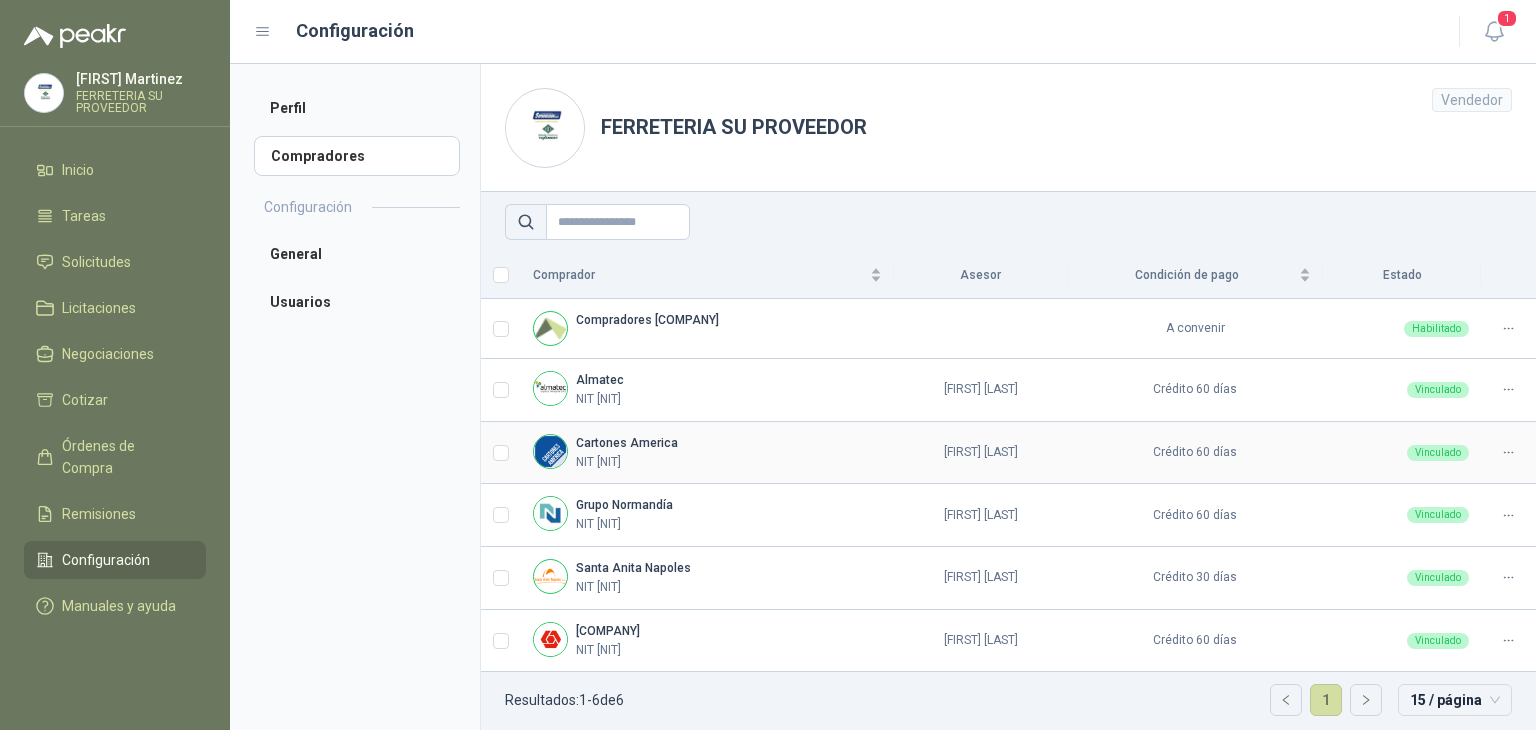 click at bounding box center [1508, 452] 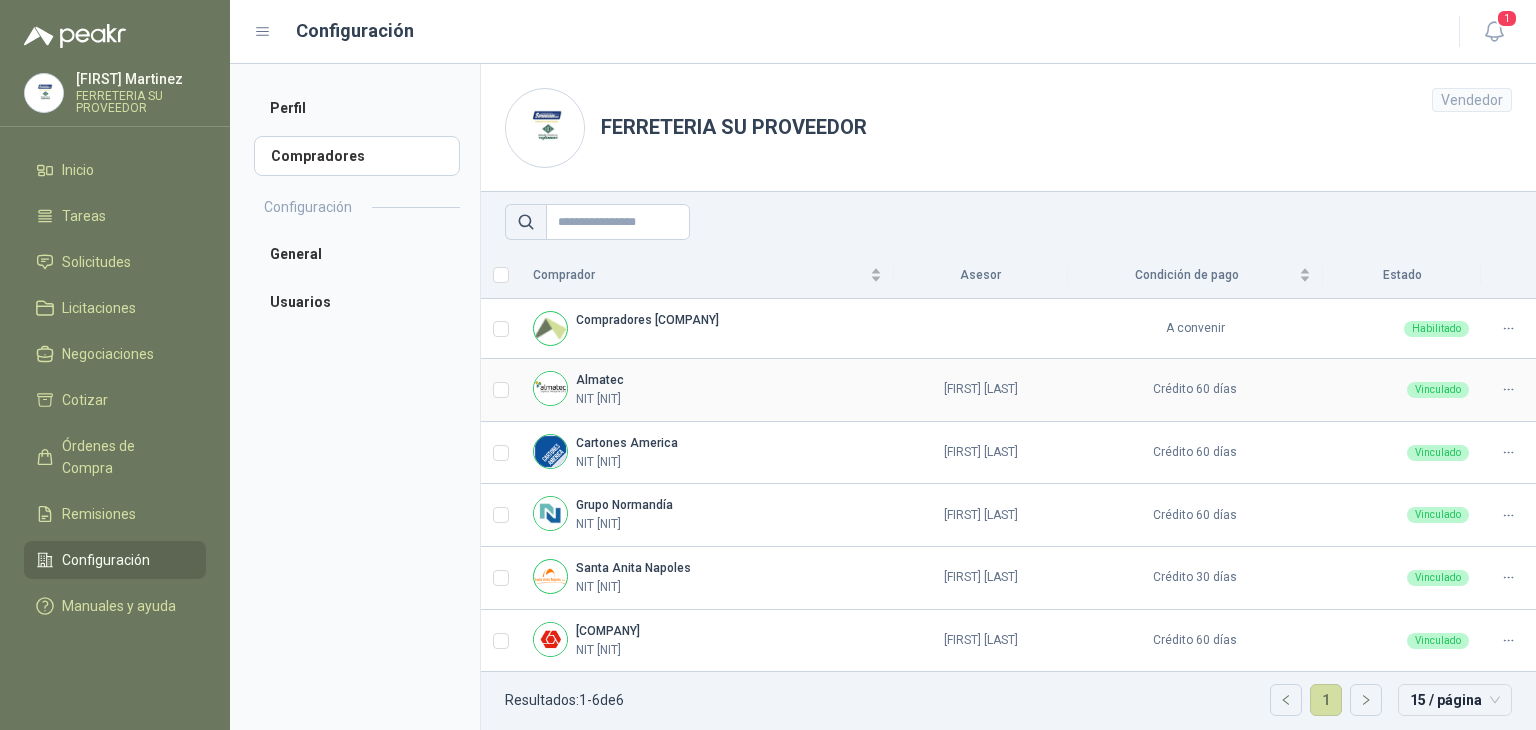 click on "[FIRST] [LAST]" at bounding box center [981, 390] 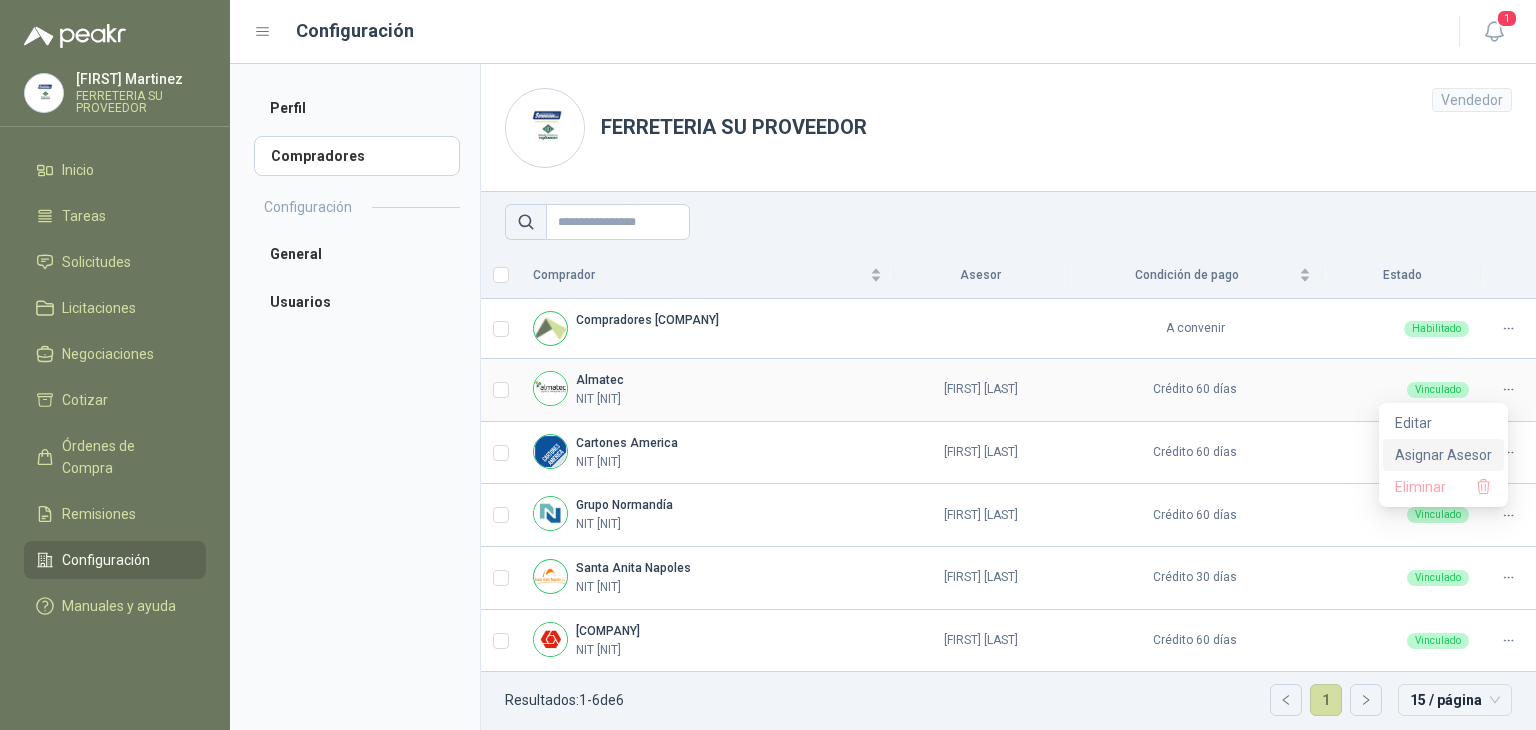 click on "Asignar Asesor" at bounding box center [1443, 455] 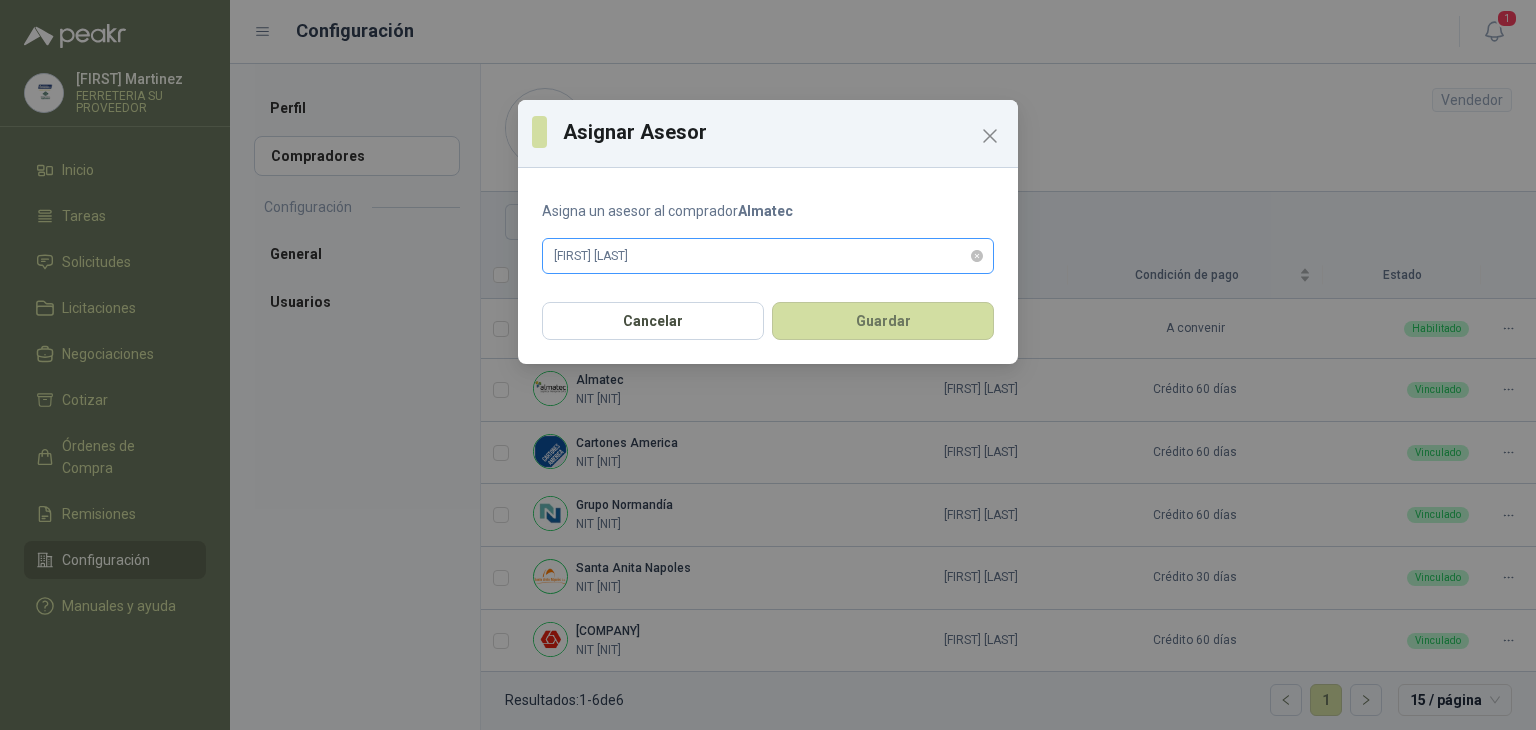 click on "[FIRST] [LAST]" at bounding box center (768, 256) 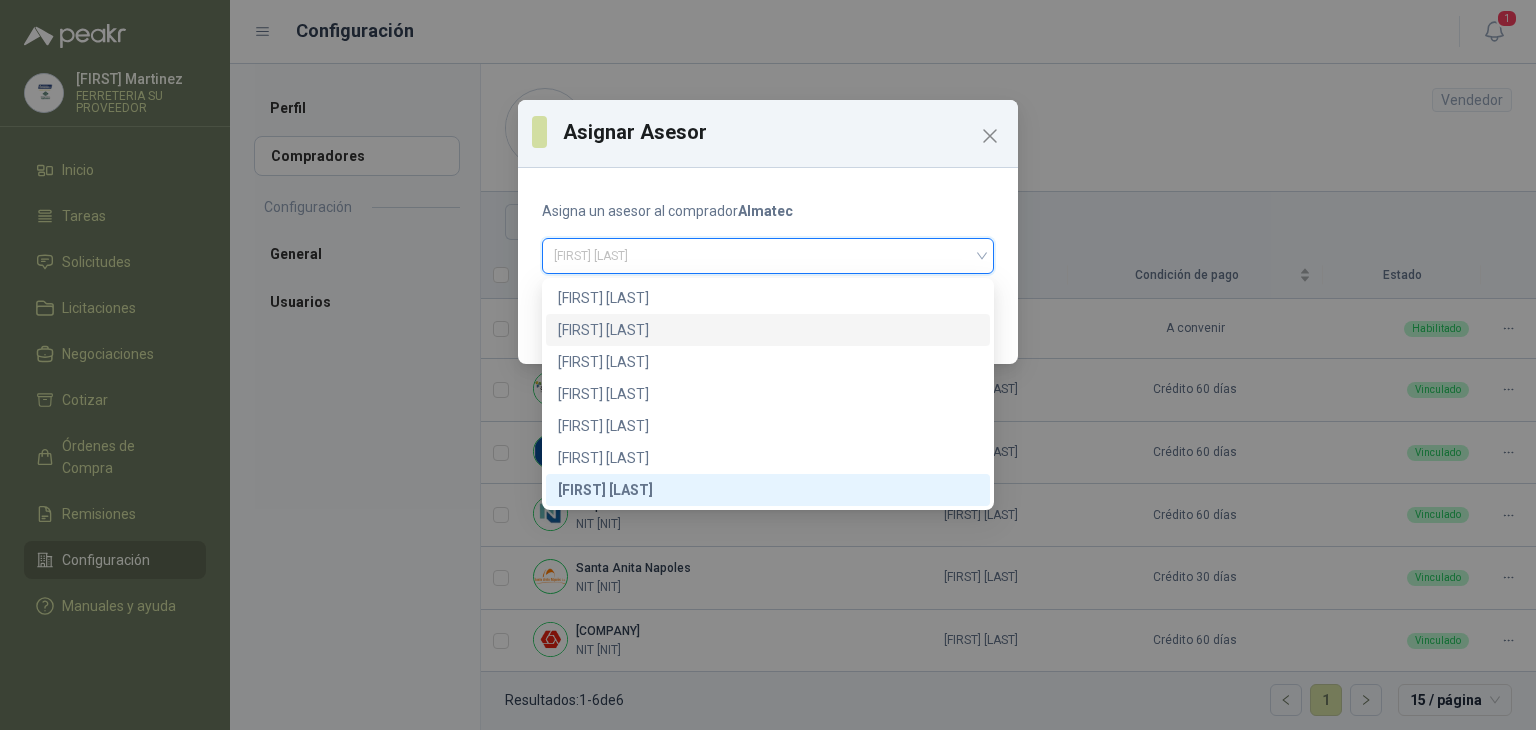 click on "[FIRST] [LAST]" at bounding box center (768, 330) 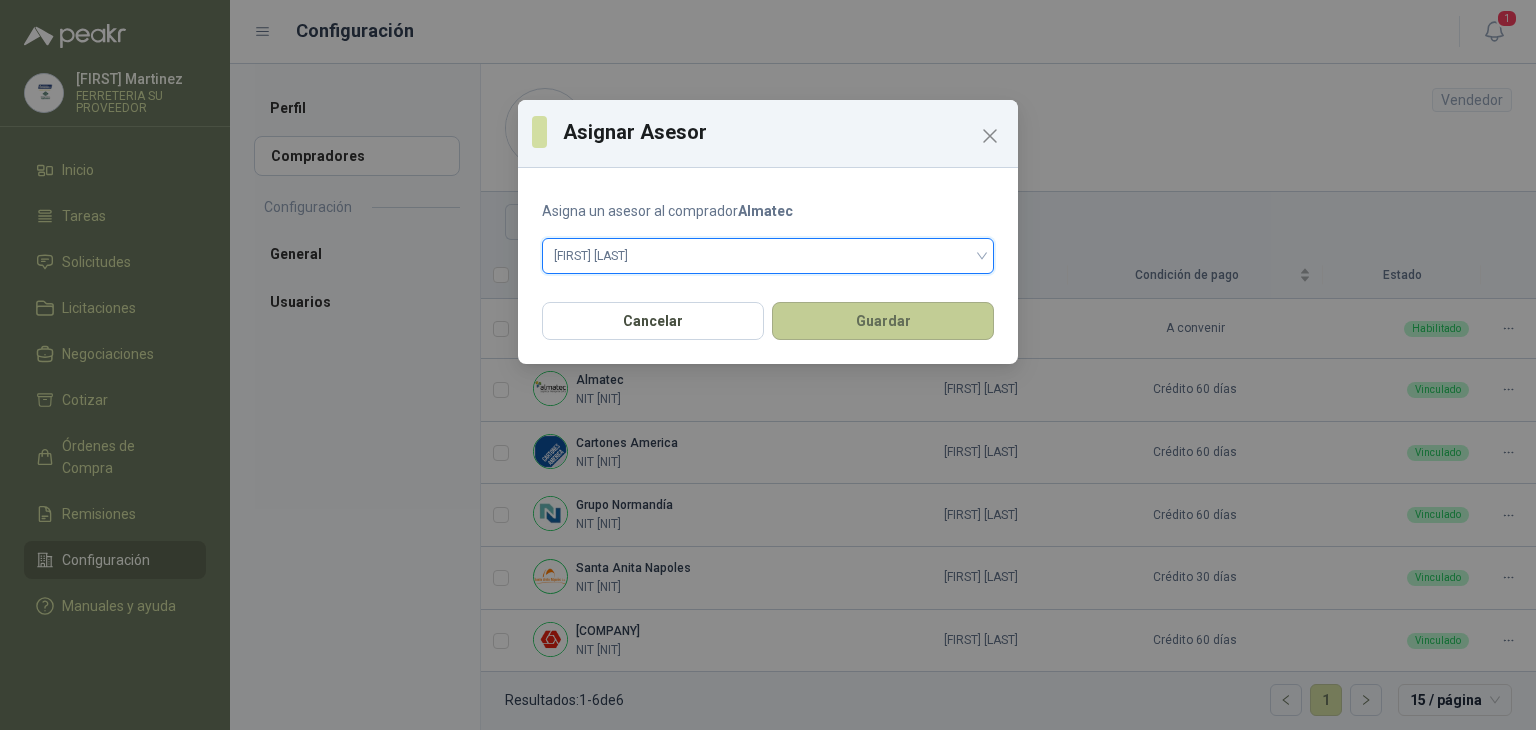 click on "Guardar" at bounding box center (883, 321) 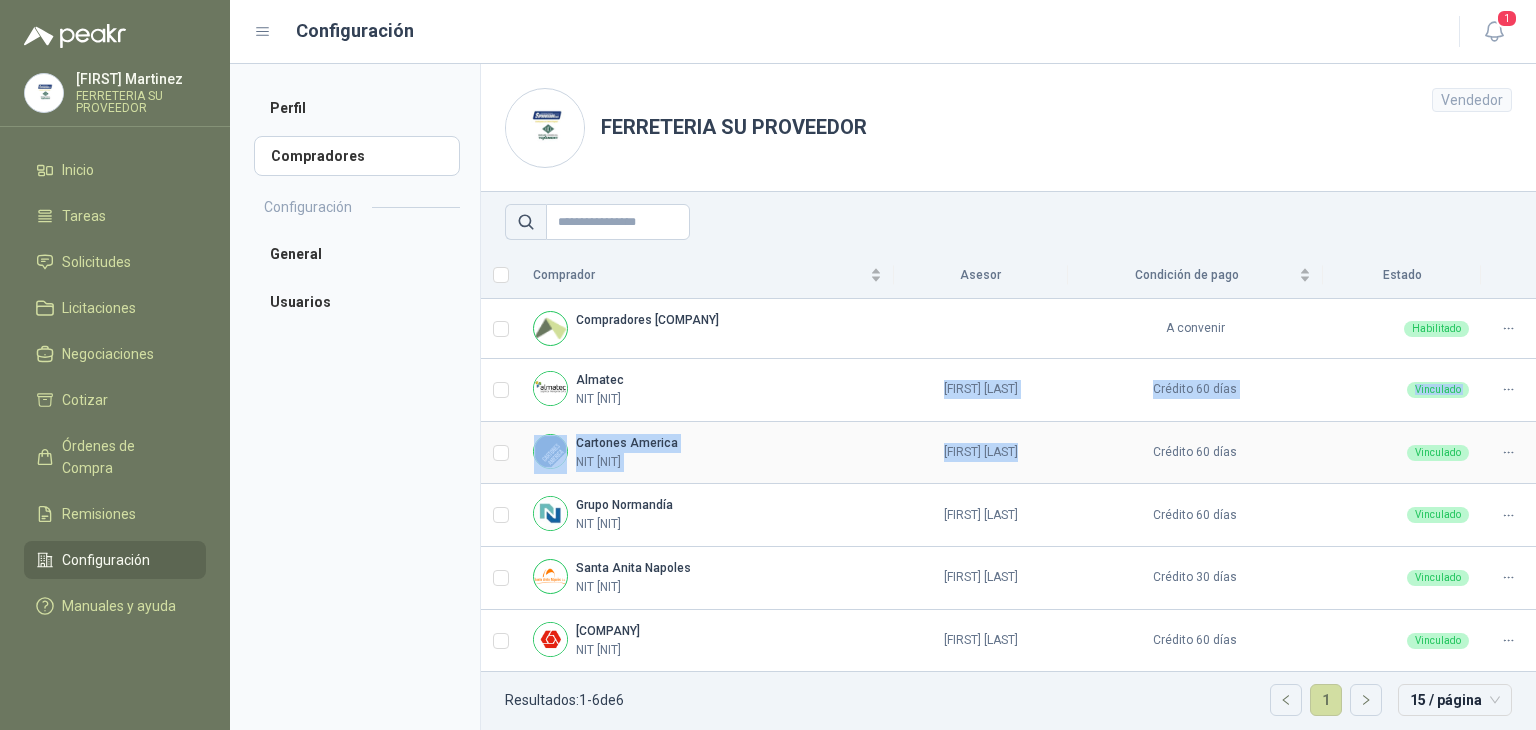 drag, startPoint x: 870, startPoint y: 386, endPoint x: 1069, endPoint y: 467, distance: 214.85344 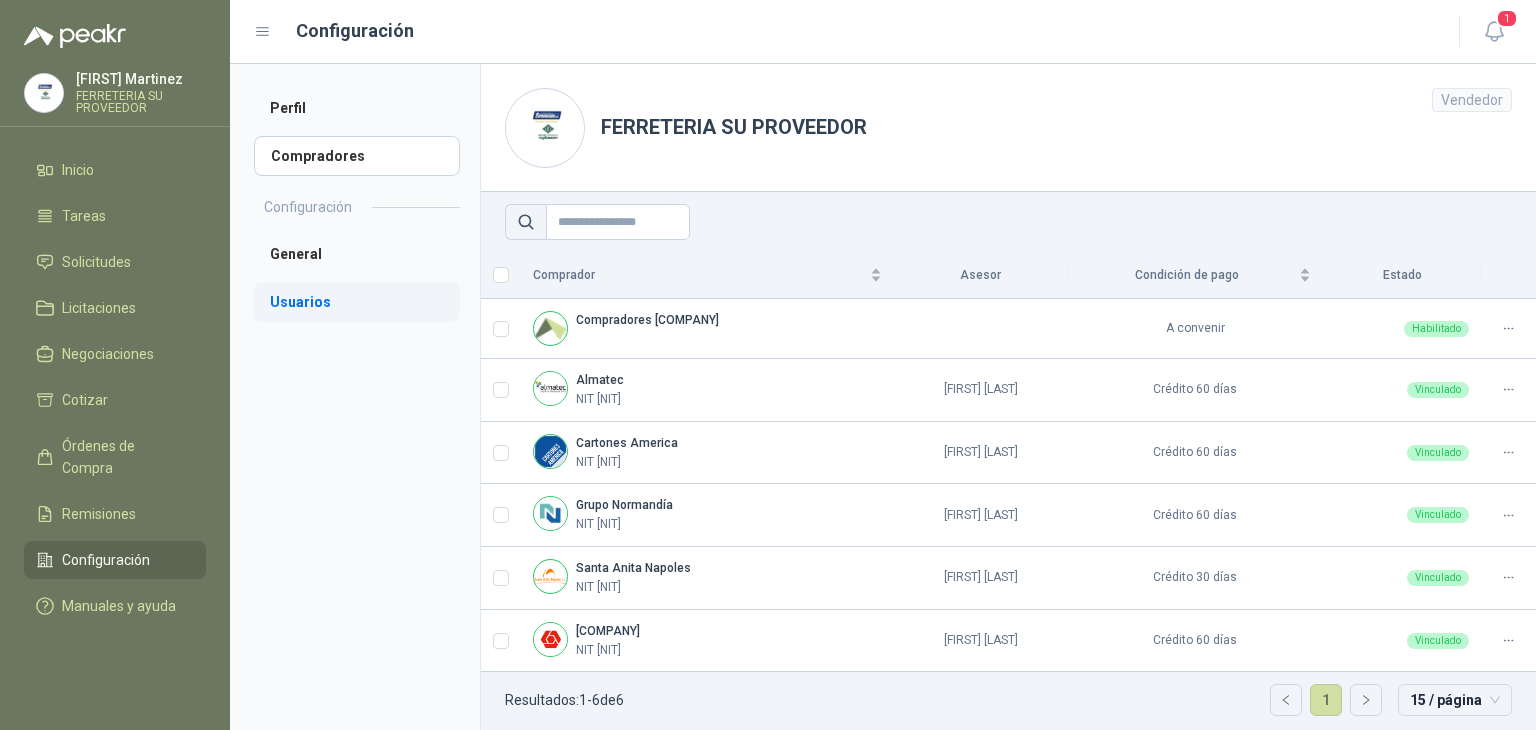 click on "Usuarios" at bounding box center (357, 302) 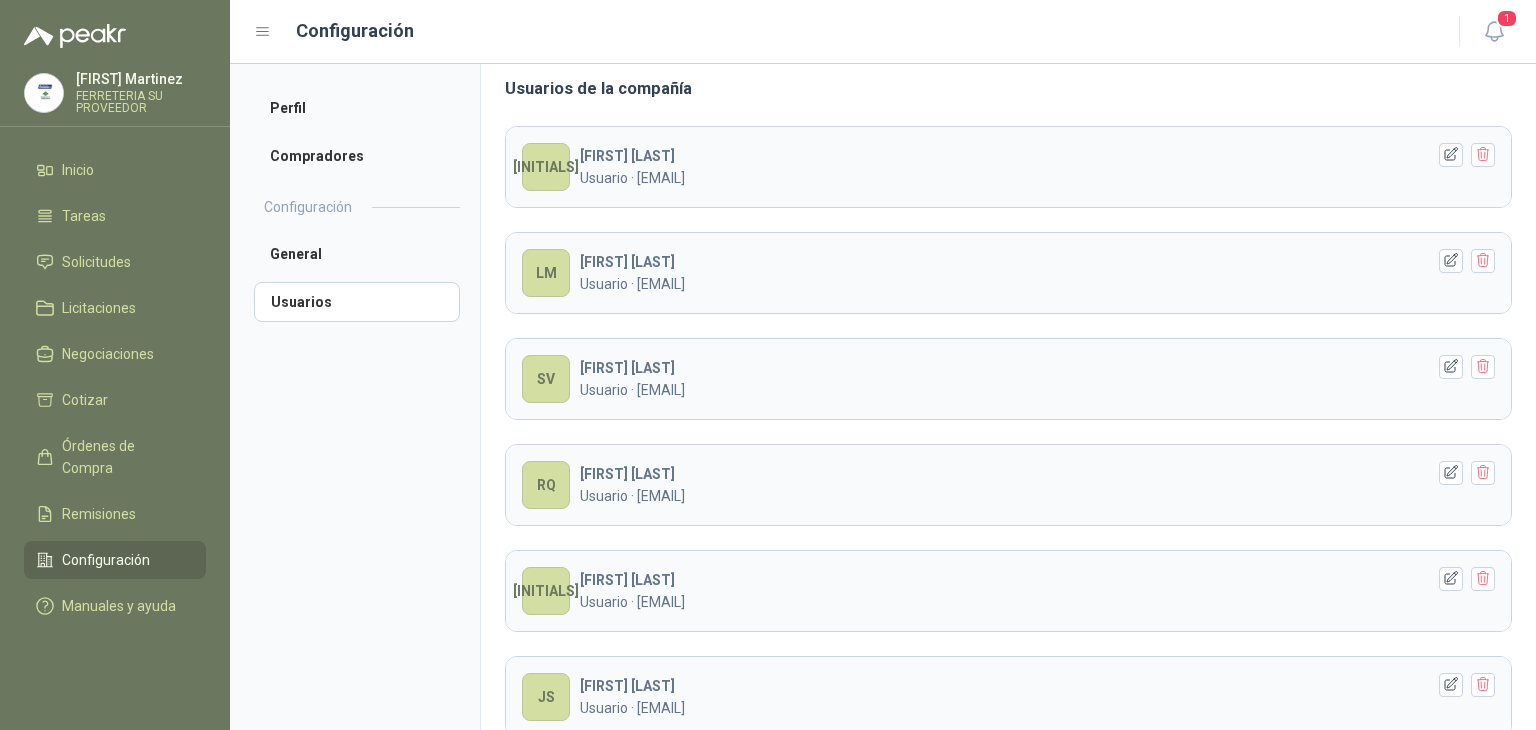 scroll, scrollTop: 138, scrollLeft: 0, axis: vertical 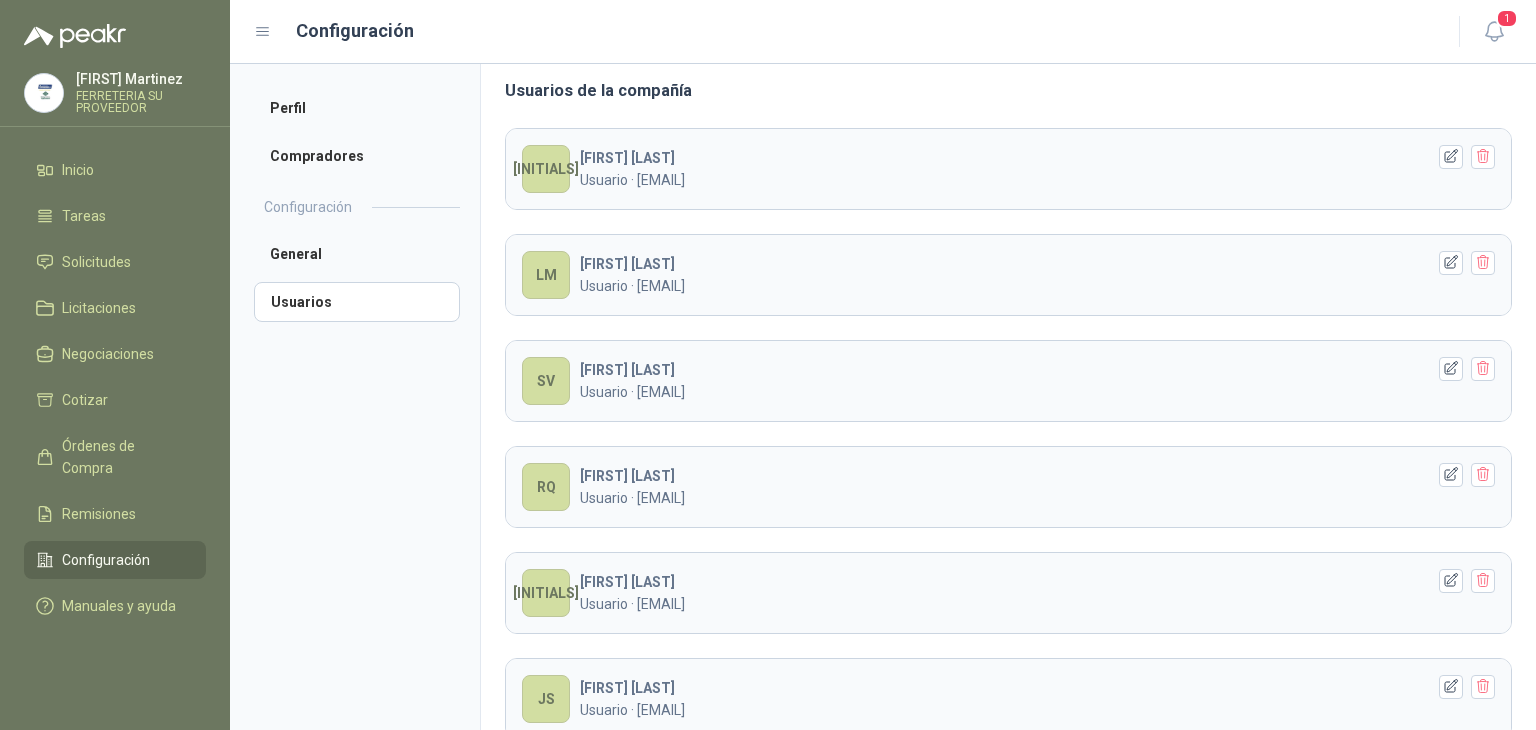 drag, startPoint x: 644, startPoint y: 180, endPoint x: 899, endPoint y: 174, distance: 255.07057 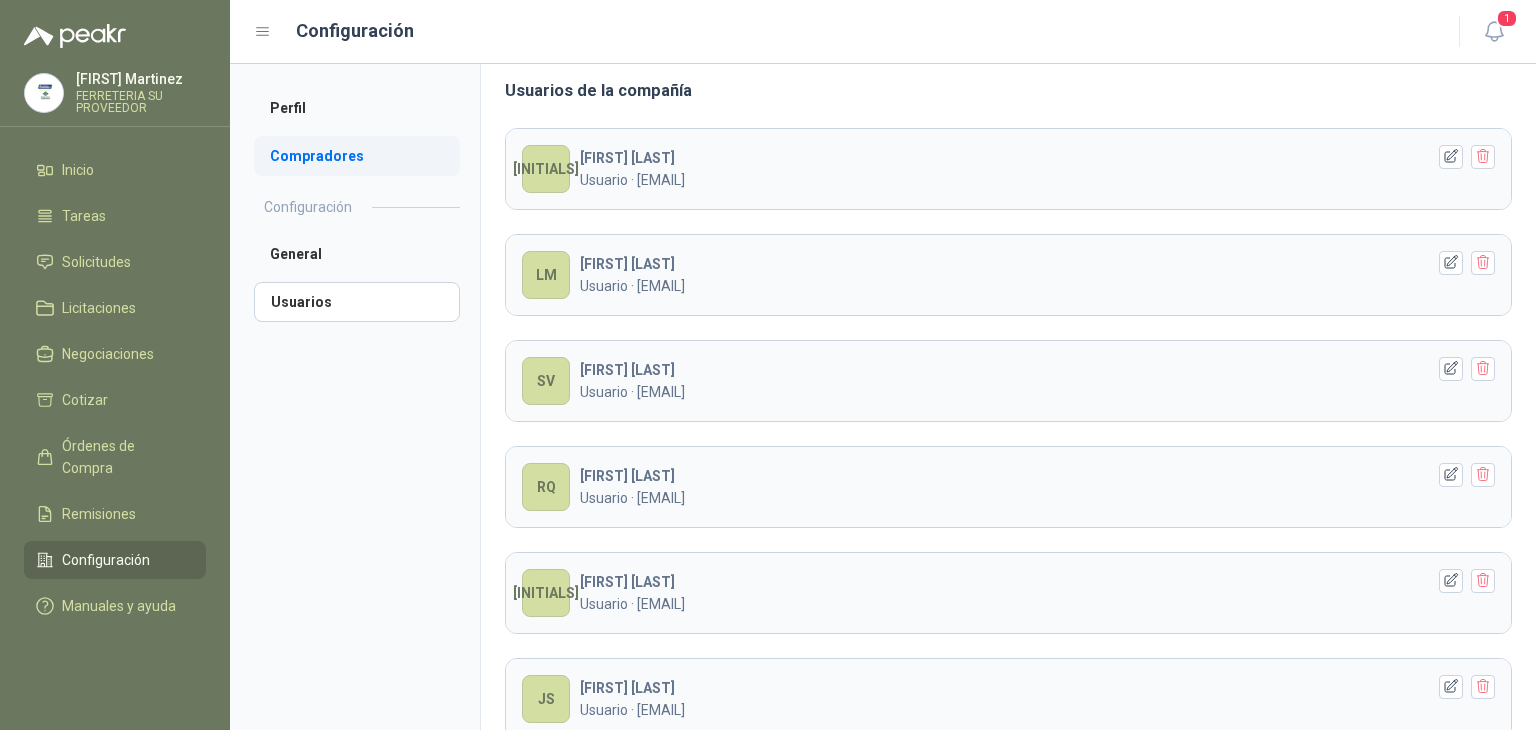 click on "Compradores" at bounding box center [357, 156] 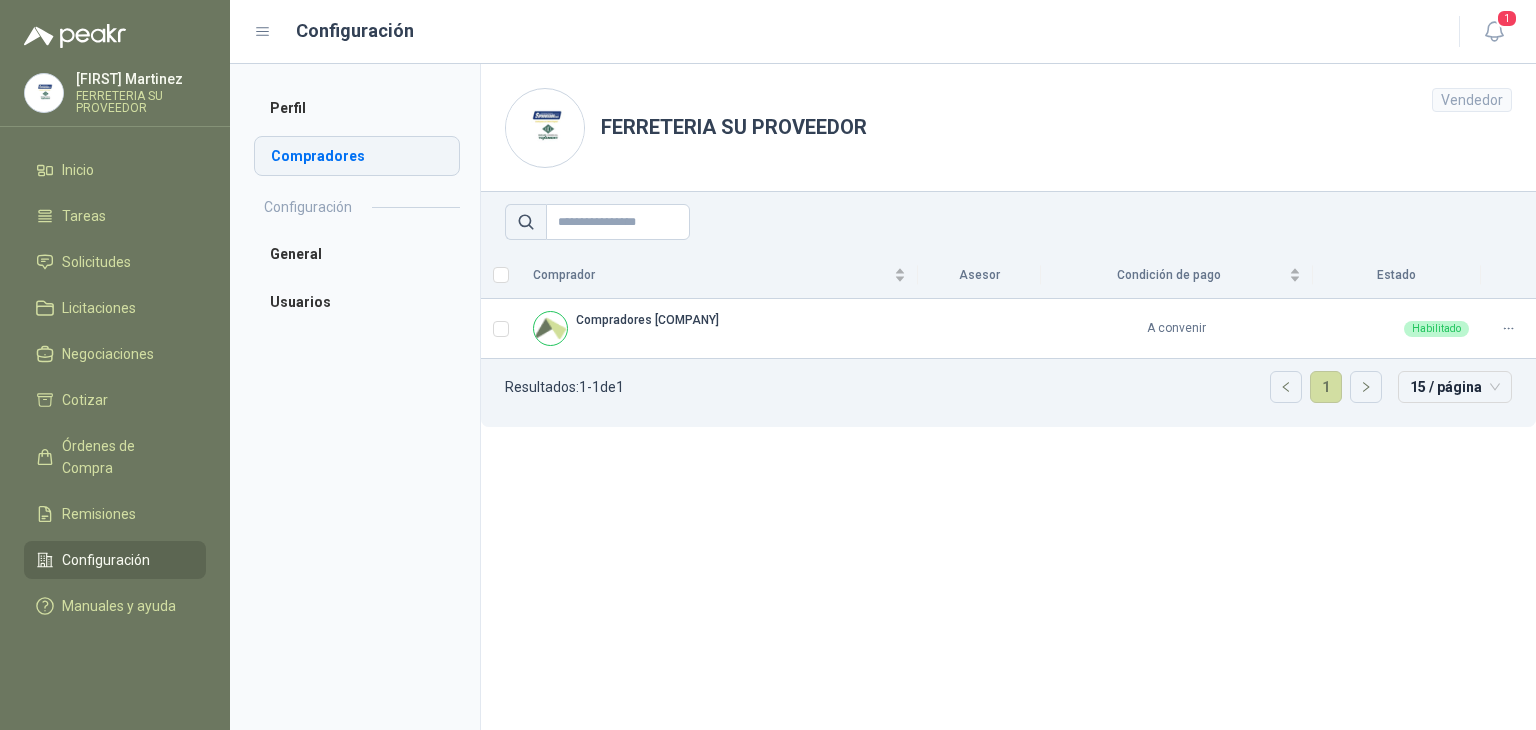 scroll, scrollTop: 0, scrollLeft: 0, axis: both 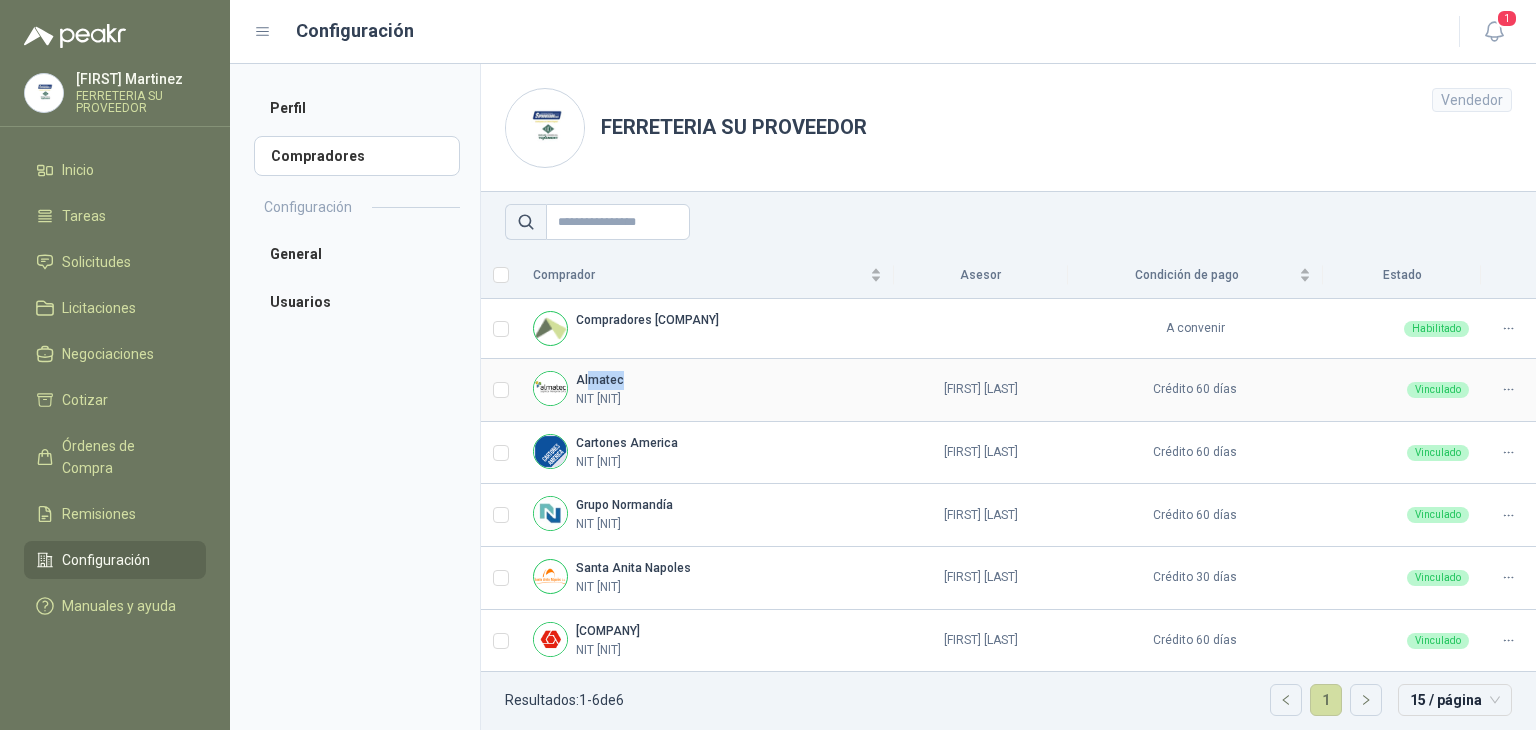 drag, startPoint x: 591, startPoint y: 377, endPoint x: 632, endPoint y: 391, distance: 43.32436 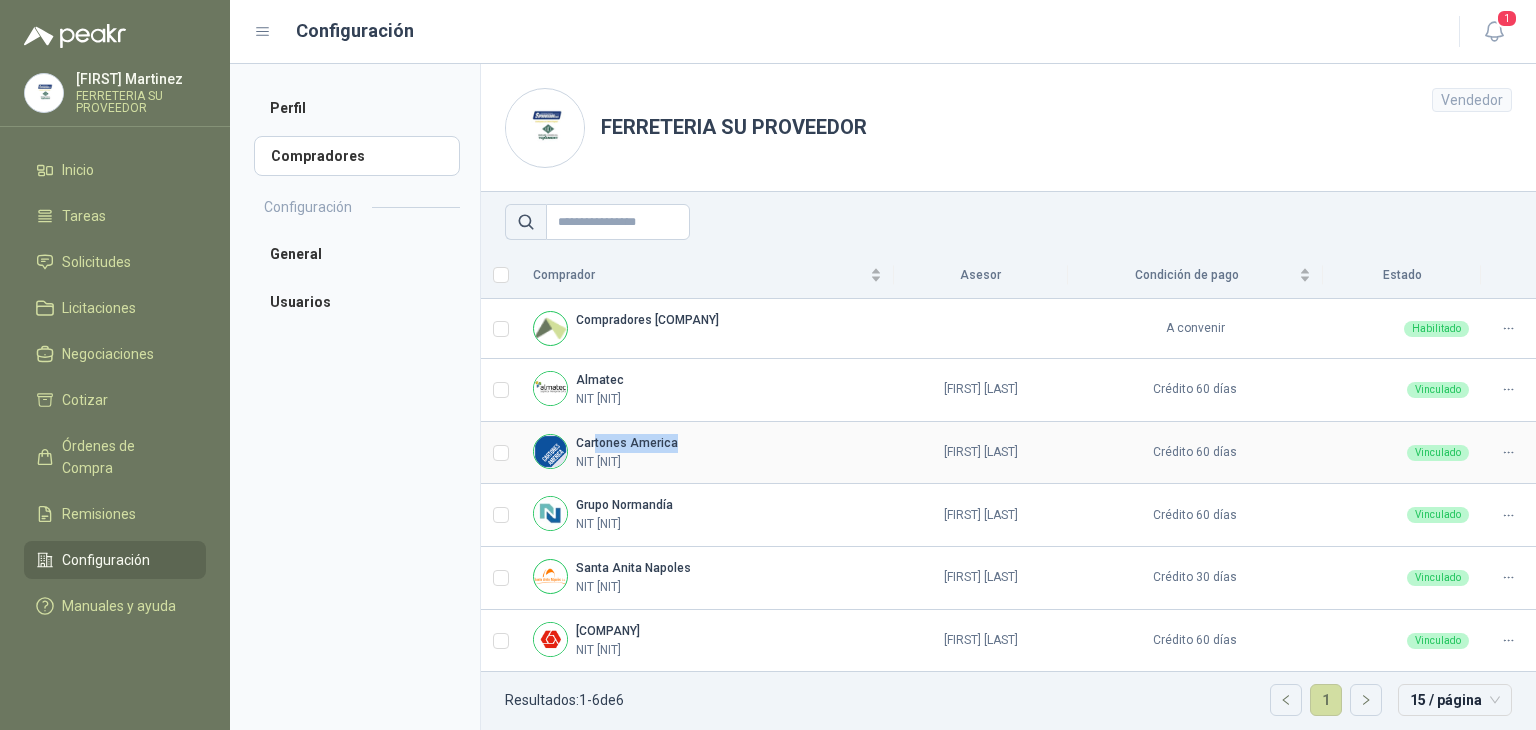 drag, startPoint x: 593, startPoint y: 435, endPoint x: 691, endPoint y: 451, distance: 99.29753 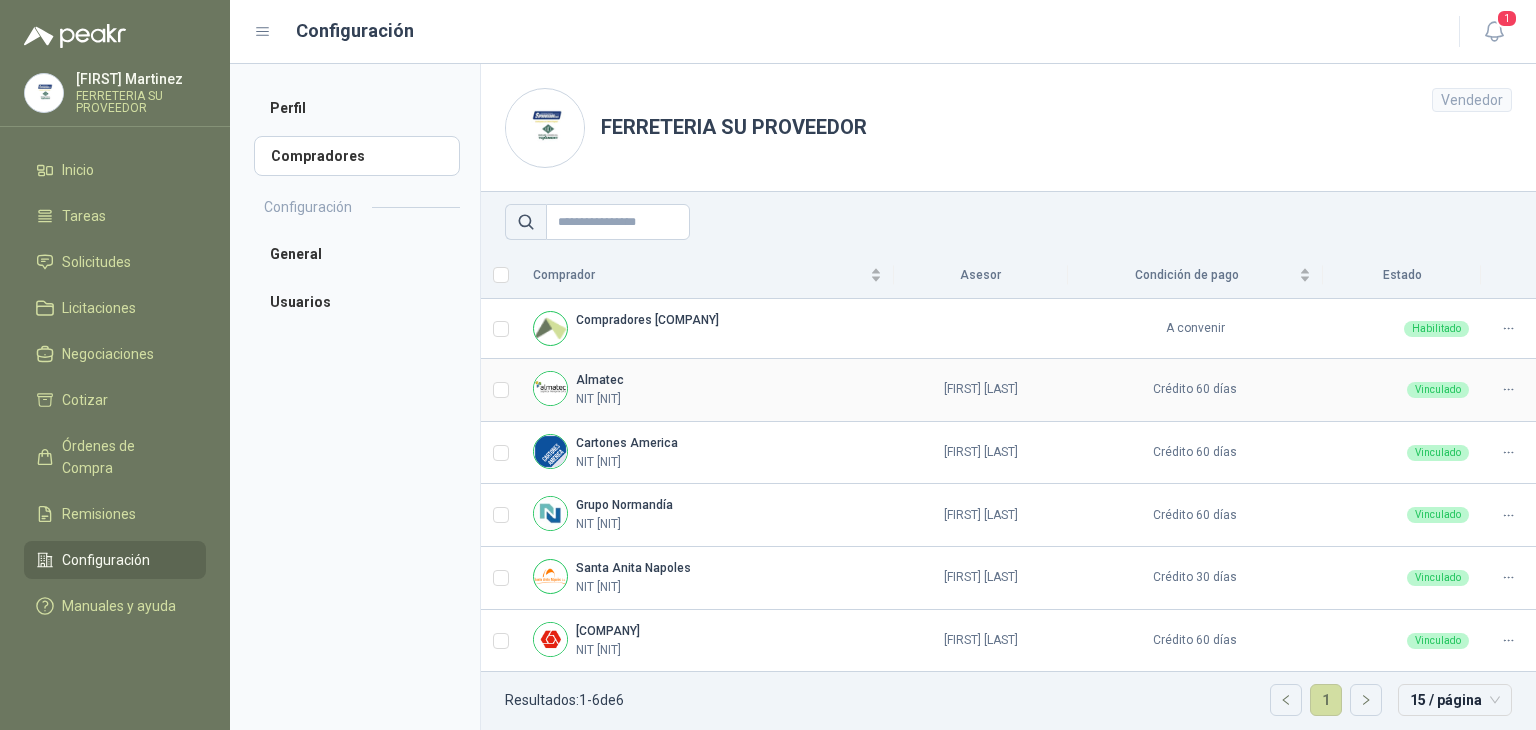 click on "[COMPANY] NIT [NIT]" at bounding box center [707, 390] 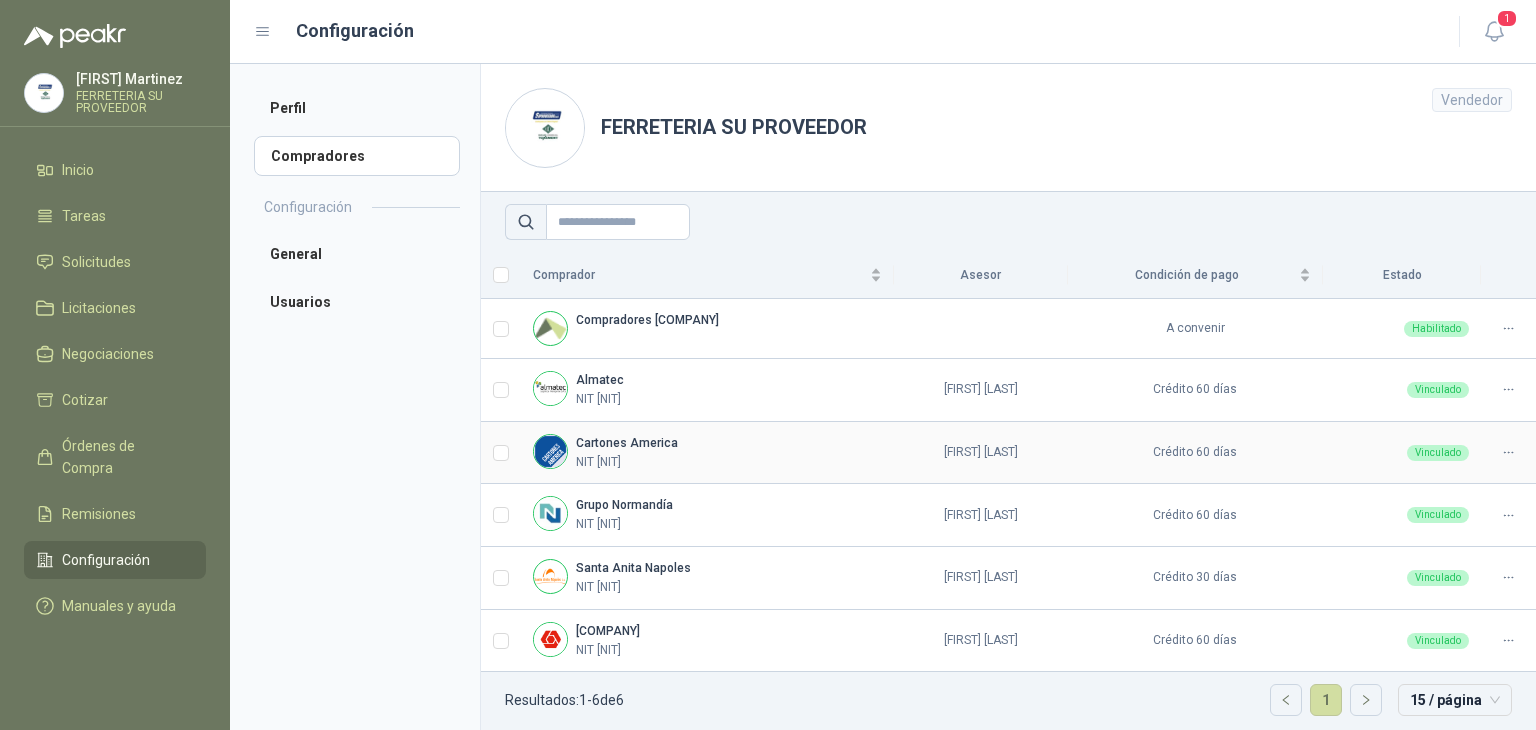 drag, startPoint x: 568, startPoint y: 393, endPoint x: 658, endPoint y: 456, distance: 109.859 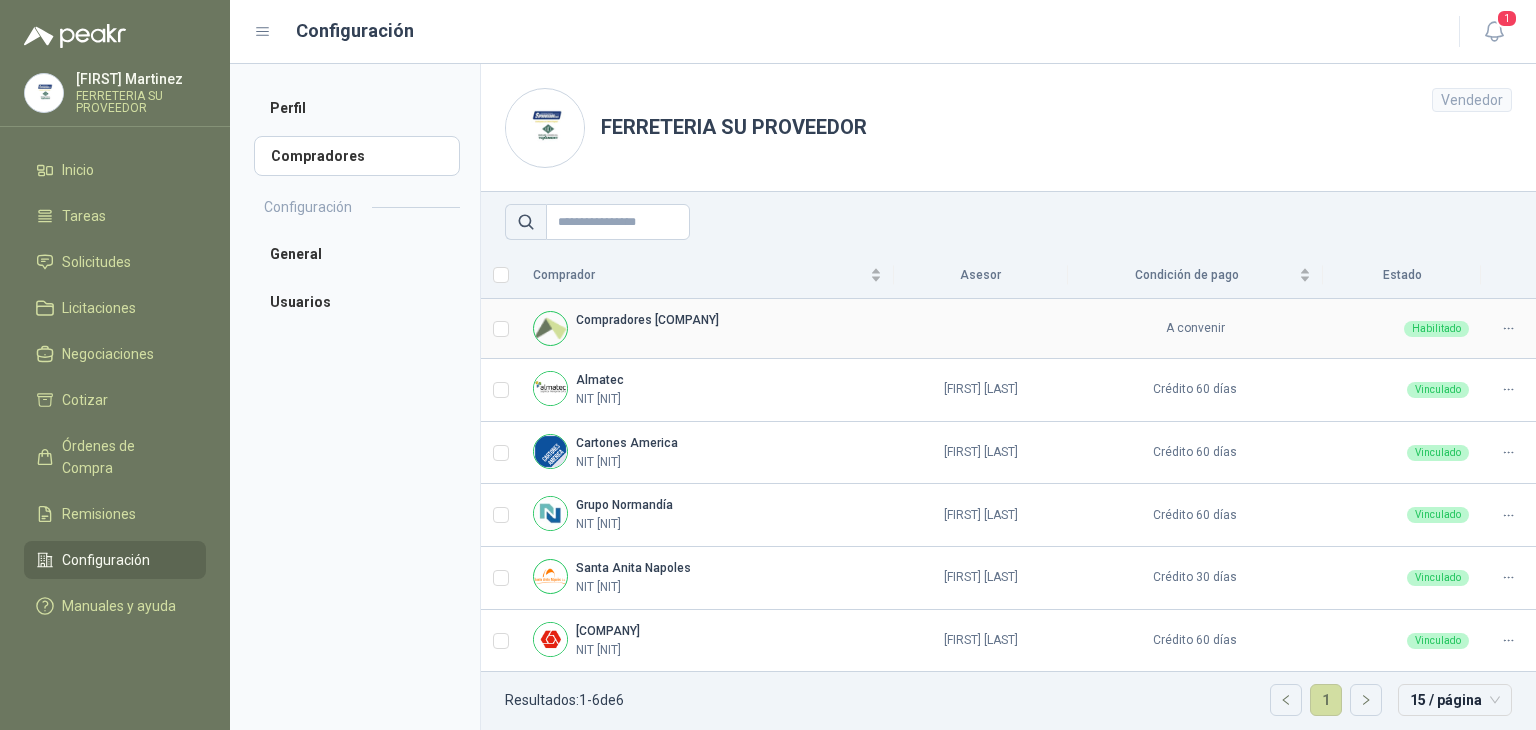 click at bounding box center (1508, 328) 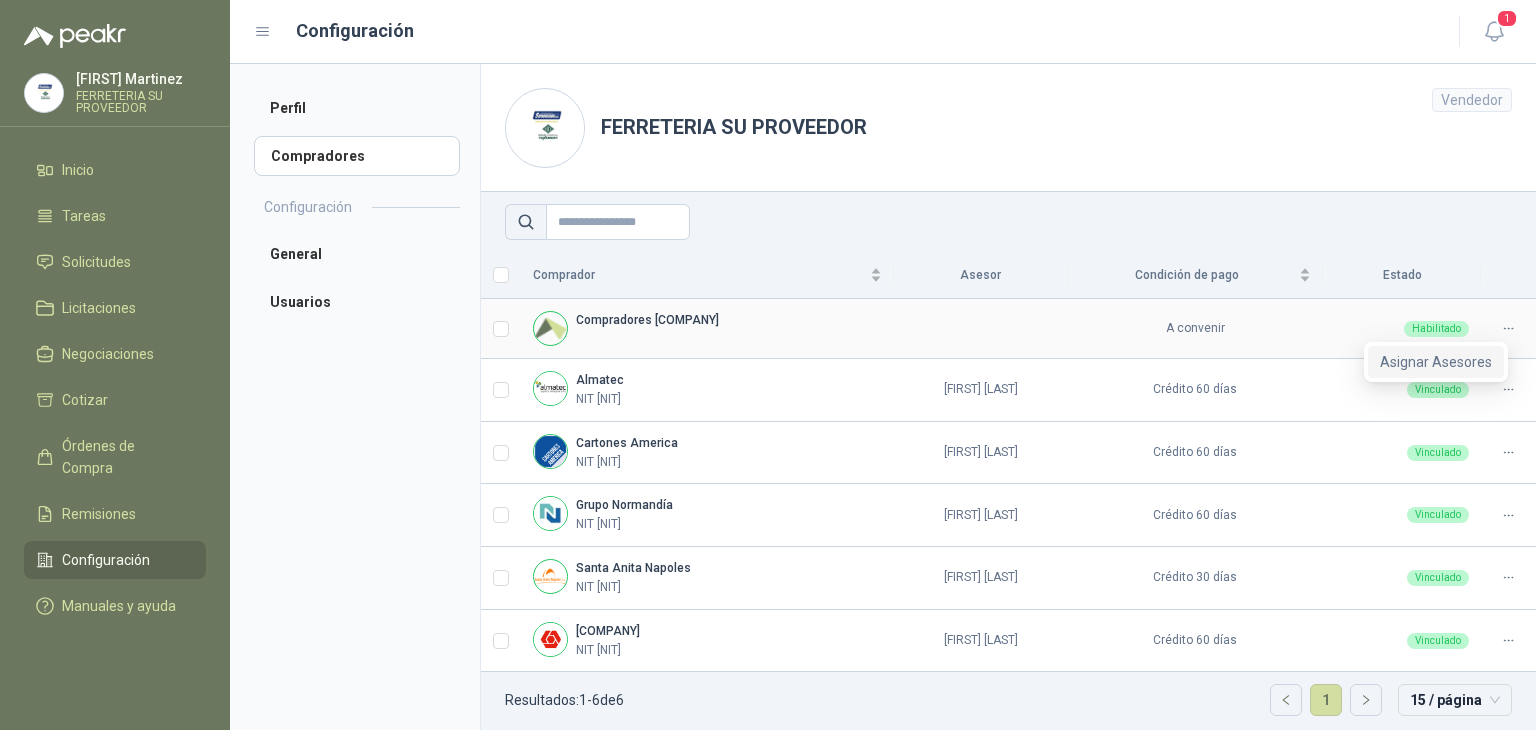 click on "Asignar Asesores" at bounding box center (1436, 362) 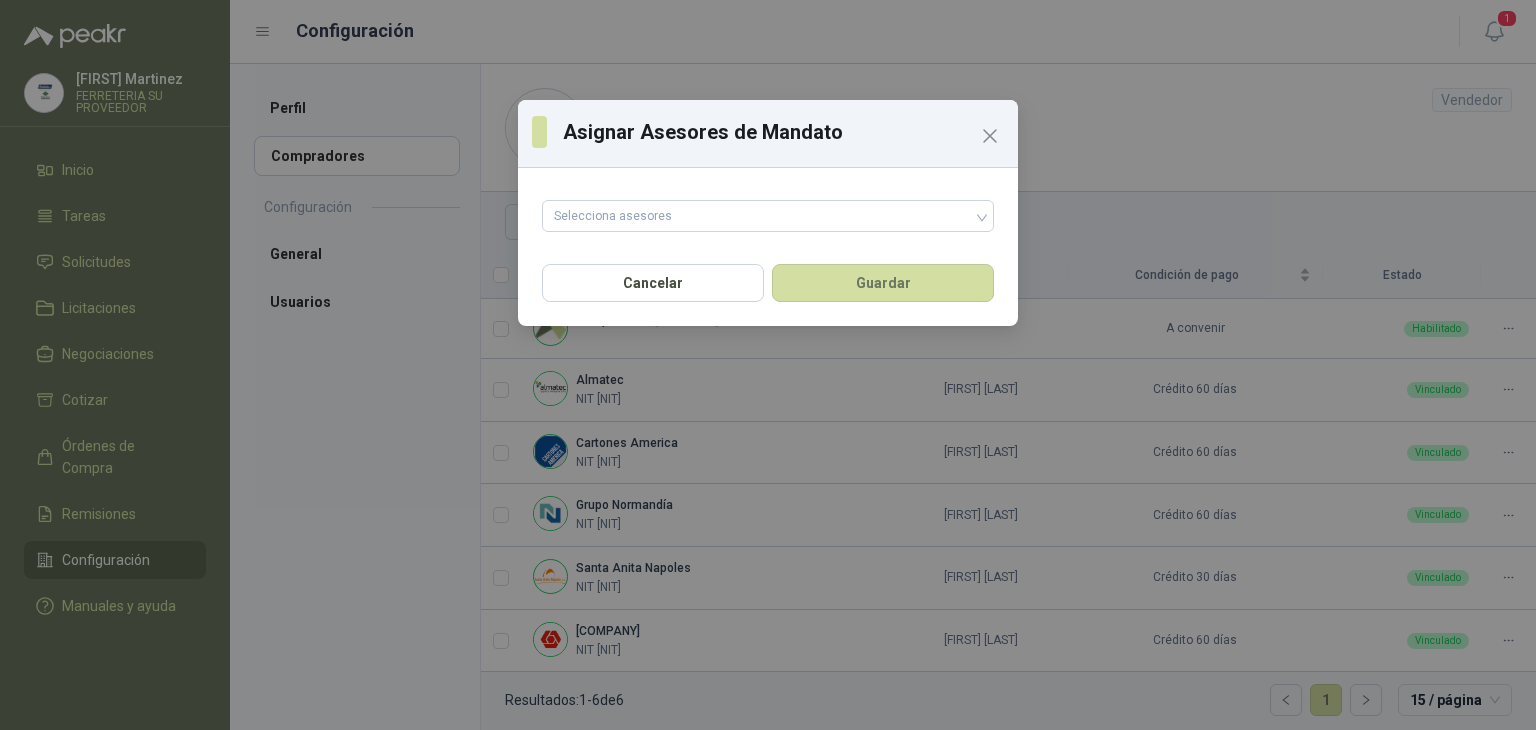 click on "Asignar Asesores de Mandato" at bounding box center [783, 132] 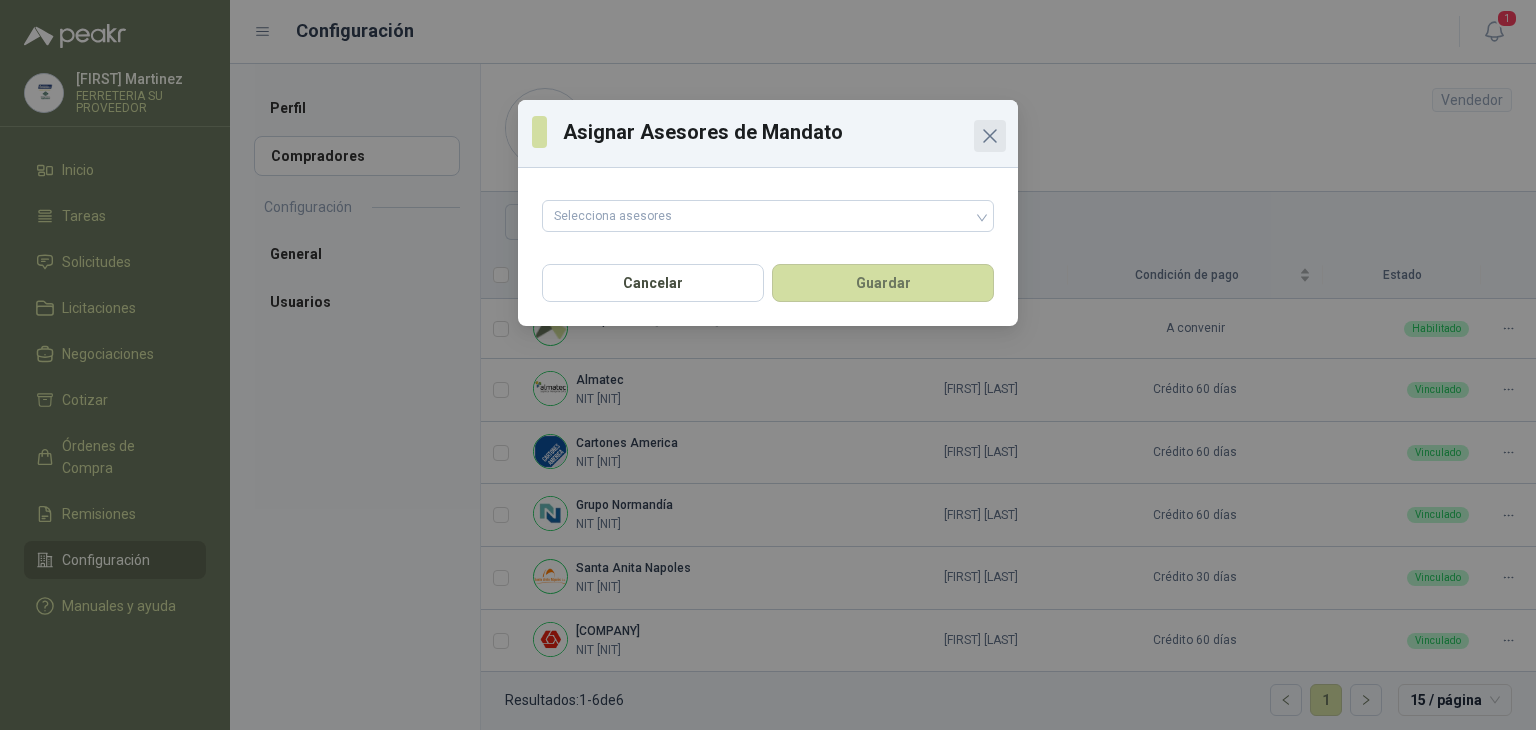 click at bounding box center (990, 136) 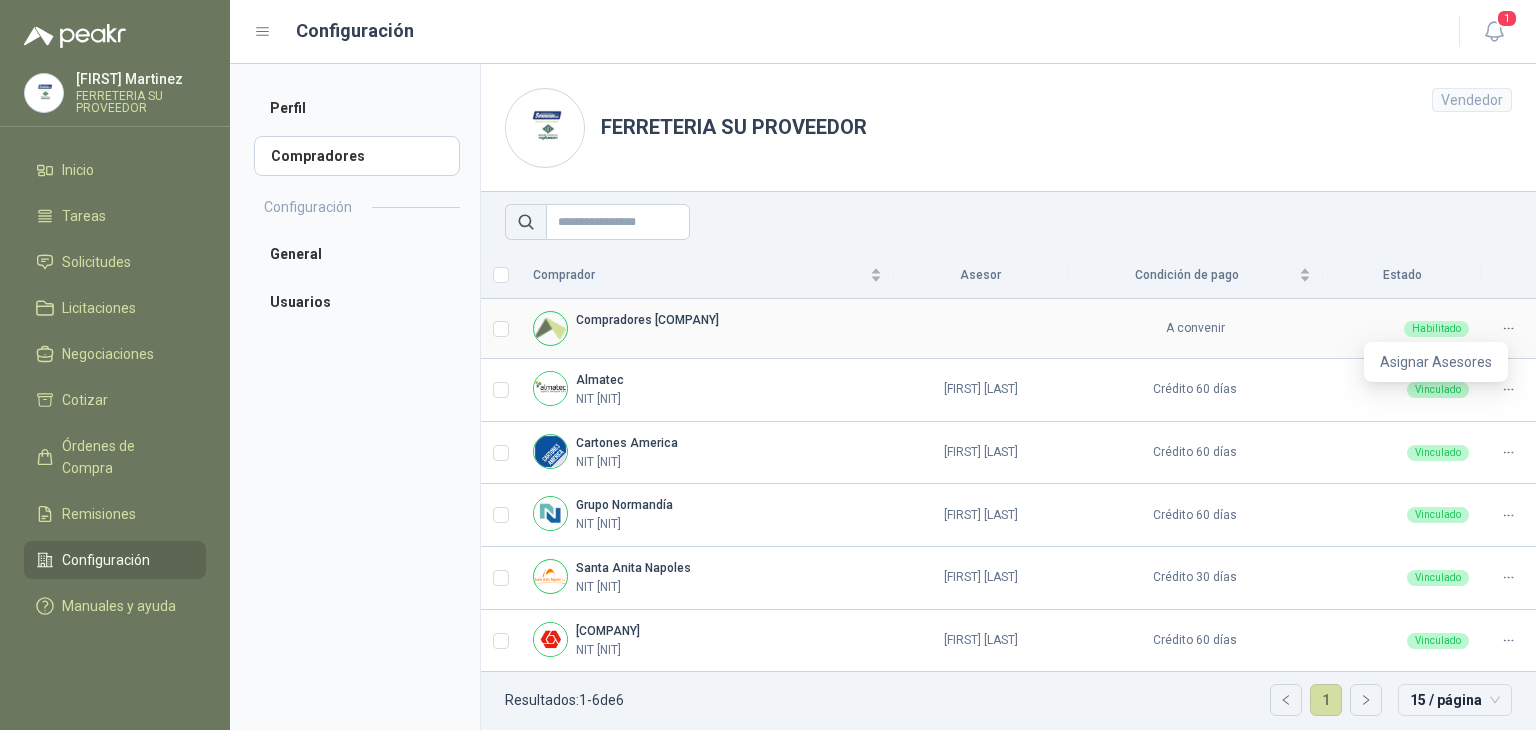 click at bounding box center [1508, 328] 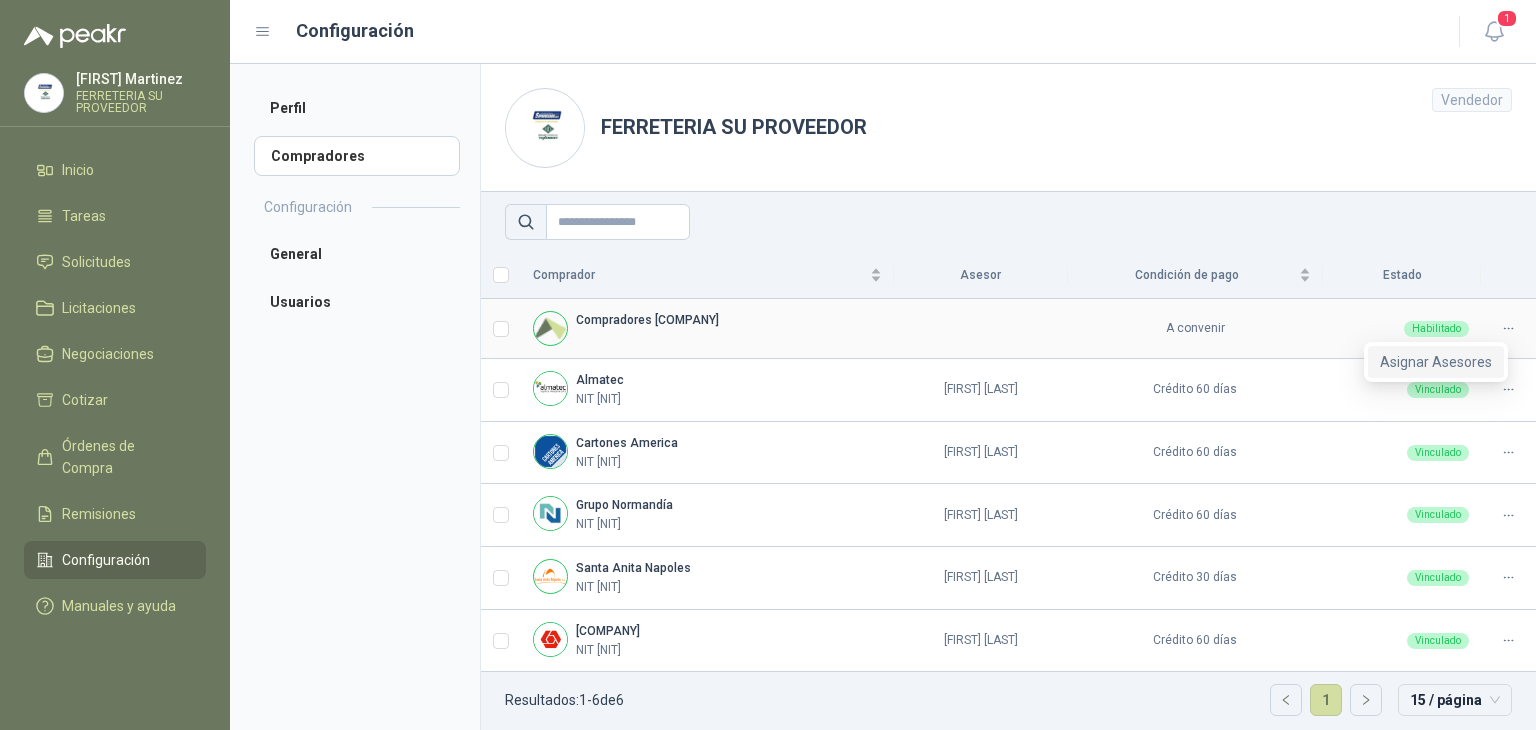 click on "Asignar Asesores" at bounding box center [1436, 362] 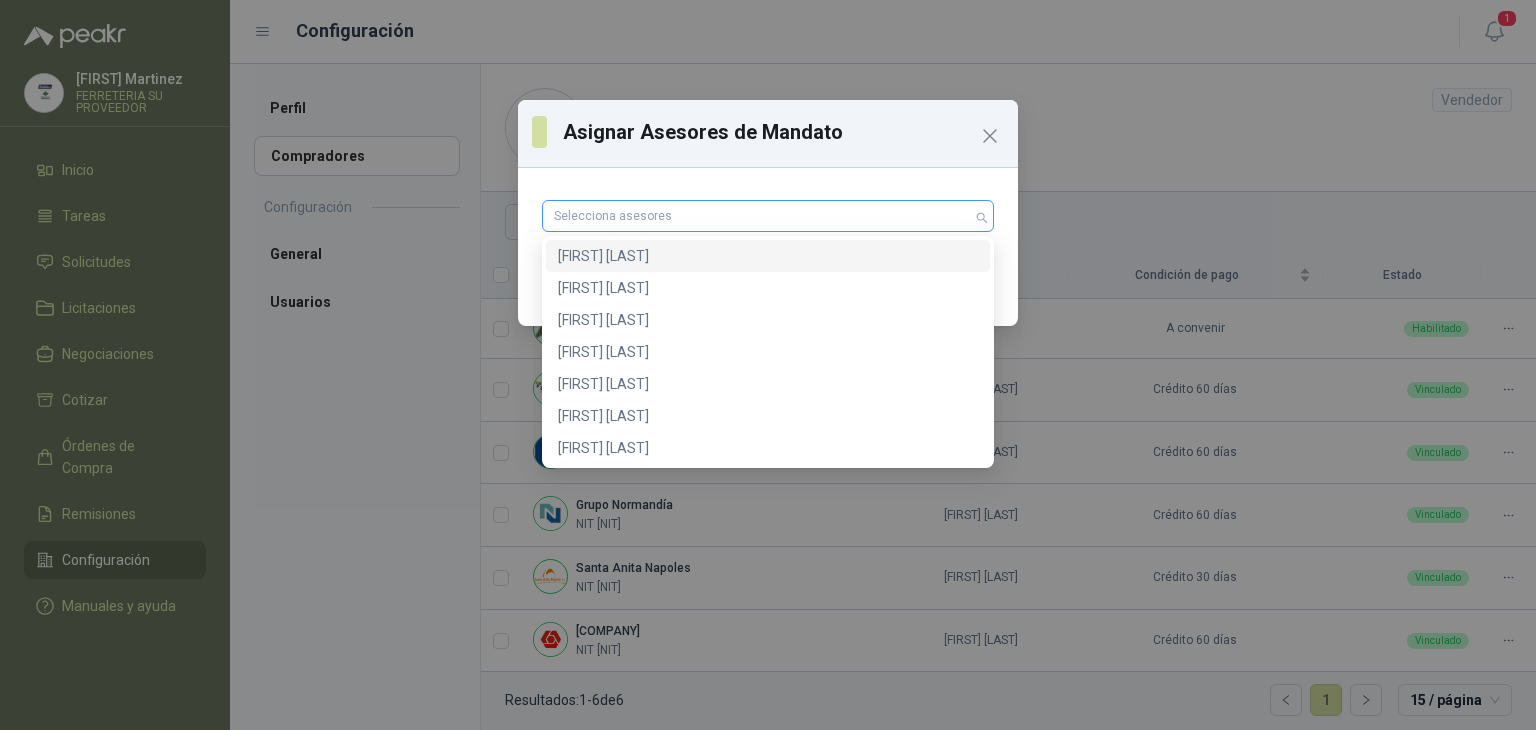 click on "Selecciona asesores" at bounding box center [768, 216] 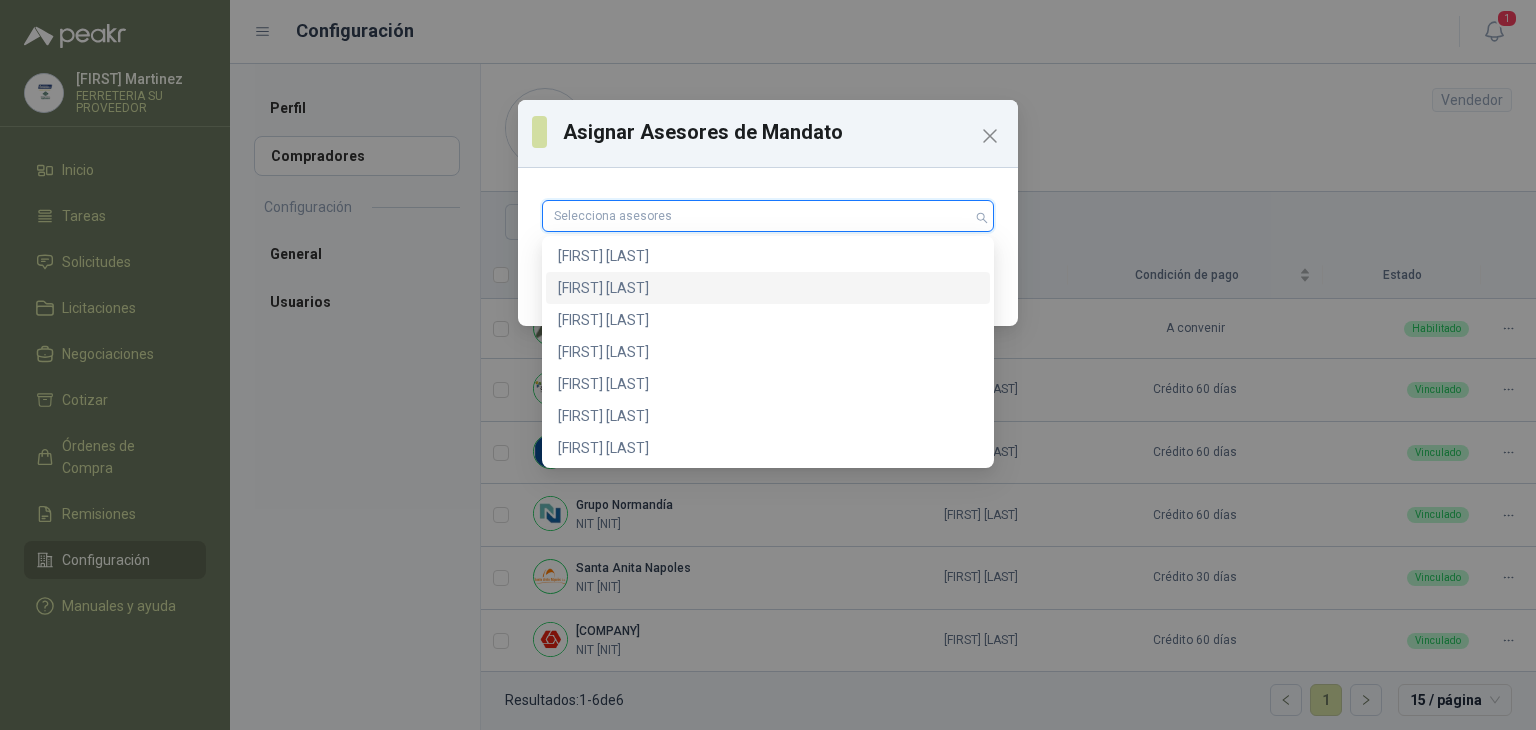 click on "[FIRST] [LAST]" at bounding box center (768, 288) 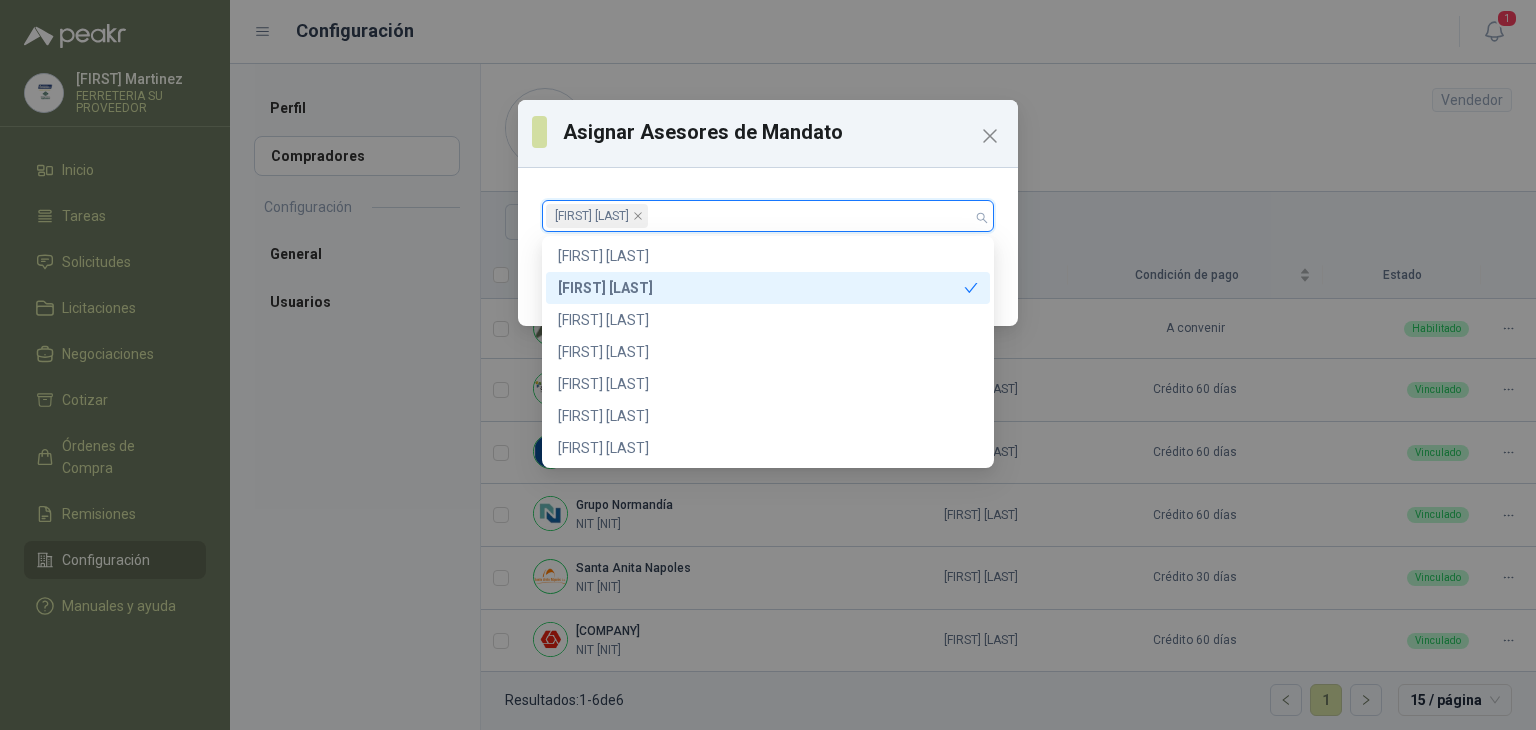click on "Cancelar Guardar" at bounding box center (768, 289) 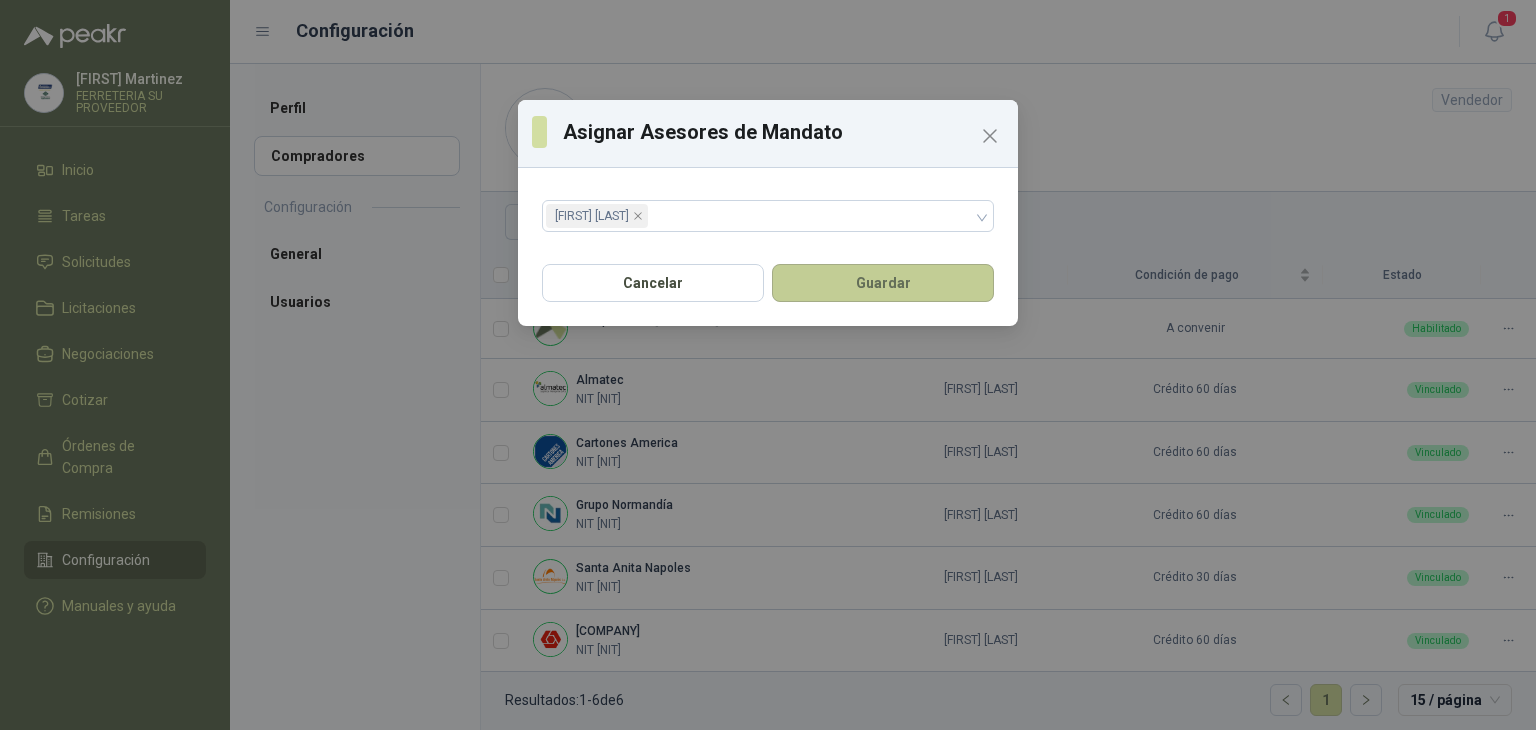 click on "Guardar" at bounding box center [883, 283] 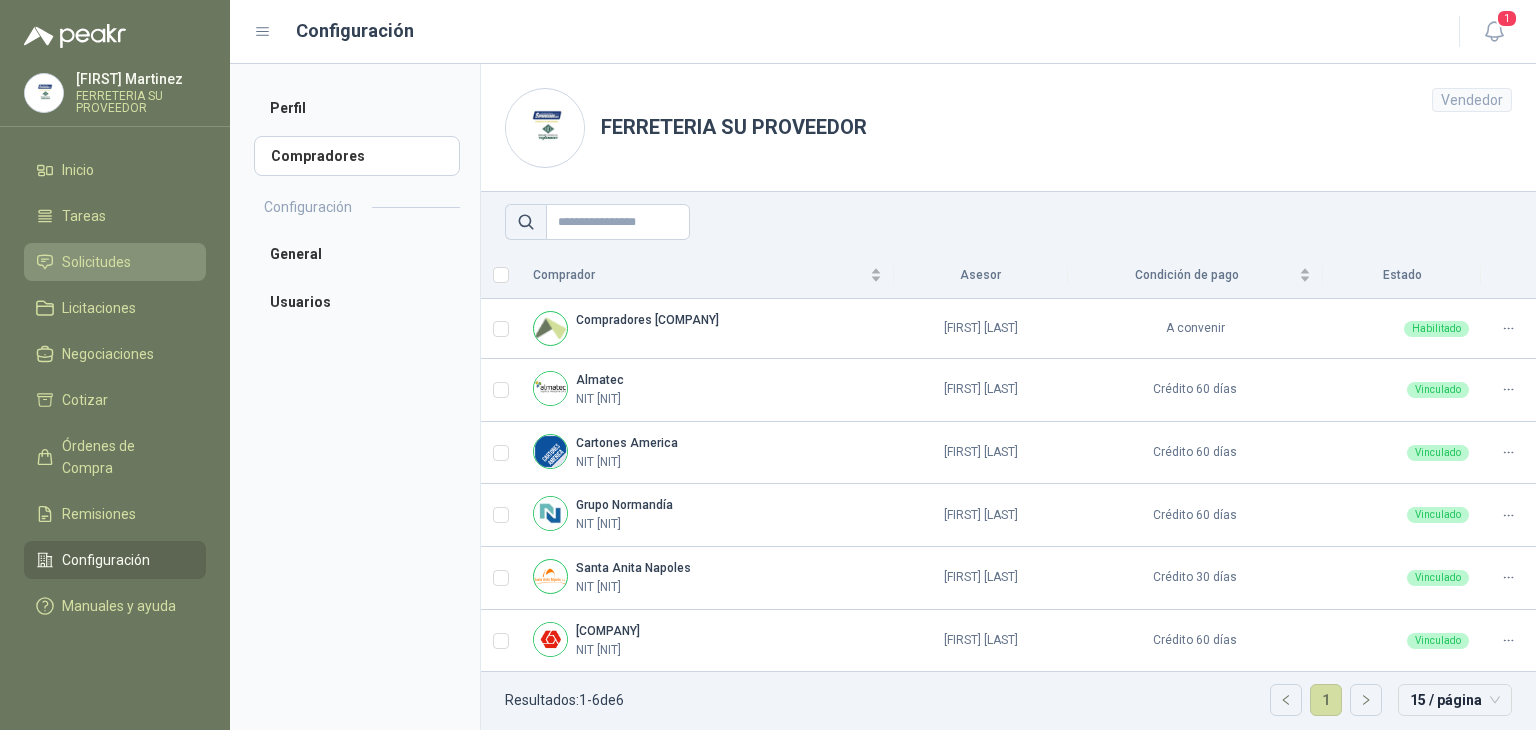 click on "Solicitudes" at bounding box center (96, 262) 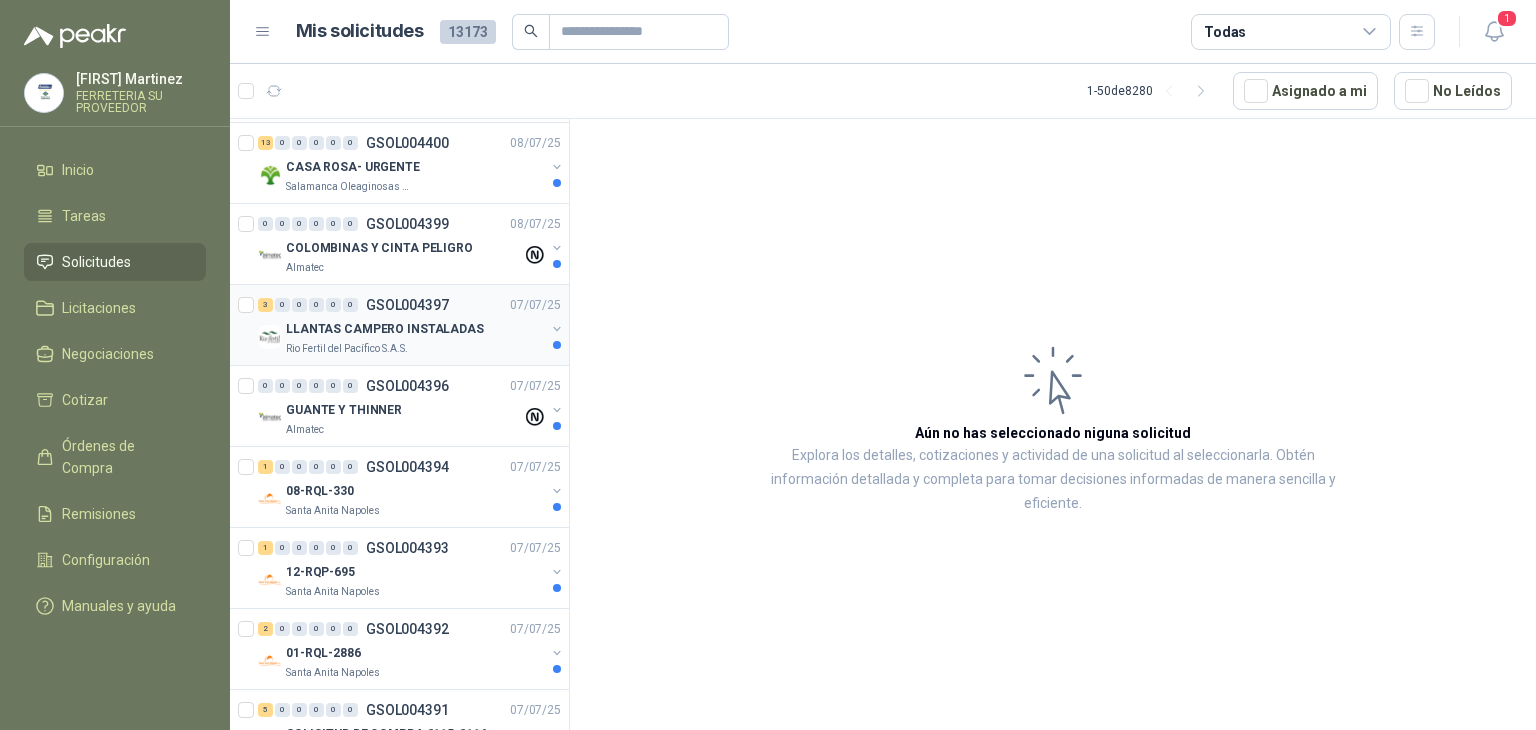 scroll, scrollTop: 784, scrollLeft: 0, axis: vertical 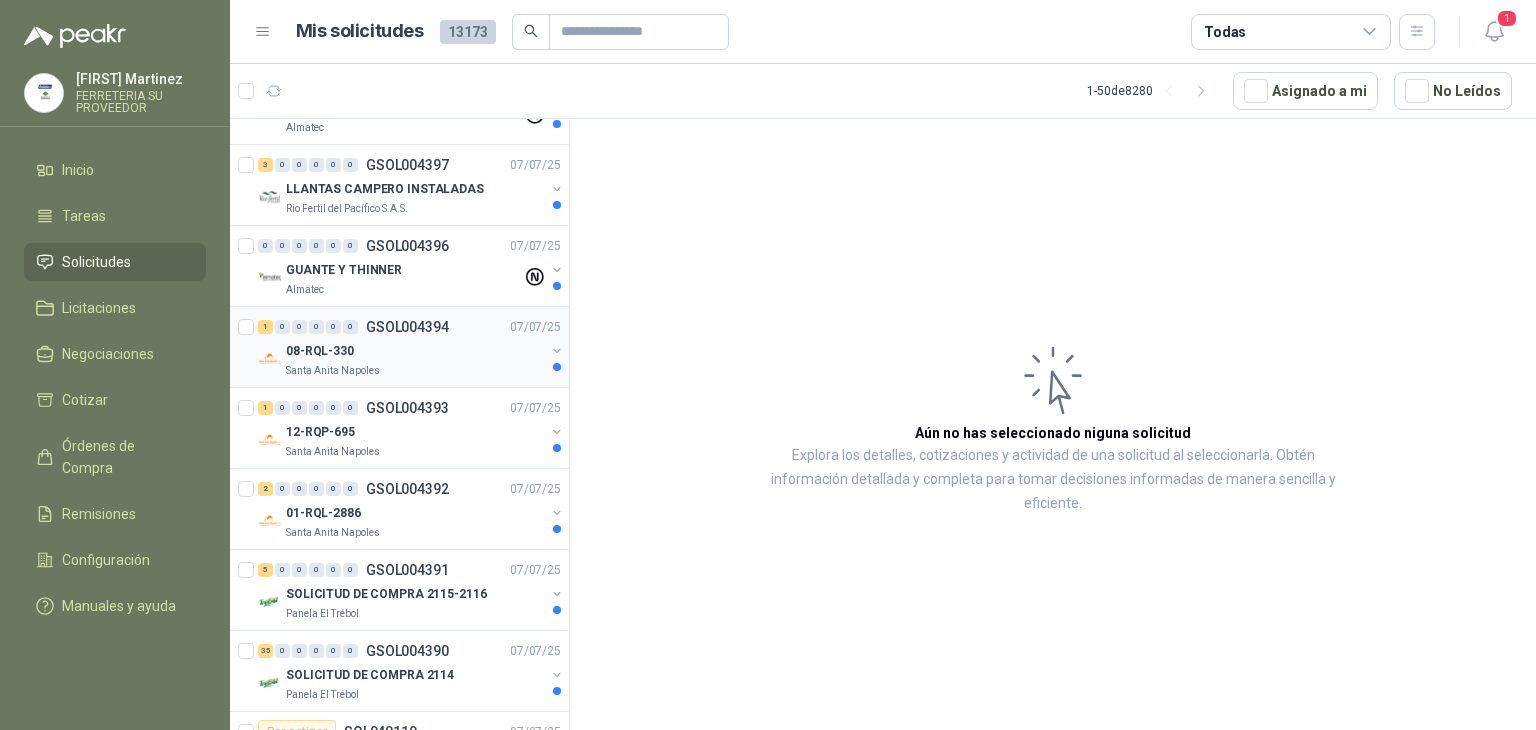 click at bounding box center [557, 351] 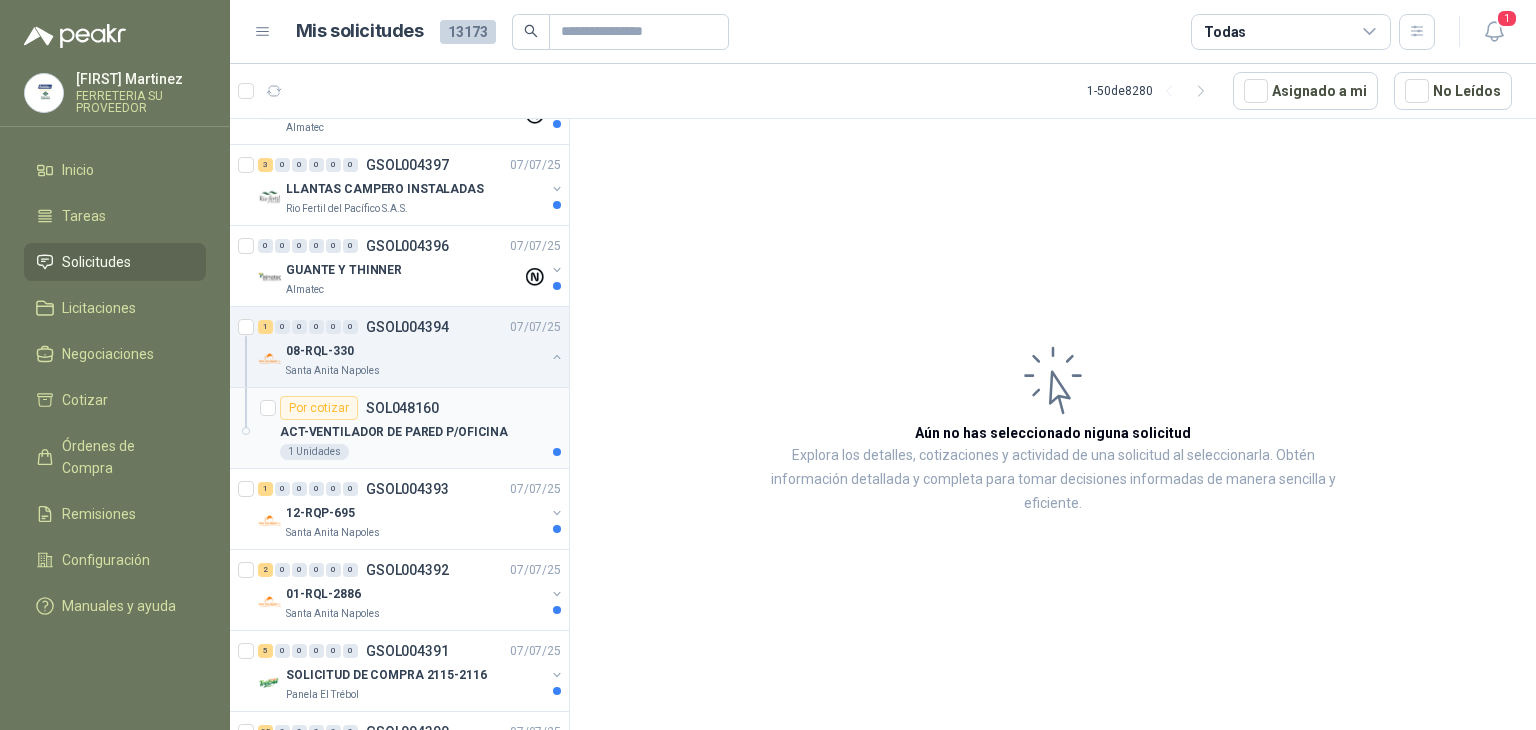 click on "SOL048160" at bounding box center [402, 408] 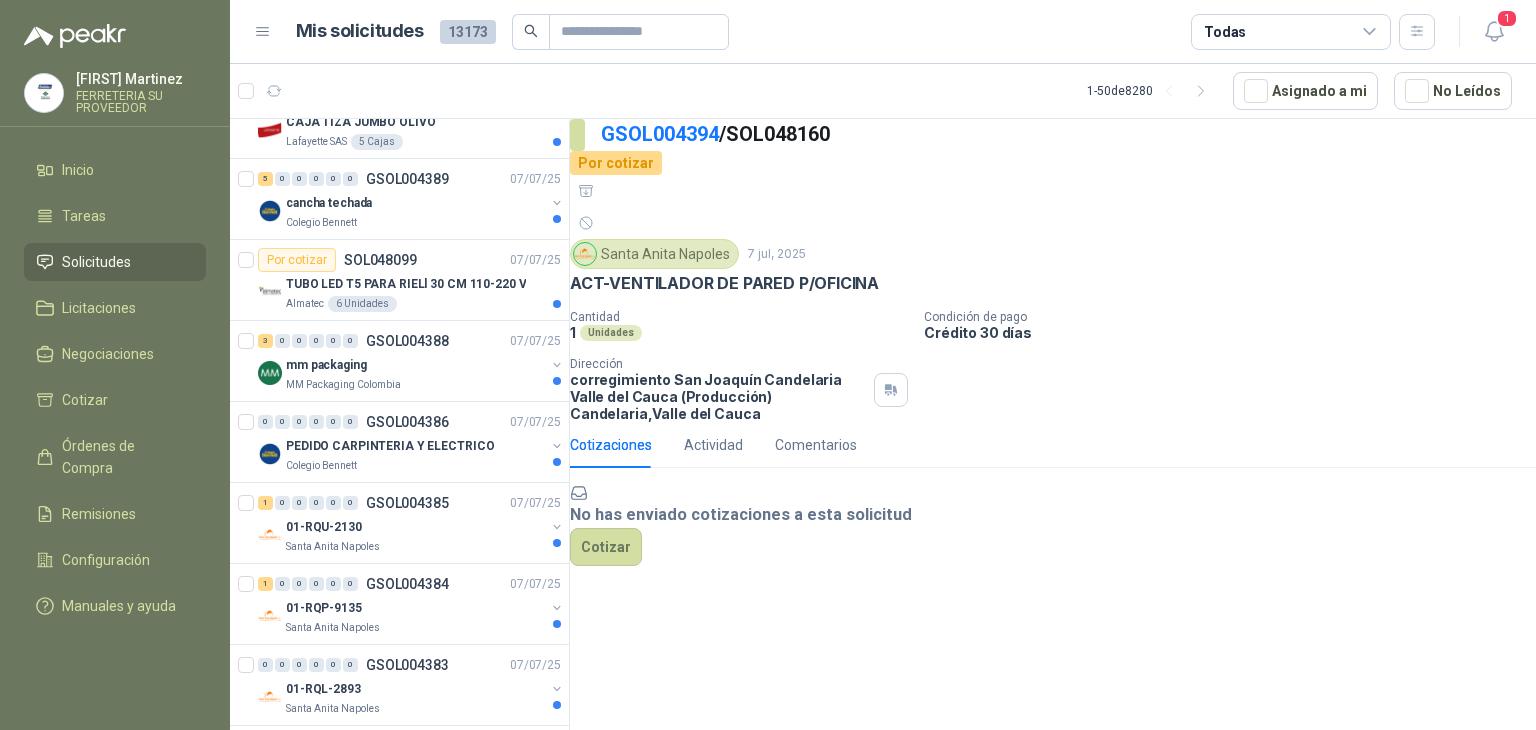 scroll, scrollTop: 1580, scrollLeft: 0, axis: vertical 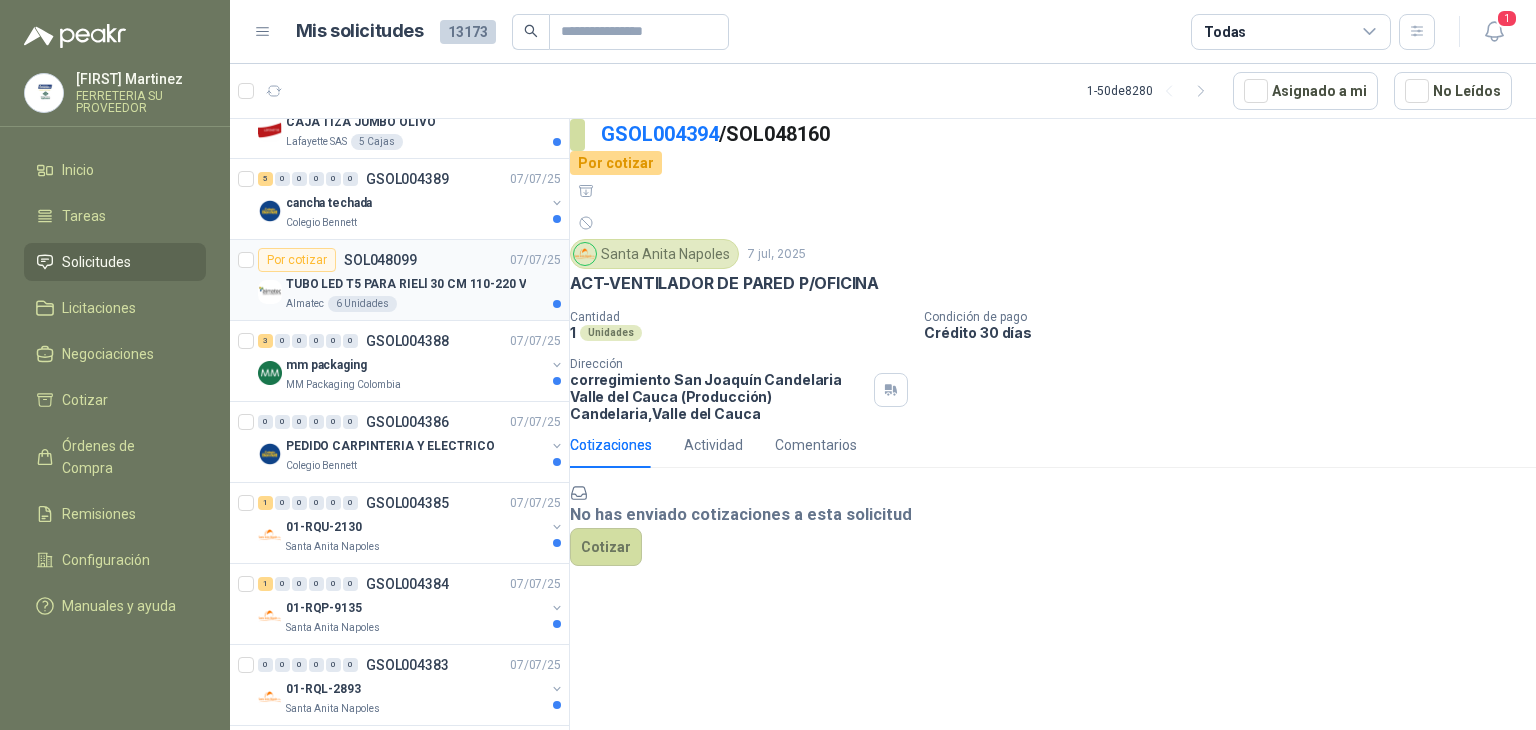 click on "TUBO LED T5 PARA RIELl 30 CM 110-220 V" at bounding box center (406, 284) 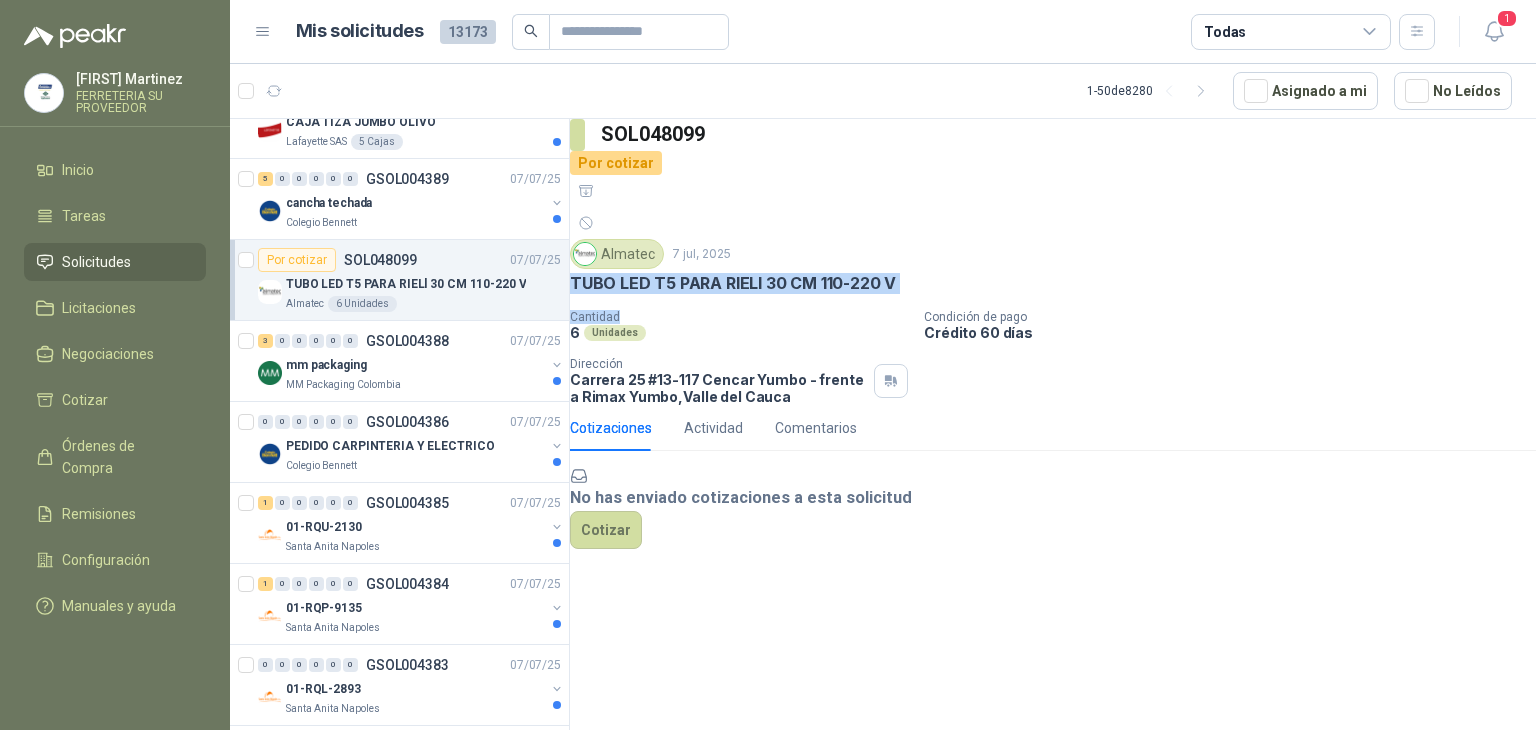 drag, startPoint x: 660, startPoint y: 246, endPoint x: 823, endPoint y: 209, distance: 167.14664 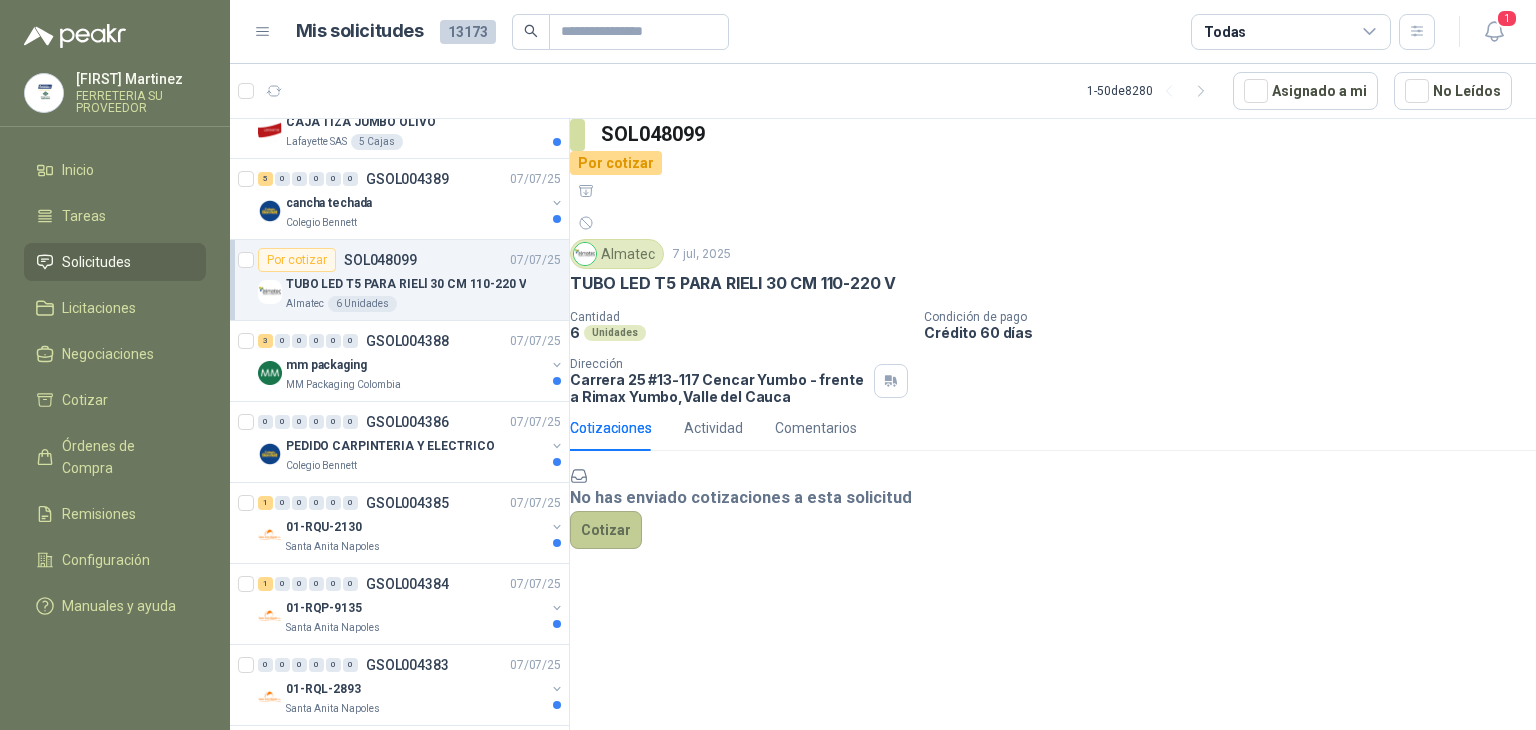 click on "Cotizar" at bounding box center (606, 530) 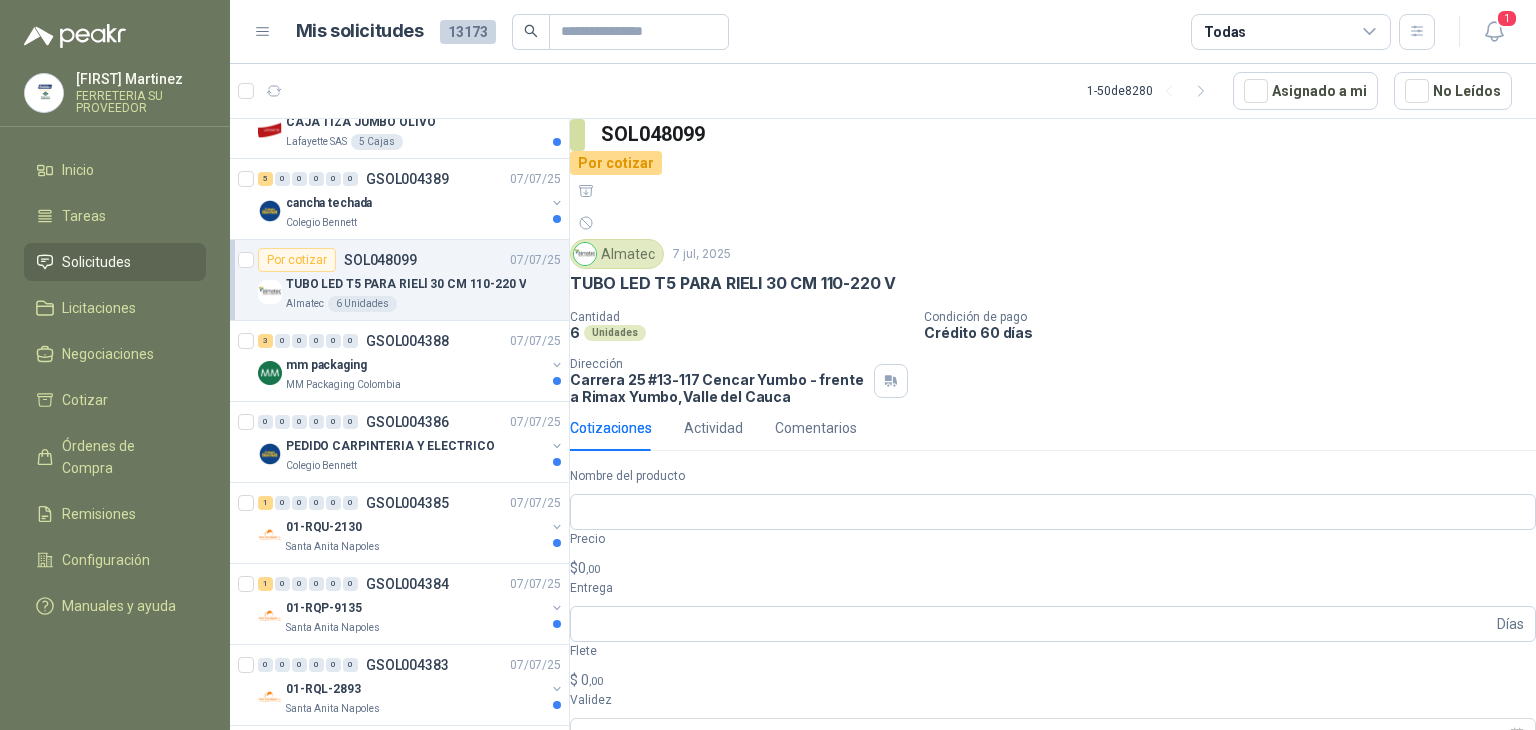 click on "Cancelar" at bounding box center [611, 855] 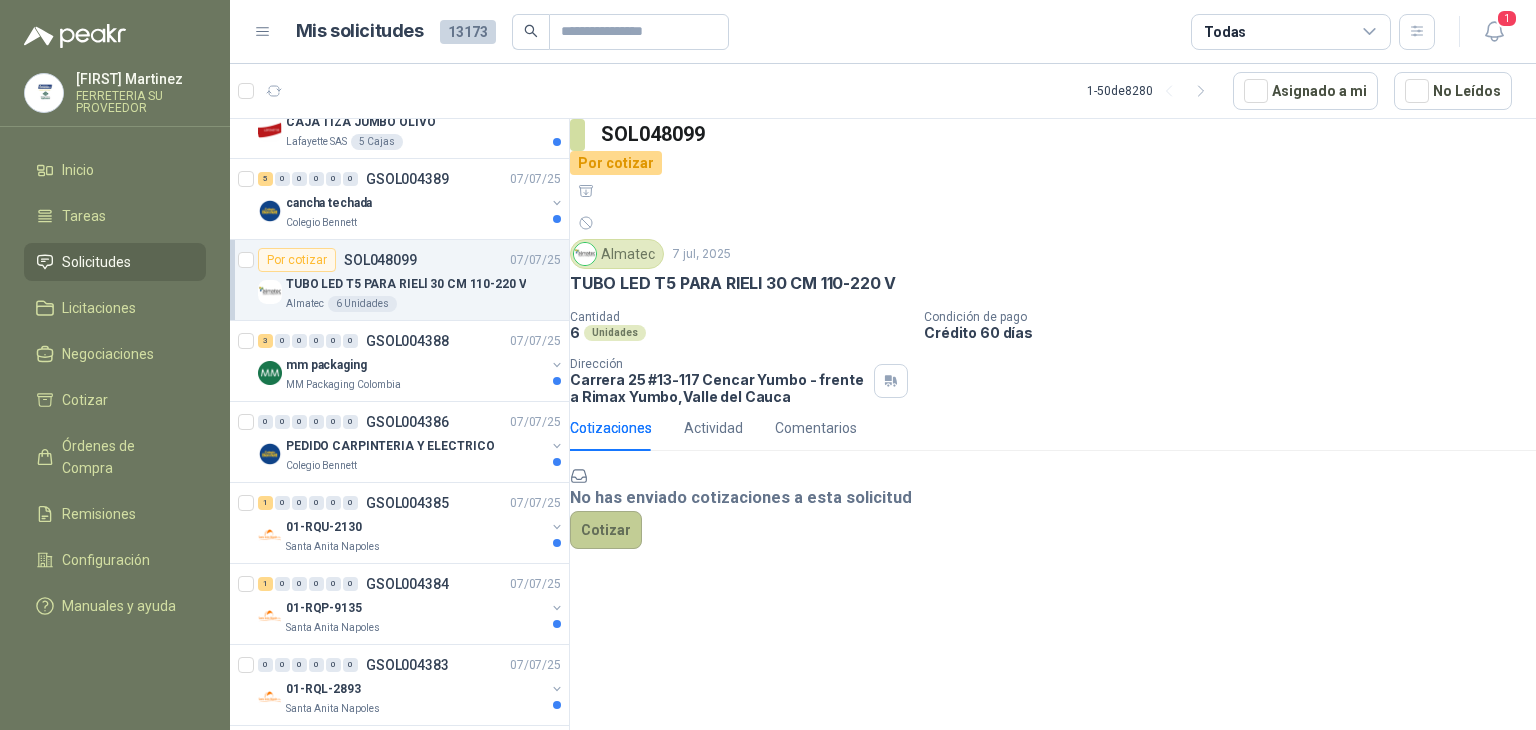 click on "Cotizar" at bounding box center (606, 530) 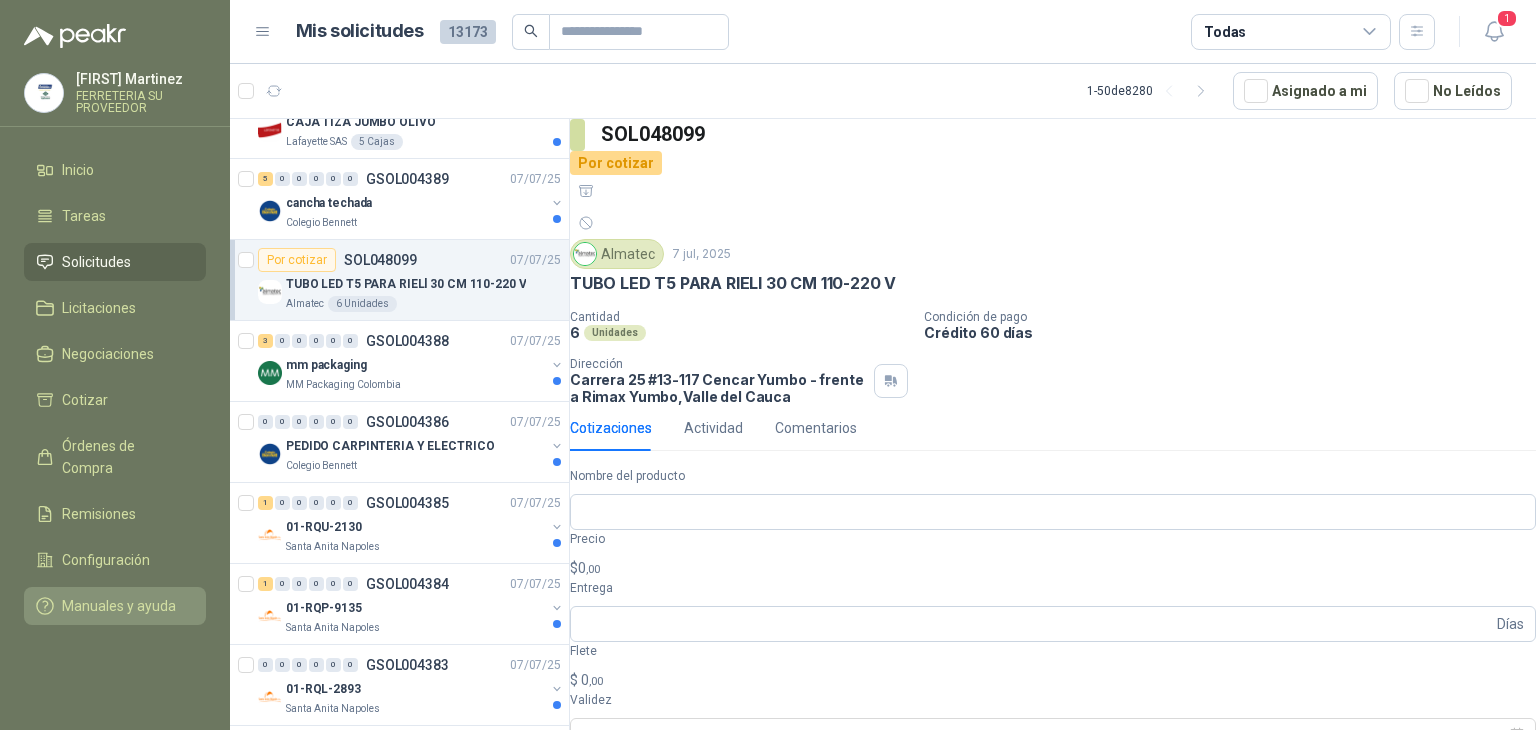 click on "Manuales y ayuda" at bounding box center (119, 606) 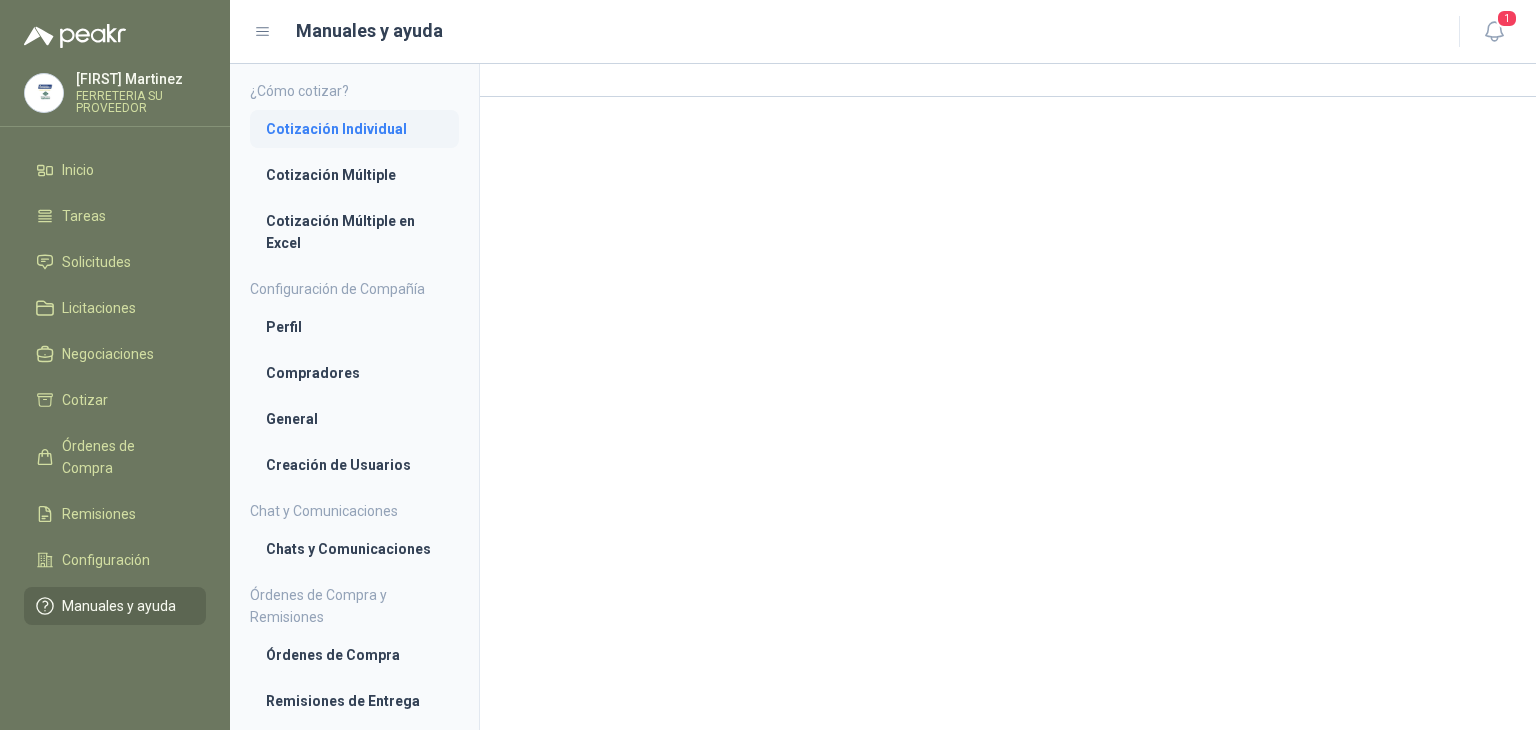 click on "Cotización Individual" at bounding box center (354, 129) 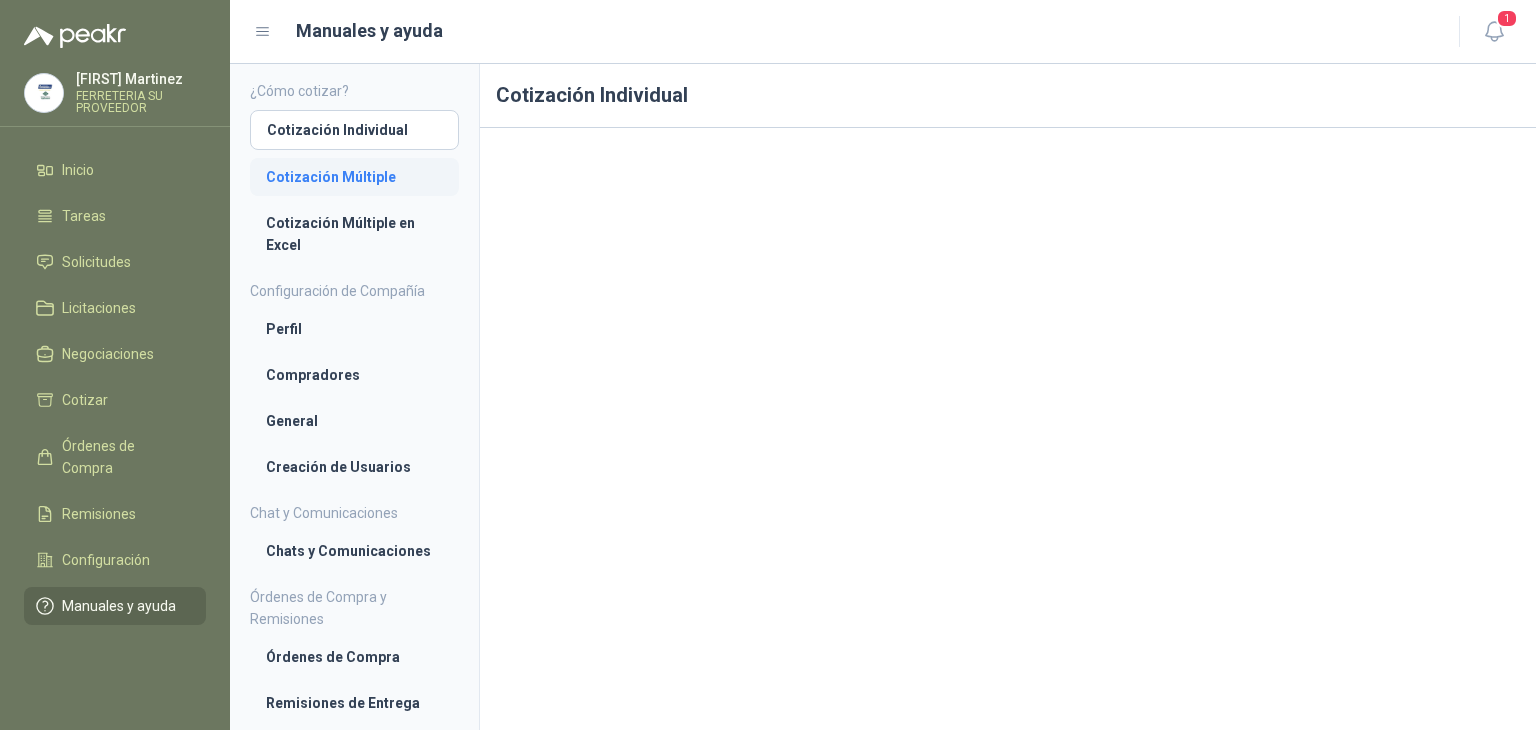 click on "Cotización Múltiple" at bounding box center (354, 177) 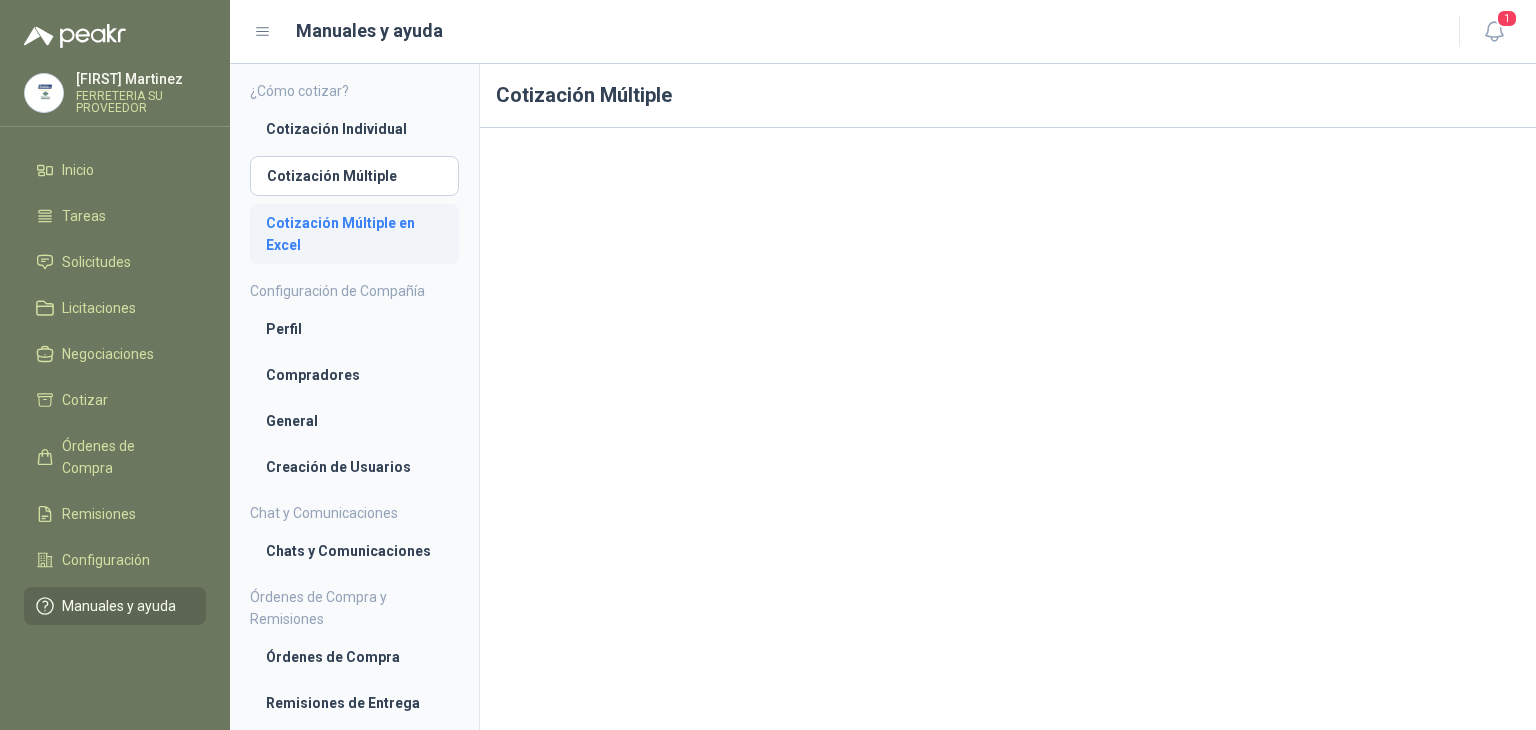 click on "Cotización Múltiple en Excel" at bounding box center [354, 234] 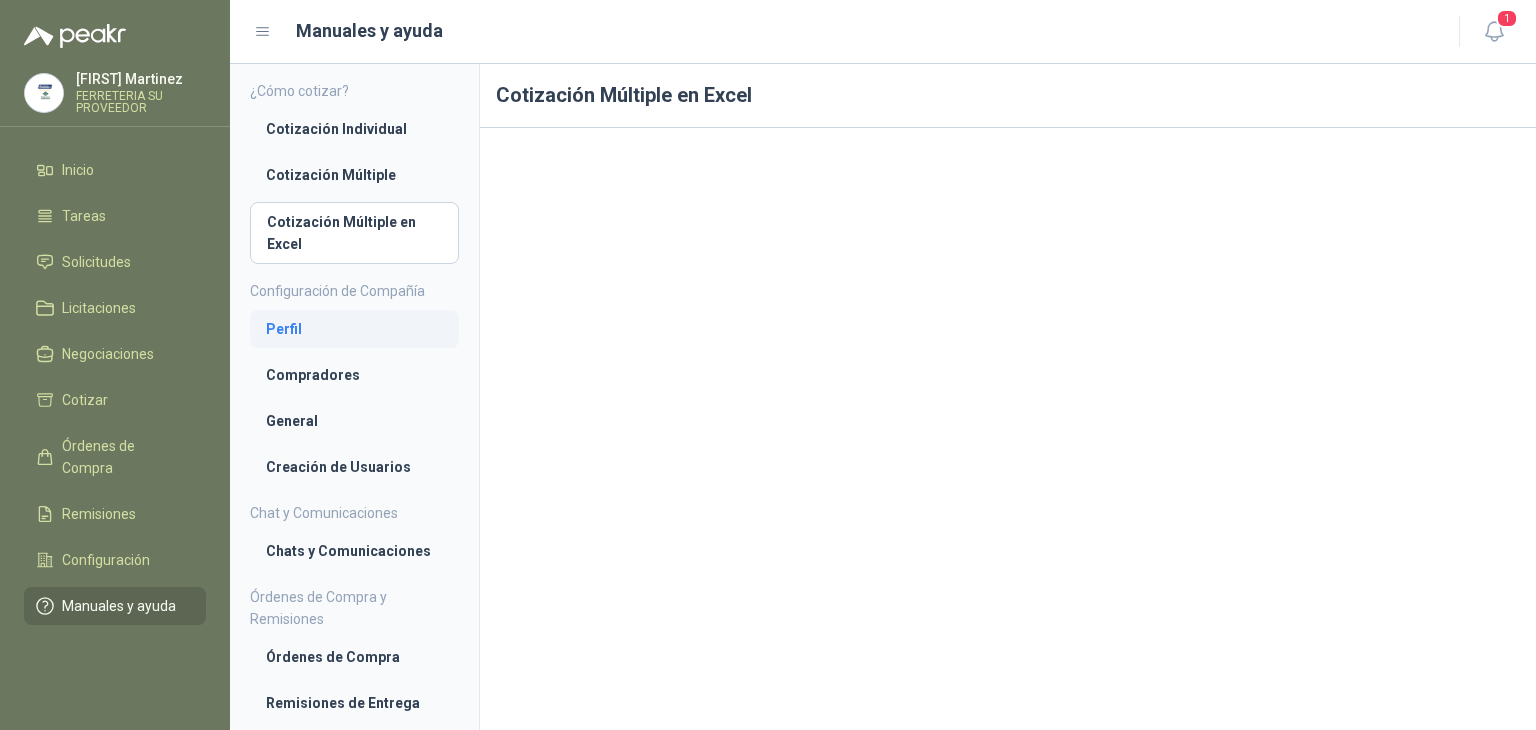 click on "Perfil" at bounding box center [354, 329] 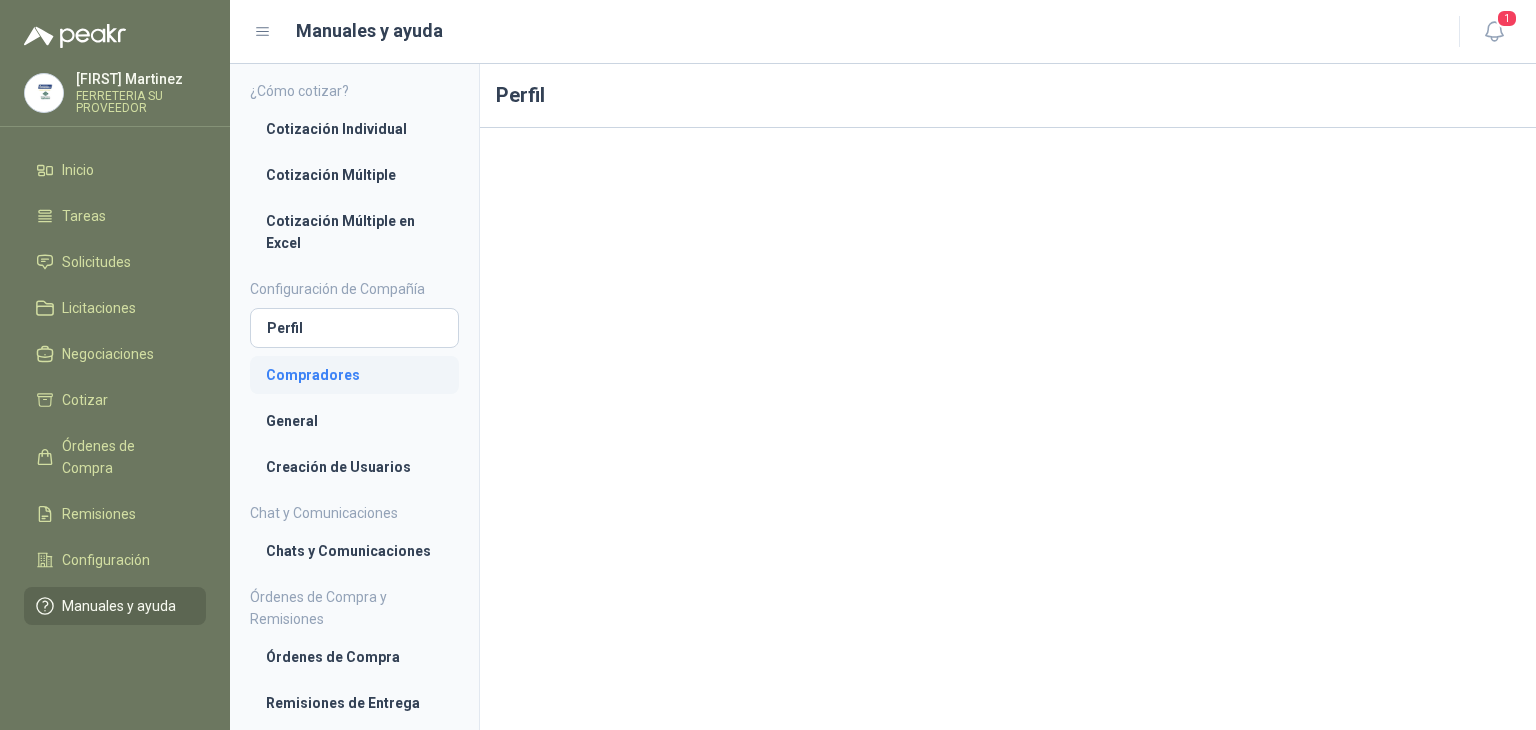 click on "Compradores" at bounding box center [354, 375] 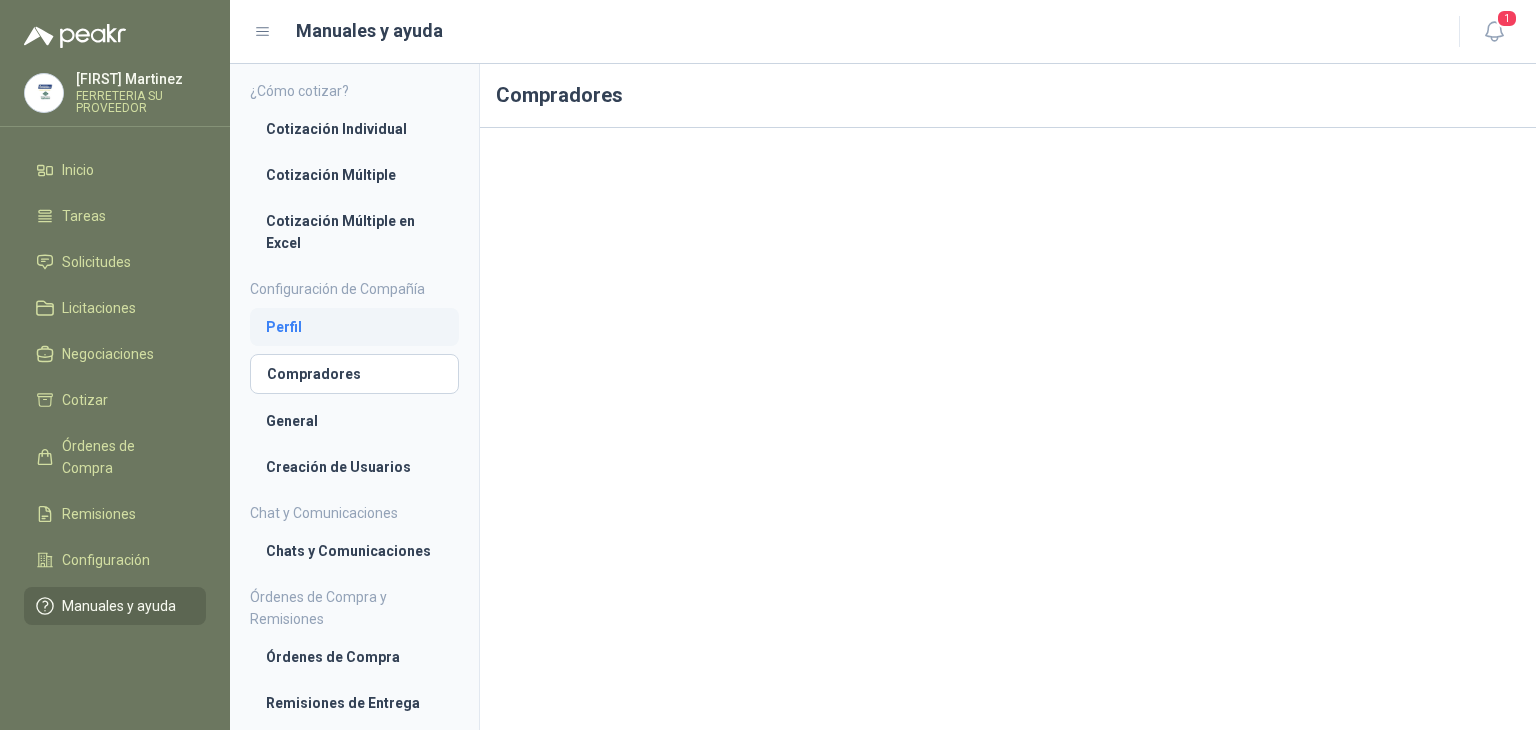 click on "Perfil" at bounding box center (354, 327) 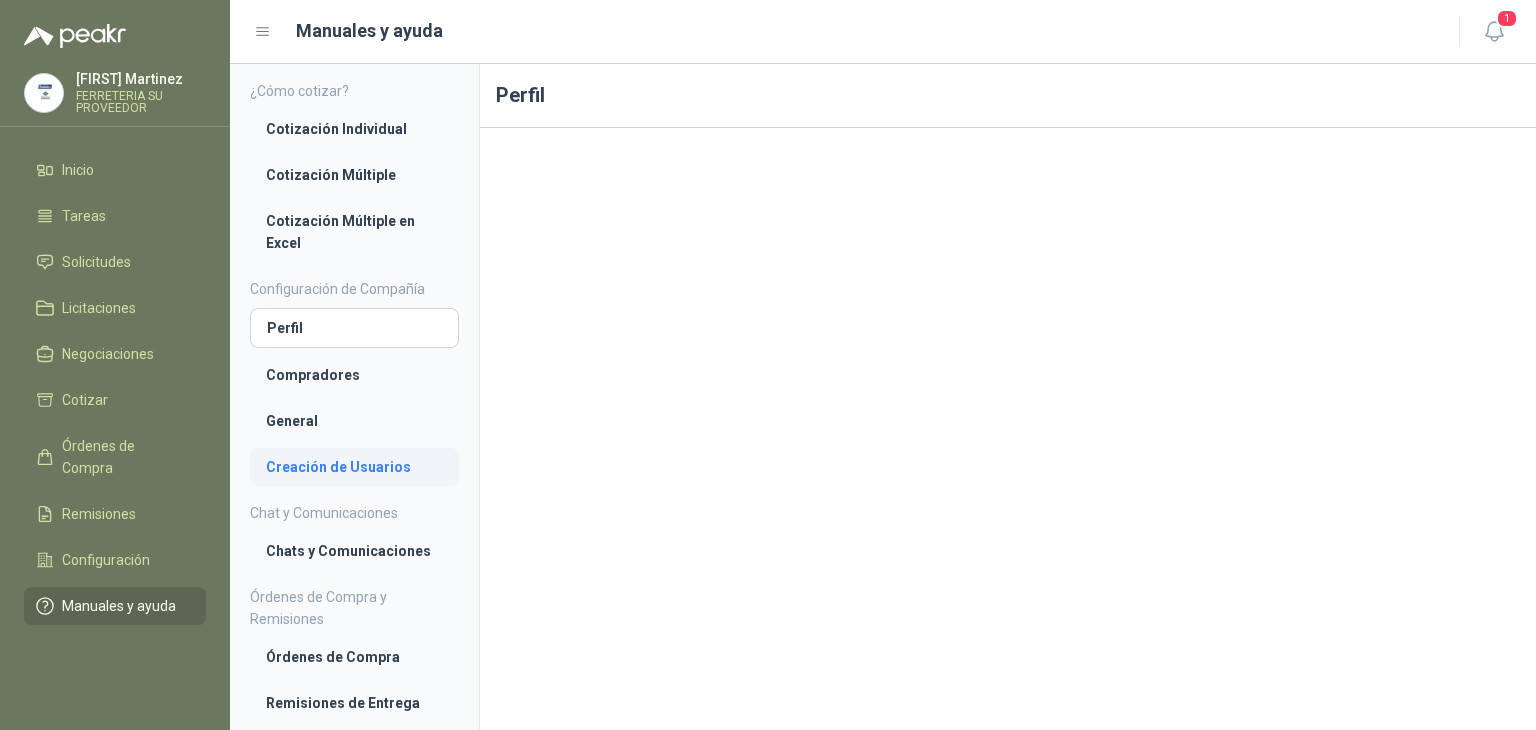 click on "Creación de Usuarios" at bounding box center [354, 467] 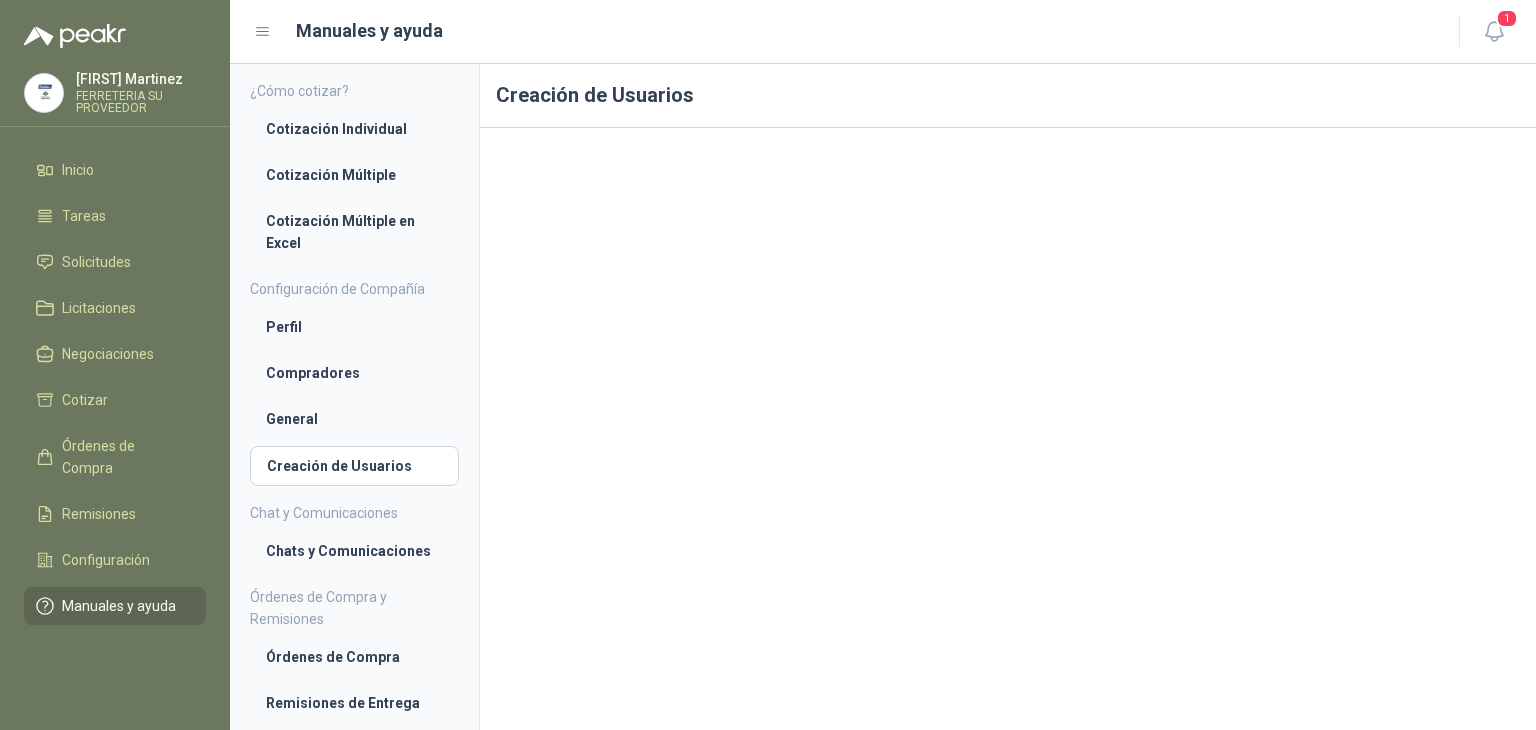 click on "Chat y Comunicaciones Chats y Comunicaciones" at bounding box center [354, 536] 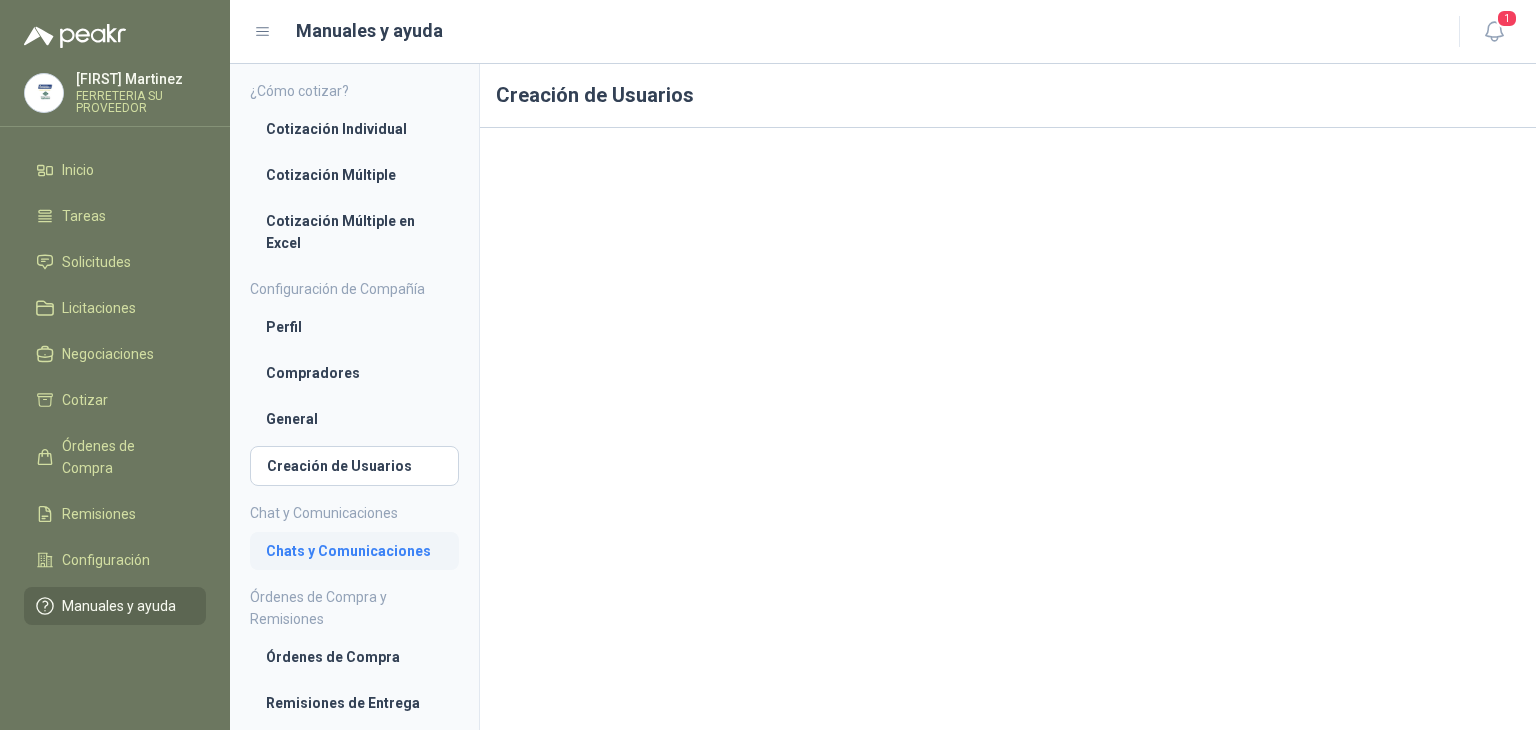 click on "Chats y Comunicaciones" at bounding box center (354, 551) 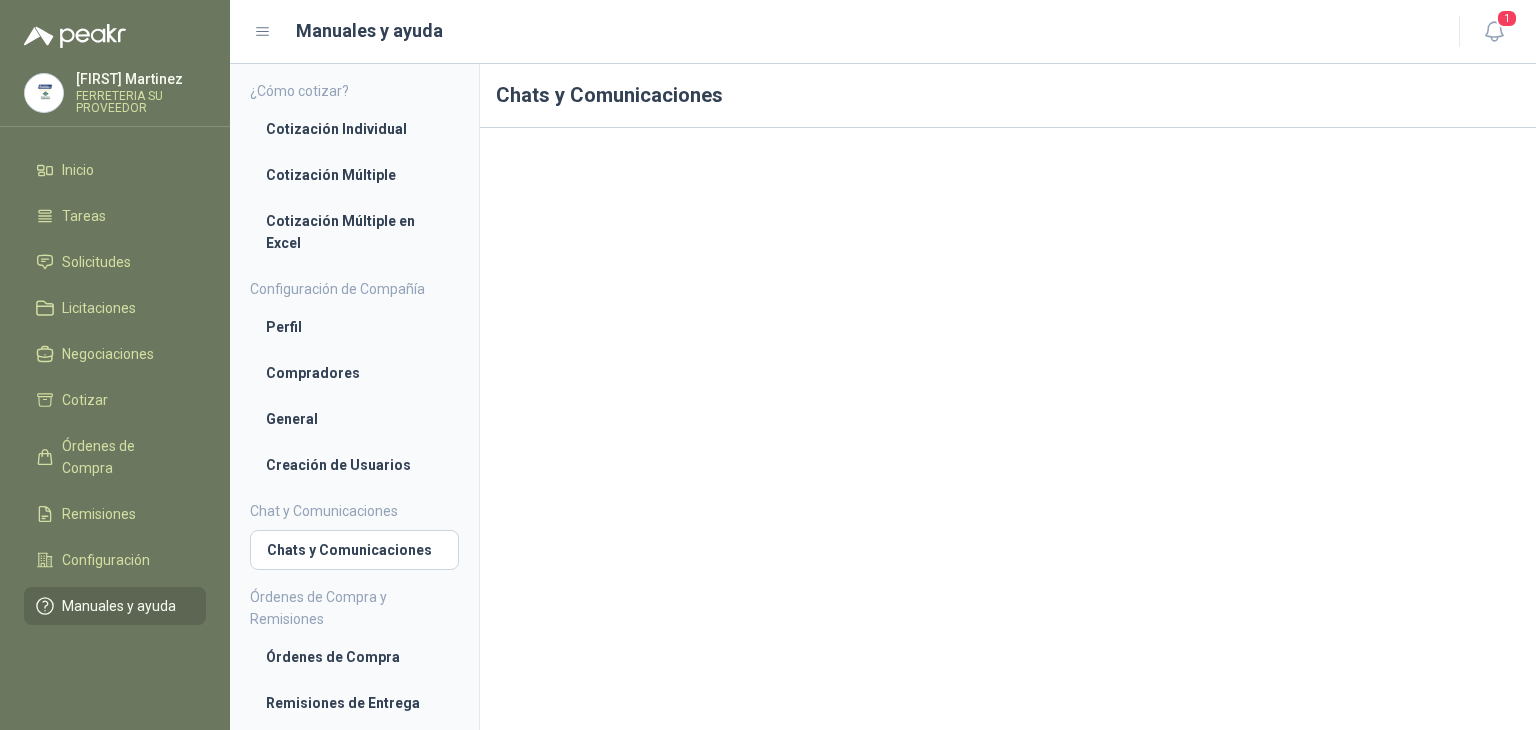 scroll, scrollTop: 76, scrollLeft: 0, axis: vertical 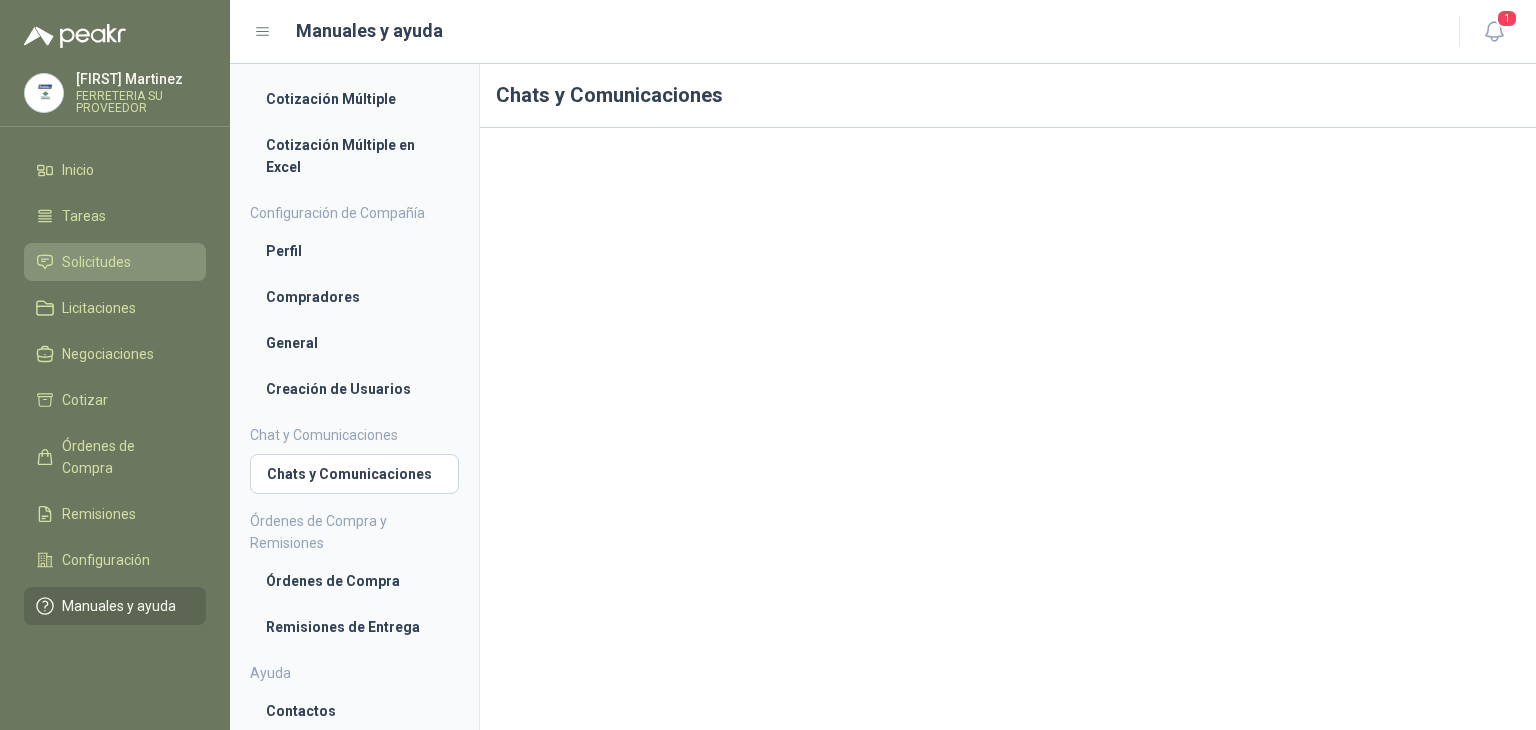 click on "Solicitudes" at bounding box center (96, 262) 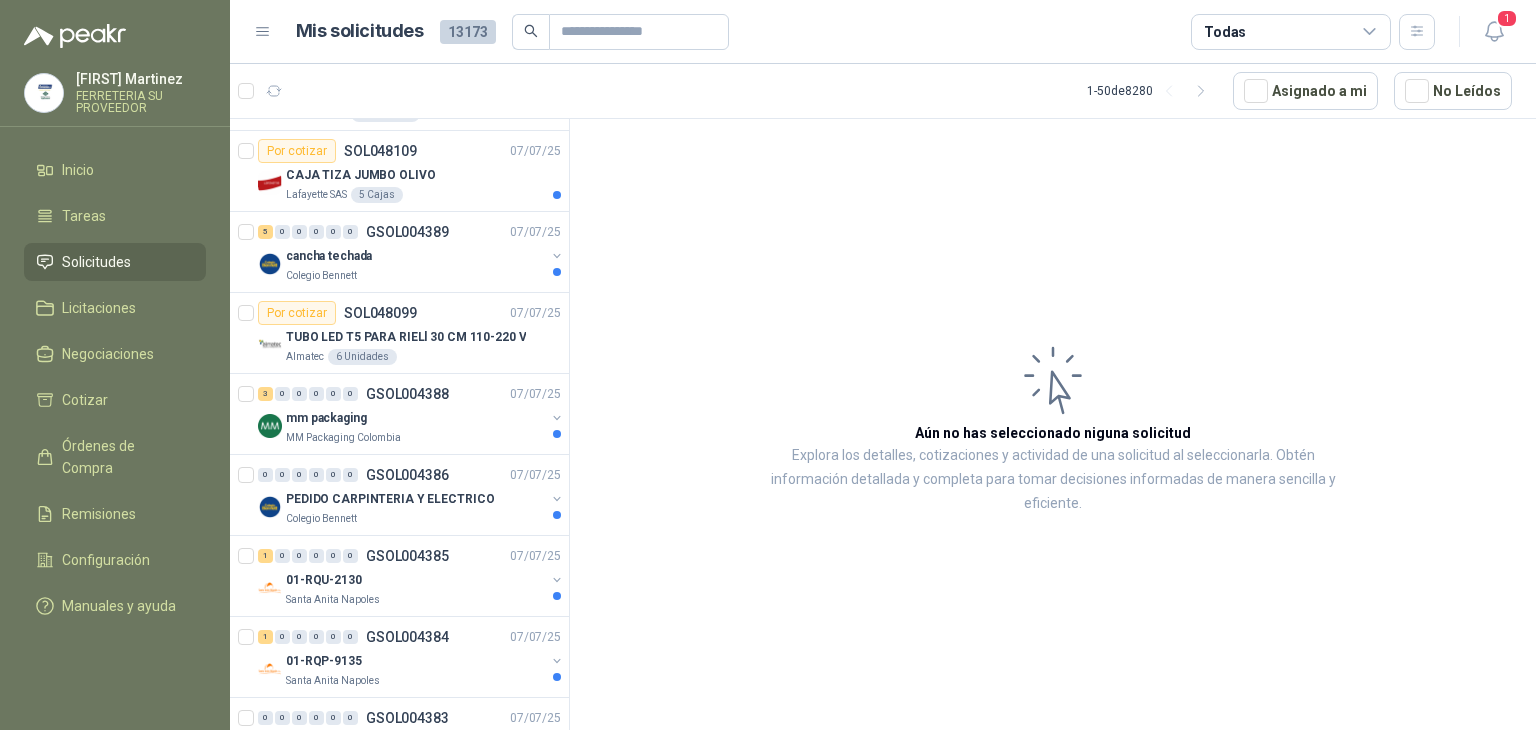 scroll, scrollTop: 1447, scrollLeft: 0, axis: vertical 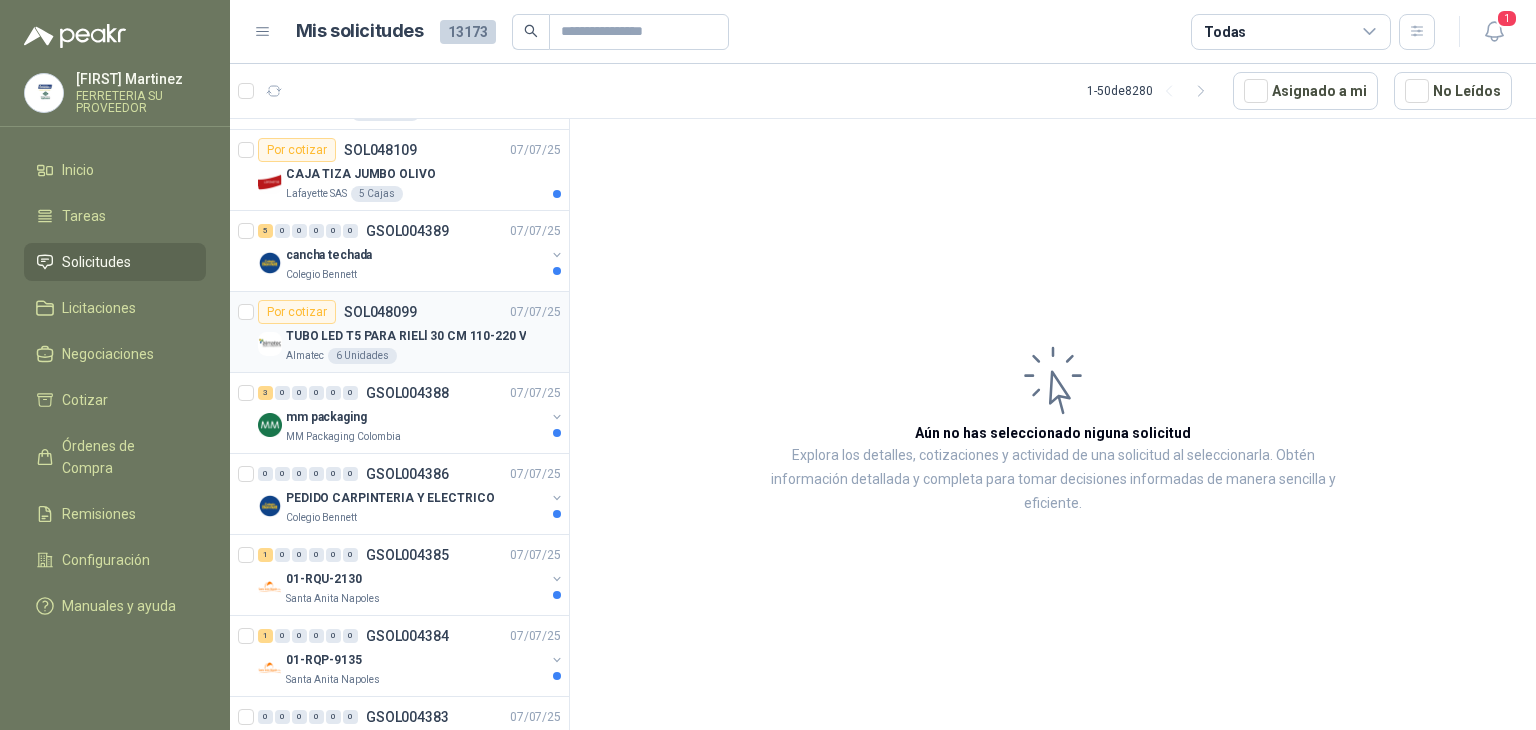 click on "TUBO LED T5 PARA RIELl 30 CM 110-220 V" at bounding box center (423, 336) 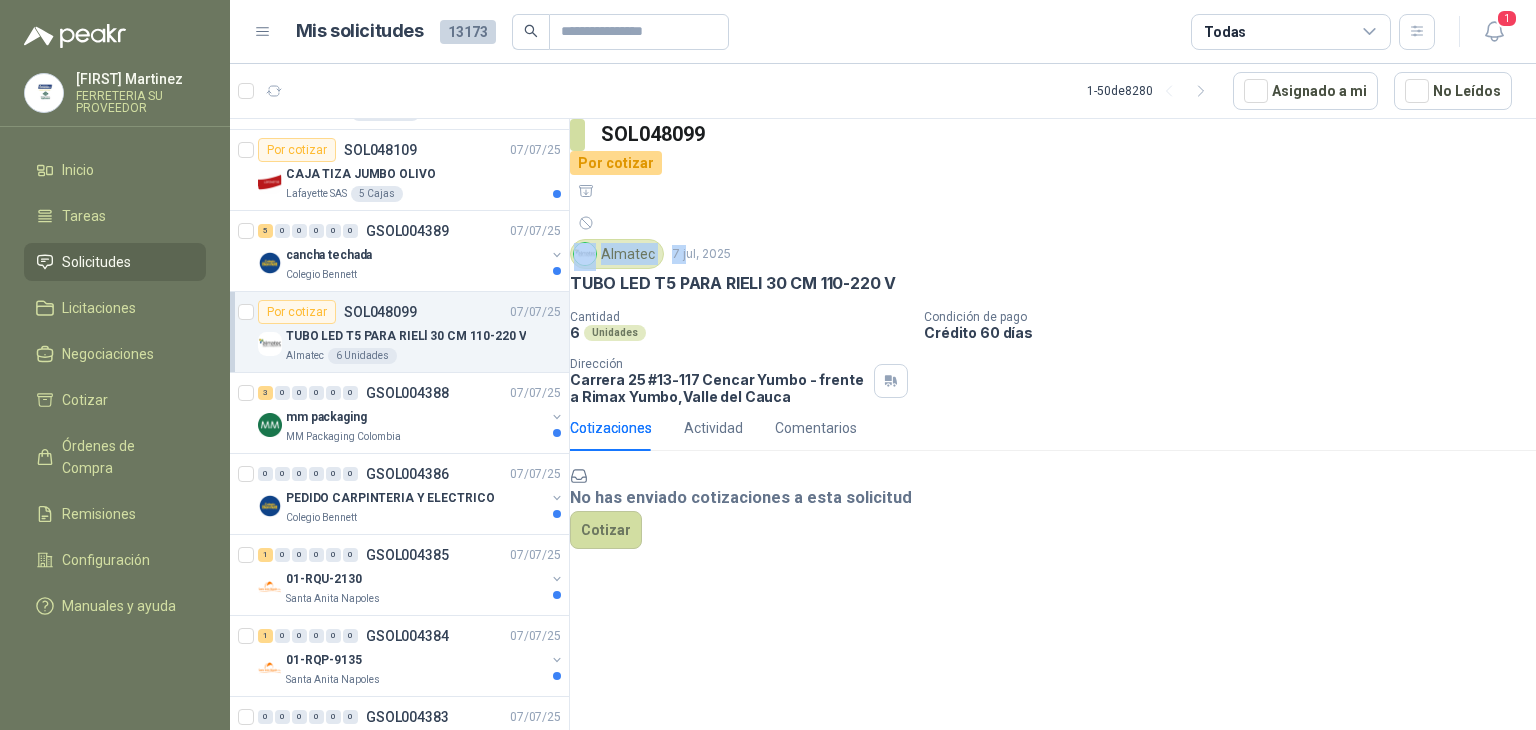 drag, startPoint x: 624, startPoint y: 196, endPoint x: 708, endPoint y: 213, distance: 85.70297 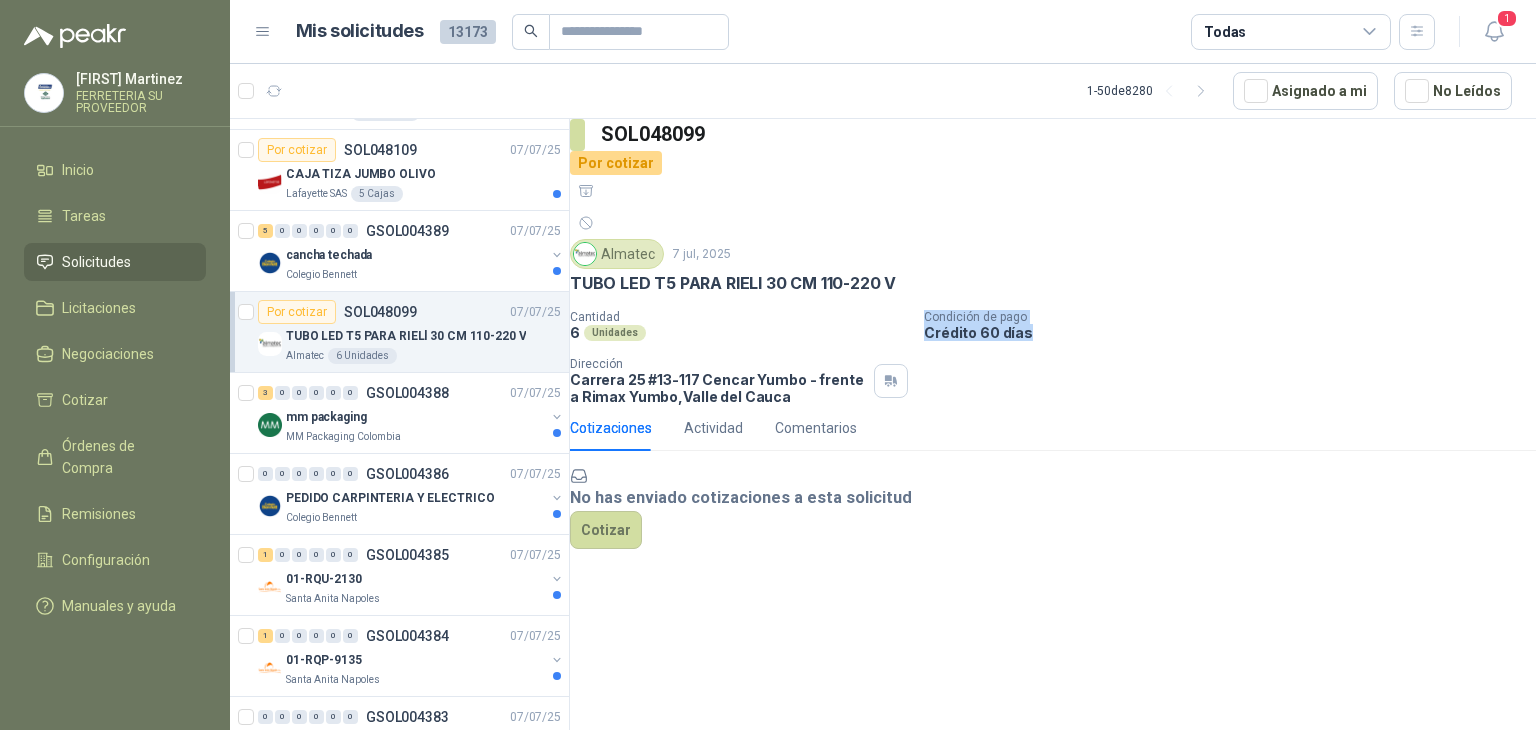 drag, startPoint x: 924, startPoint y: 263, endPoint x: 1044, endPoint y: 281, distance: 121.34249 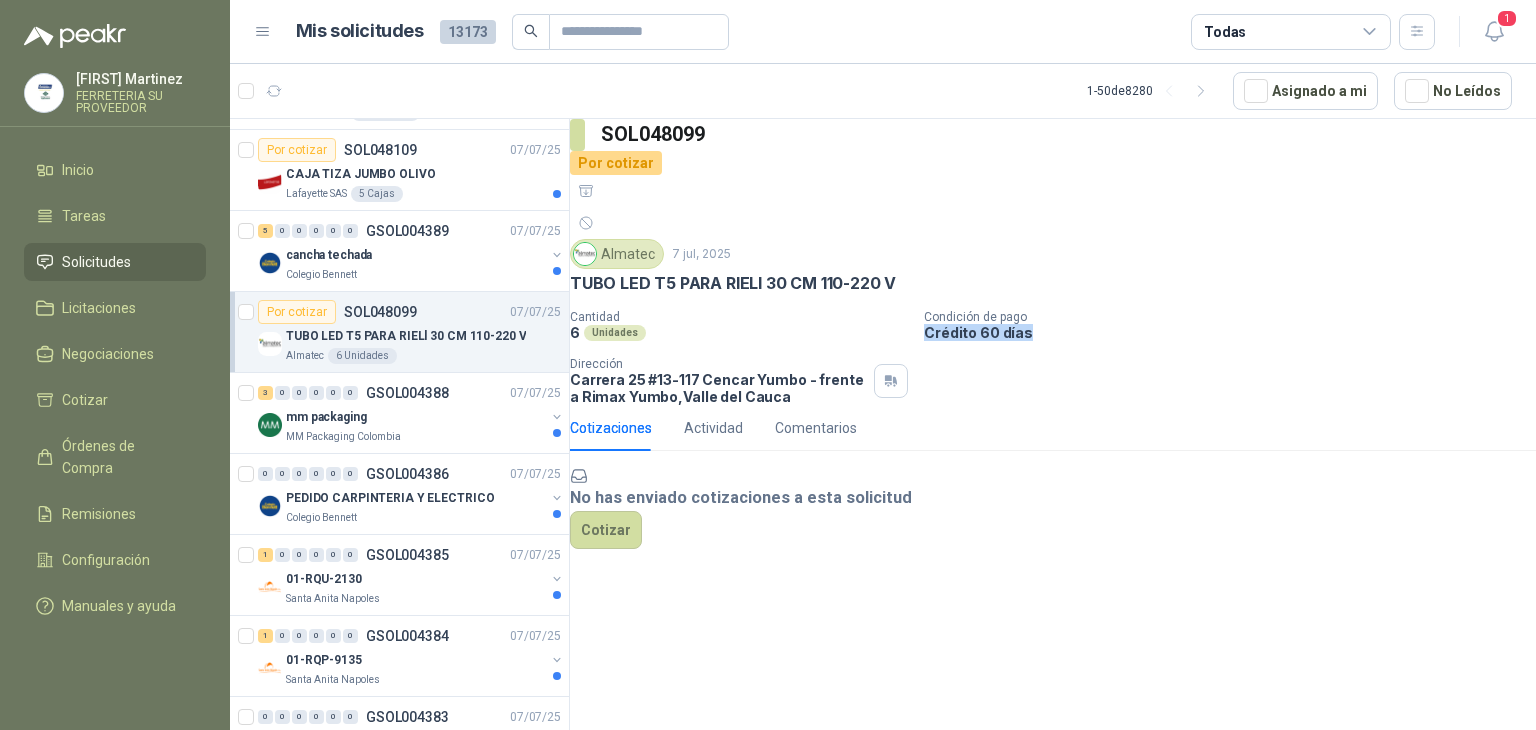 drag, startPoint x: 932, startPoint y: 282, endPoint x: 1057, endPoint y: 282, distance: 125 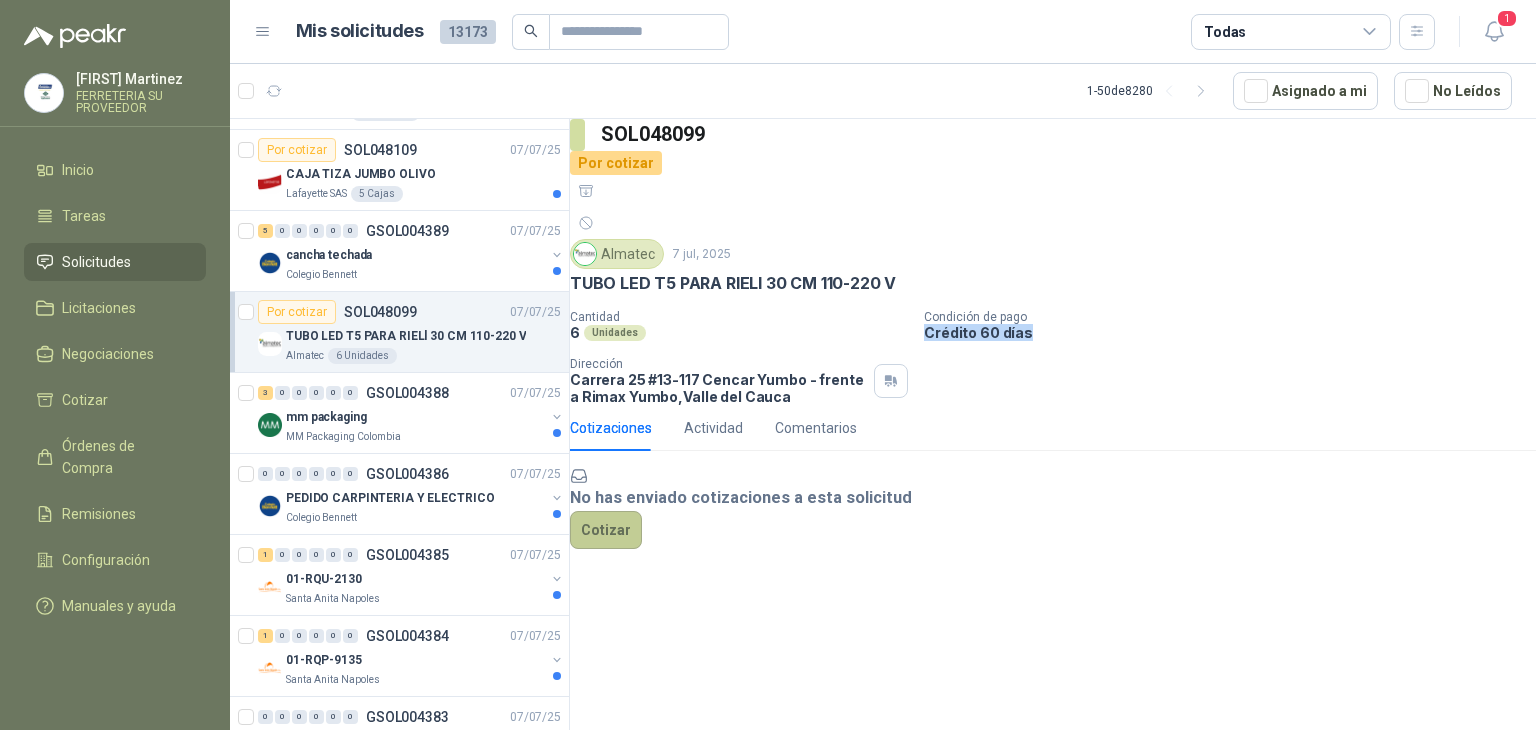 click on "Cotizar" at bounding box center (606, 530) 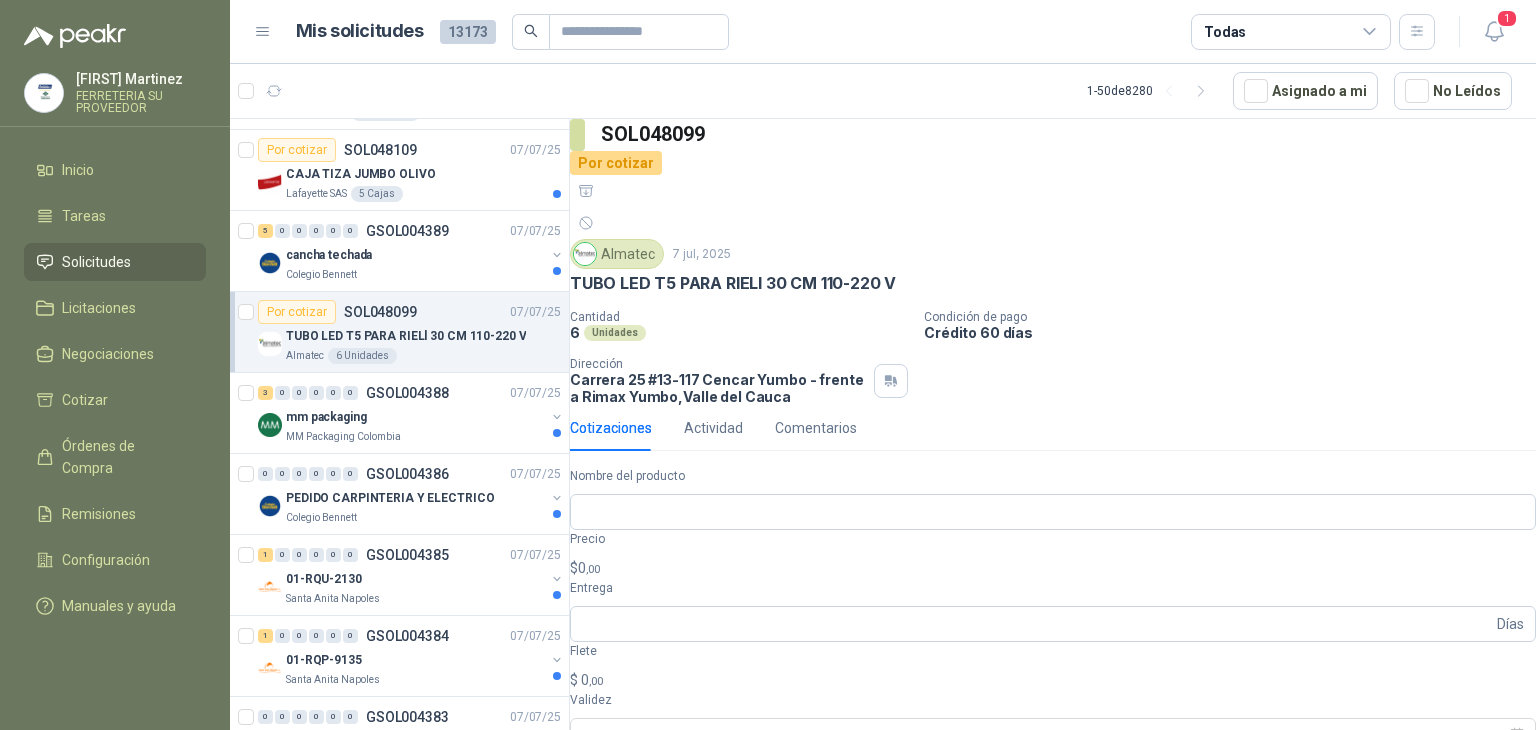 click on "**********" at bounding box center [1053, 689] 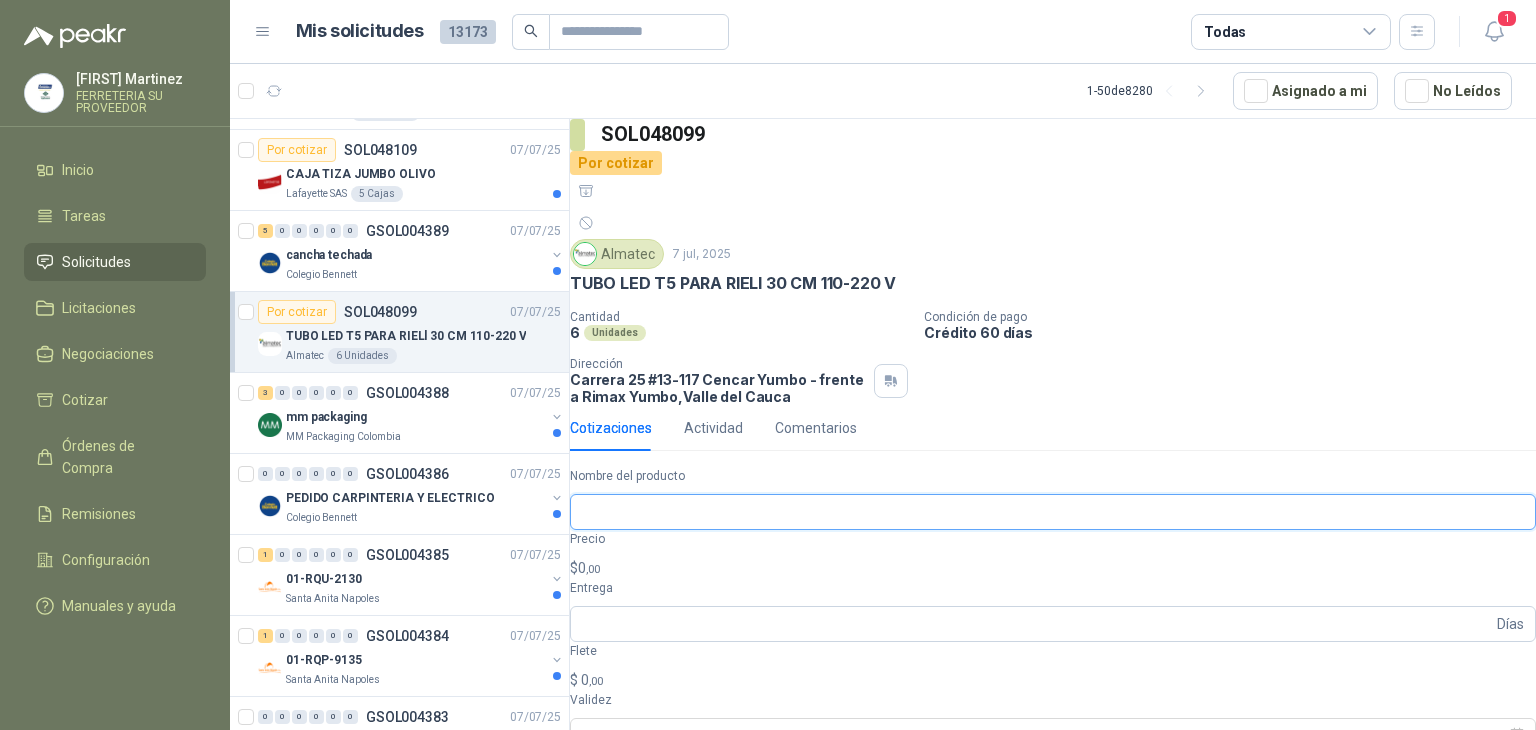 click on "Nombre del producto" at bounding box center (1053, 512) 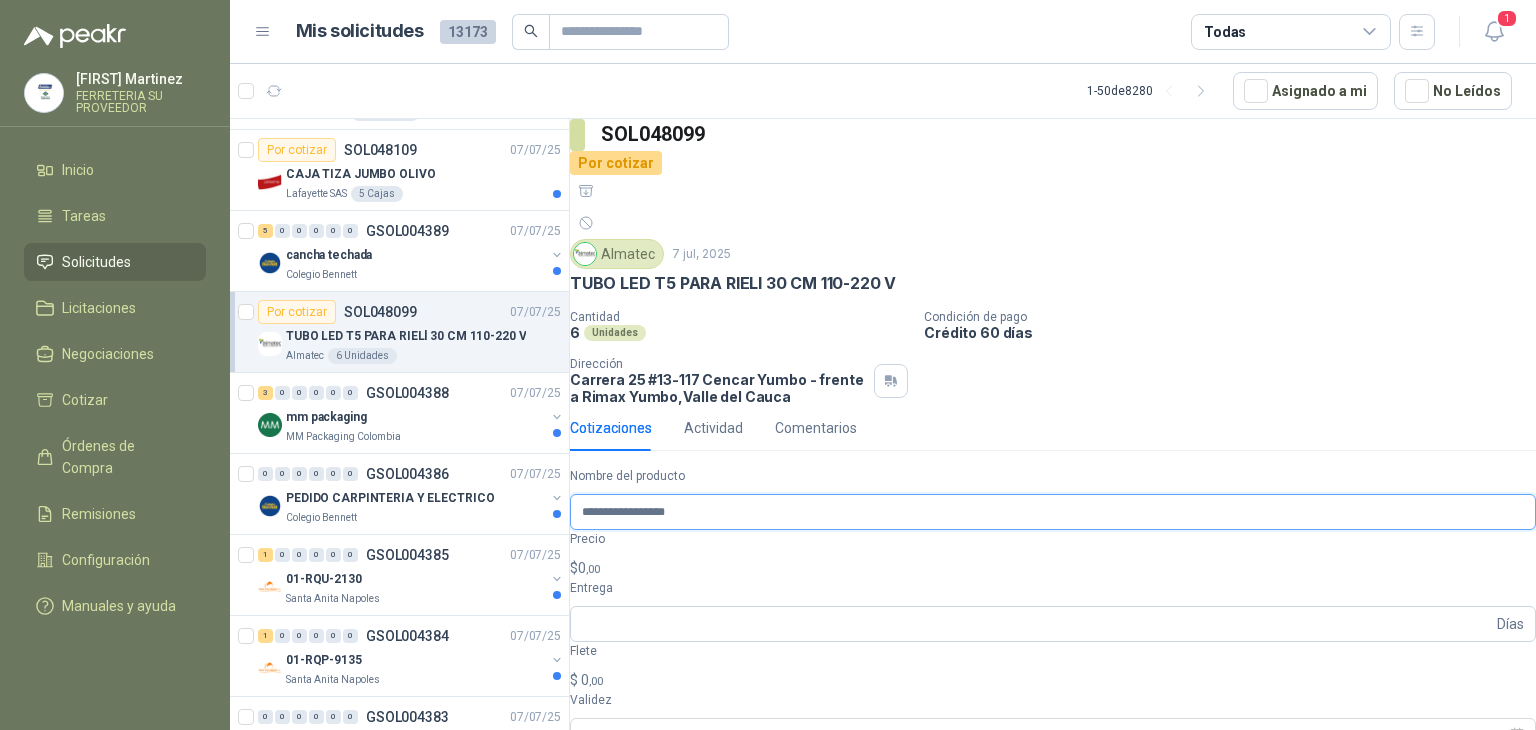 type on "**********" 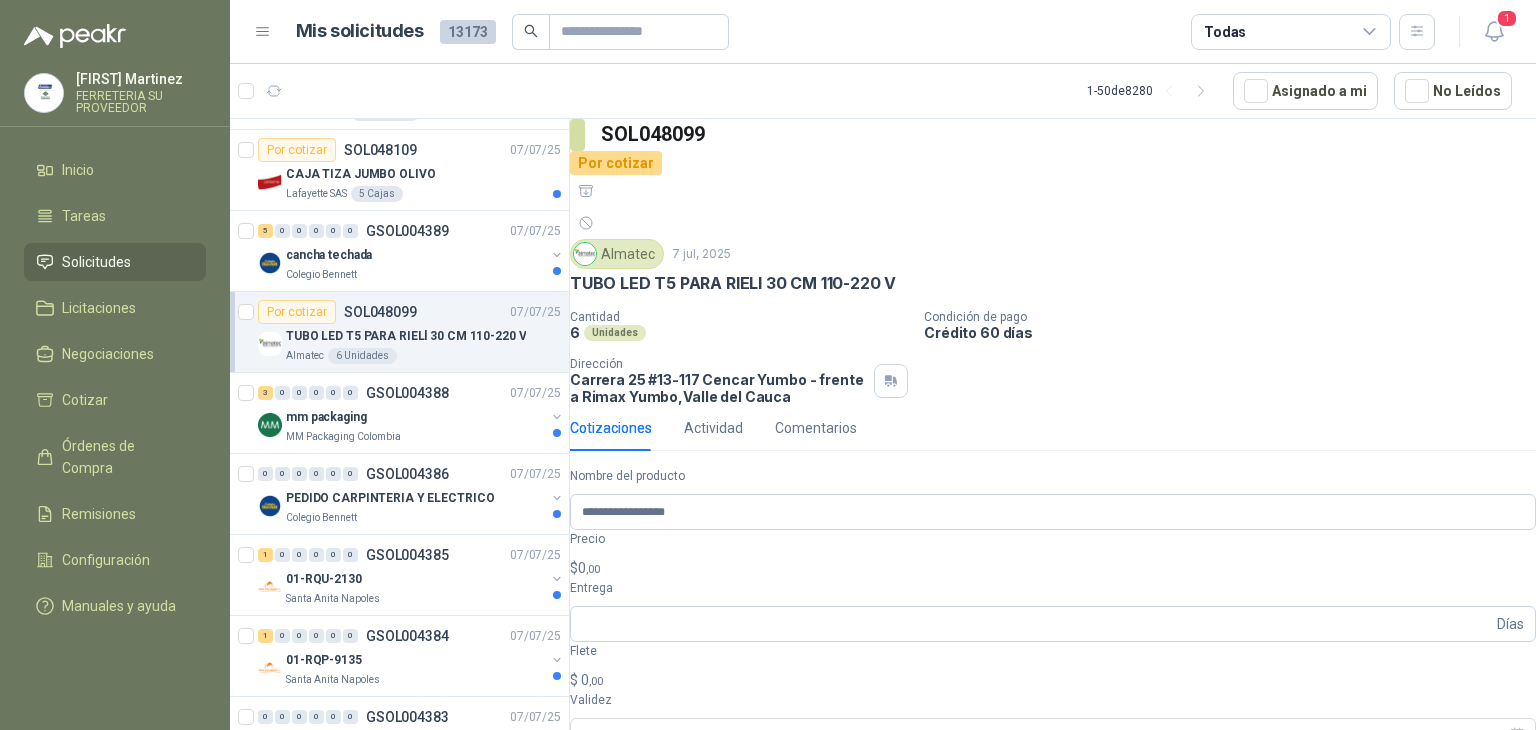 click on "$  0 ,00" at bounding box center [1053, 568] 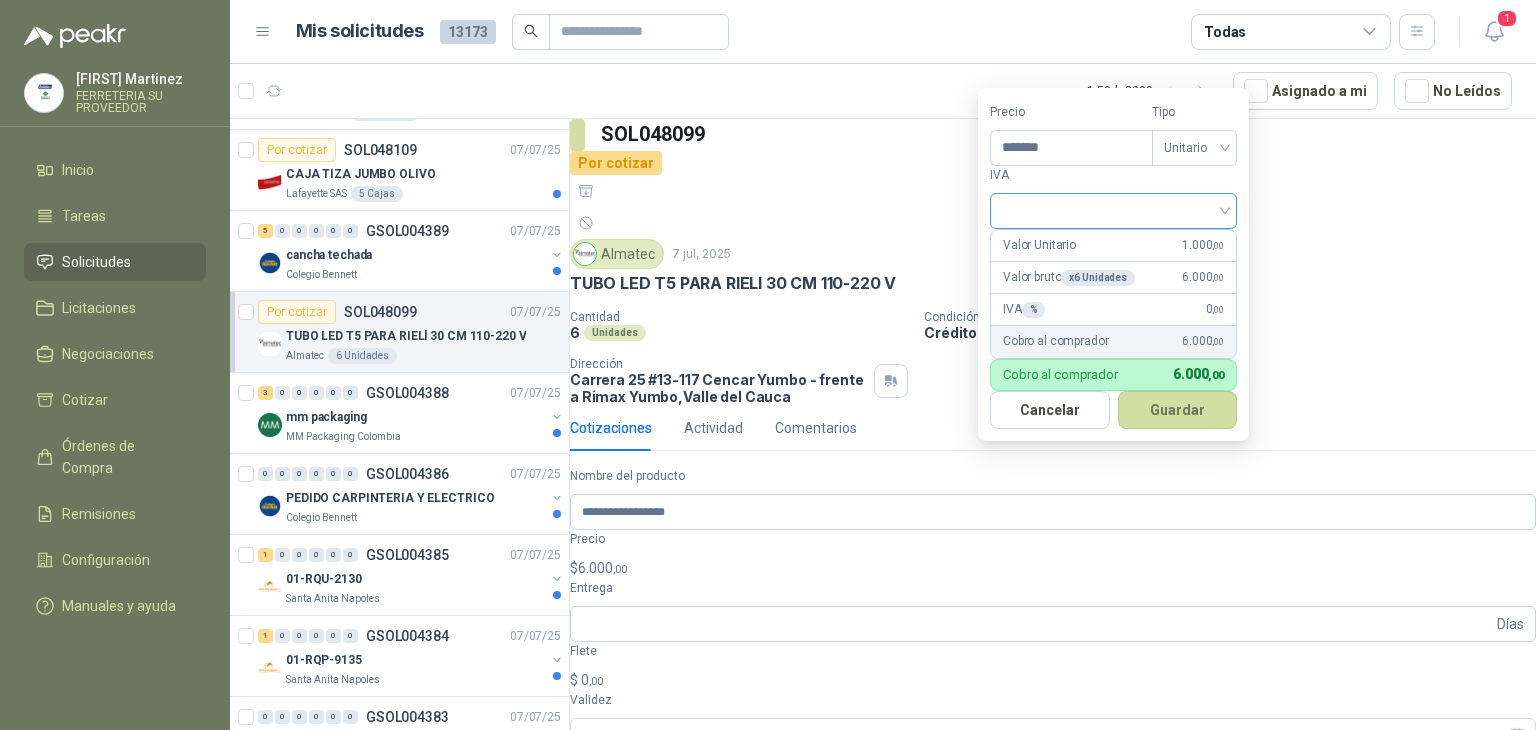 click at bounding box center [1113, 209] 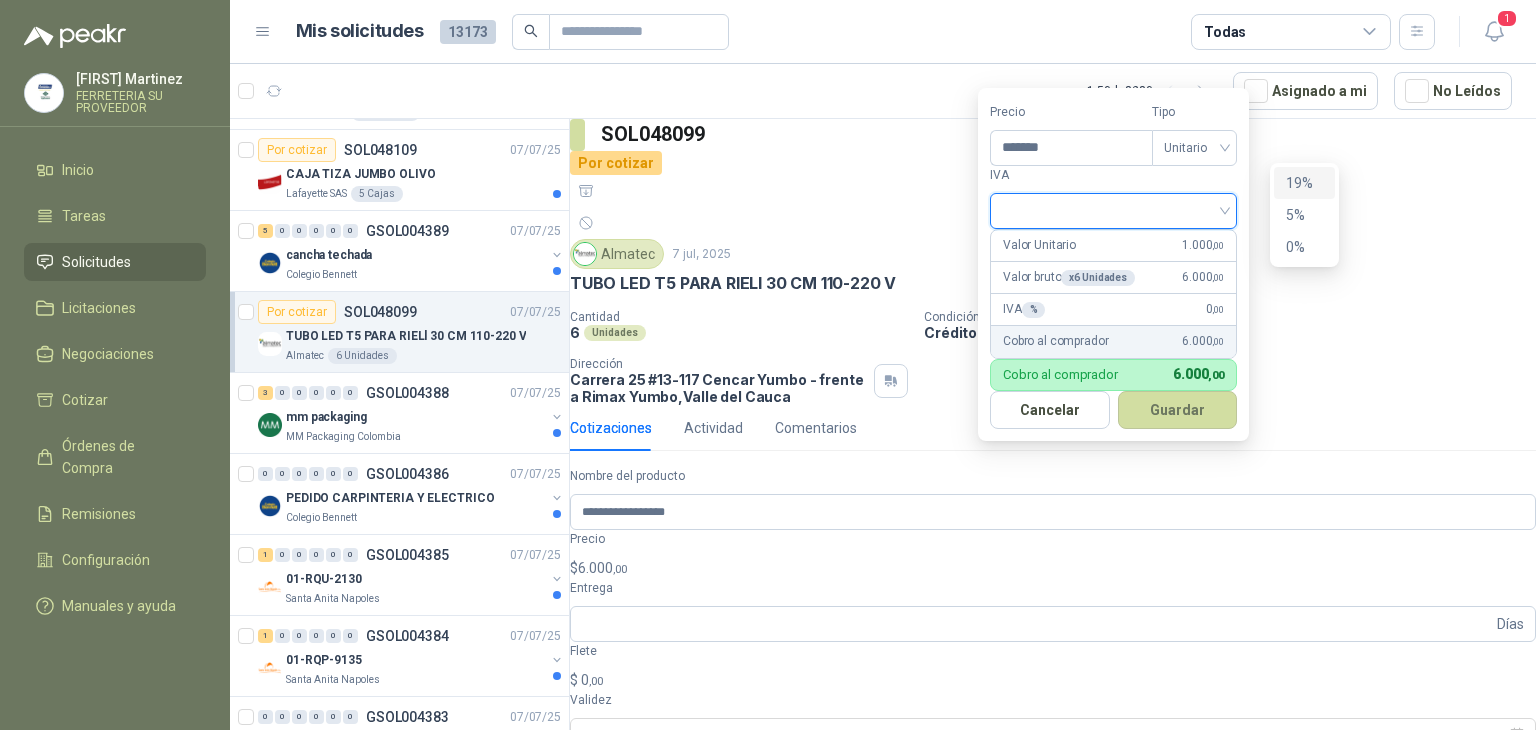 click on "19%" at bounding box center (1304, 183) 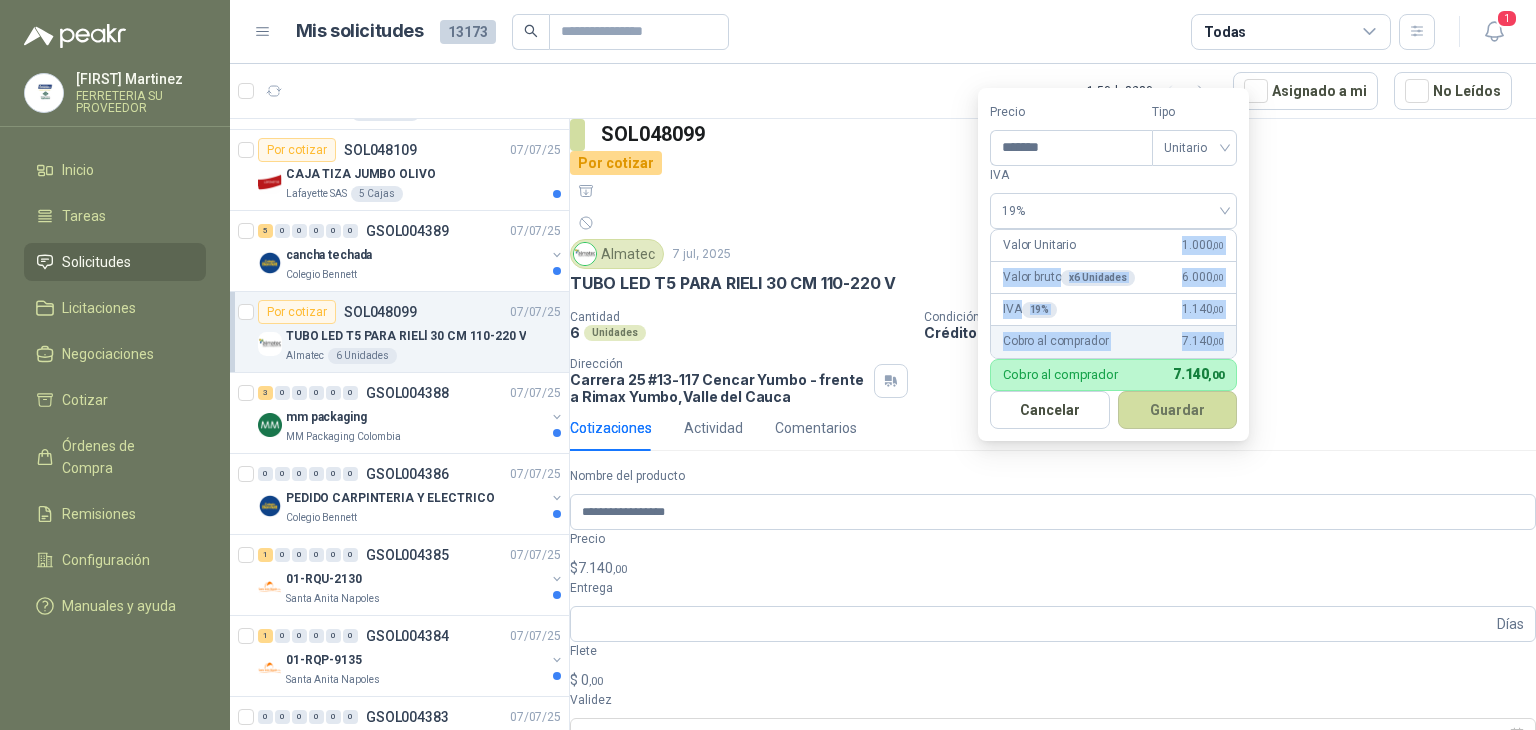 drag, startPoint x: 1284, startPoint y: 198, endPoint x: 1327, endPoint y: 292, distance: 103.36827 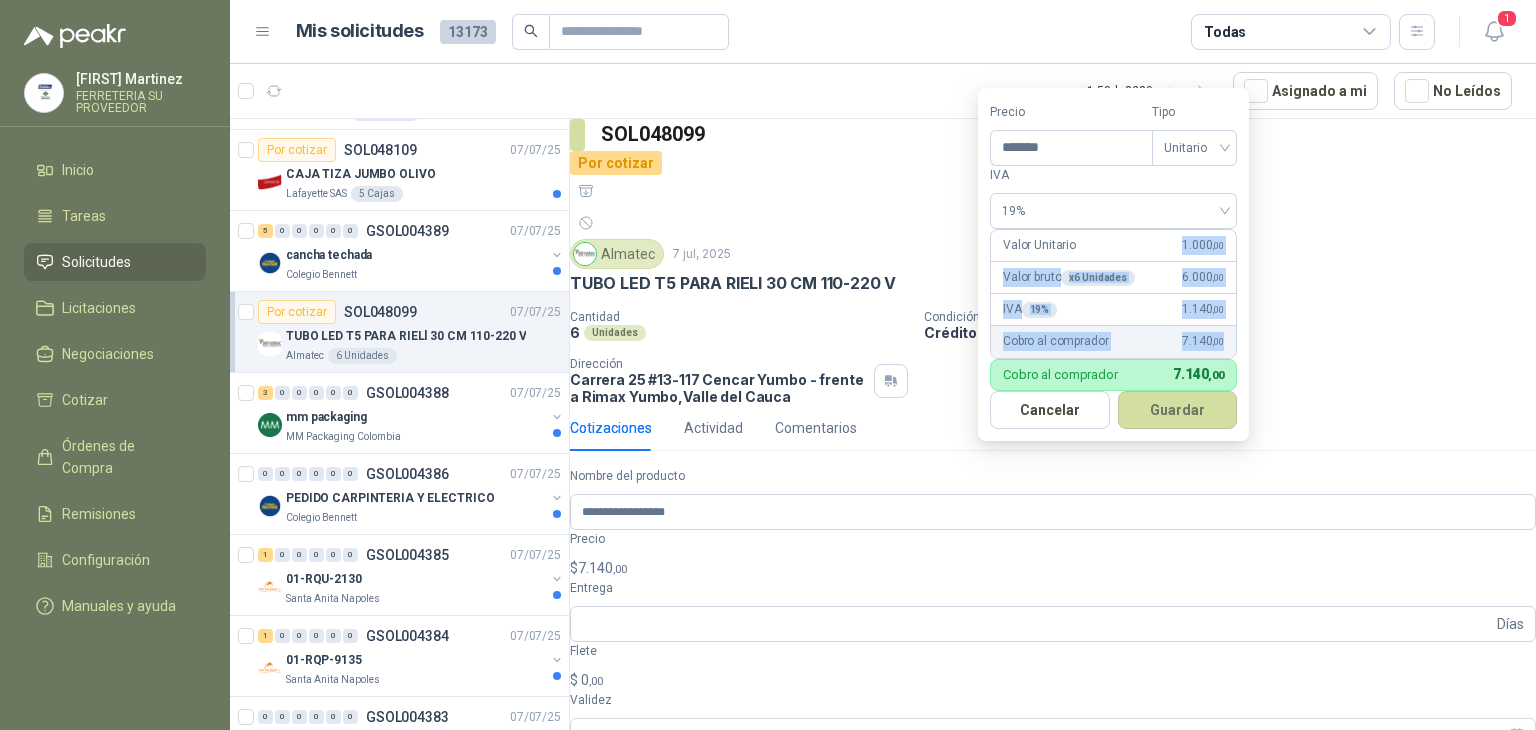 click on "Precio ******* Tipo Unitario IVA 19% Valor Unitario 1.000 ,00 Valor bruto x 6   Unidades 6.000 ,00 IVA 19 % 1.140 ,00 Cobro al comprador 7.140 ,00 Cobro al comprador 7.140 ,00 Cancelar Guardar" at bounding box center [1113, 264] 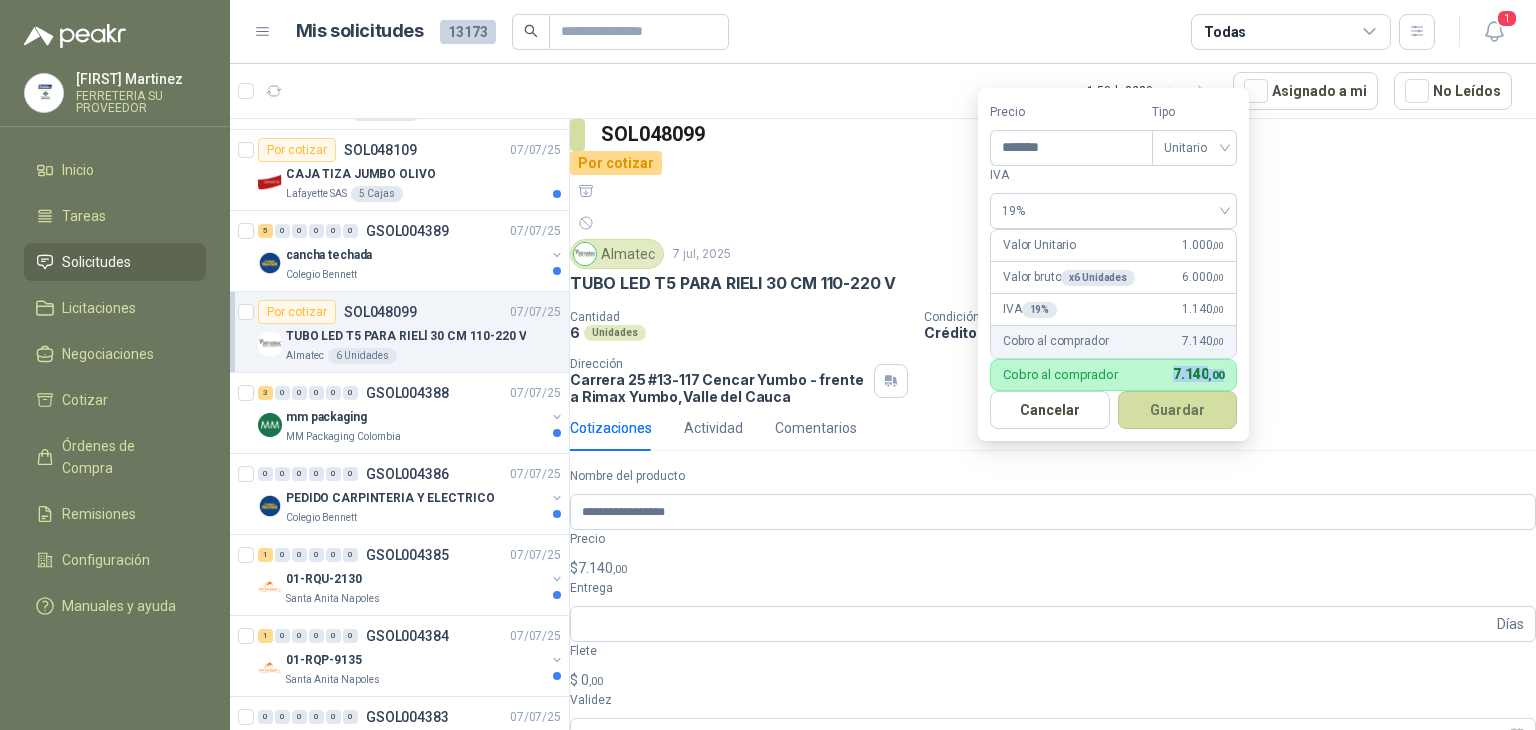 drag, startPoint x: 1262, startPoint y: 334, endPoint x: 1340, endPoint y: 333, distance: 78.00641 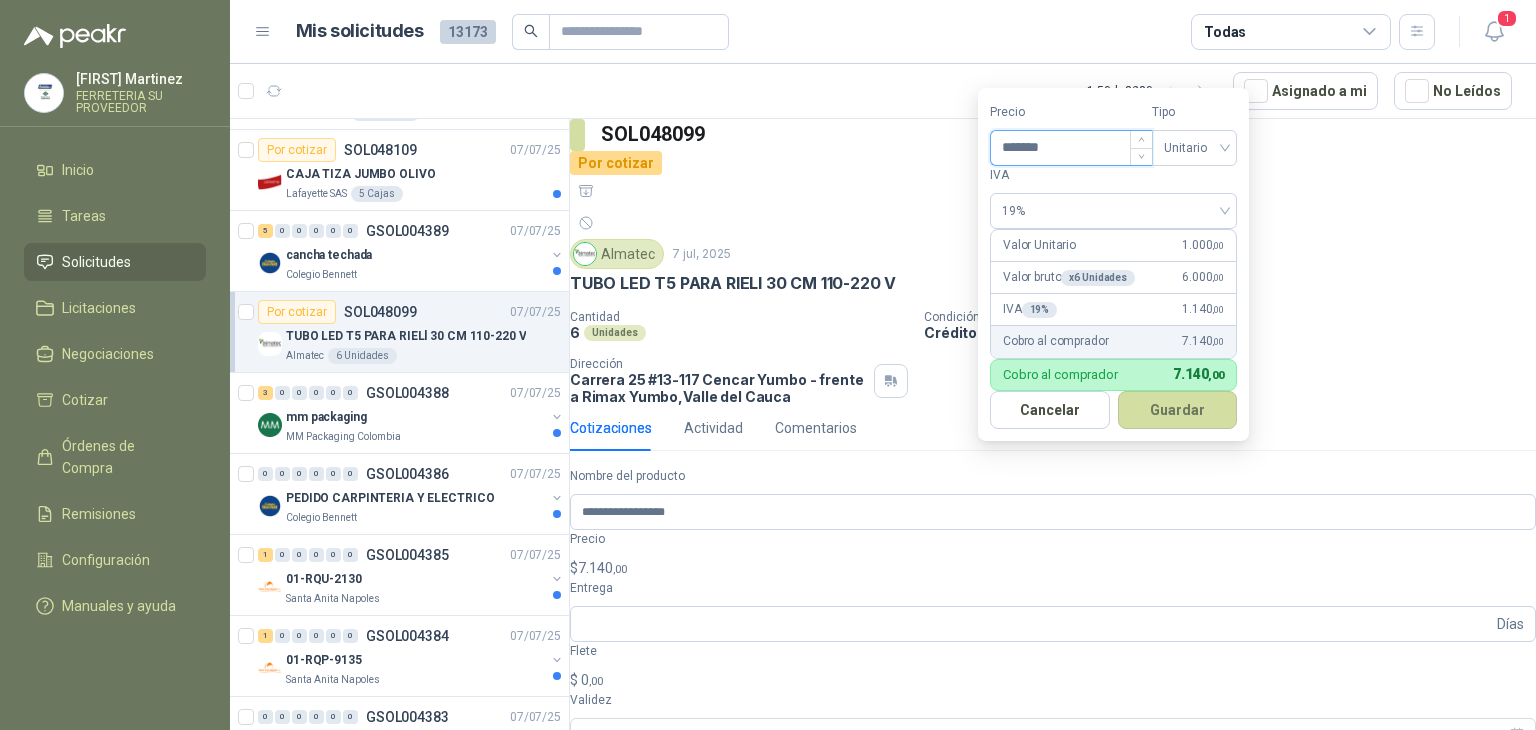 click on "*******" at bounding box center (1071, 148) 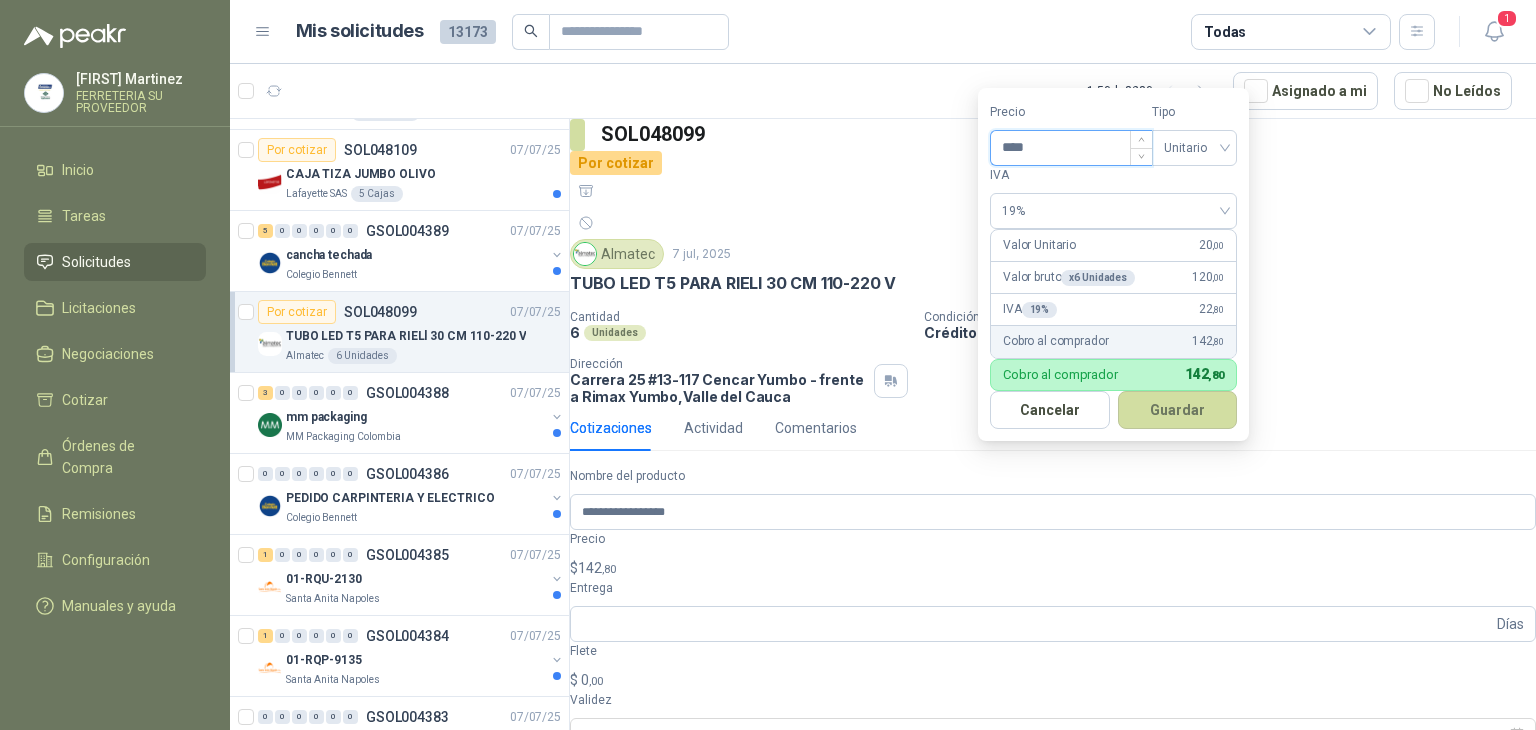 click on "****" at bounding box center [1071, 148] 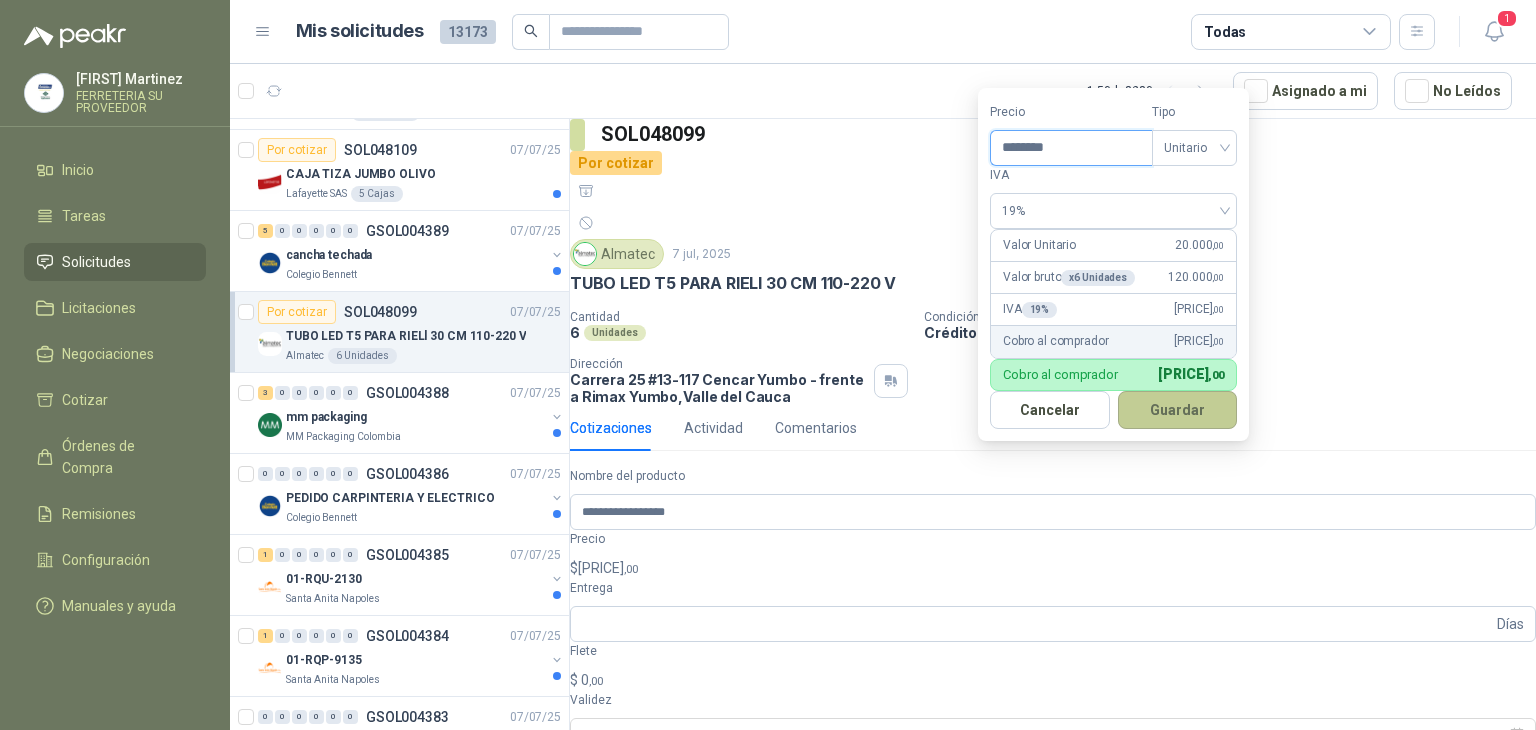 type on "********" 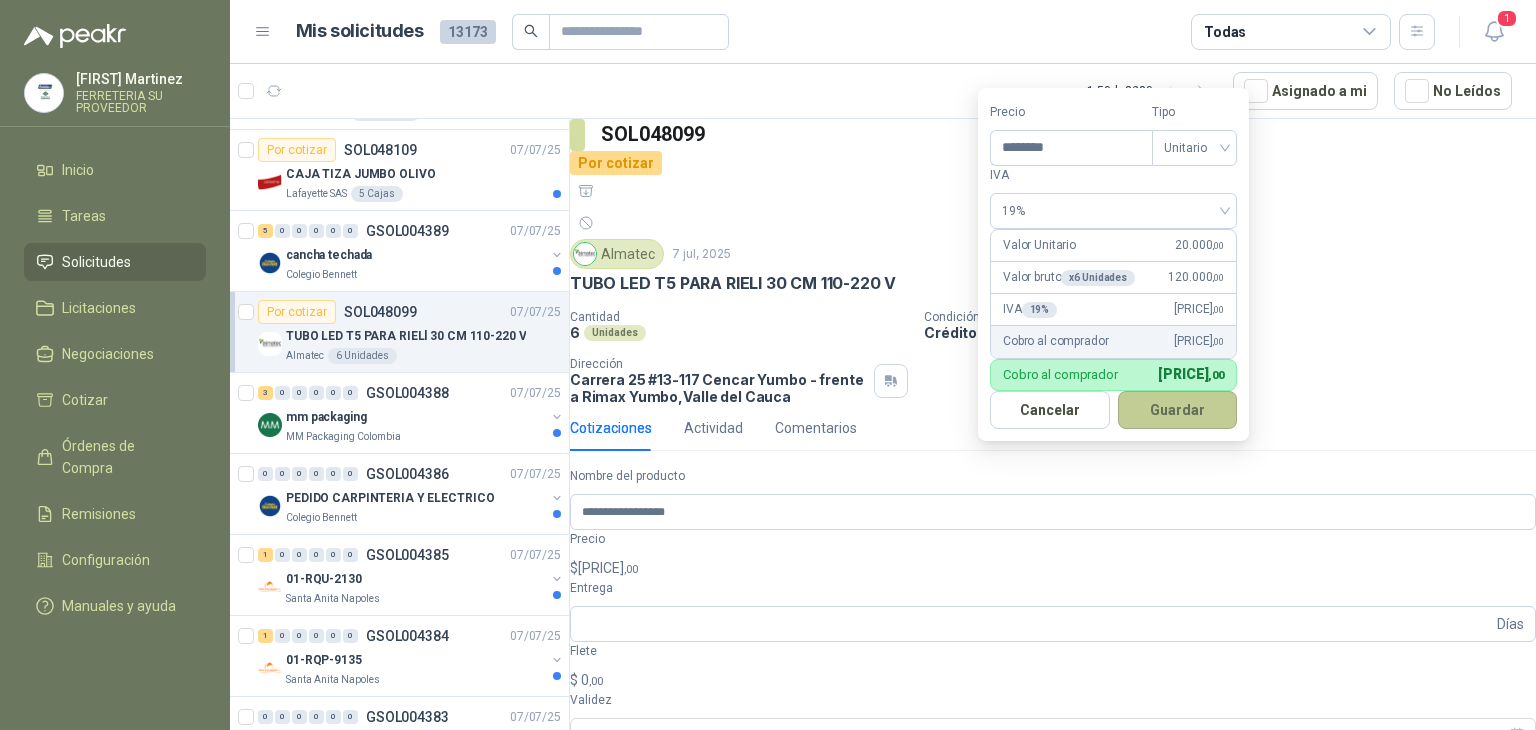 click on "Guardar" at bounding box center [1178, 410] 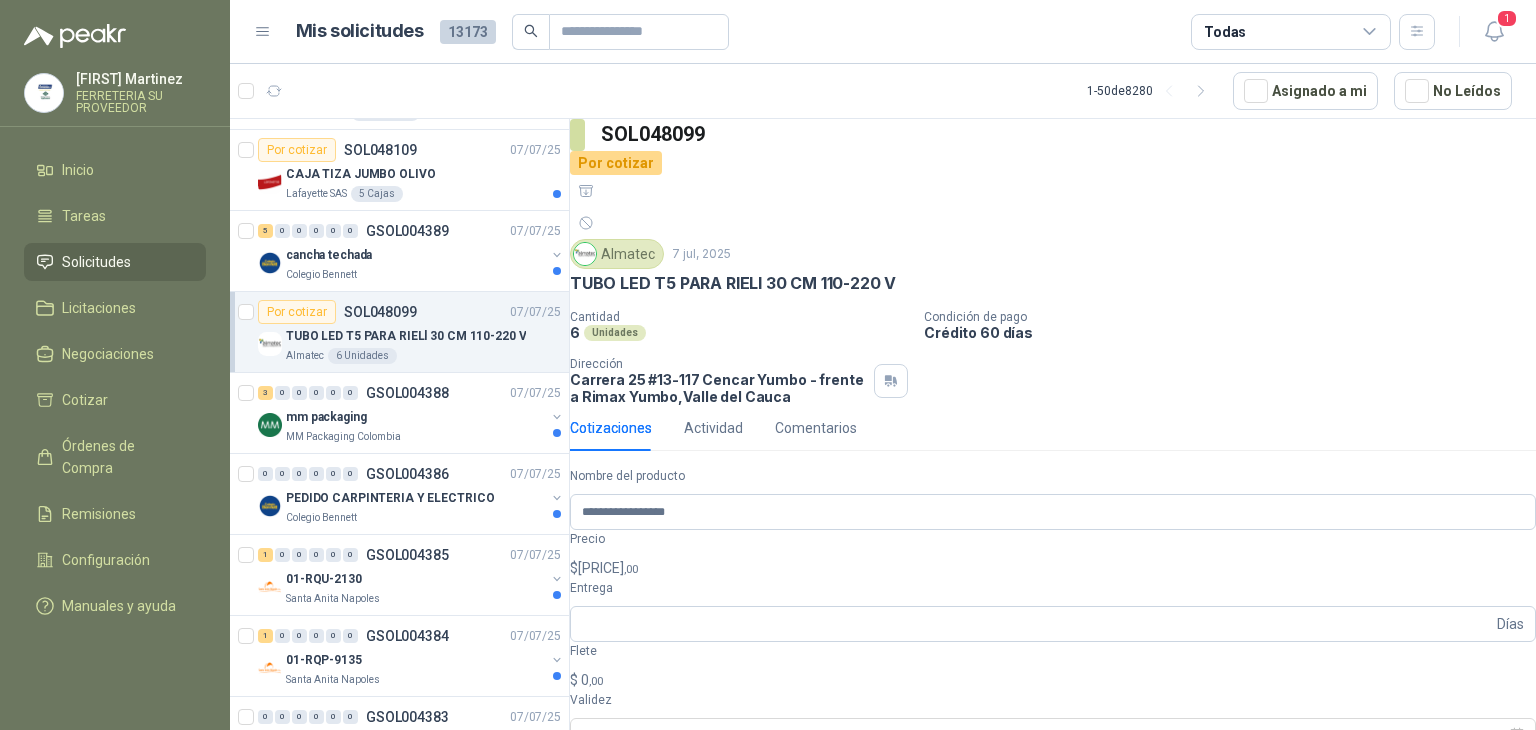 click on "$ [PRICE]" at bounding box center [1053, 568] 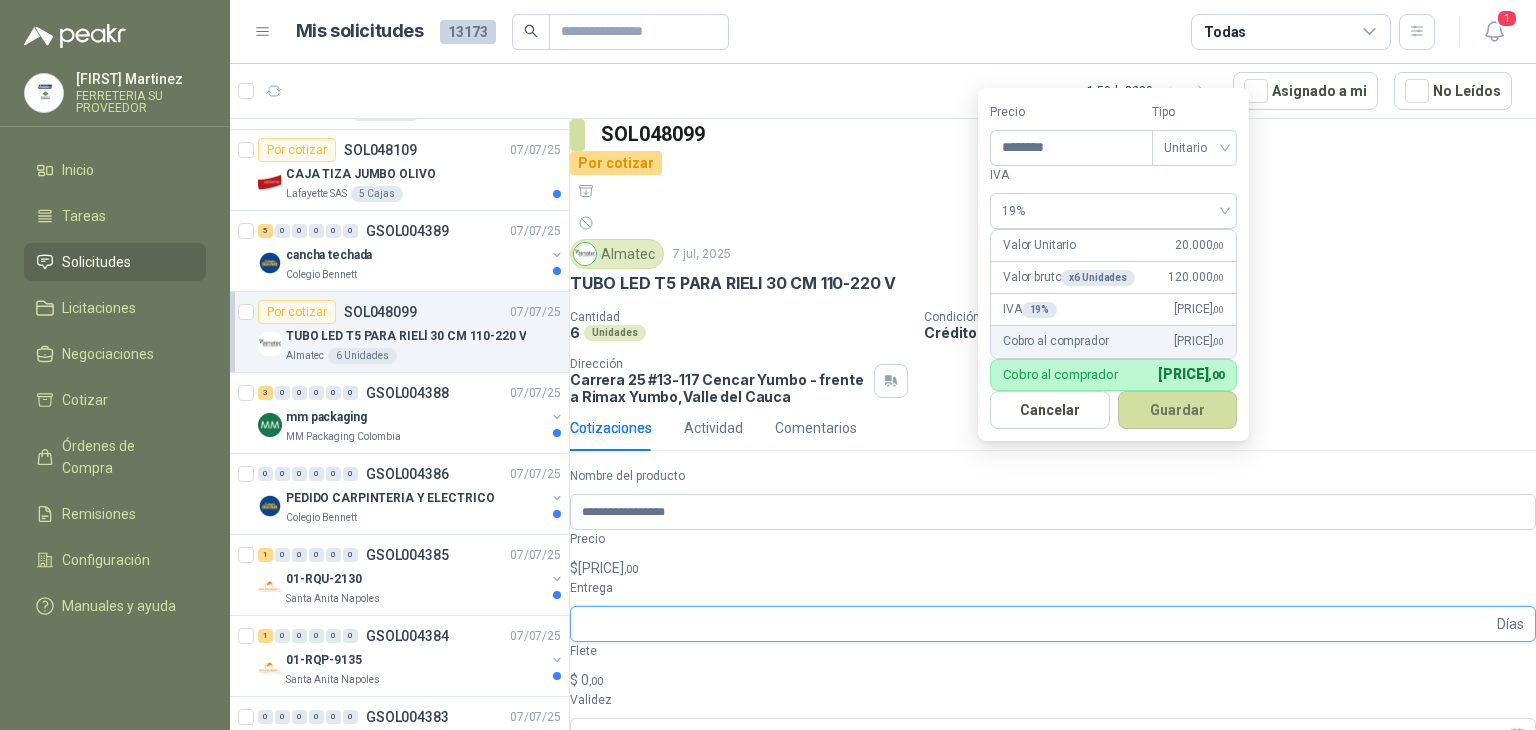 click on "Entrega" at bounding box center (1037, 624) 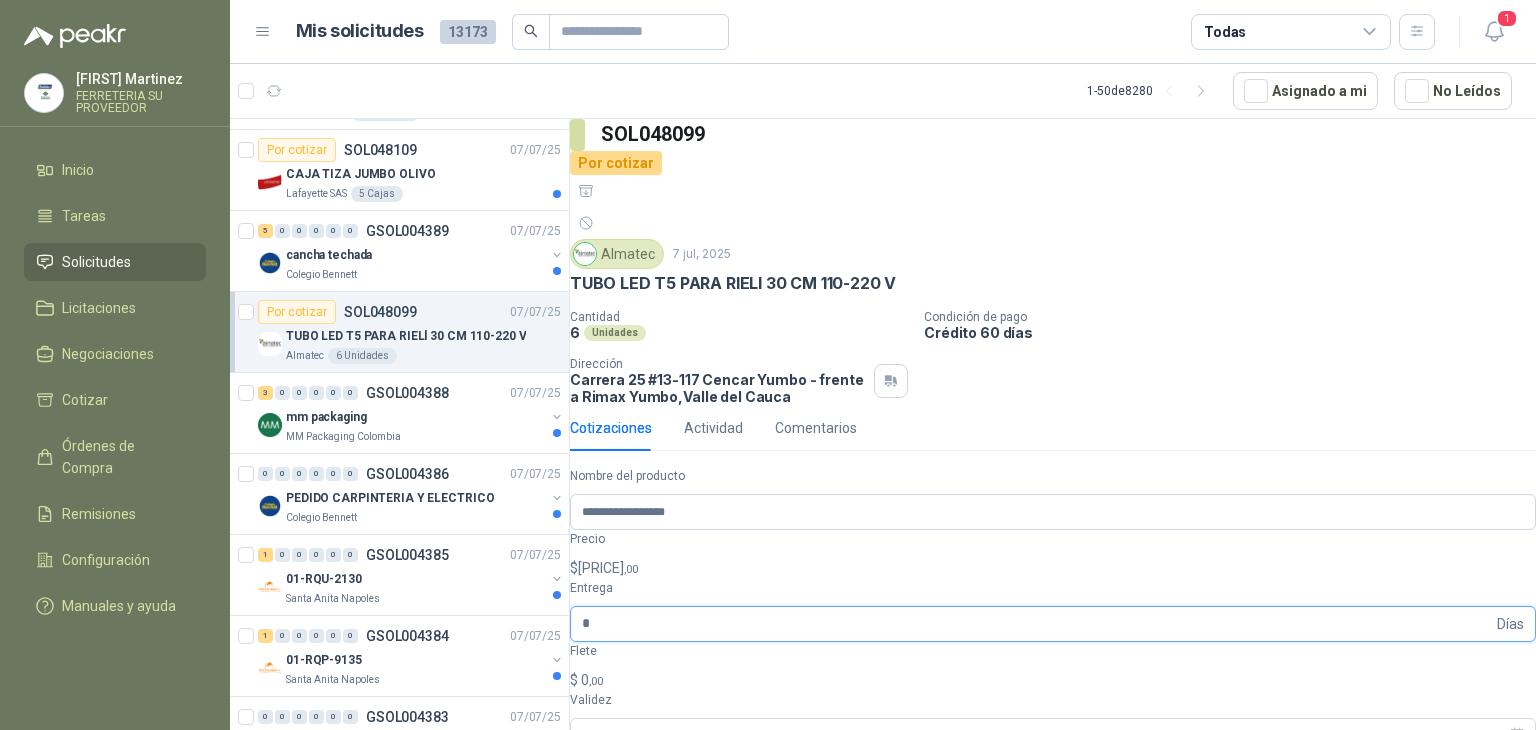 type on "*" 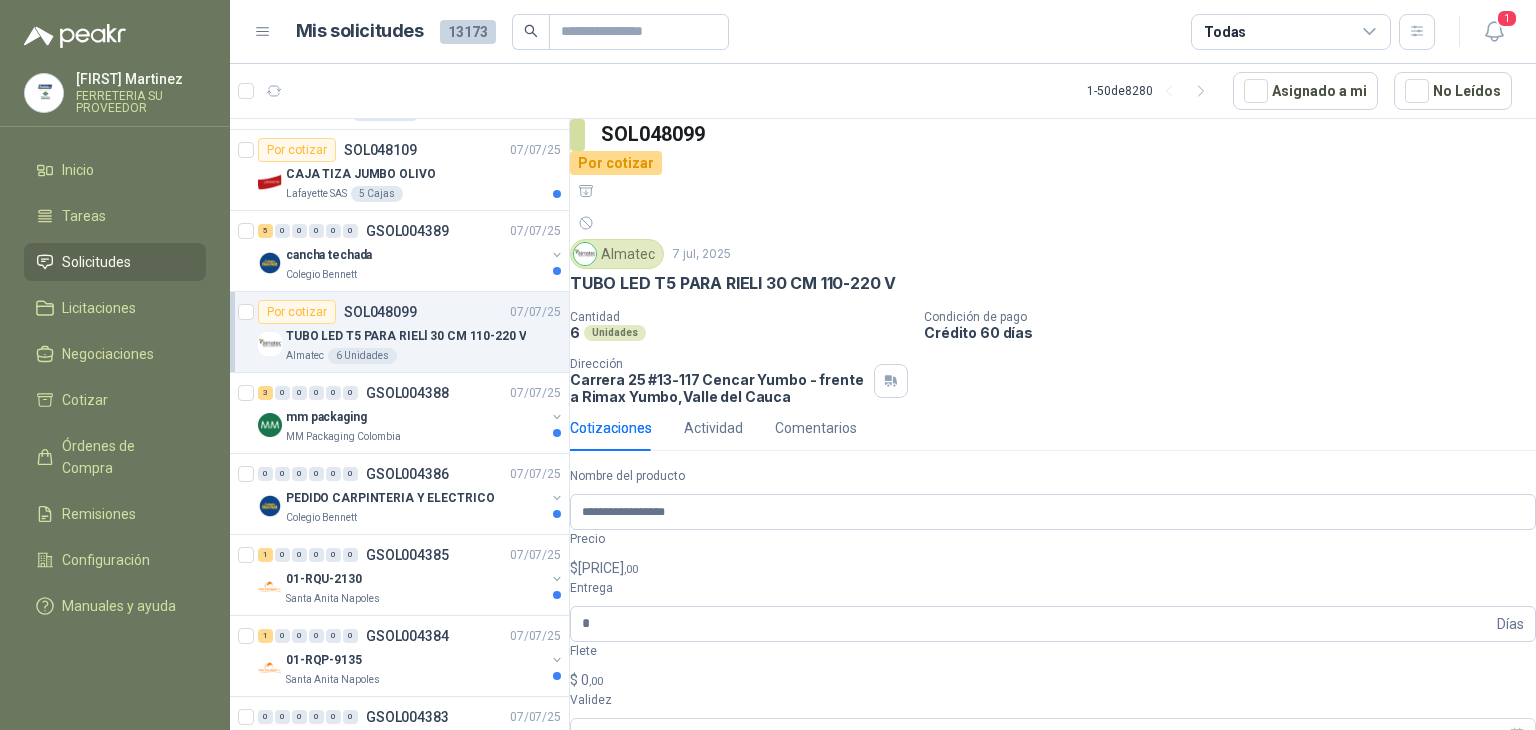 click on ",00" at bounding box center (596, 681) 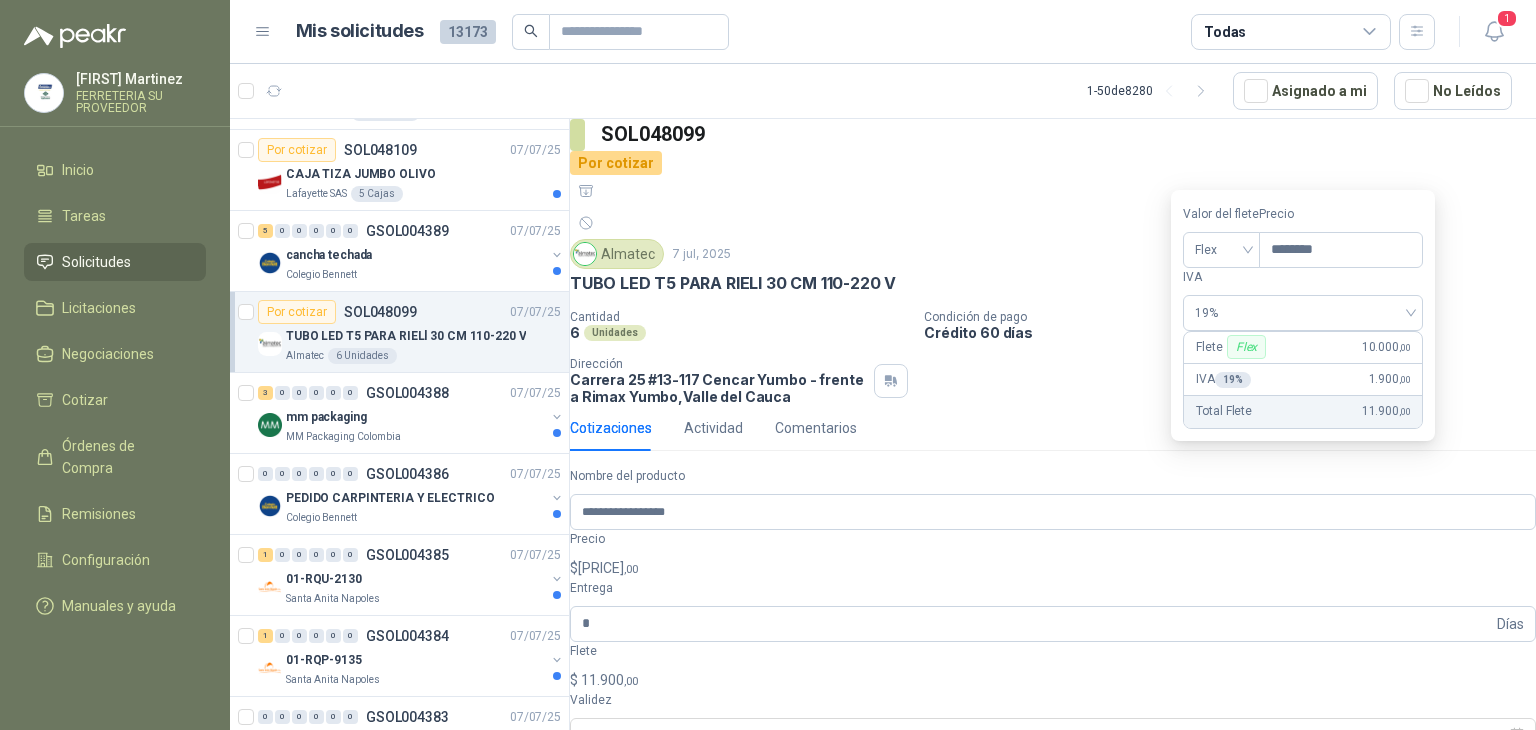 click on "**********" at bounding box center (1053, 689) 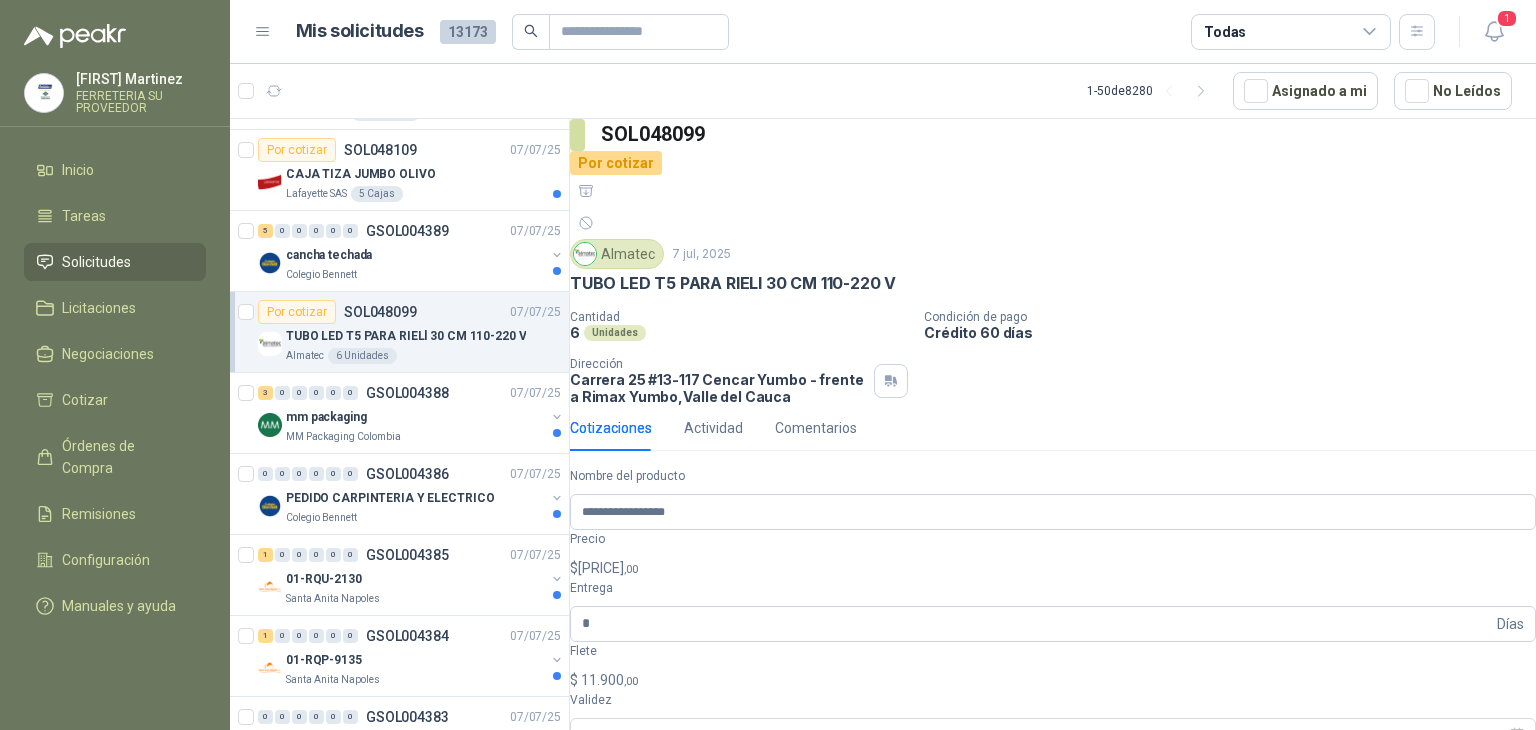 click on "$    11.900 ,00" at bounding box center [1053, 680] 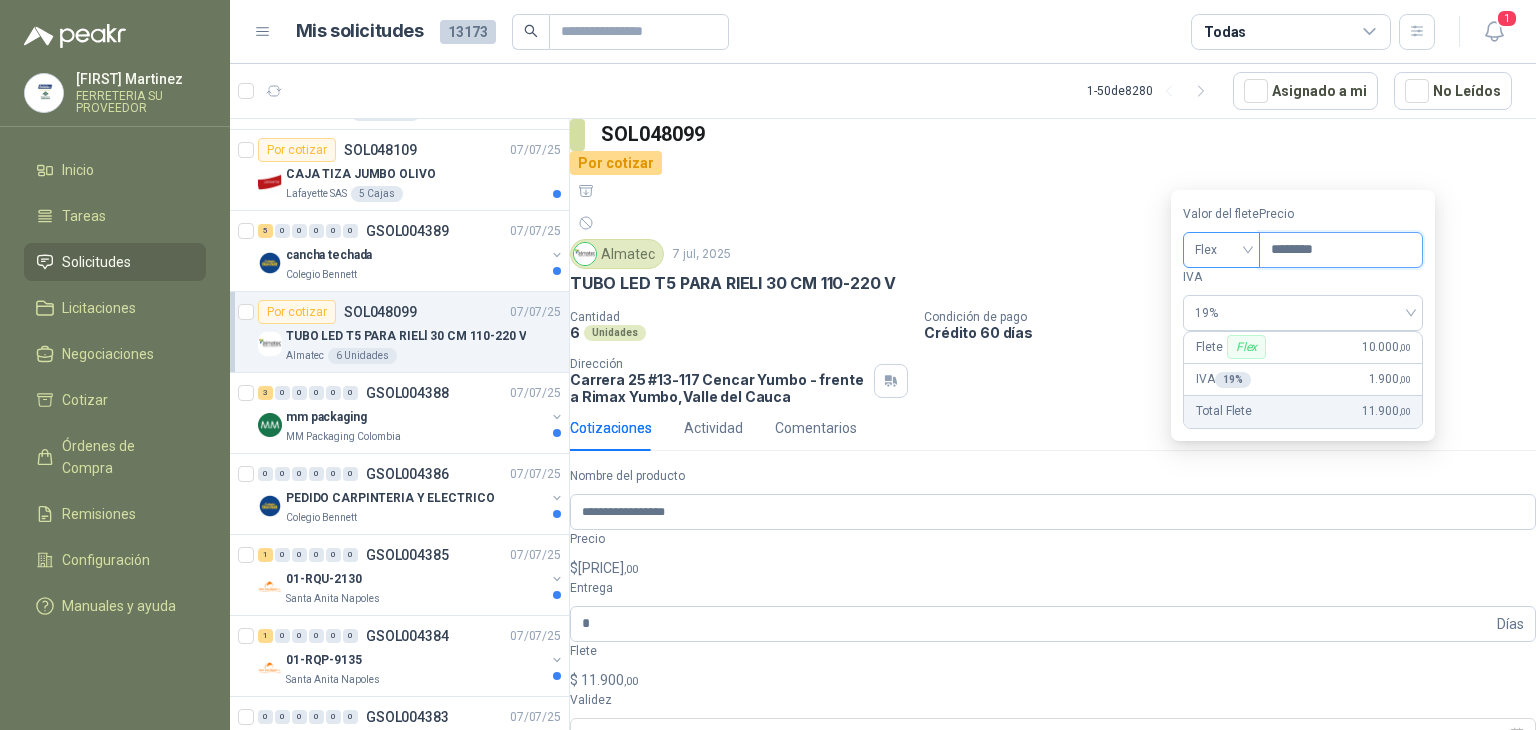 drag, startPoint x: 1367, startPoint y: 284, endPoint x: 1225, endPoint y: 289, distance: 142.088 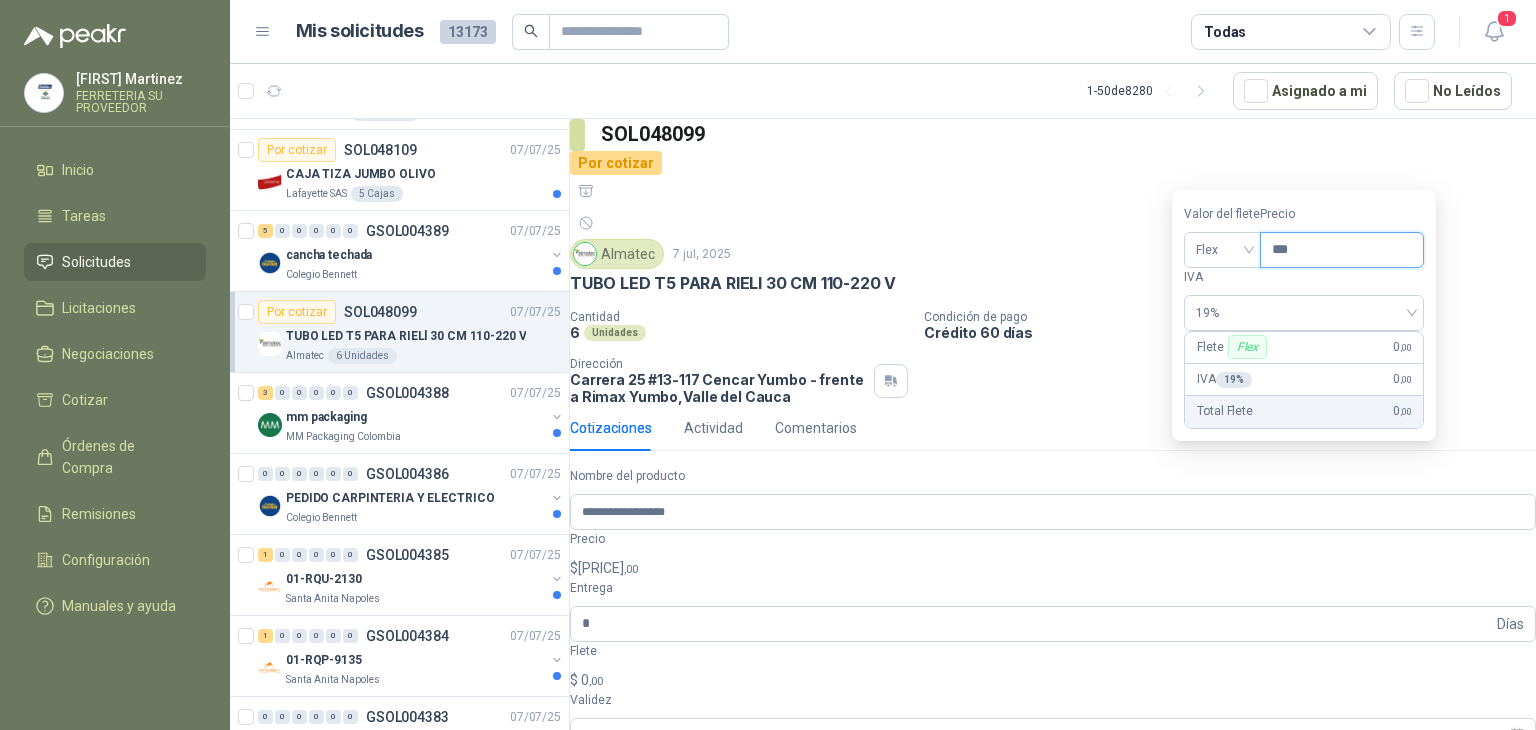 type on "***" 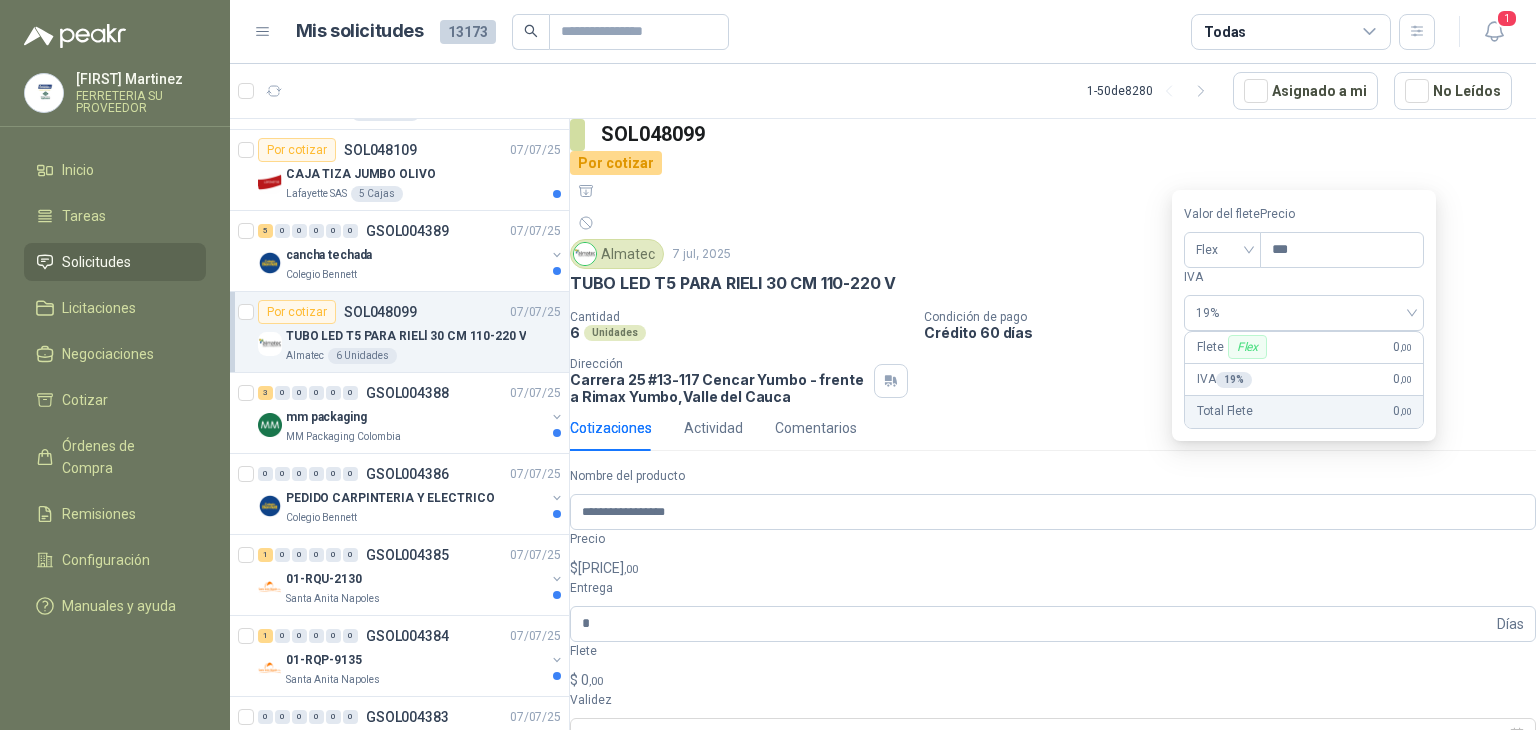 click on "**********" at bounding box center (1053, 689) 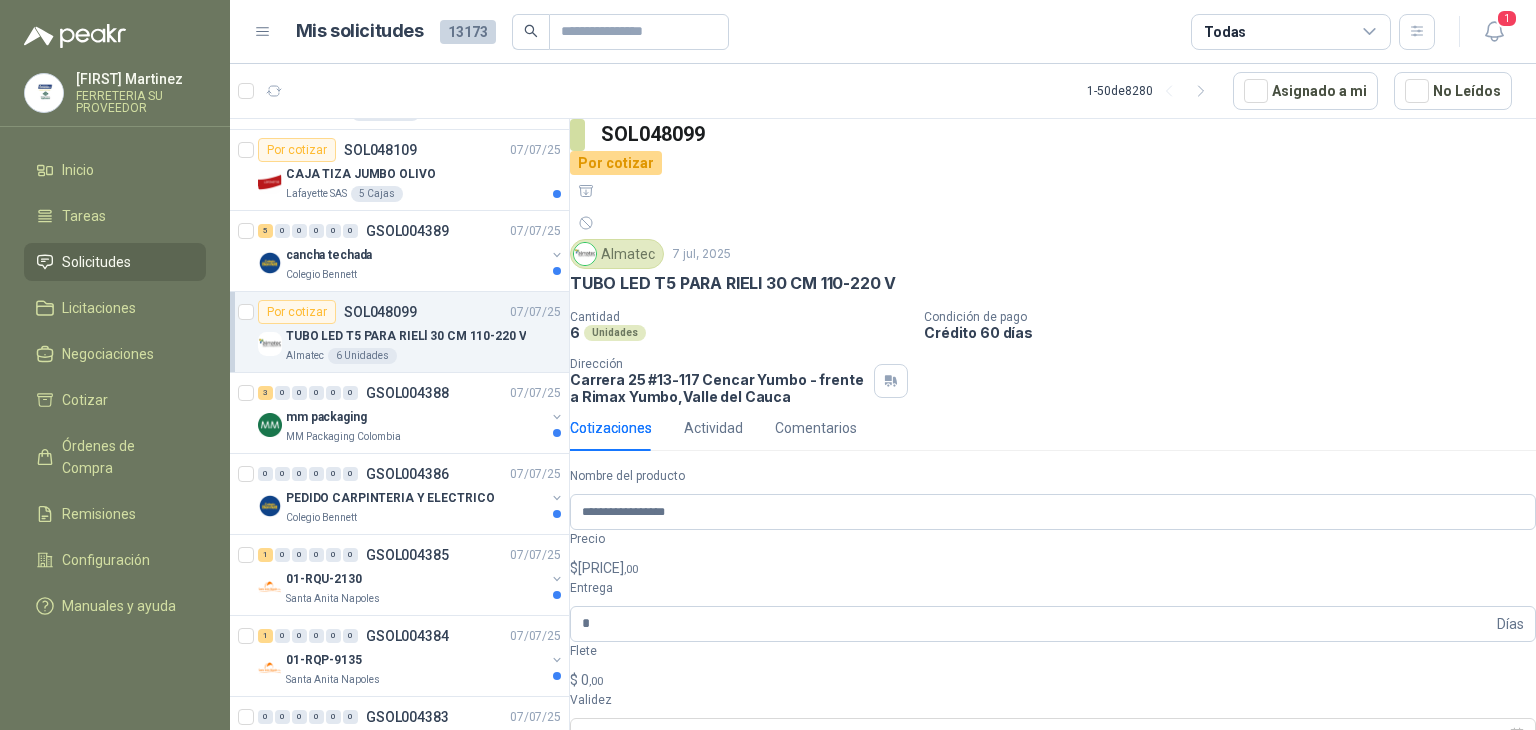 click on "[PRICE]" at bounding box center (608, 568) 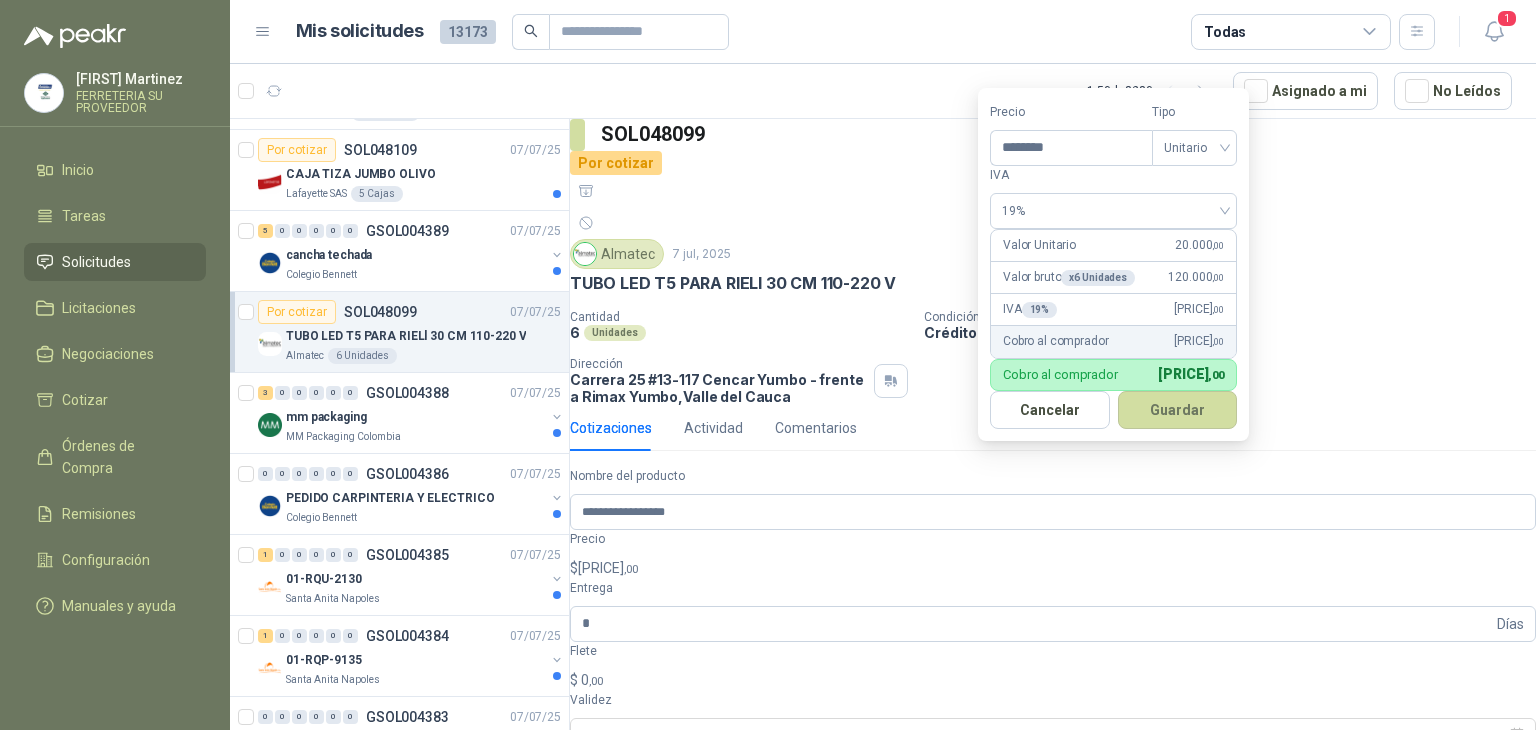 click on "Documentos de Referencia Cargar archivo Cancelar Publicar Cotización" at bounding box center [1053, 845] 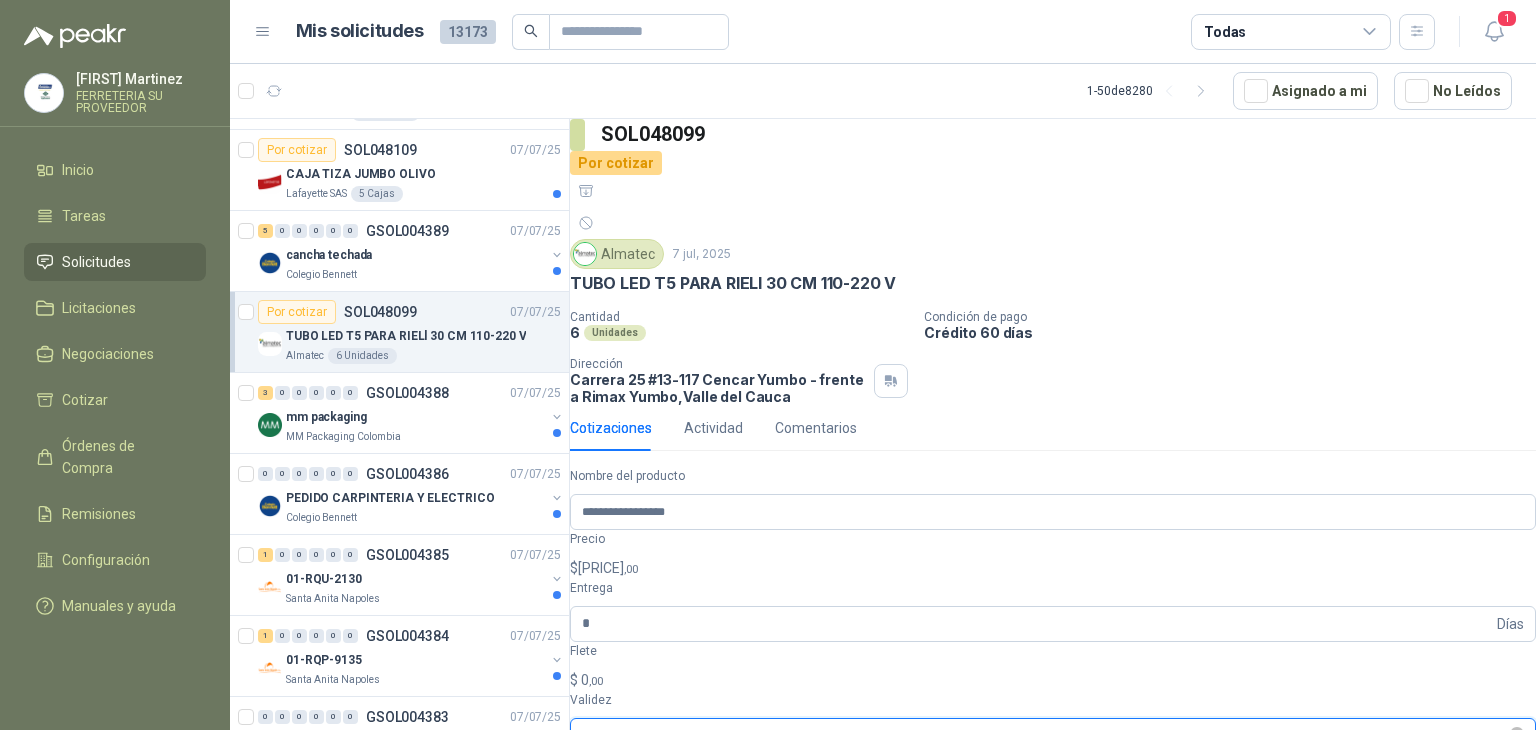 click on "**********" at bounding box center (1044, 734) 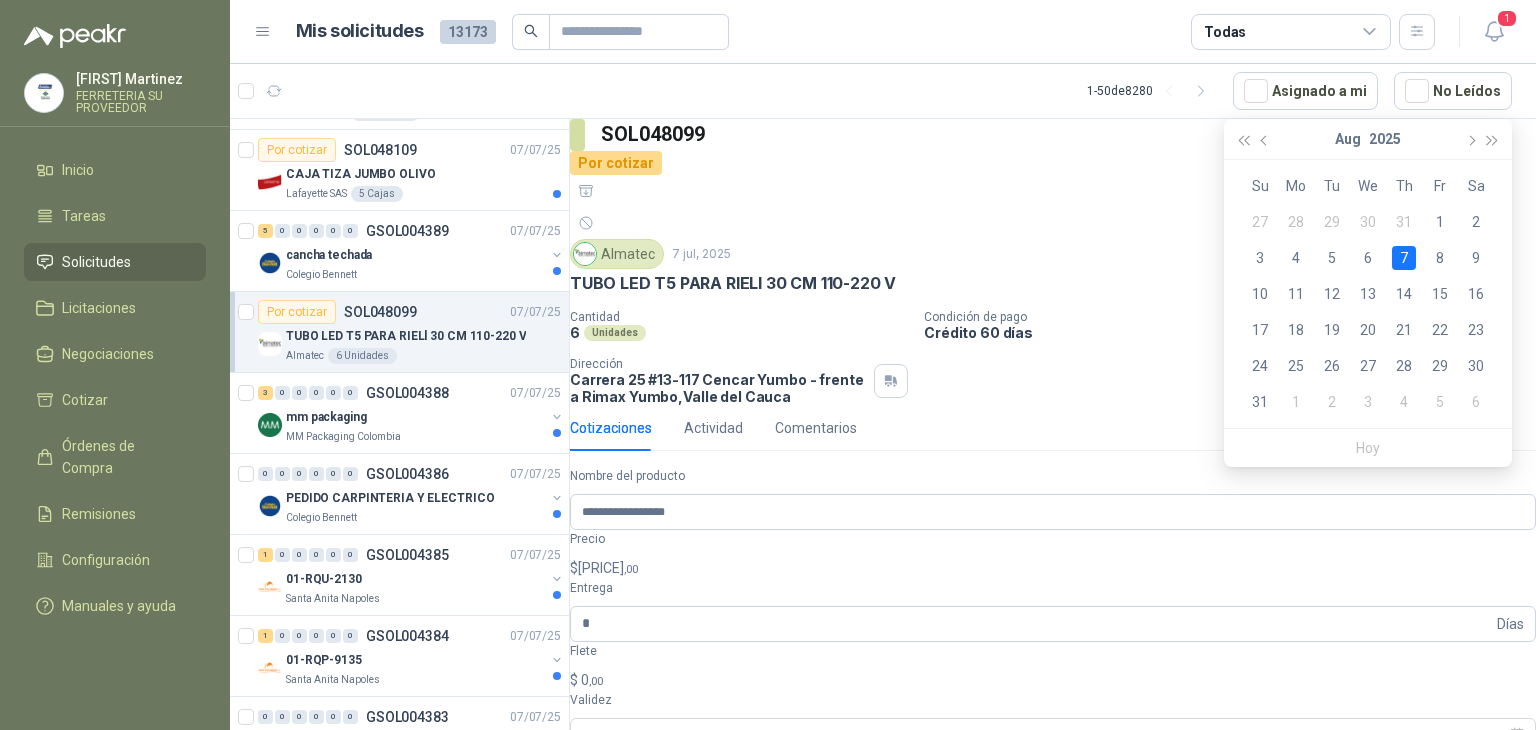 click on "**********" at bounding box center [1053, 689] 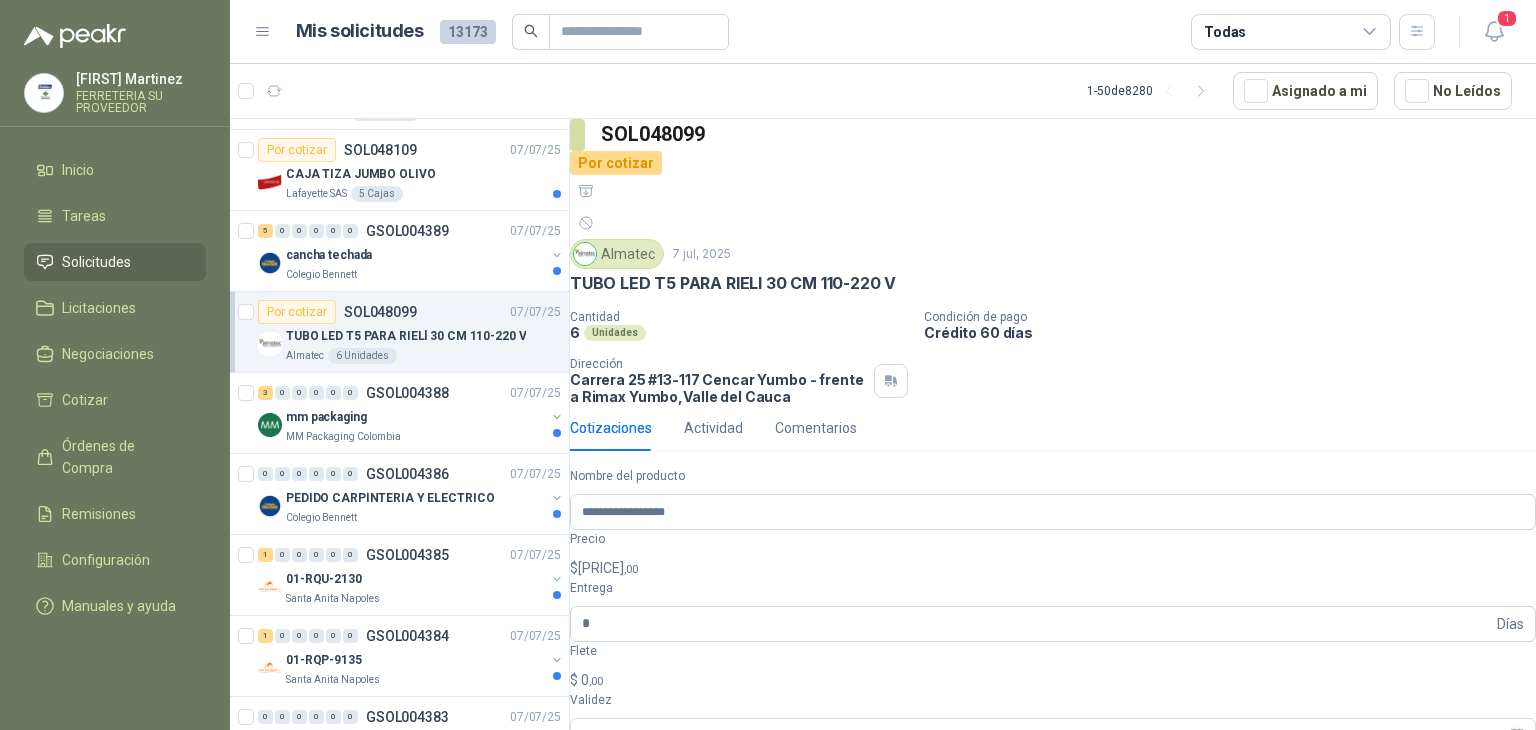 click at bounding box center (1053, 764) 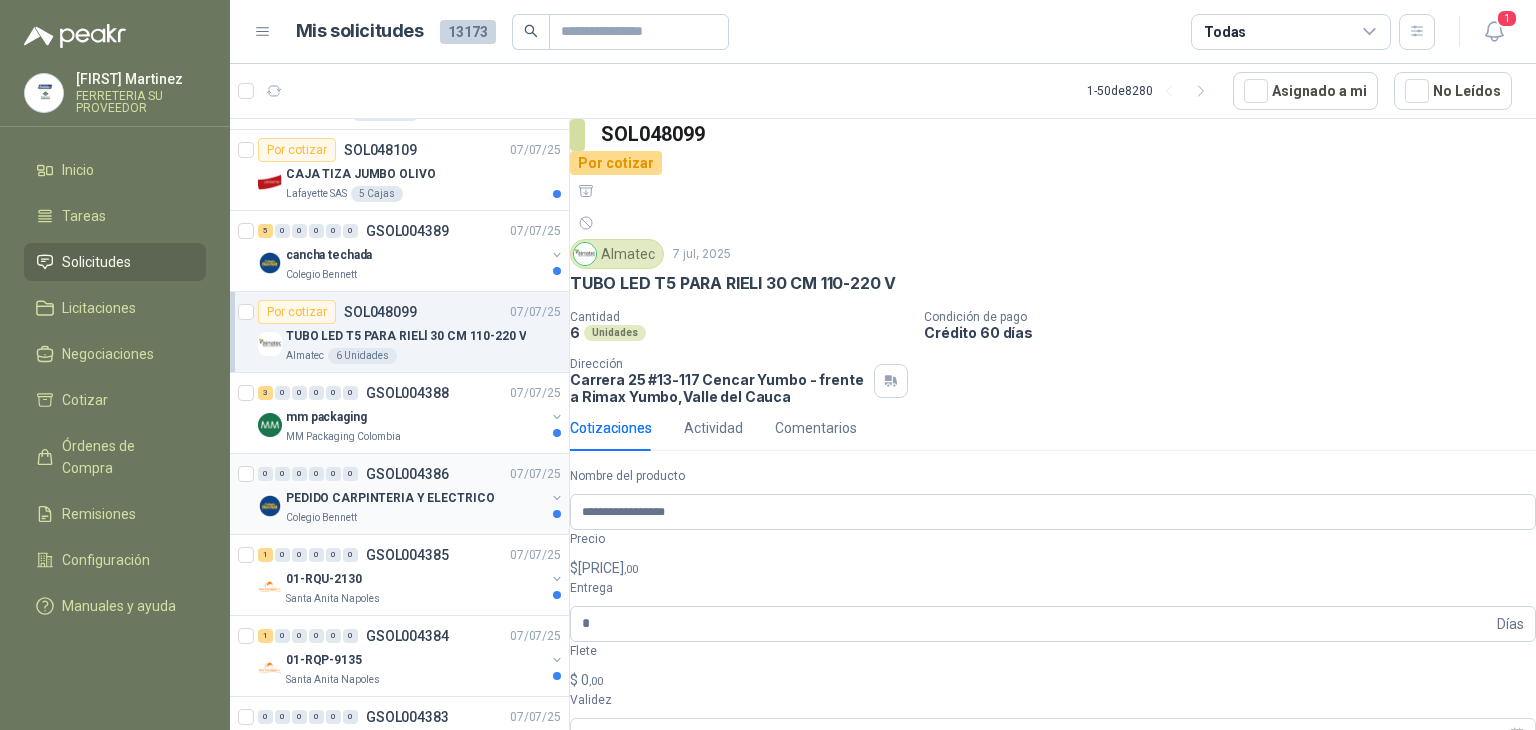 drag, startPoint x: 1196, startPoint y: 549, endPoint x: 515, endPoint y: 509, distance: 682.1737 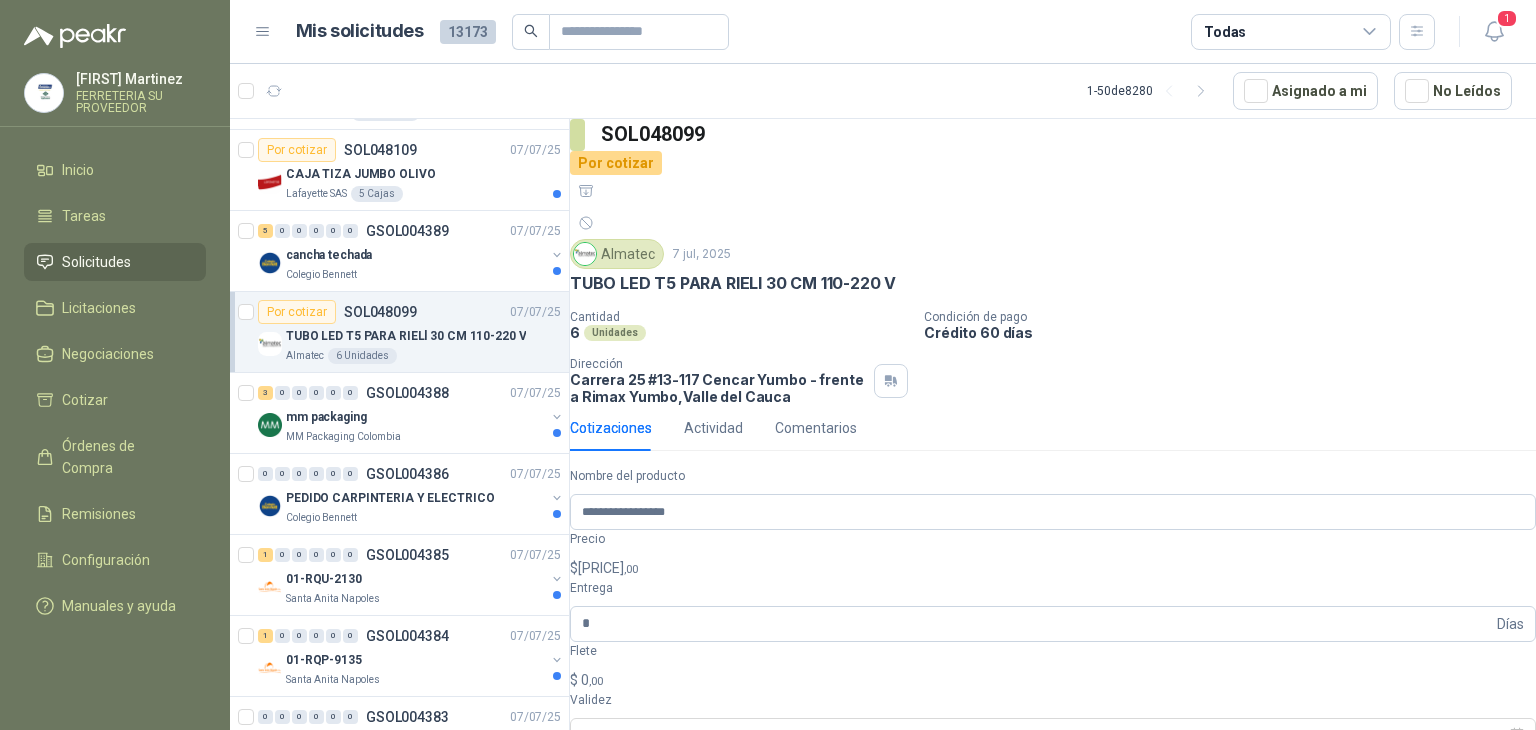 type on "**********" 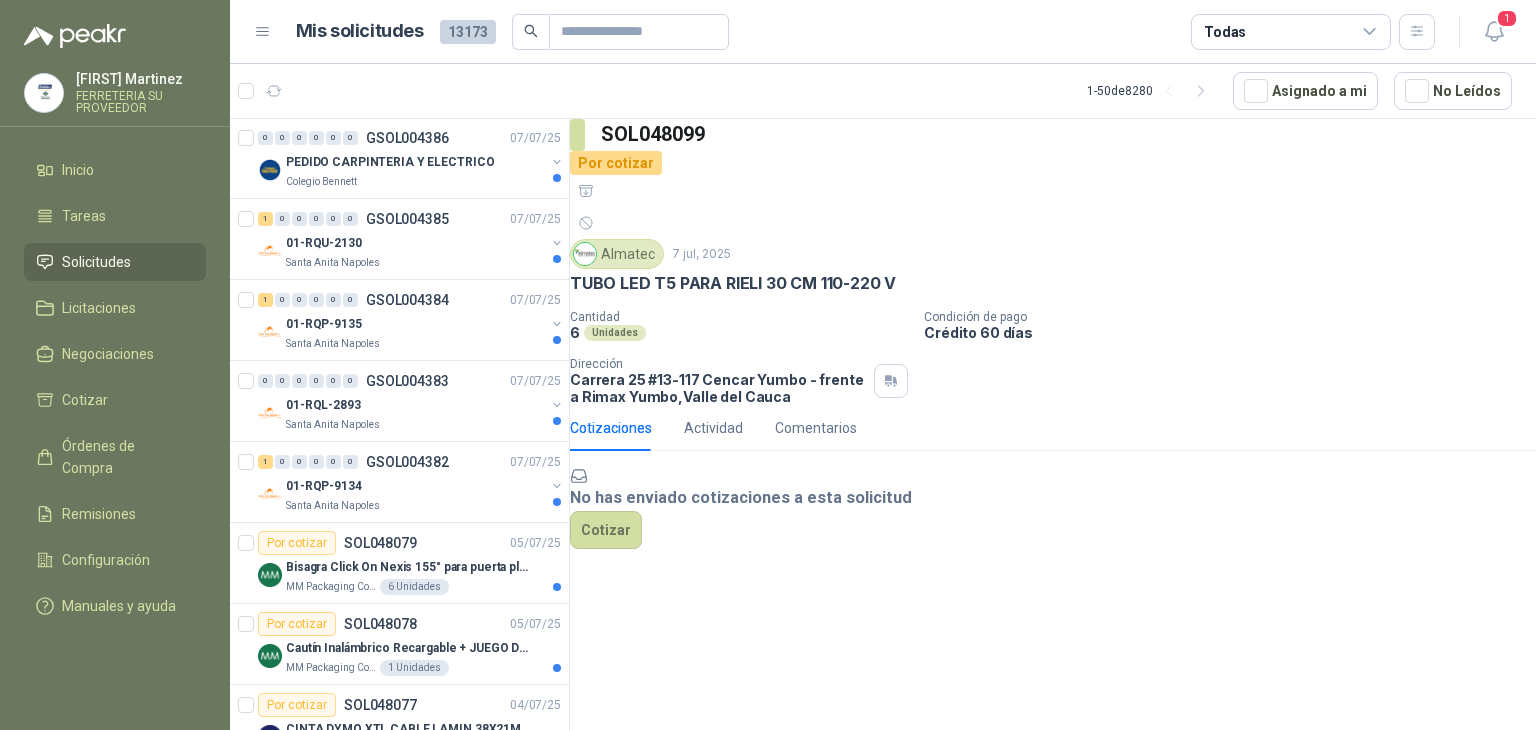 scroll, scrollTop: 1787, scrollLeft: 0, axis: vertical 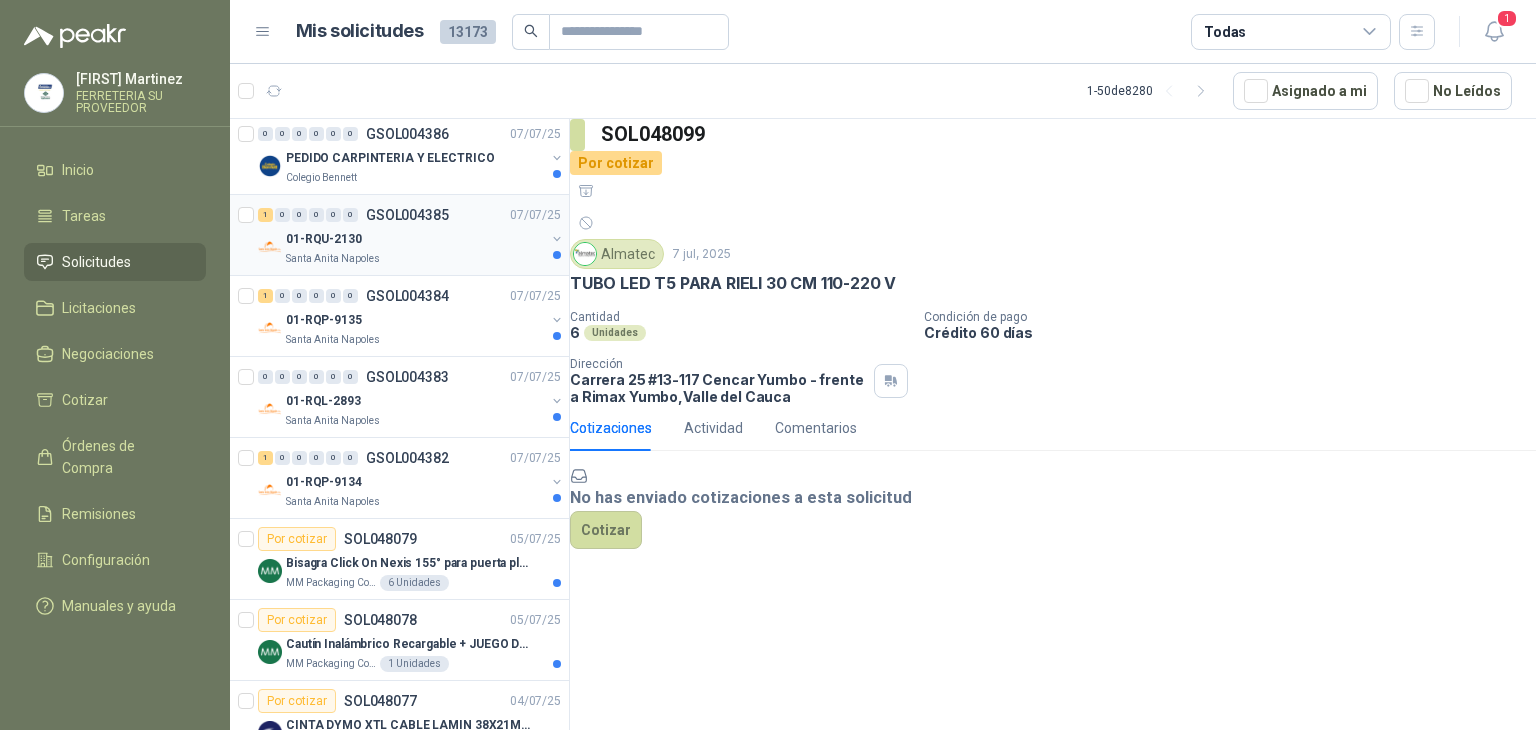click at bounding box center (557, 239) 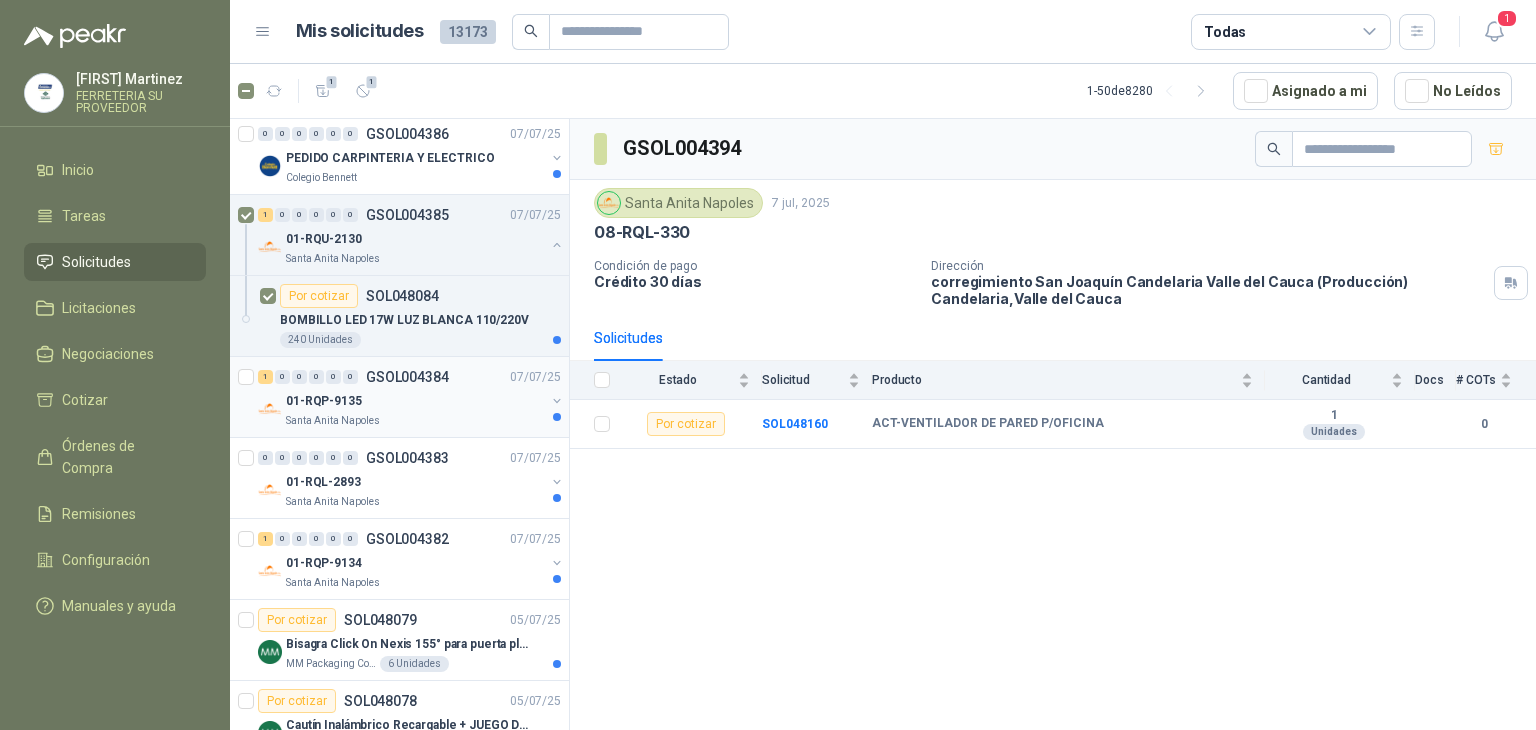 click at bounding box center (557, 401) 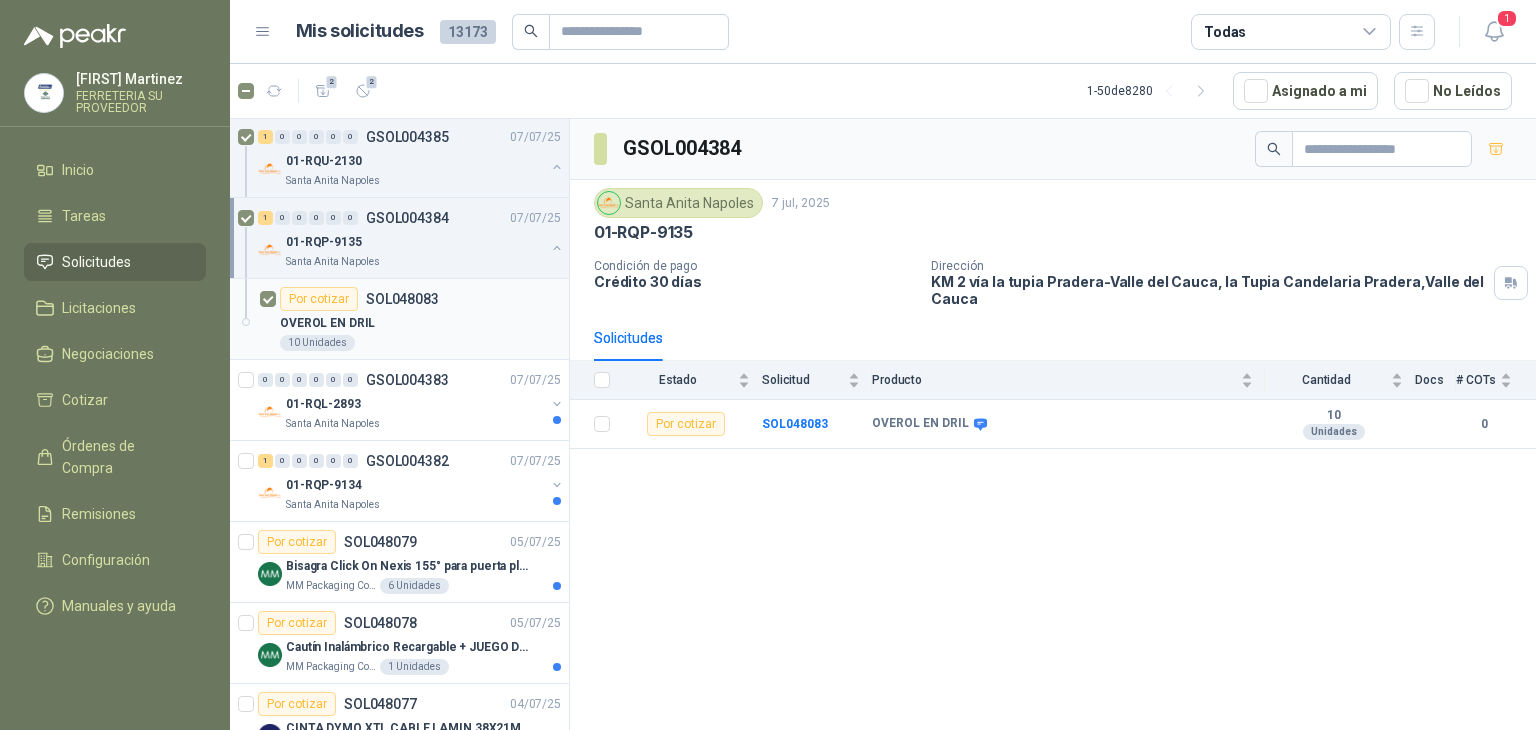 scroll, scrollTop: 1947, scrollLeft: 0, axis: vertical 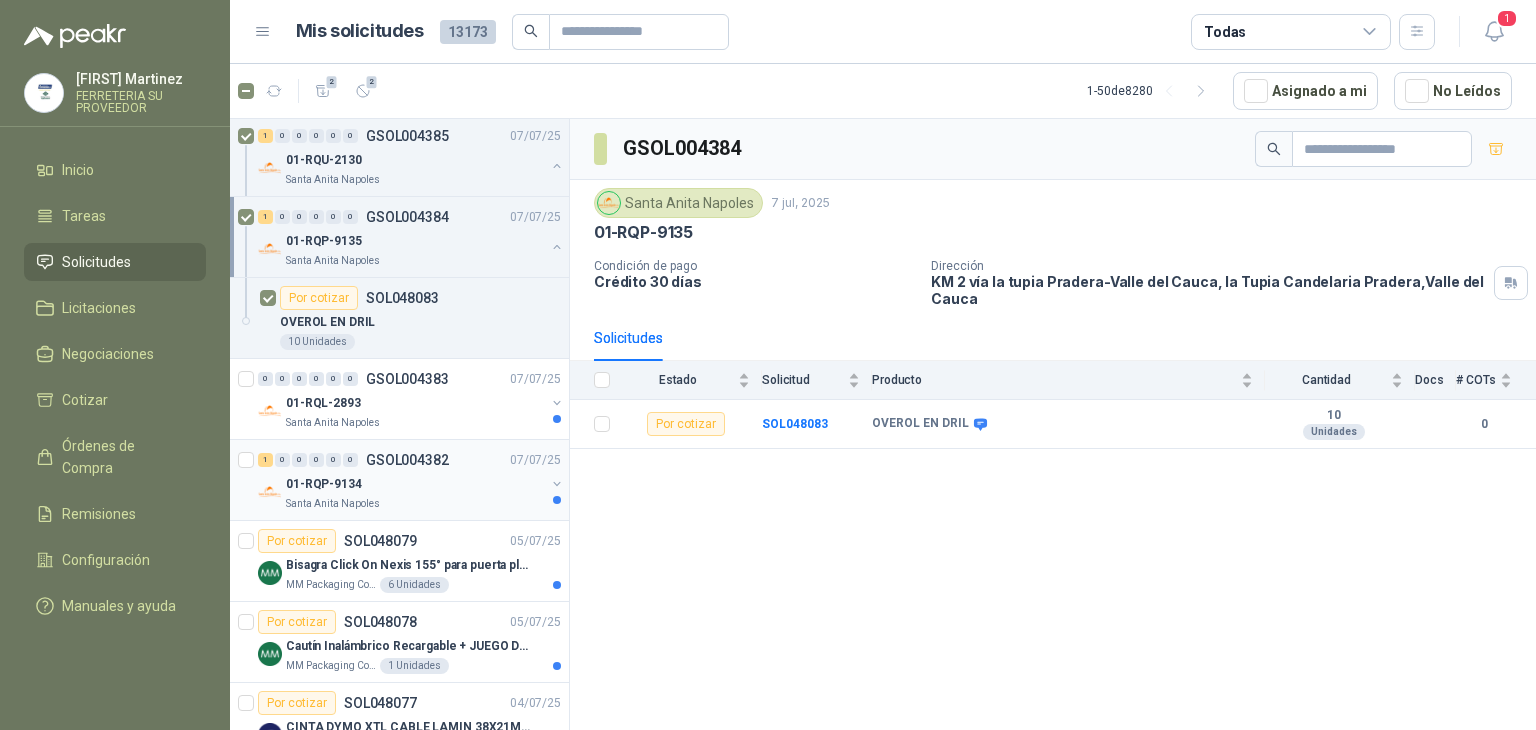 click at bounding box center (557, 484) 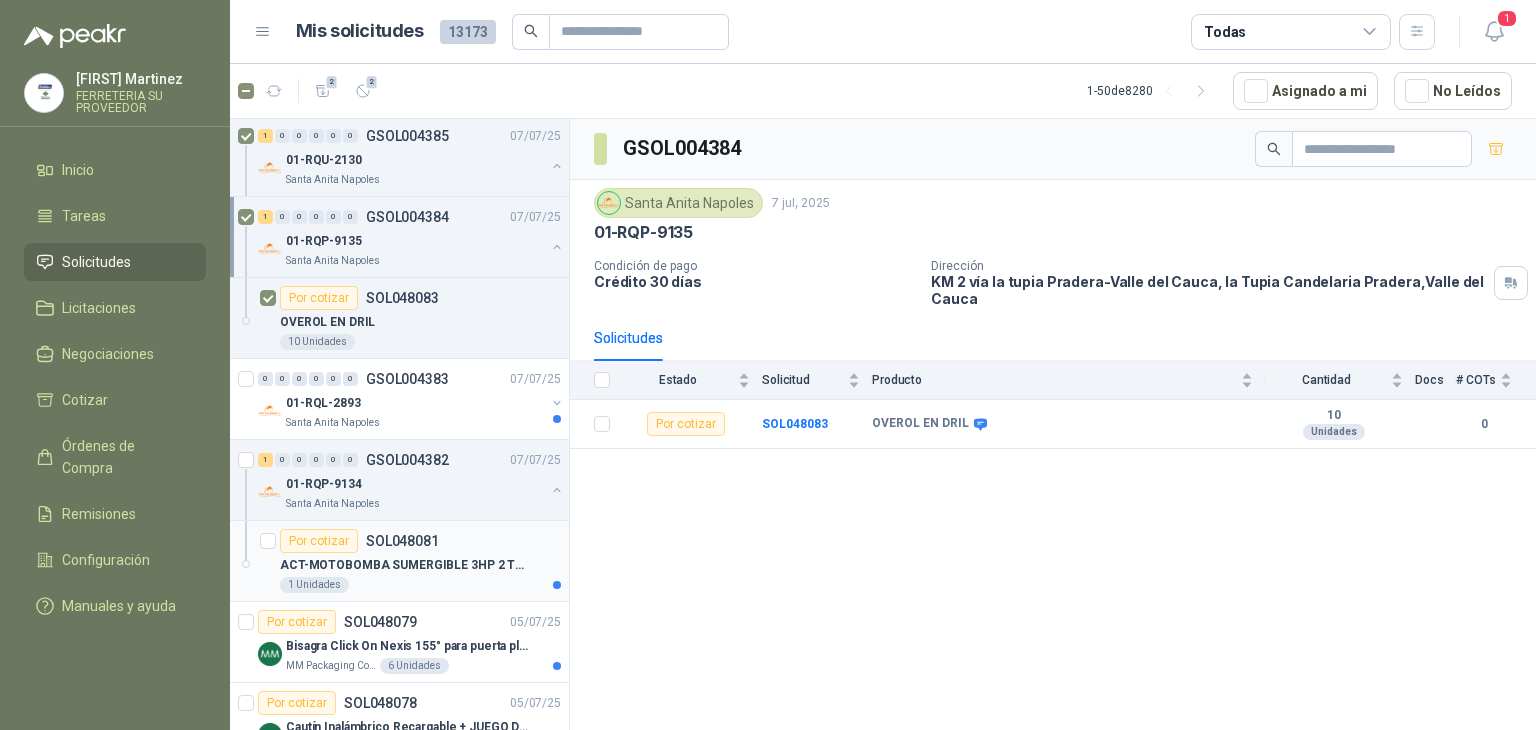 click on "Por cotizar SOL048081 ACT-MOTOBOMBA SUMERGIBLE 3HP 2 Trifasic 1 Unidades" at bounding box center (399, 561) 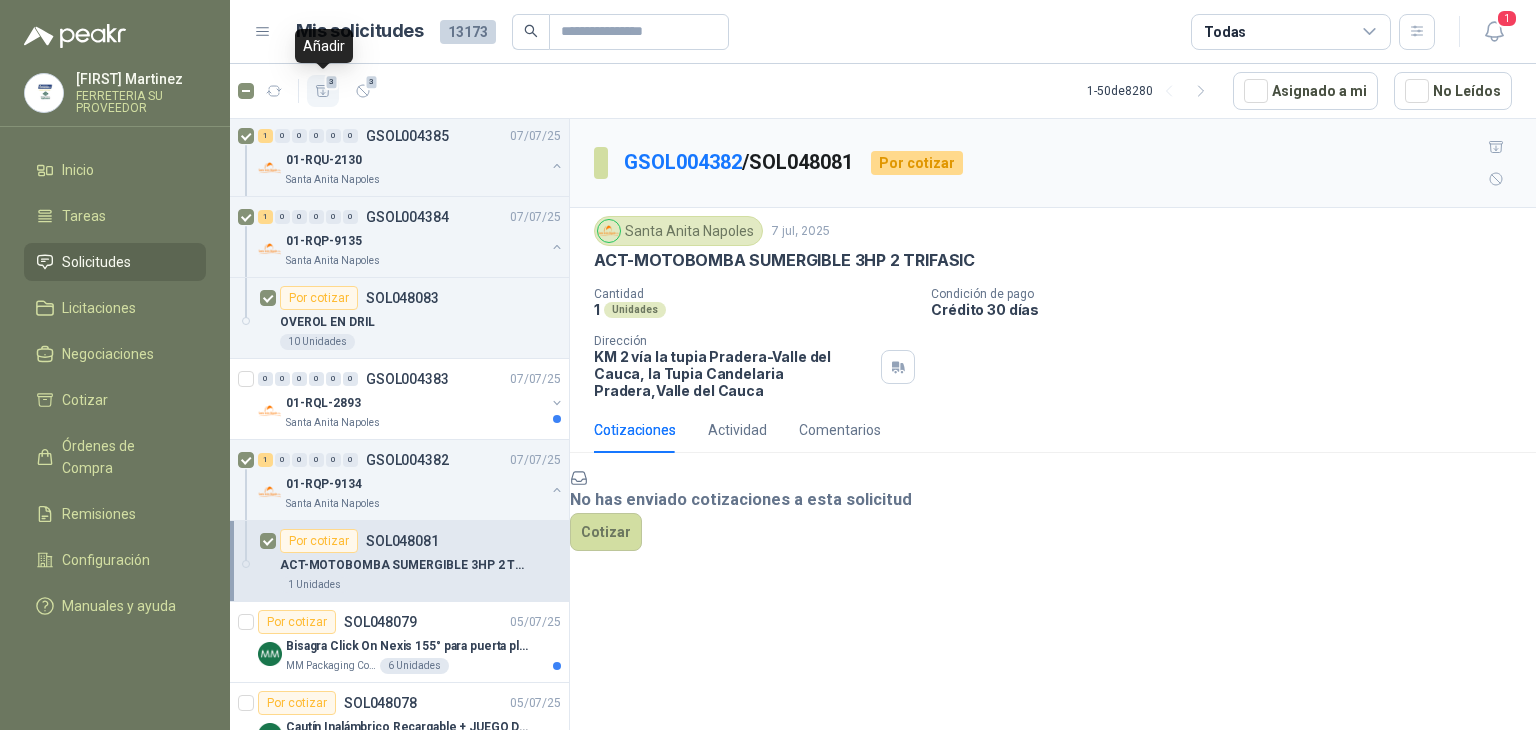 click at bounding box center [323, 91] 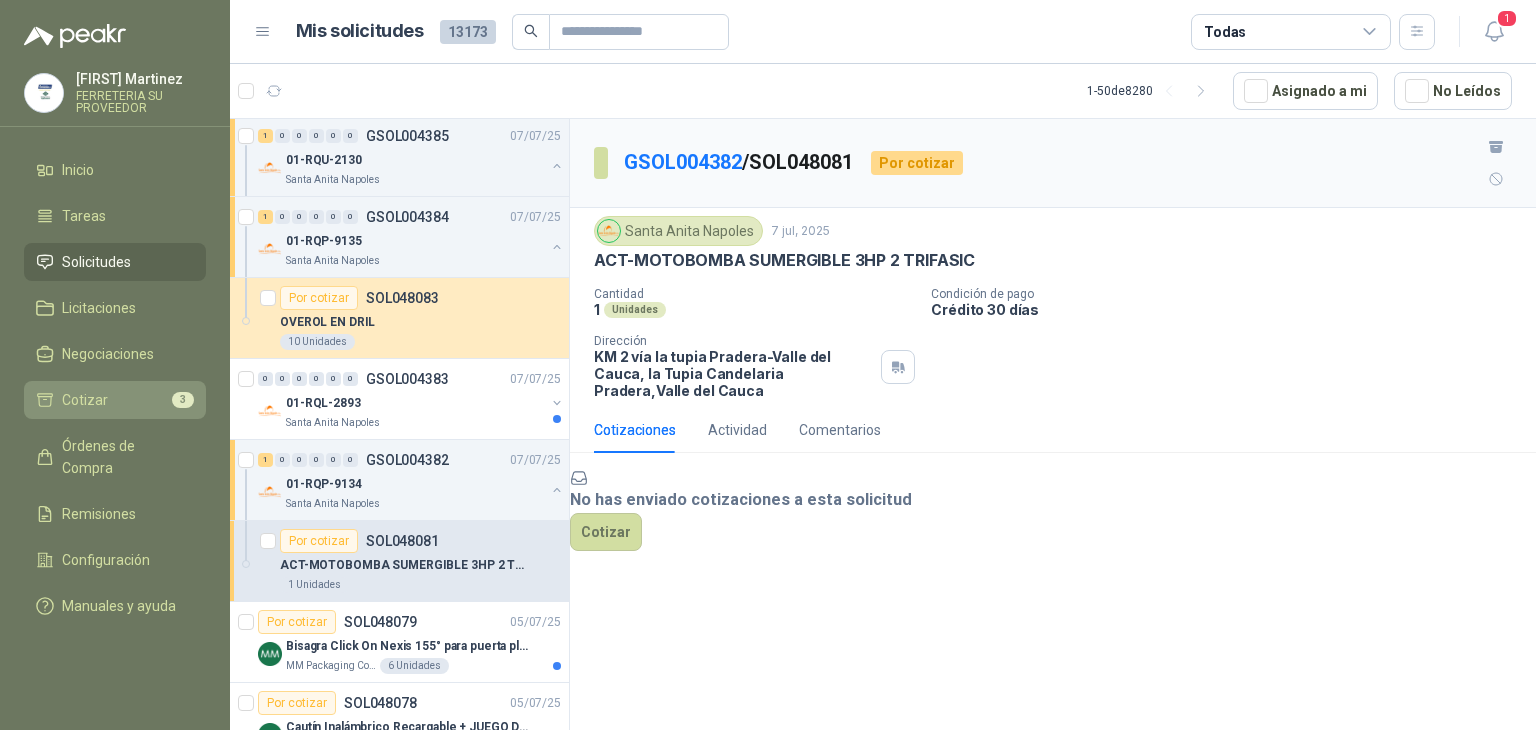 click on "Cotizar 3" at bounding box center (115, 400) 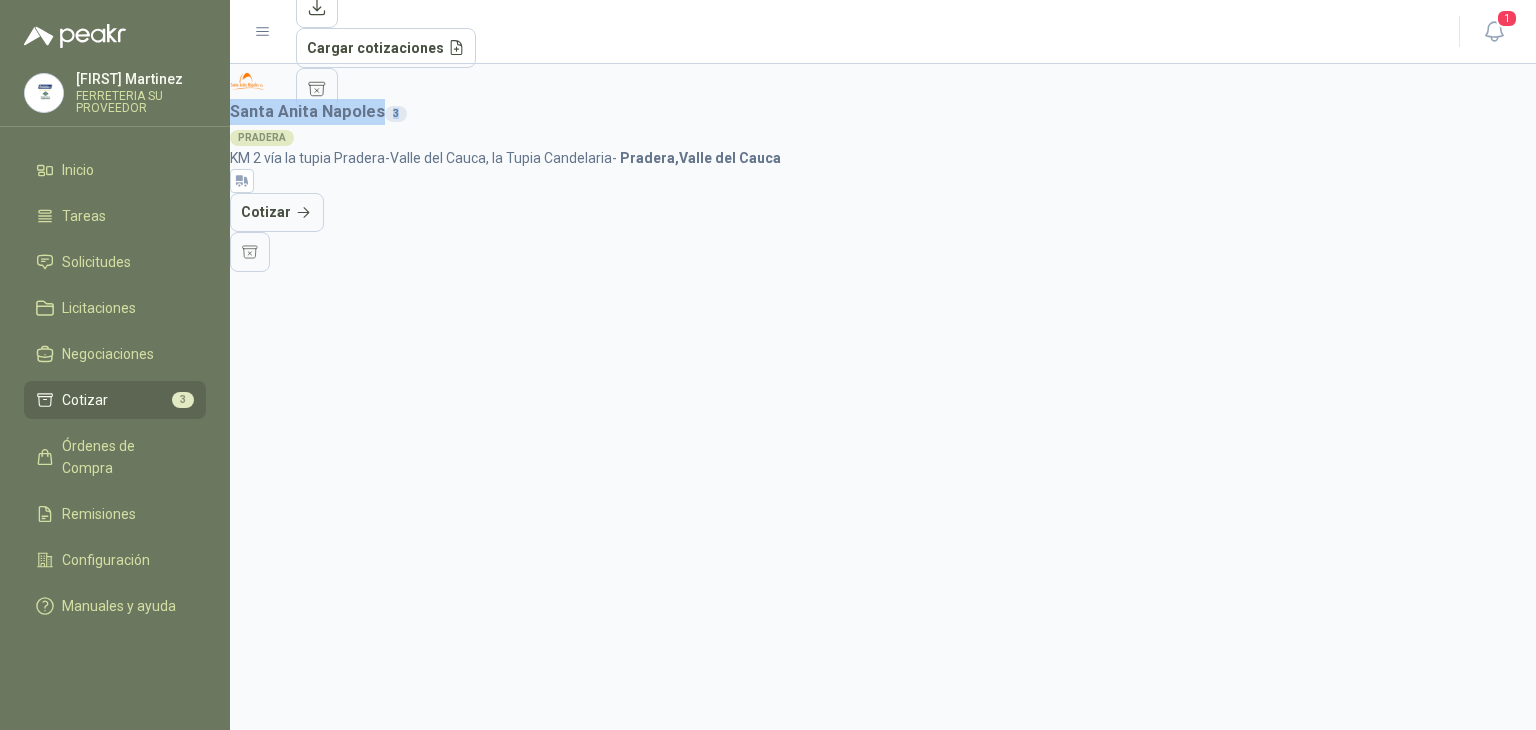 drag, startPoint x: 296, startPoint y: 93, endPoint x: 448, endPoint y: 95, distance: 152.01315 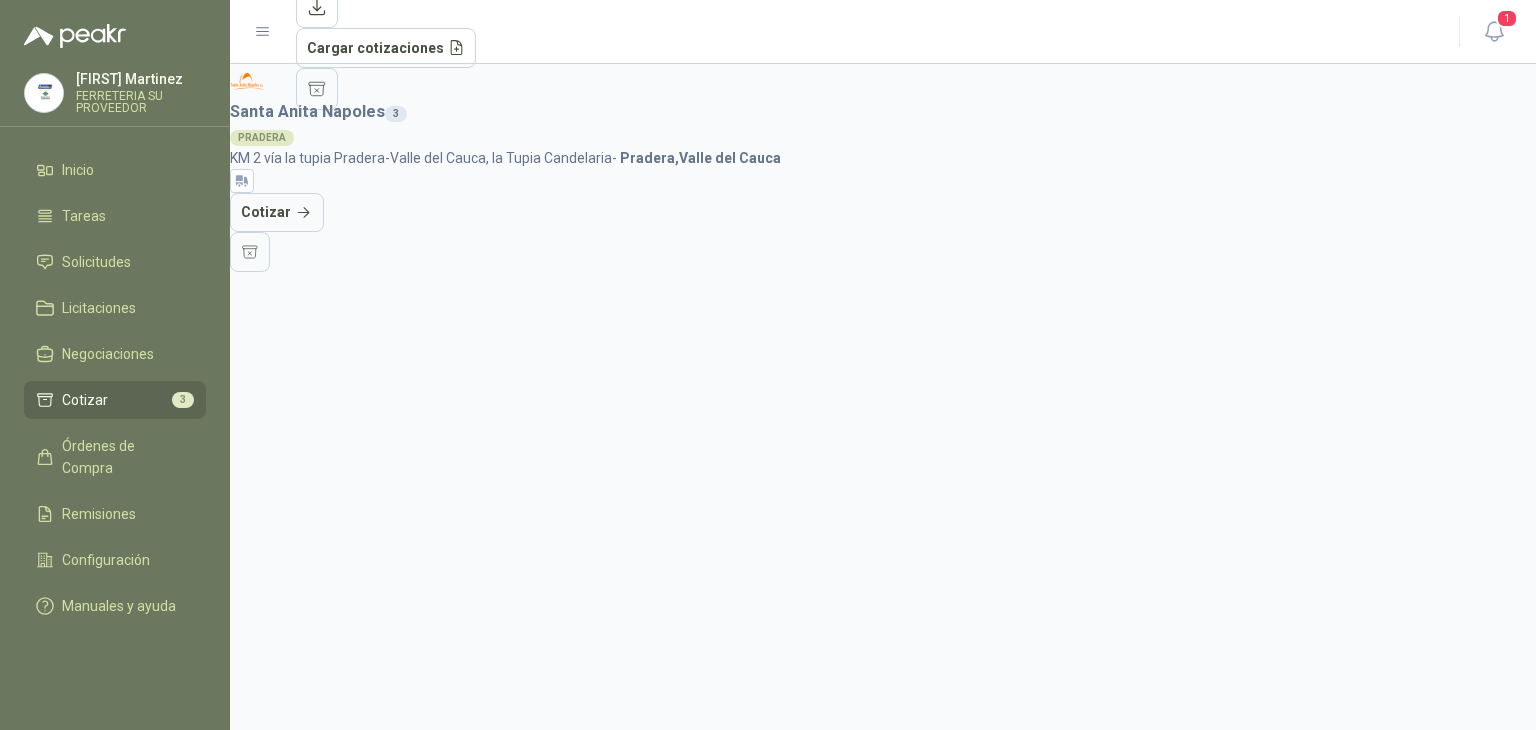 click on "[CITY] [STATE] [STREET] [CITY] - [CITY], [STATE] Cotizar" at bounding box center [883, 168] 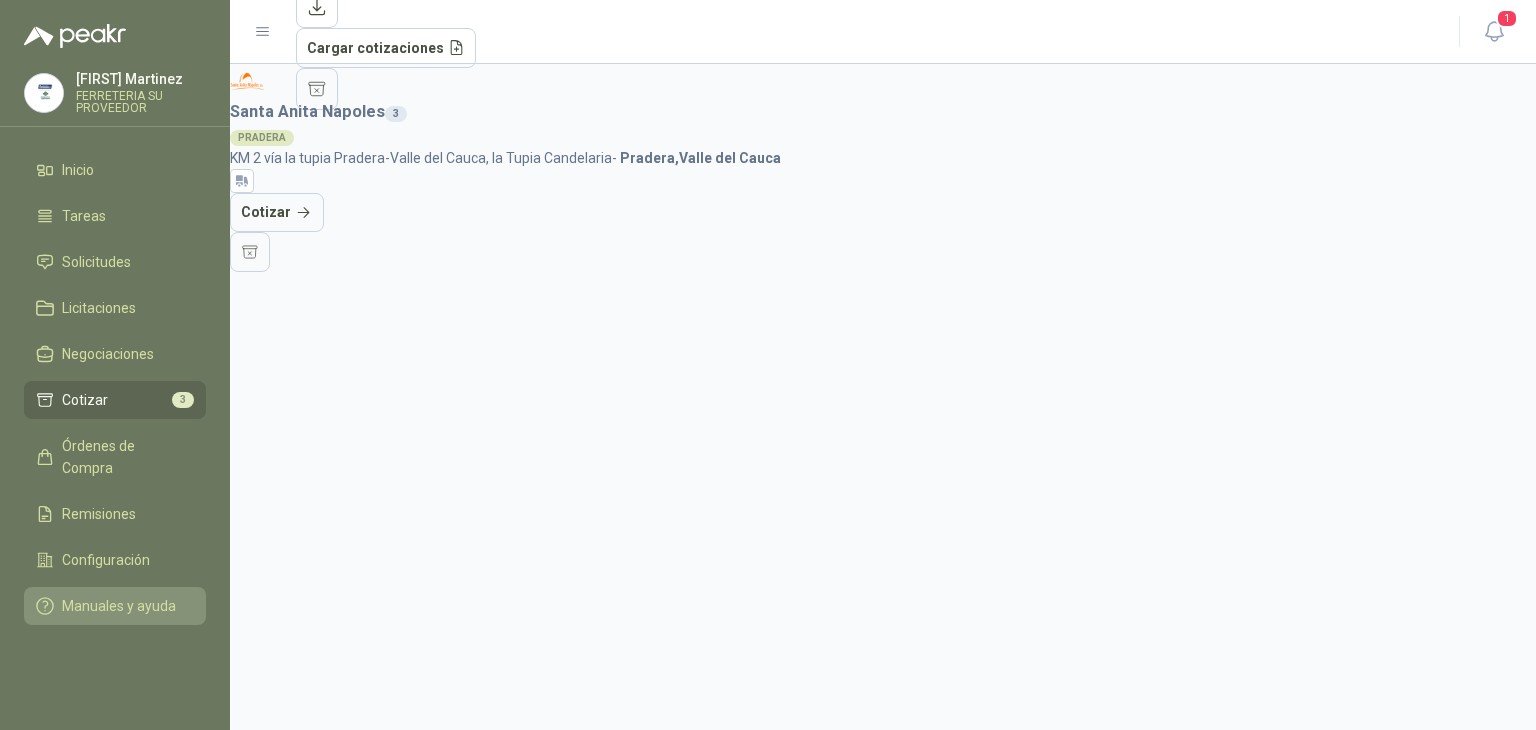 click on "Manuales y ayuda" at bounding box center (119, 606) 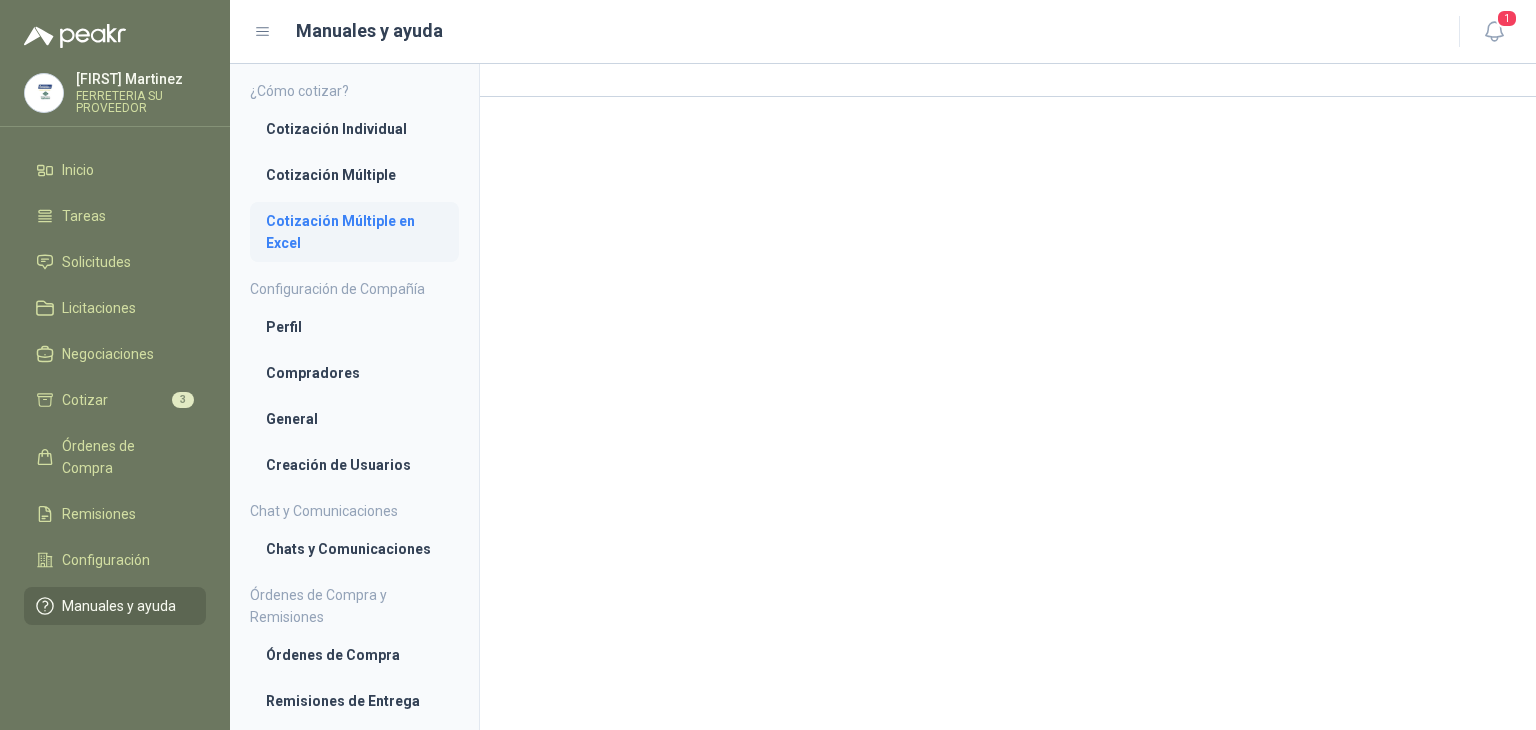 click on "Cotización Múltiple en Excel" at bounding box center (354, 232) 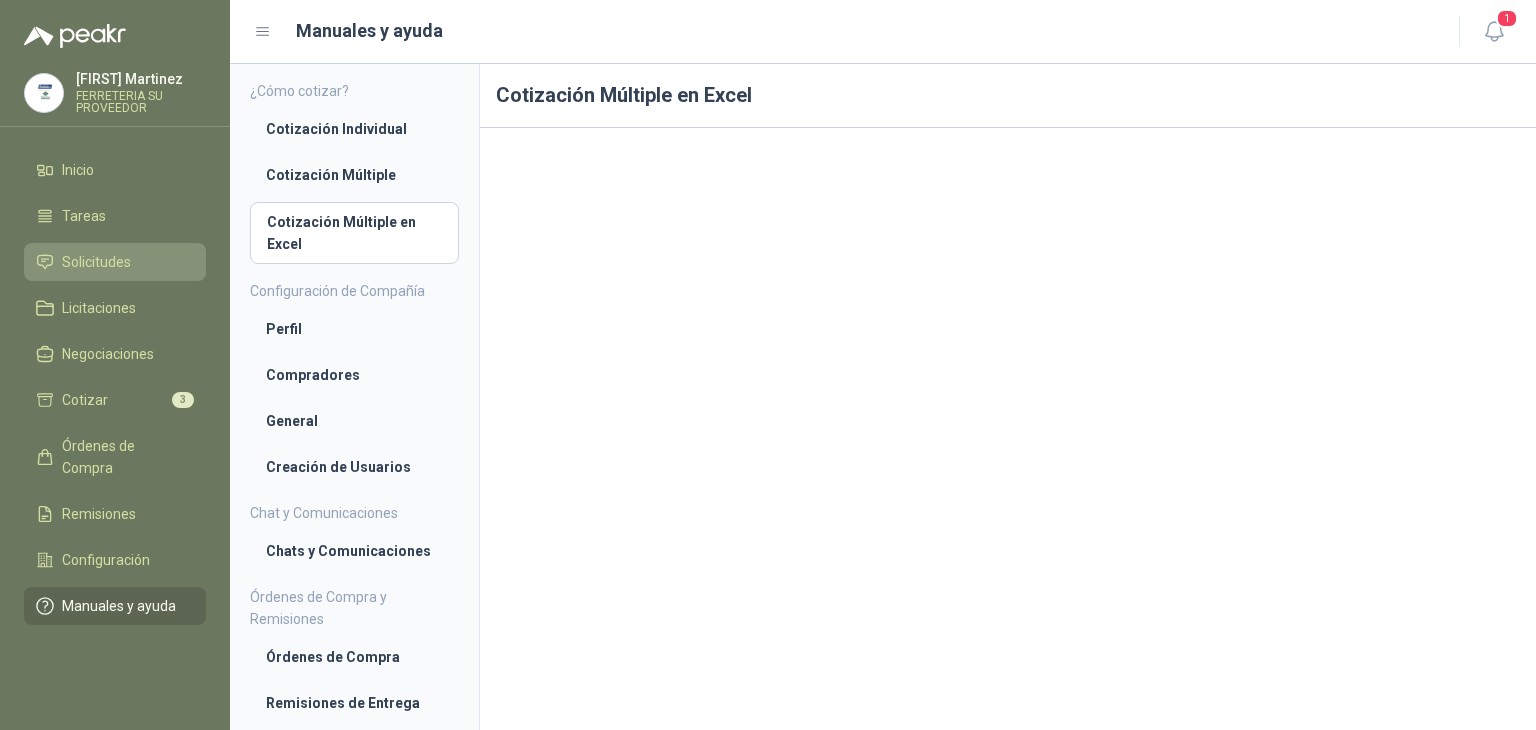 click on "Solicitudes" at bounding box center [96, 262] 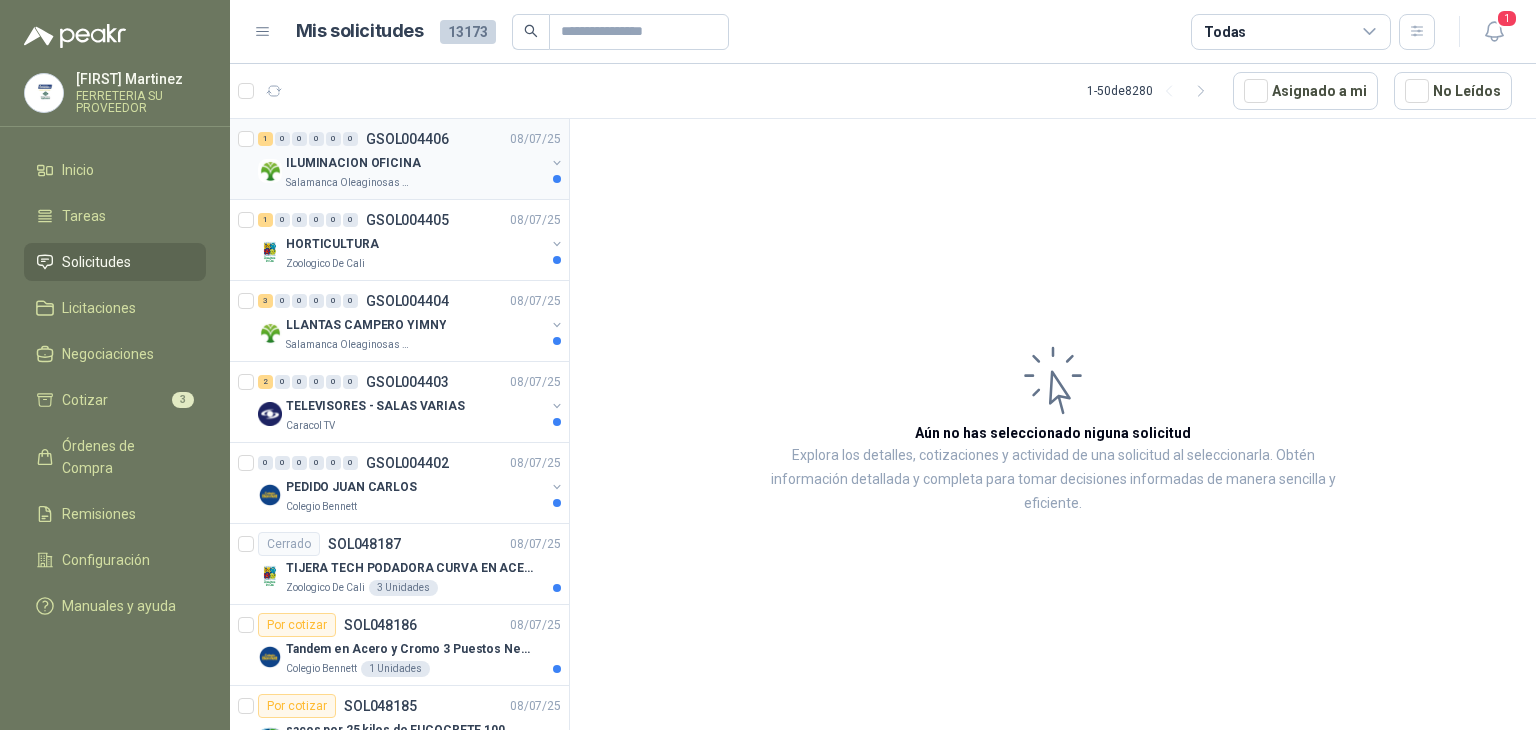 click at bounding box center [557, 163] 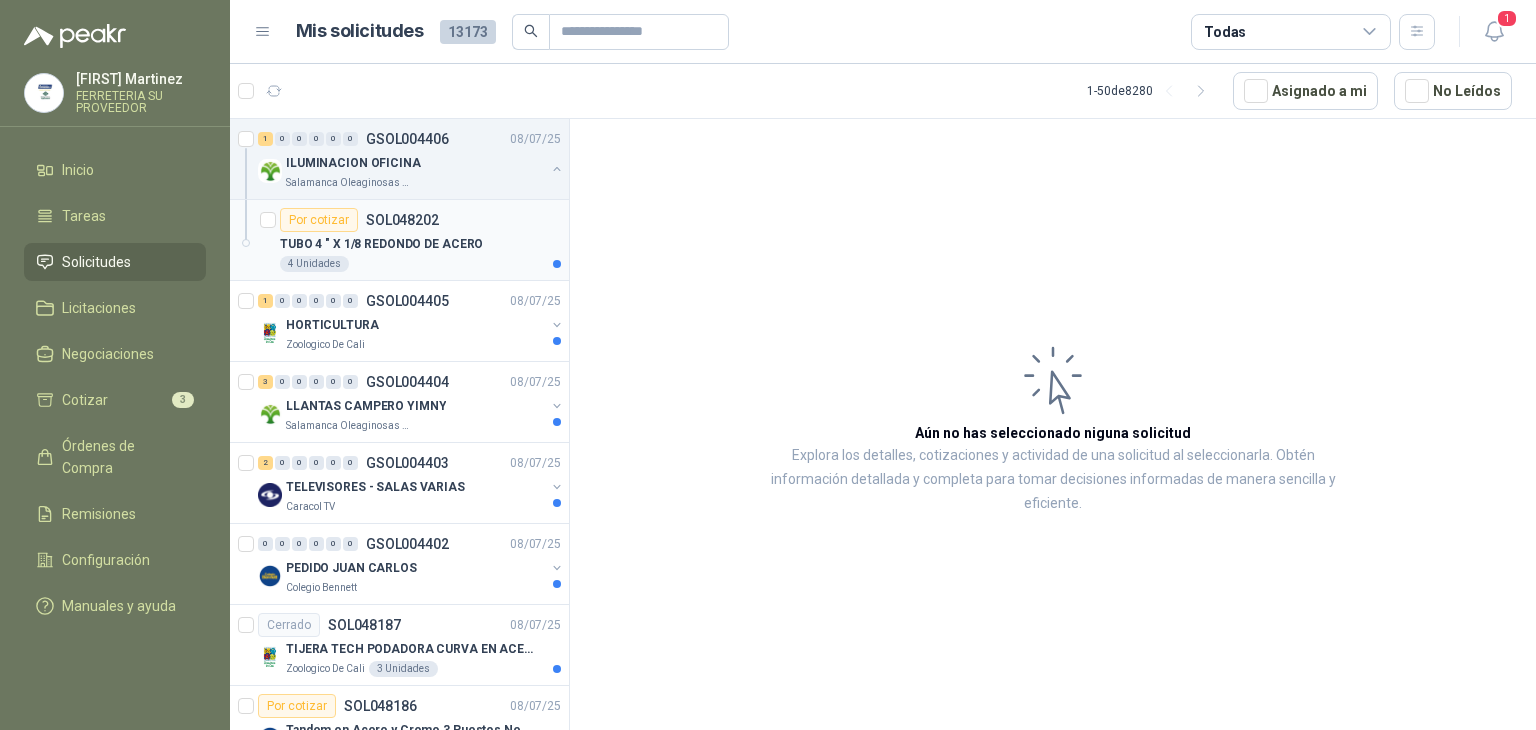 click on "SOL048202" at bounding box center (402, 220) 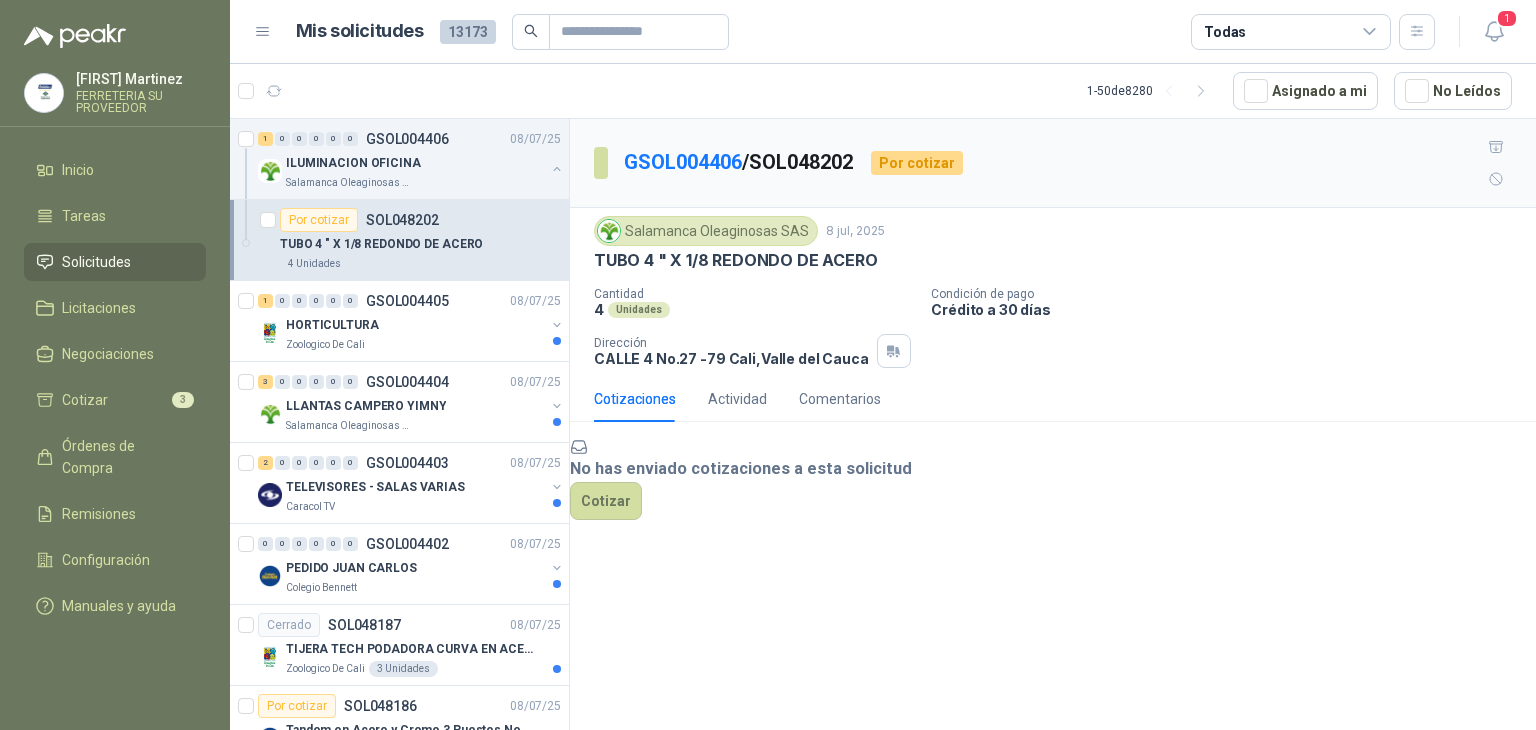 click on "Por cotizar" at bounding box center (319, 220) 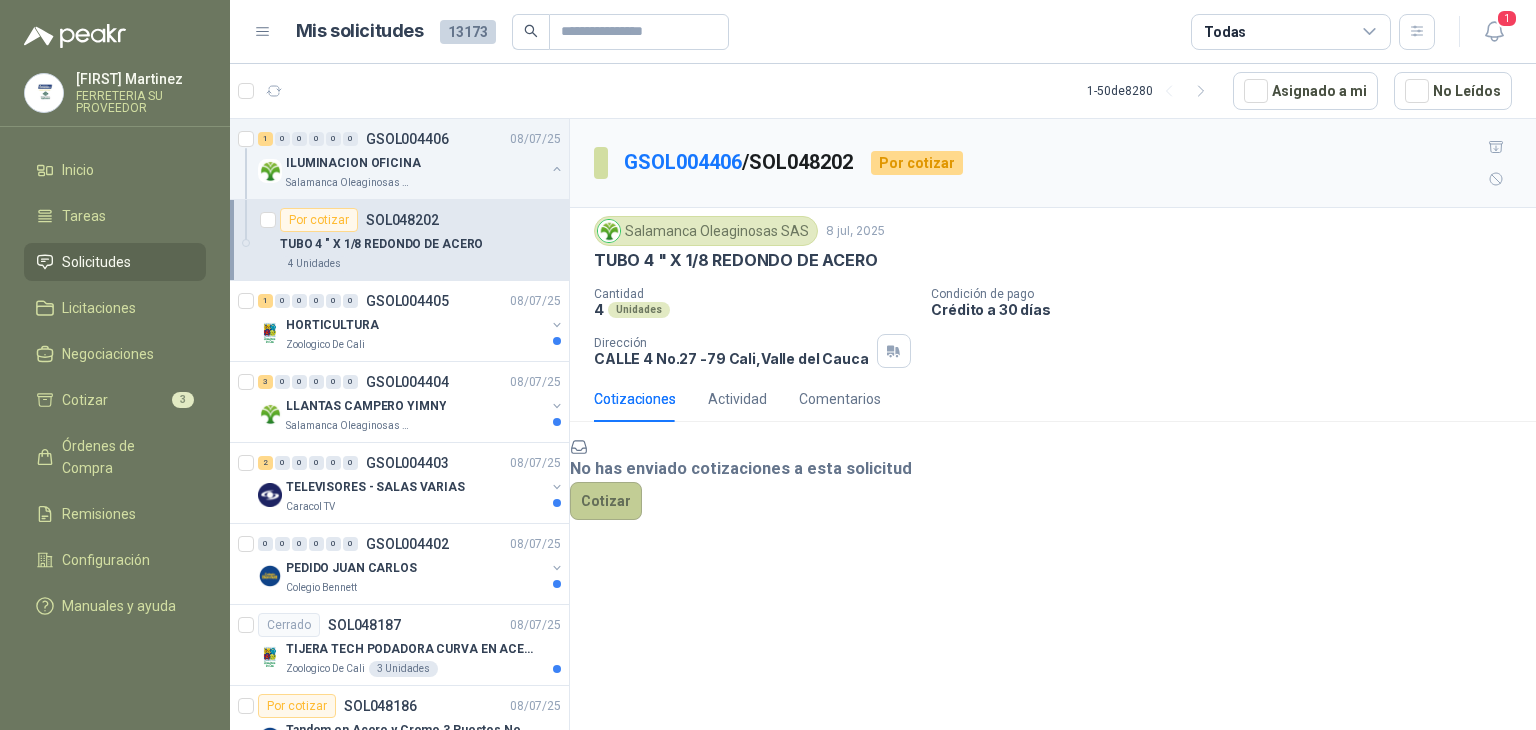 click on "Cotizar" at bounding box center [606, 501] 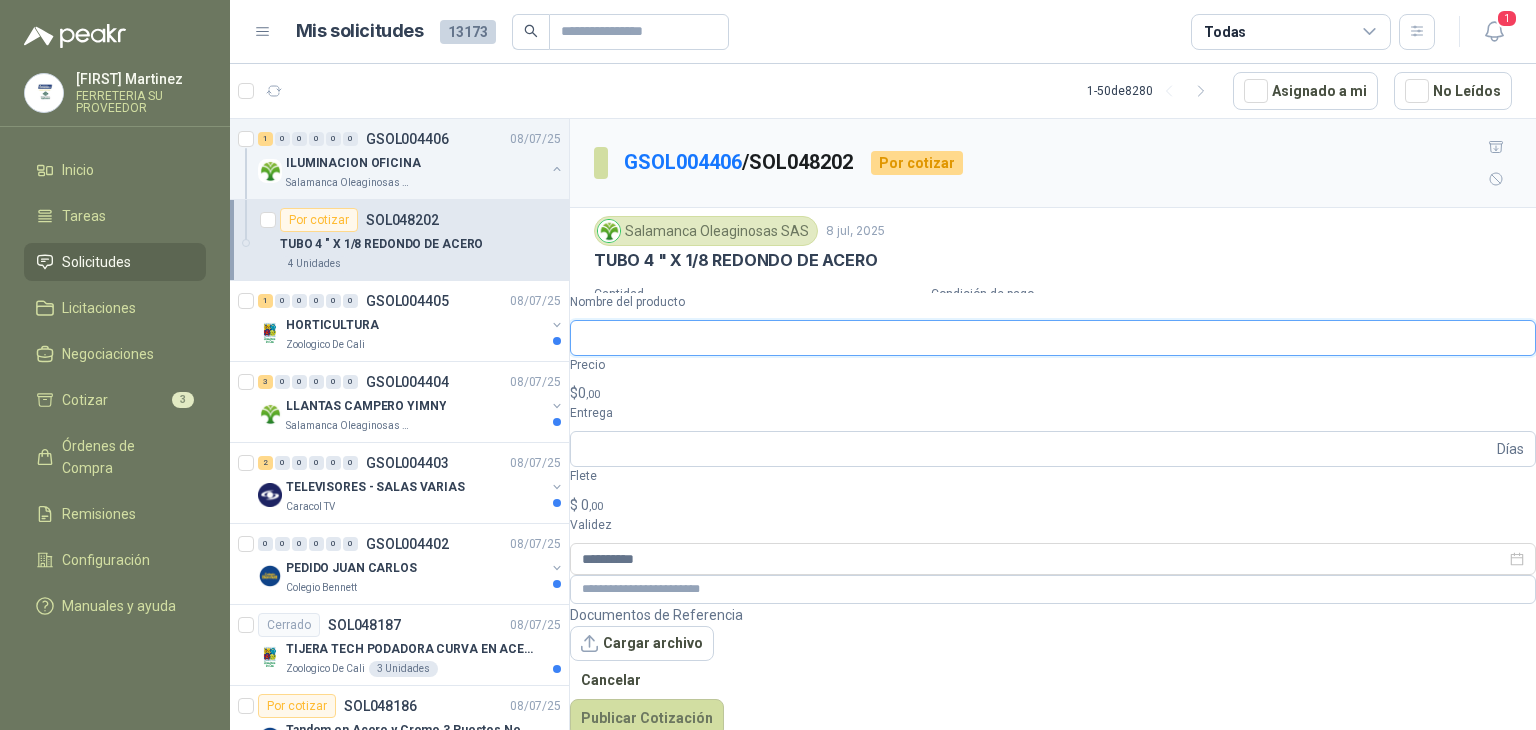 click on "Nombre del producto" at bounding box center [1053, 338] 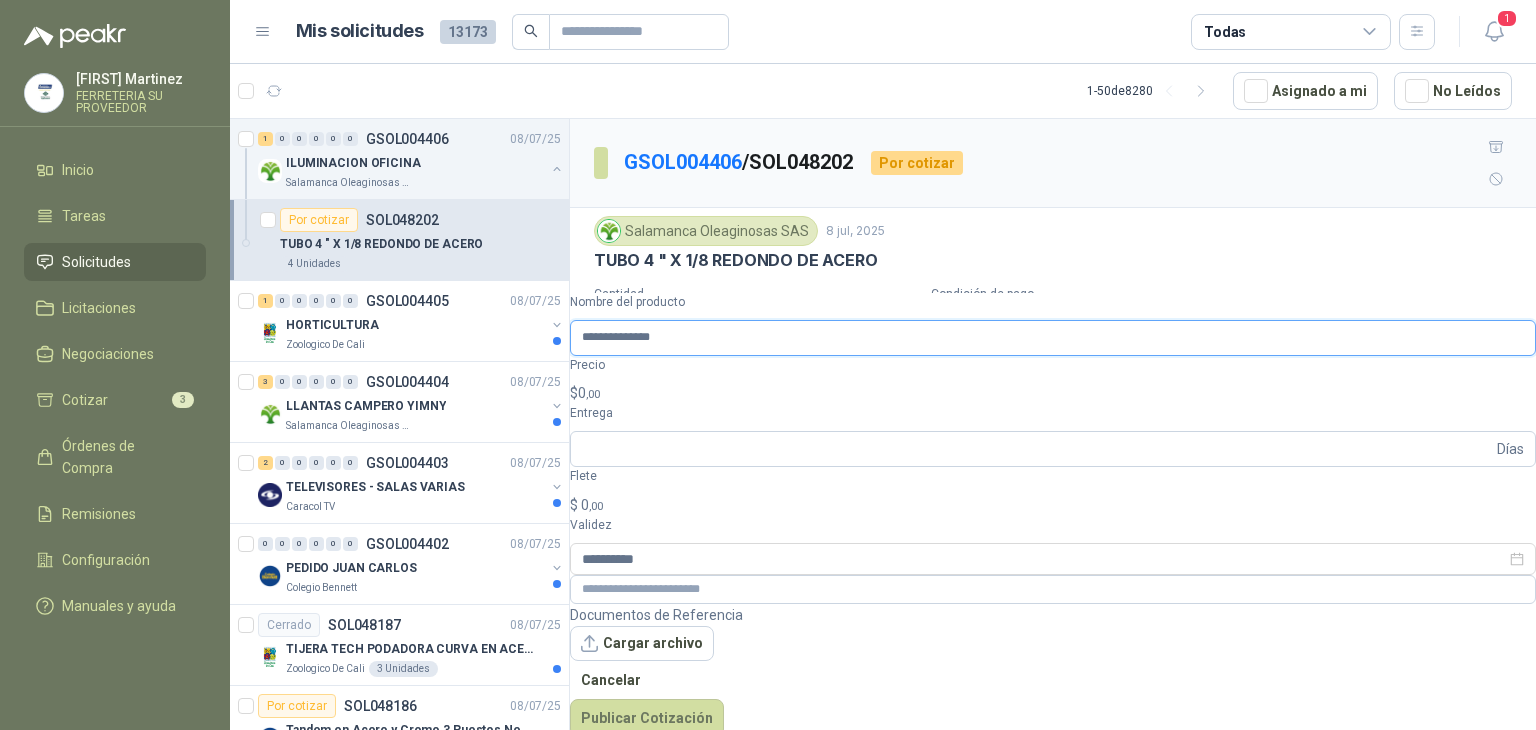 type on "**********" 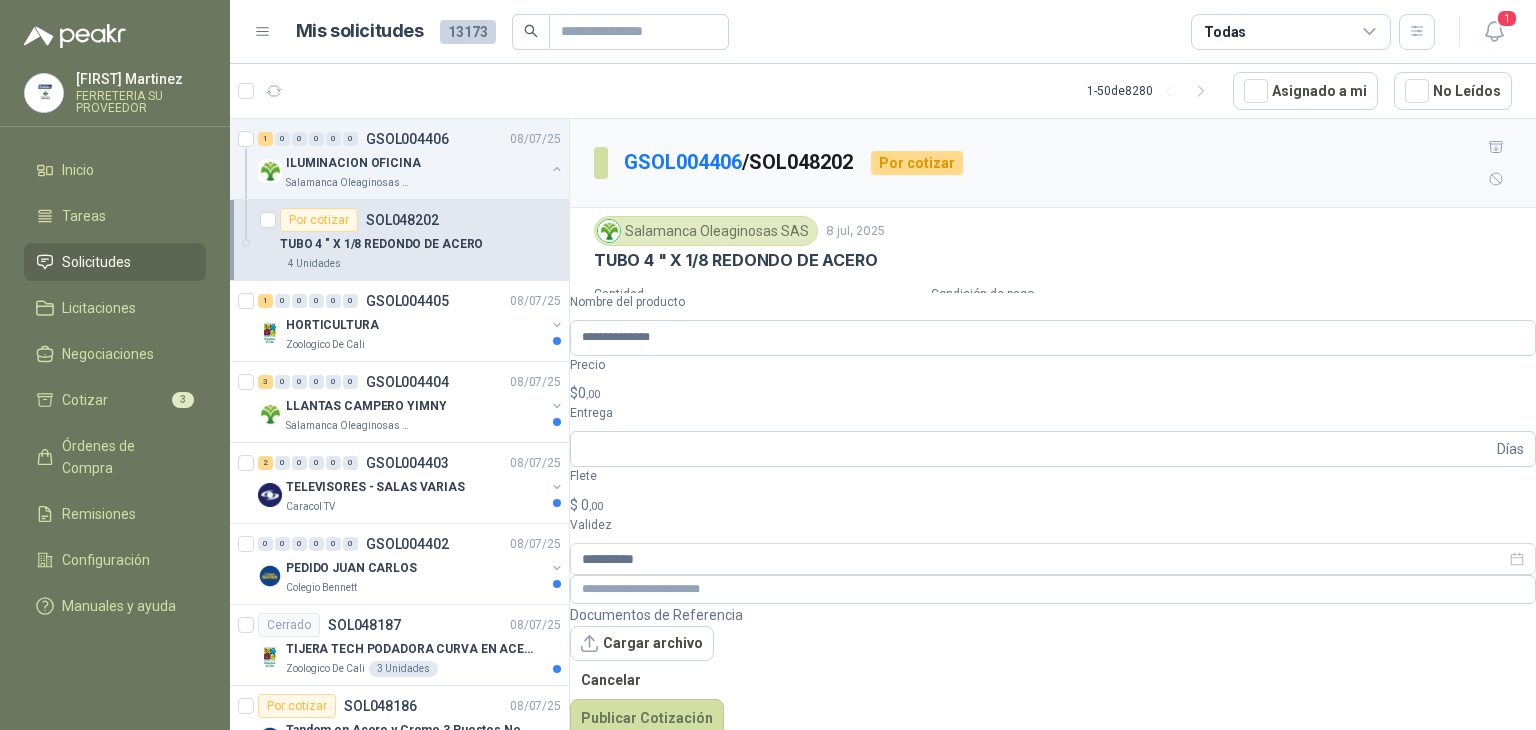 click on "$  0 ,00" at bounding box center (1053, 393) 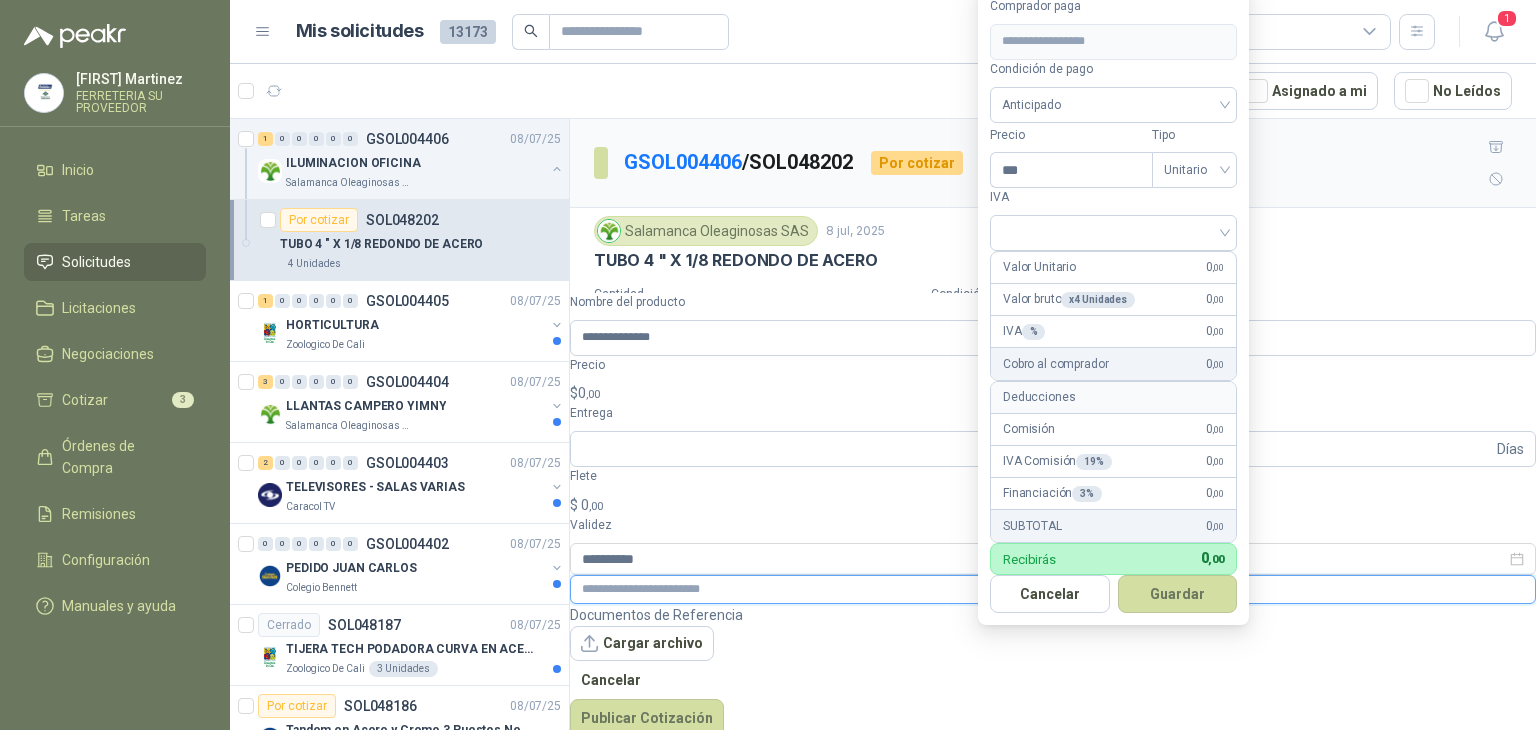 click at bounding box center (1053, 589) 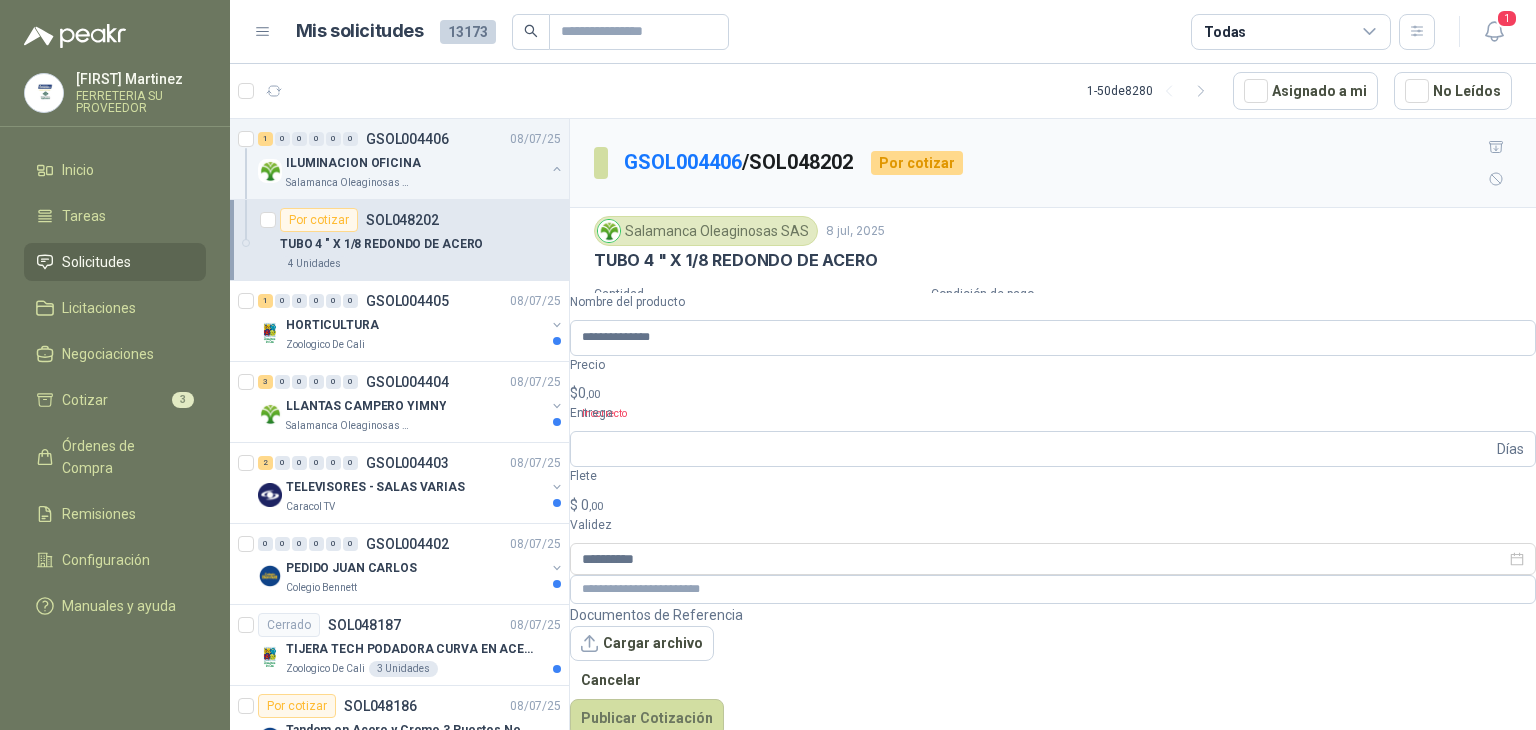 click on "$    0 ,00" at bounding box center [1053, 505] 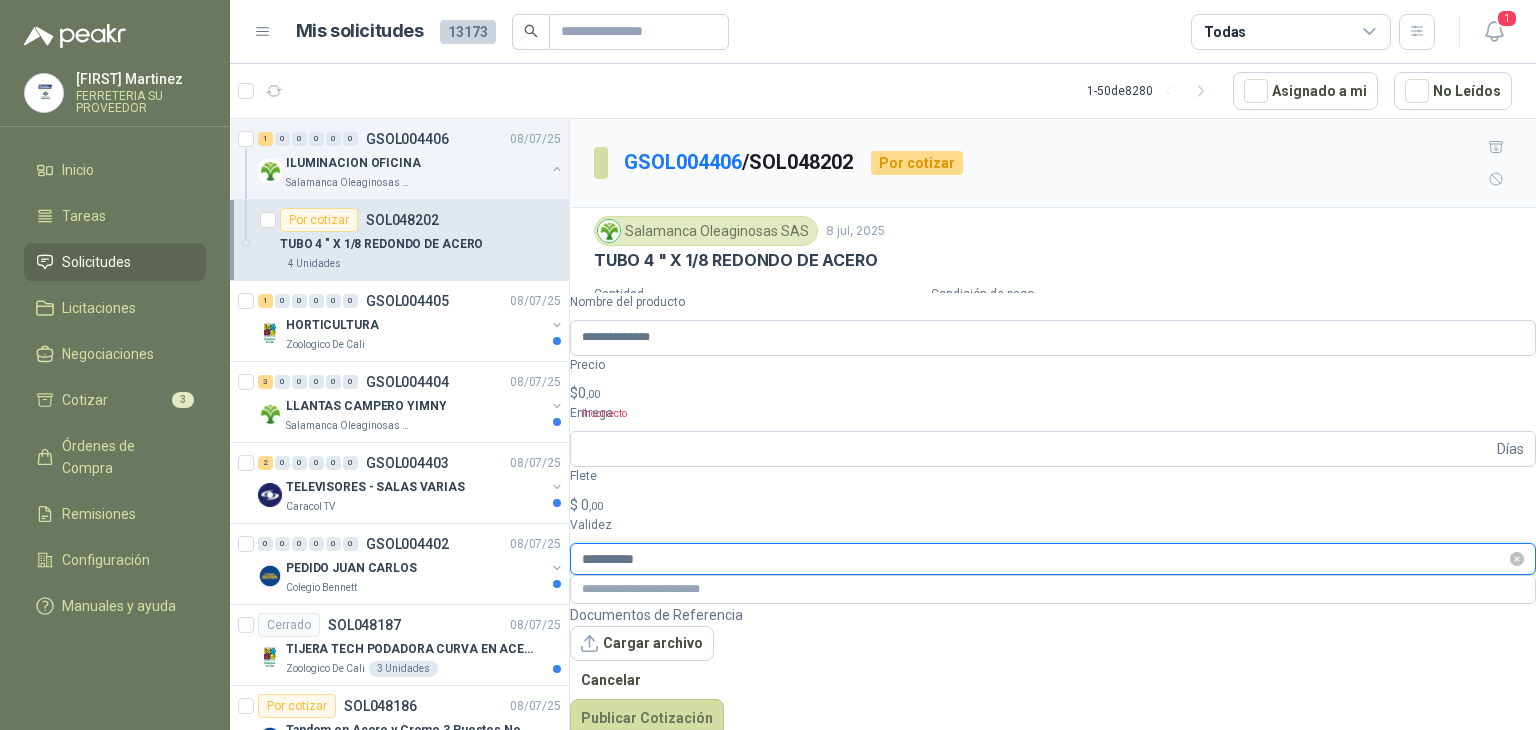 click on "**********" at bounding box center [1044, 559] 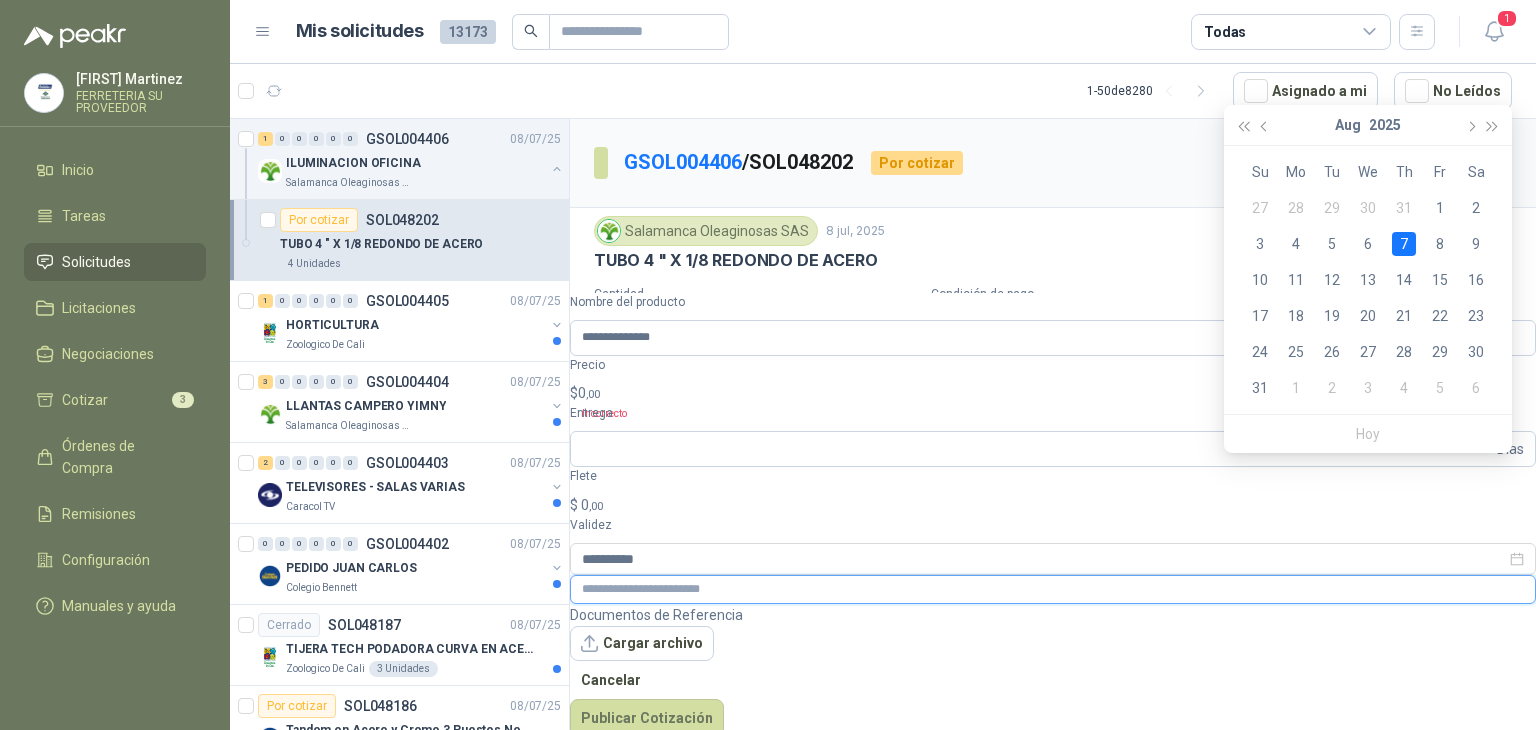 click at bounding box center (1053, 589) 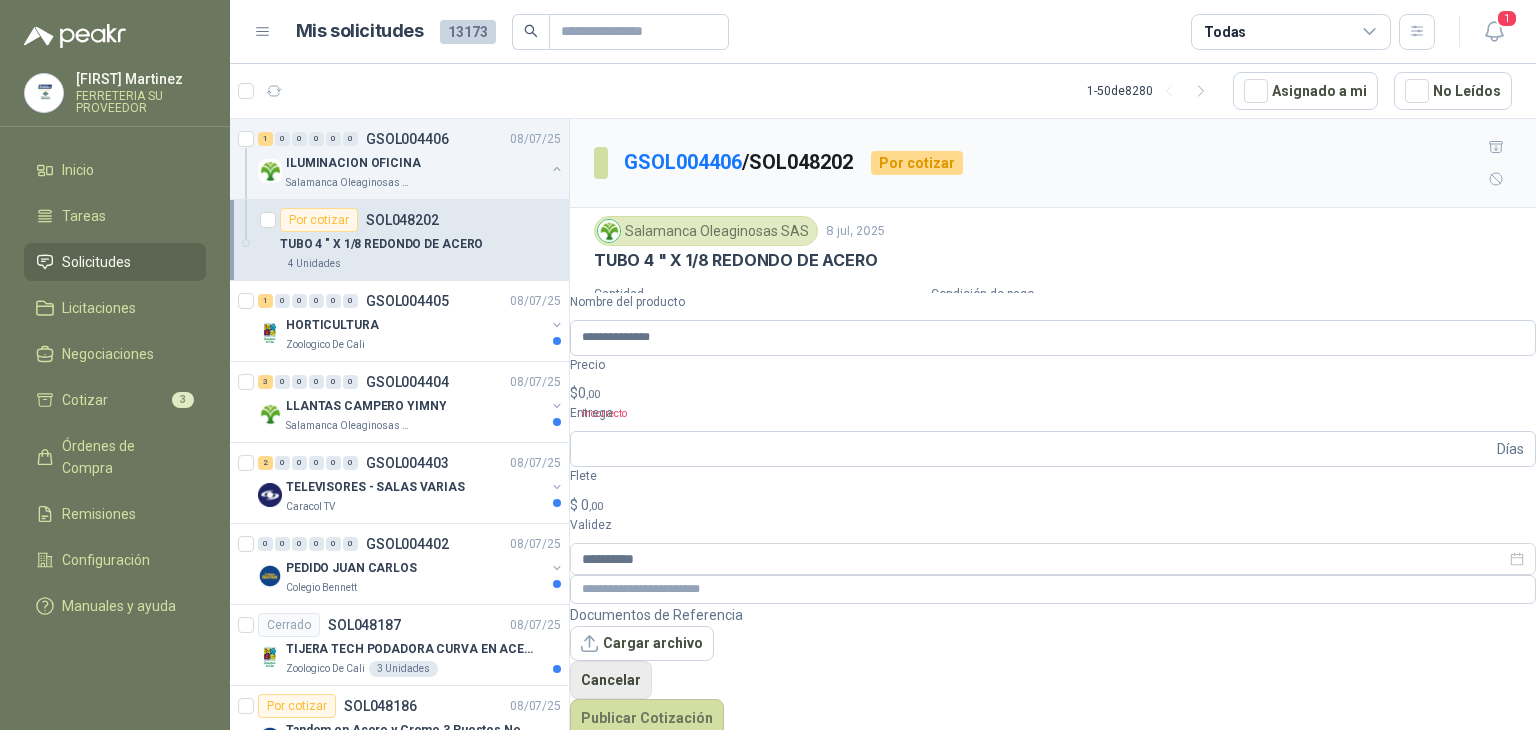 click on "Cancelar" at bounding box center (611, 680) 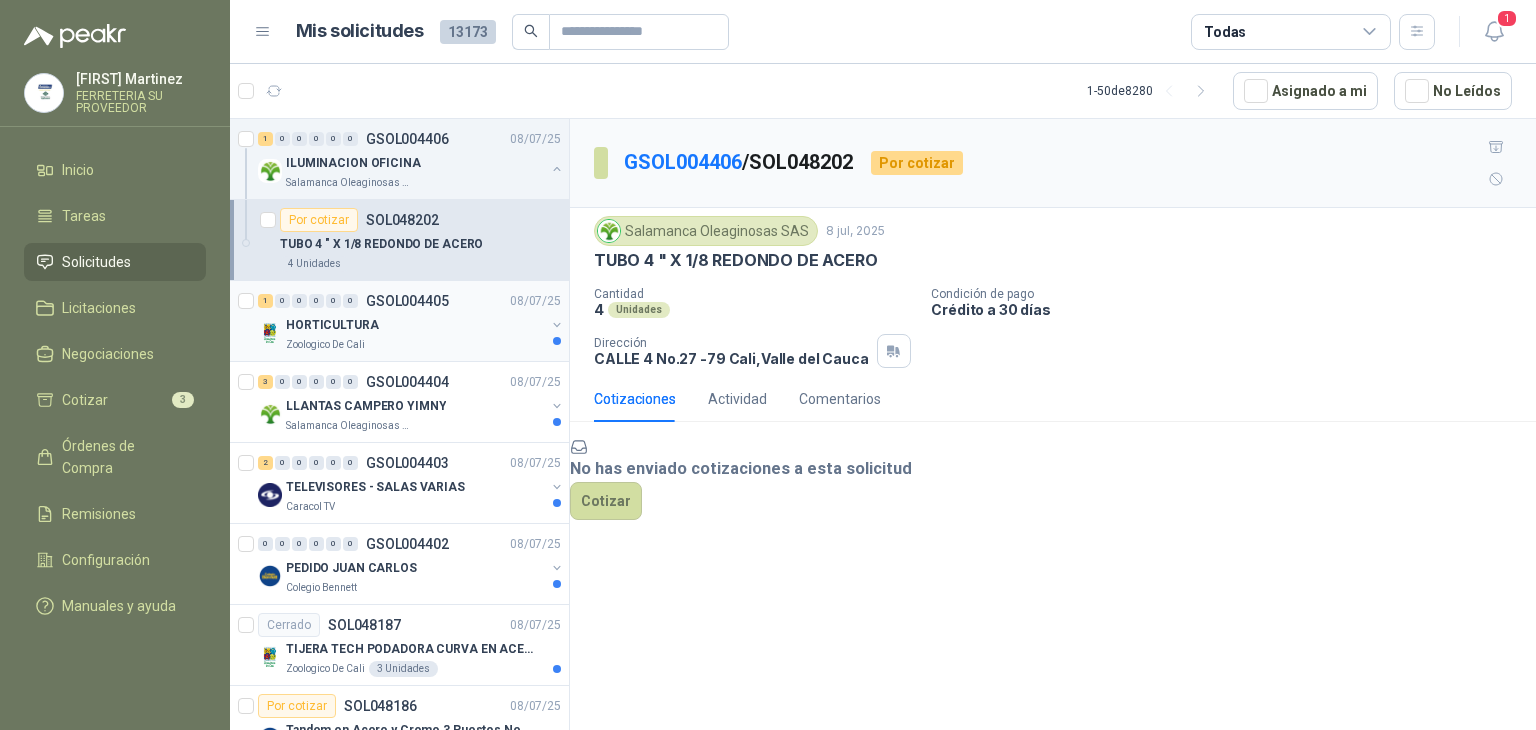 click at bounding box center [557, 325] 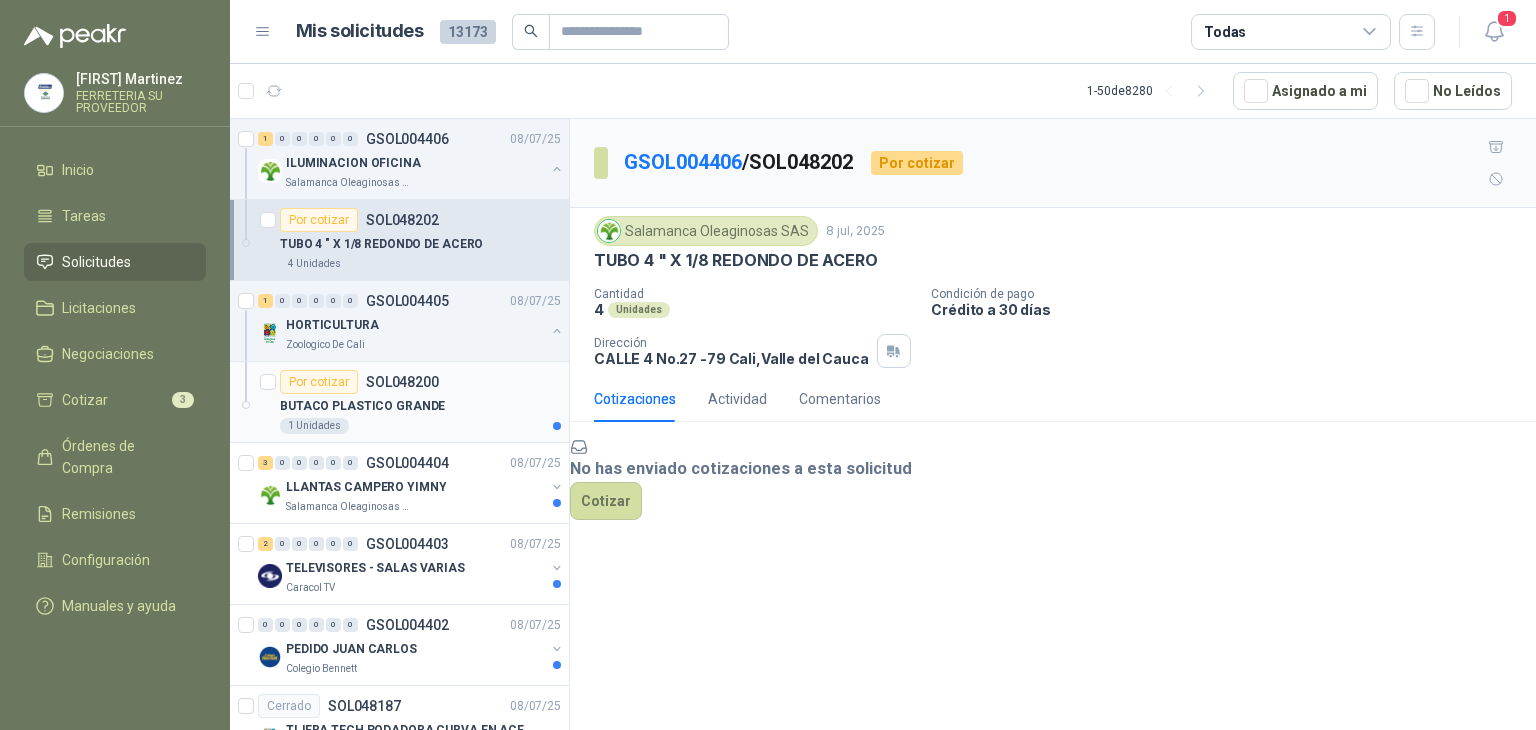 click on "BUTACO PLASTICO GRANDE" at bounding box center (362, 406) 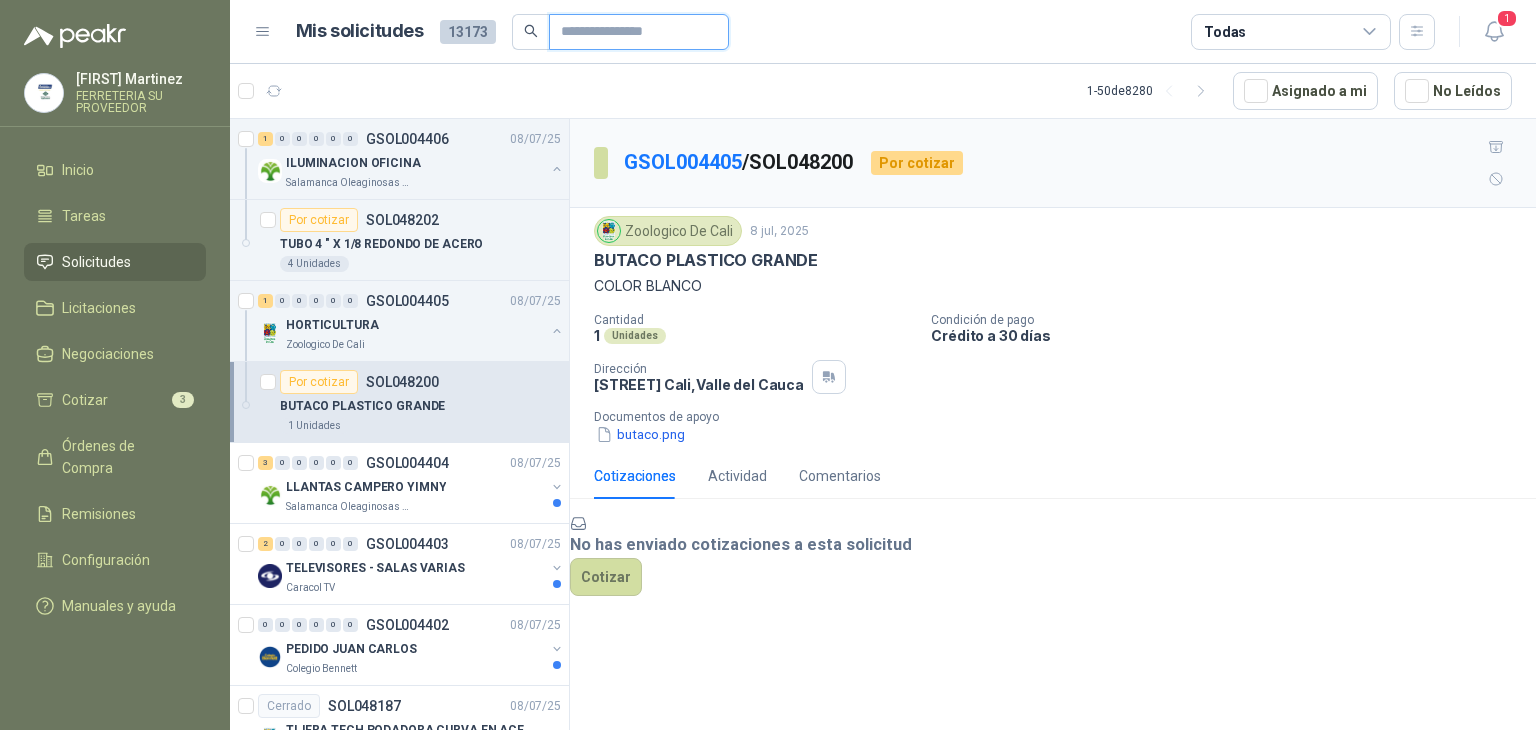 click at bounding box center [631, 32] 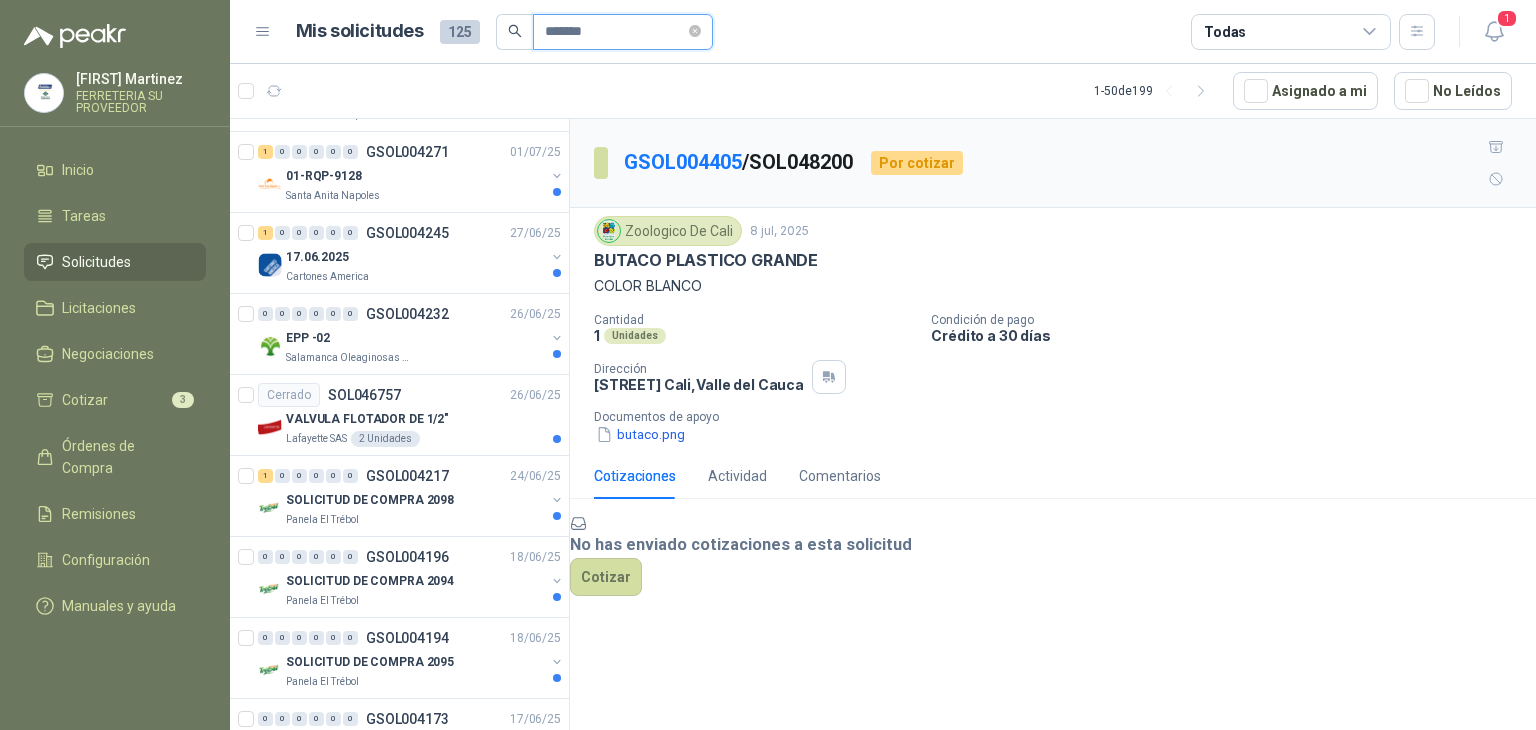 scroll, scrollTop: 400, scrollLeft: 0, axis: vertical 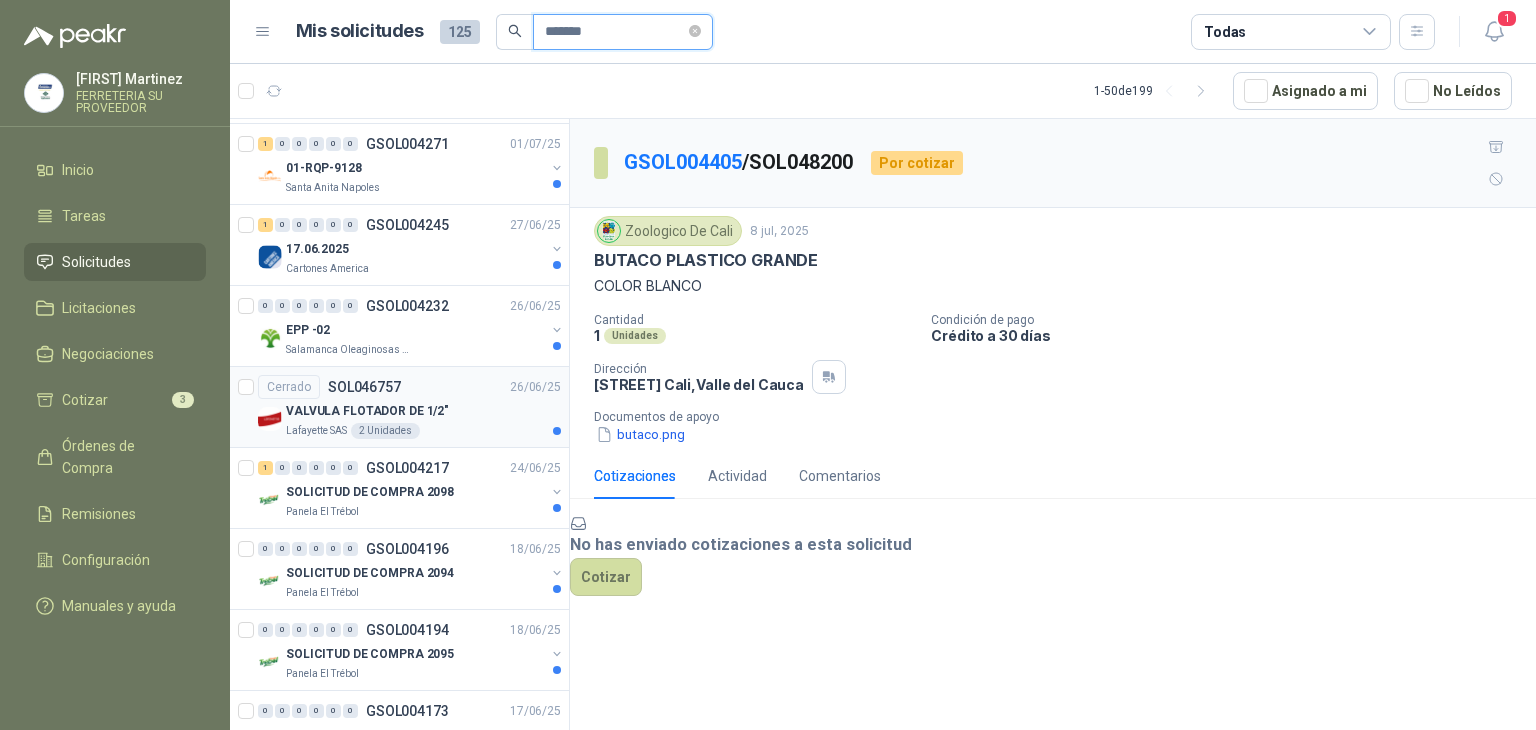 type on "*******" 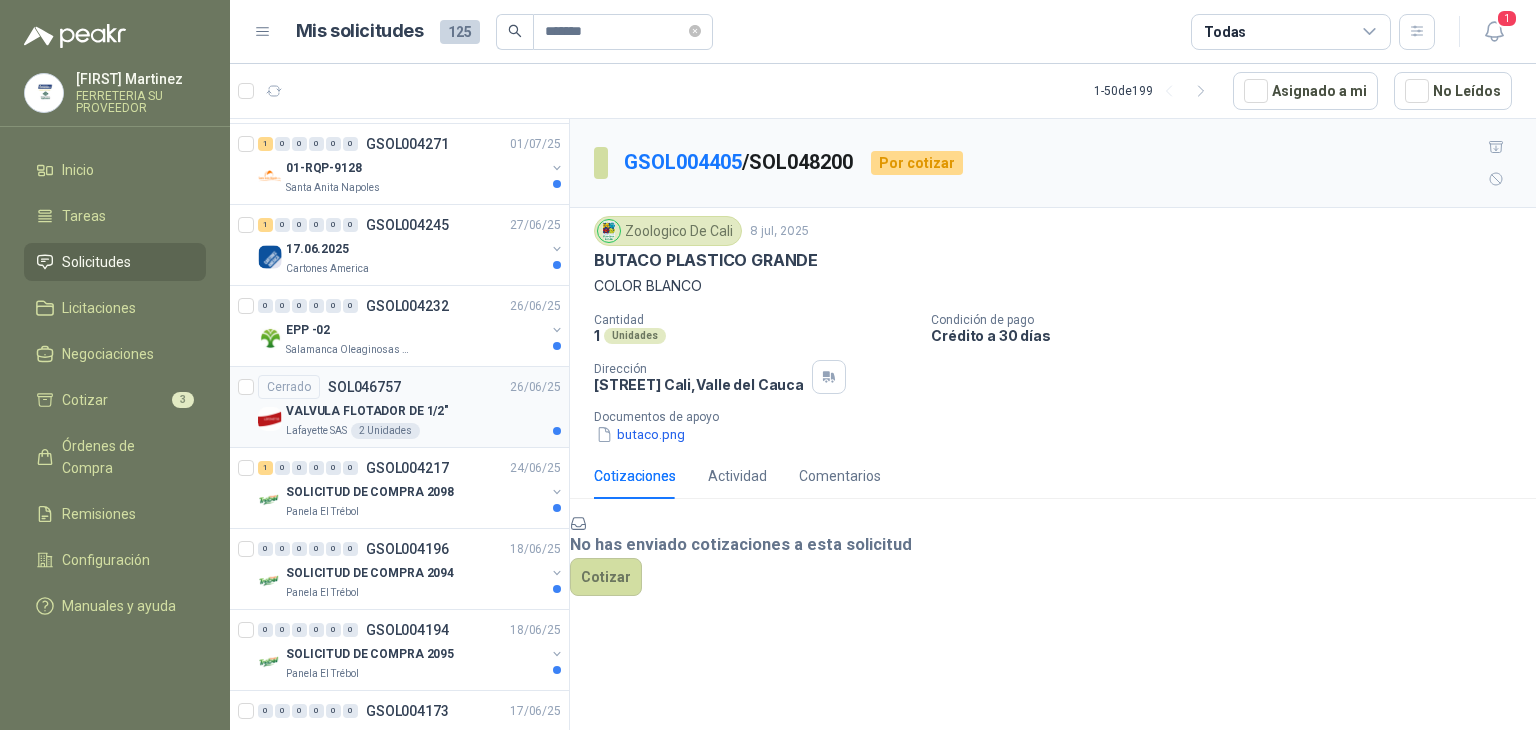 click on "VALVULA FLOTADOR DE 1/2"" at bounding box center (367, 411) 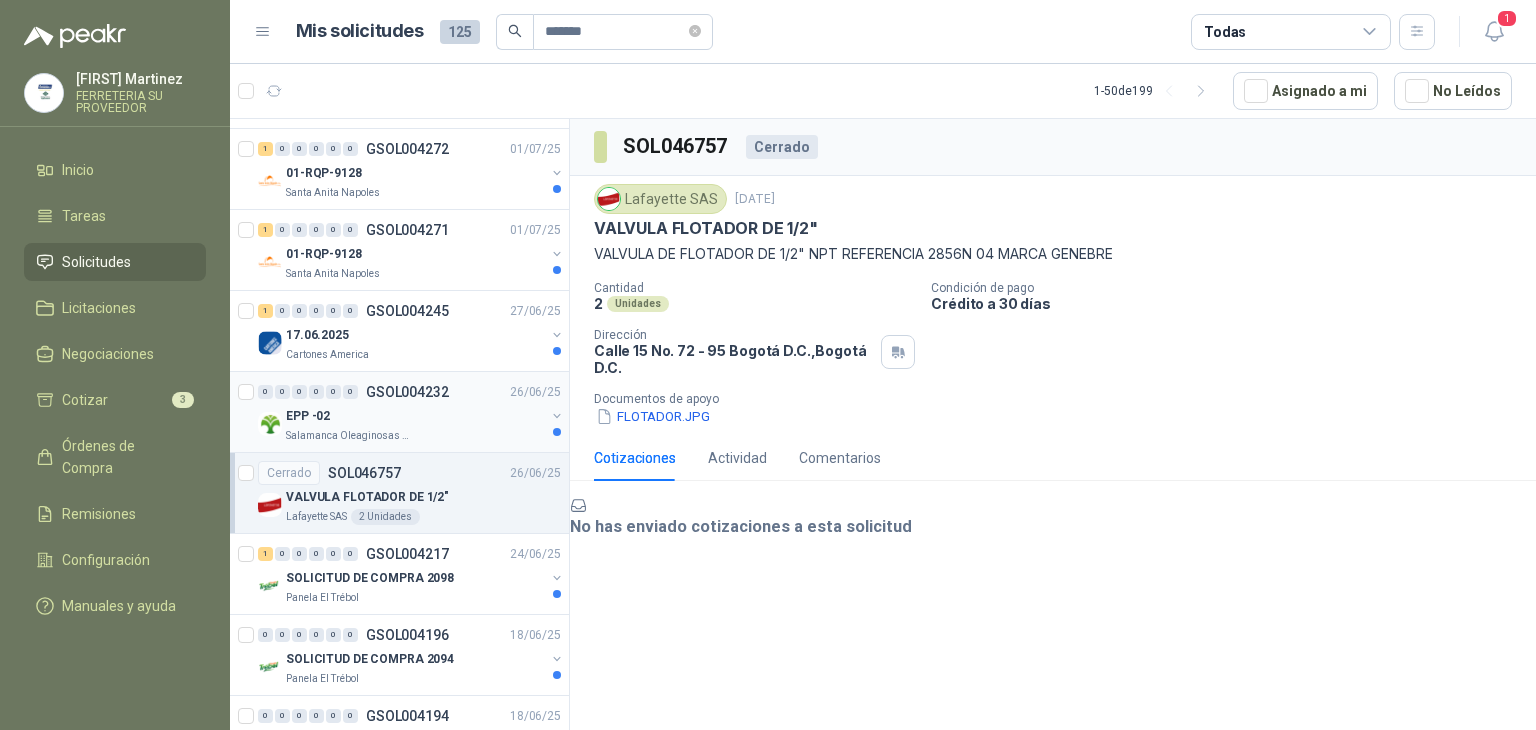 scroll, scrollTop: 308, scrollLeft: 0, axis: vertical 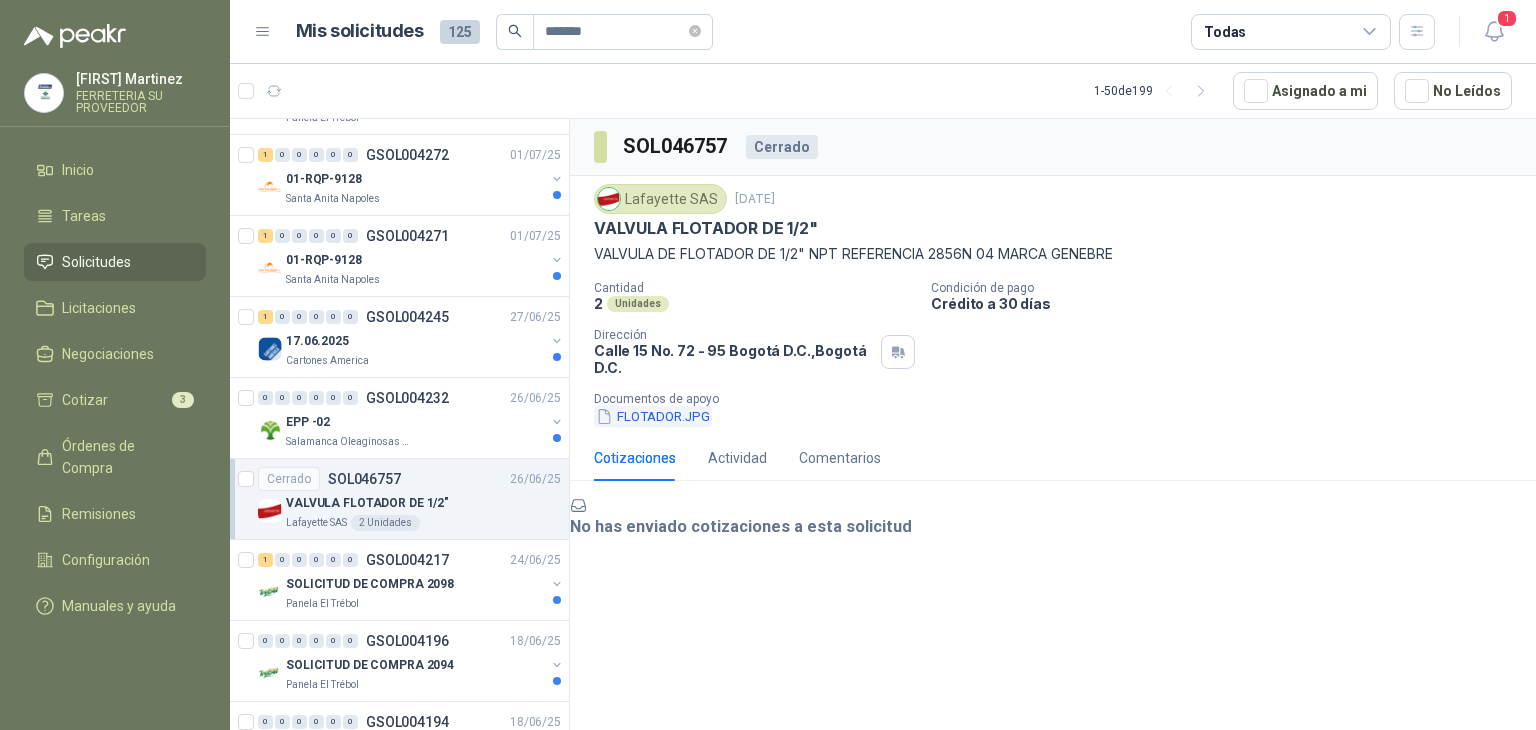 click on "FLOTADOR.JPG" at bounding box center (653, 416) 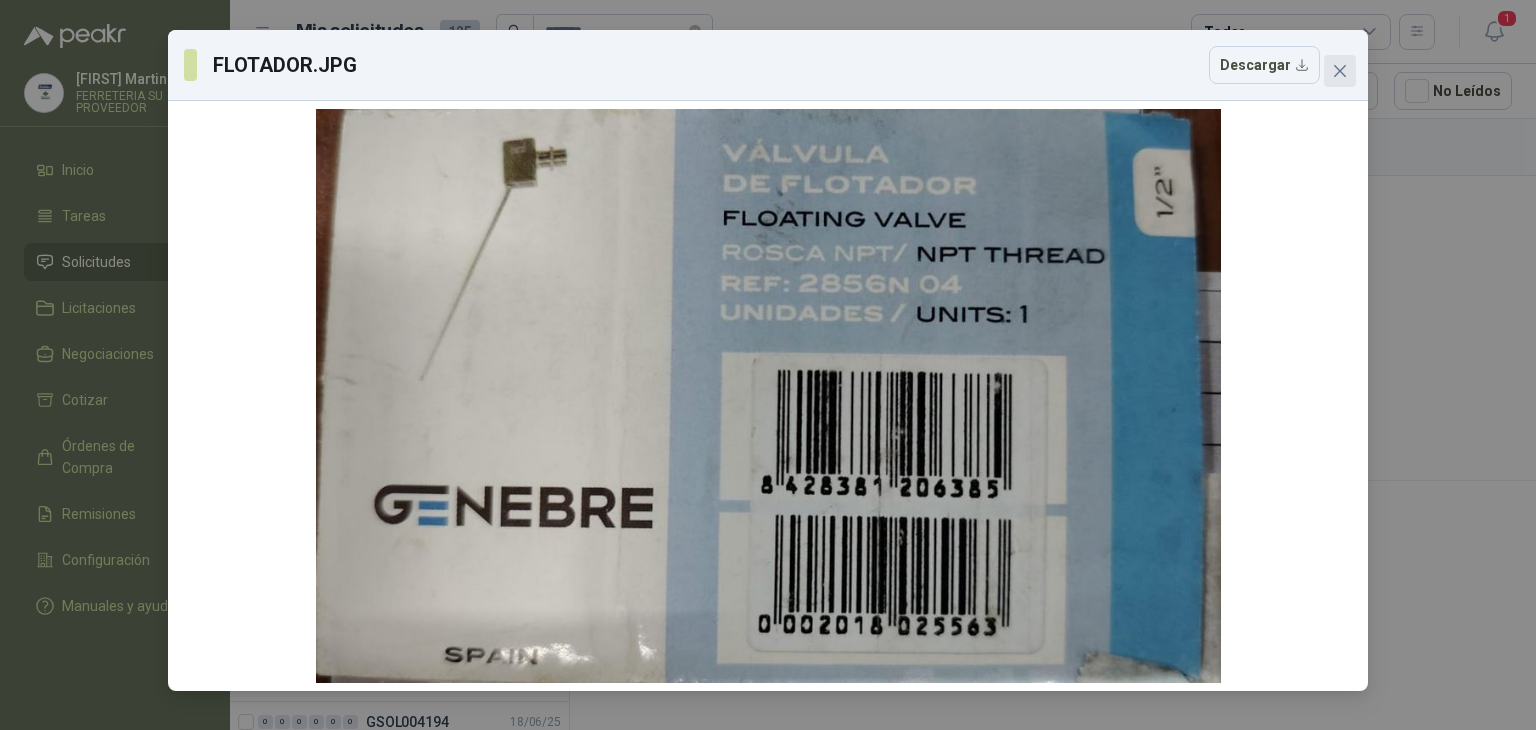 click at bounding box center (1340, 71) 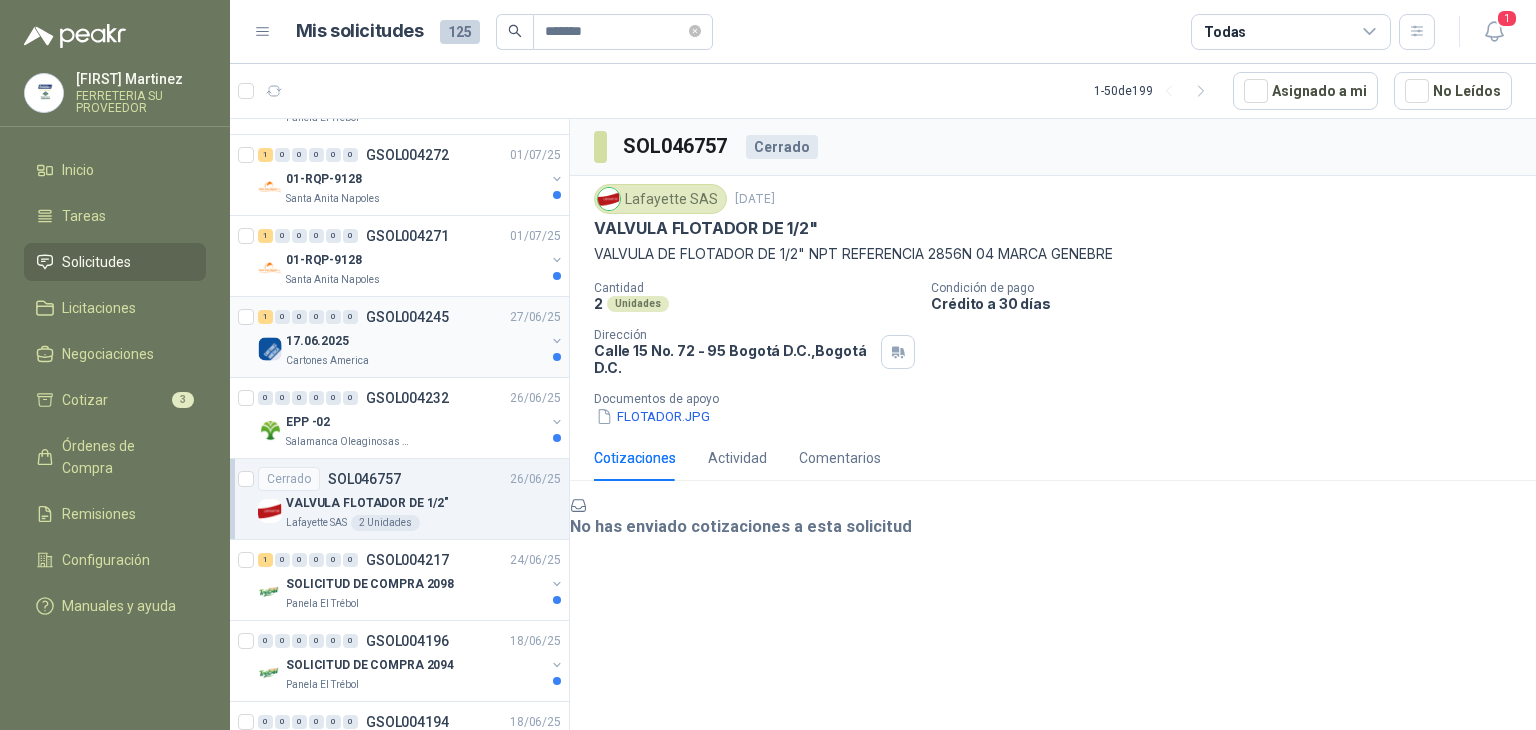 click at bounding box center (557, 341) 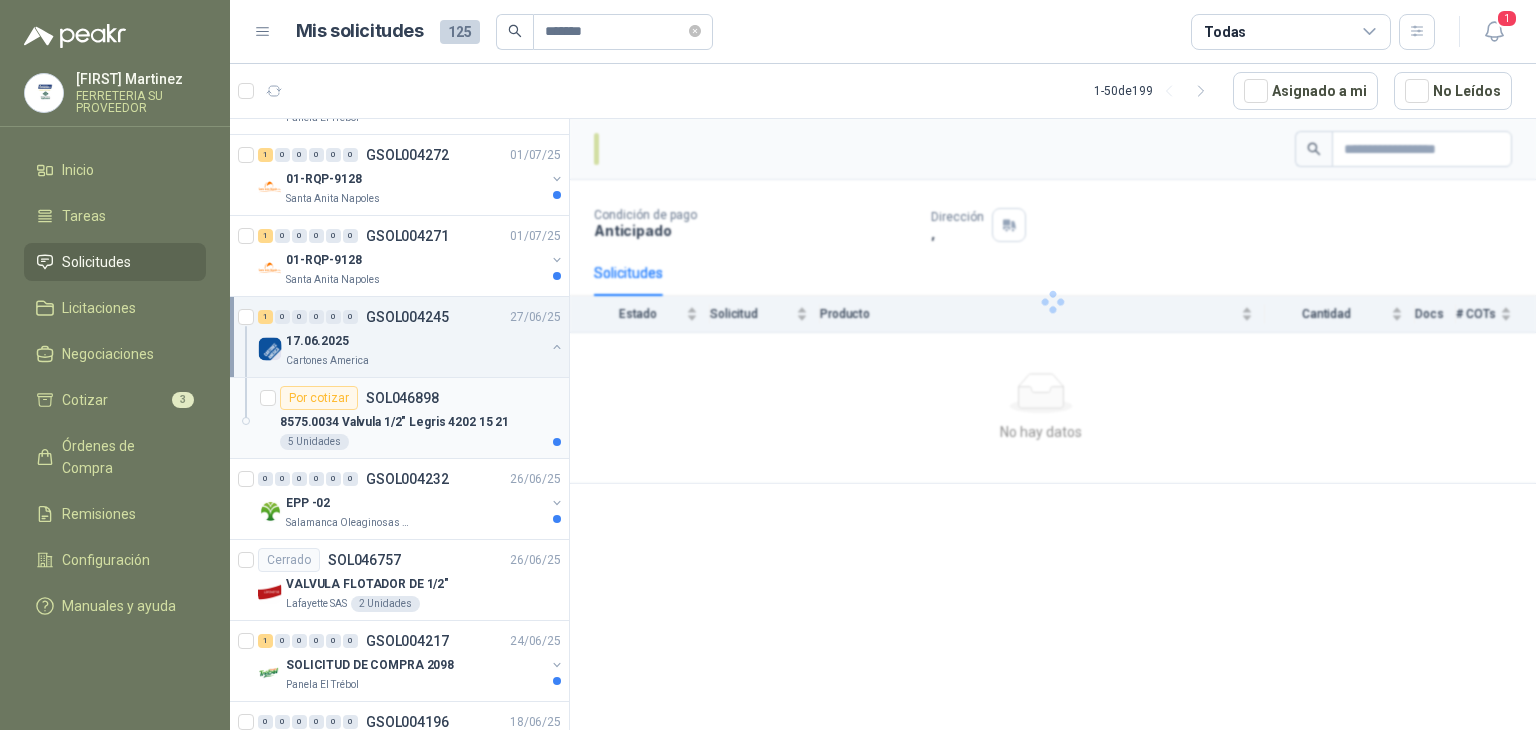 click on "8575.0034 Valvula 1/2" Legris 4202 15 21" at bounding box center [394, 422] 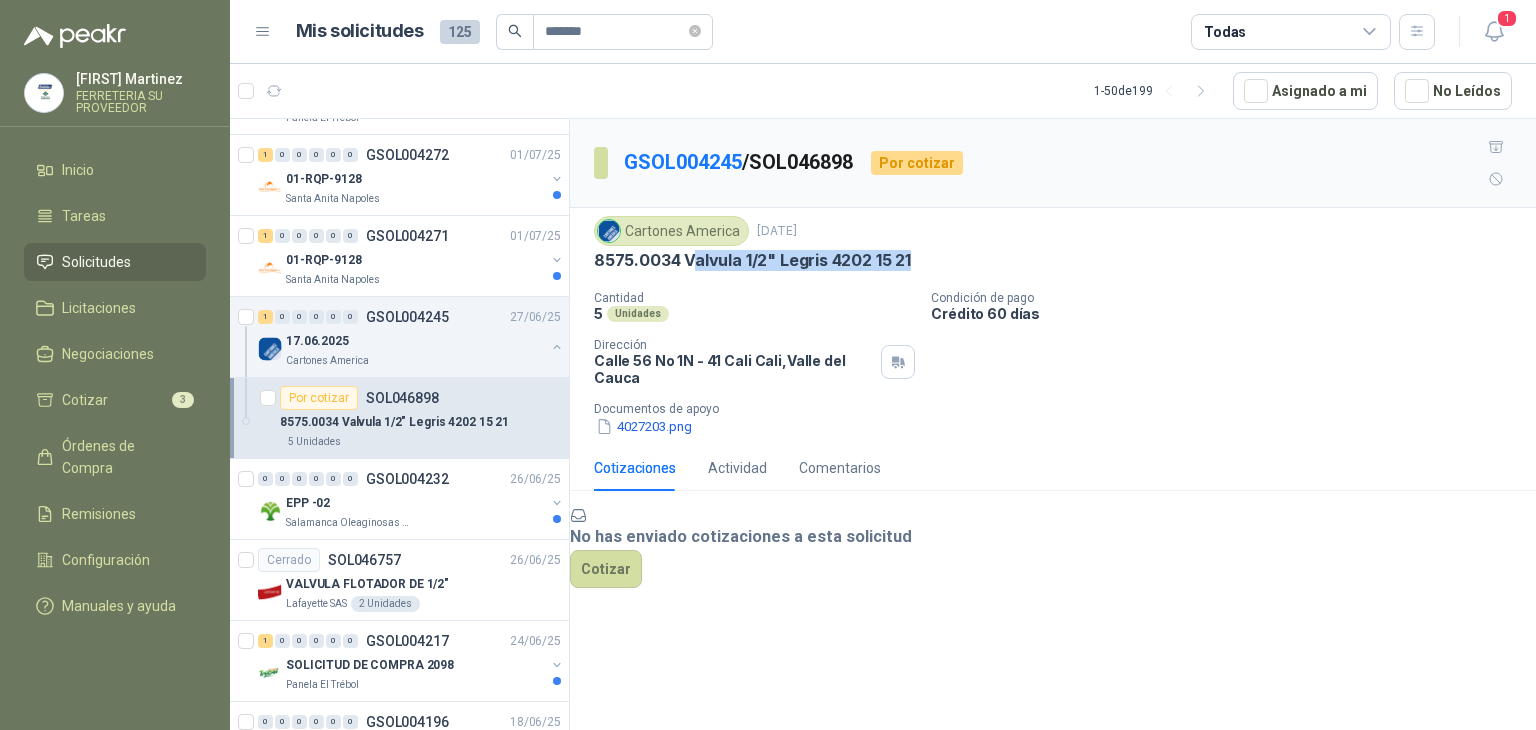 drag, startPoint x: 694, startPoint y: 227, endPoint x: 923, endPoint y: 223, distance: 229.03493 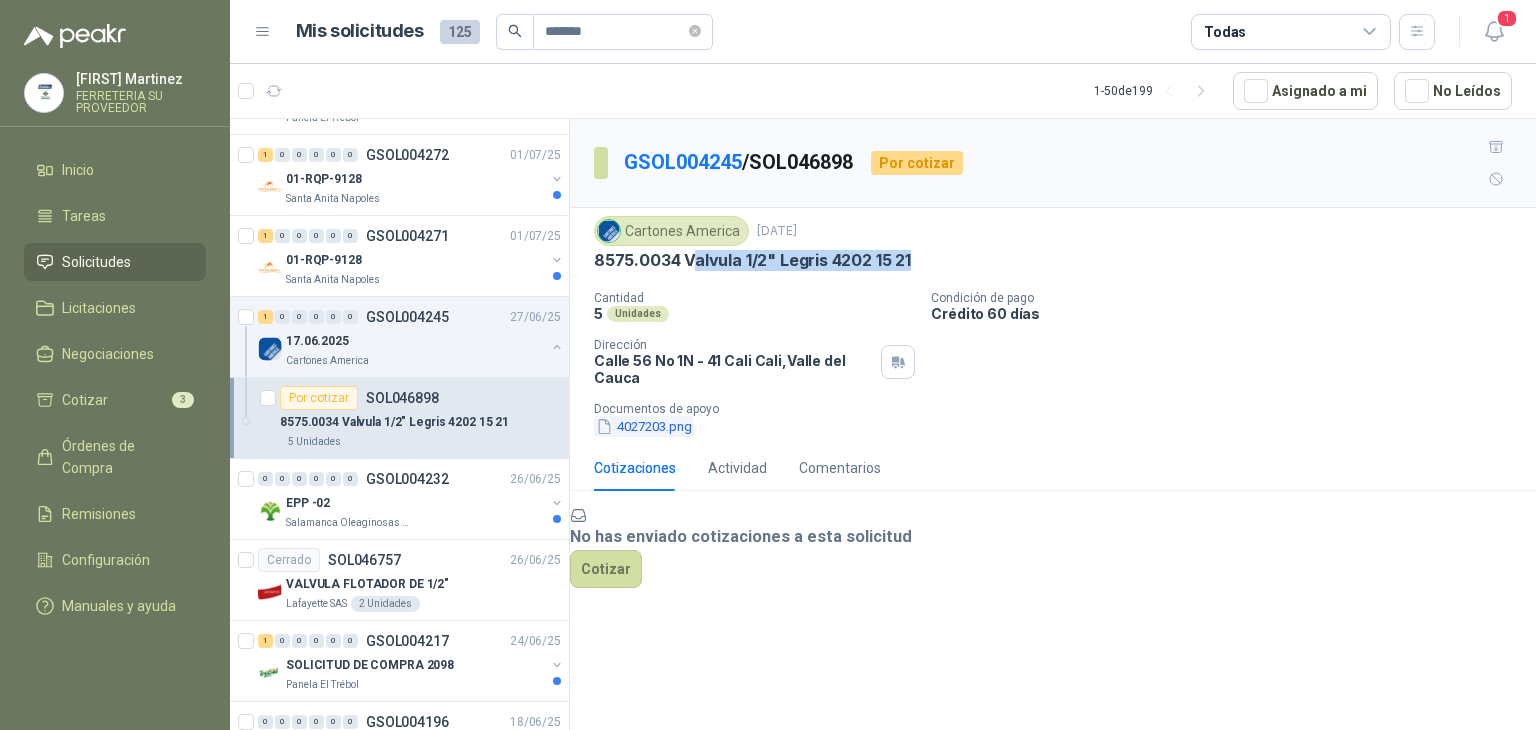 click on "4027203.png" at bounding box center [644, 426] 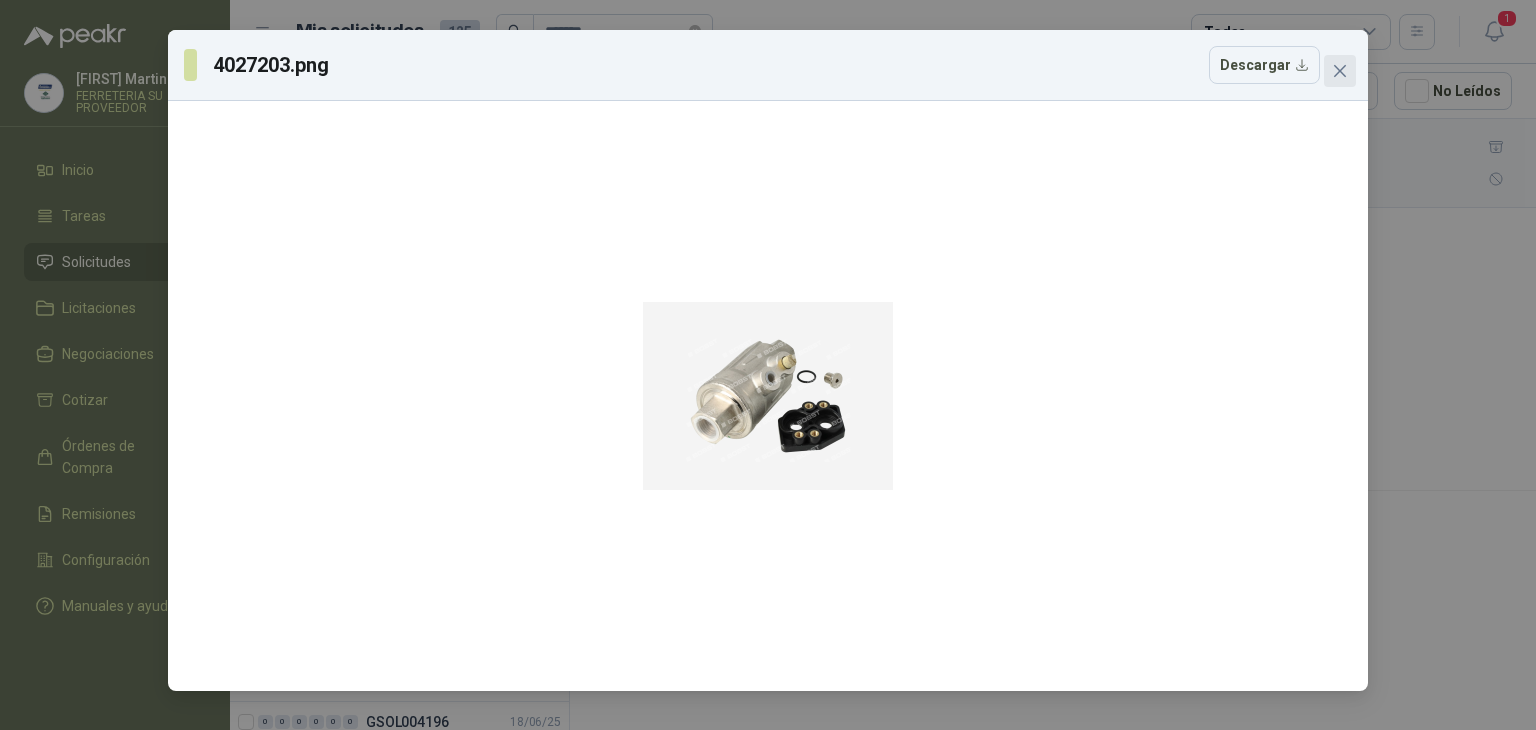 click at bounding box center (1340, 71) 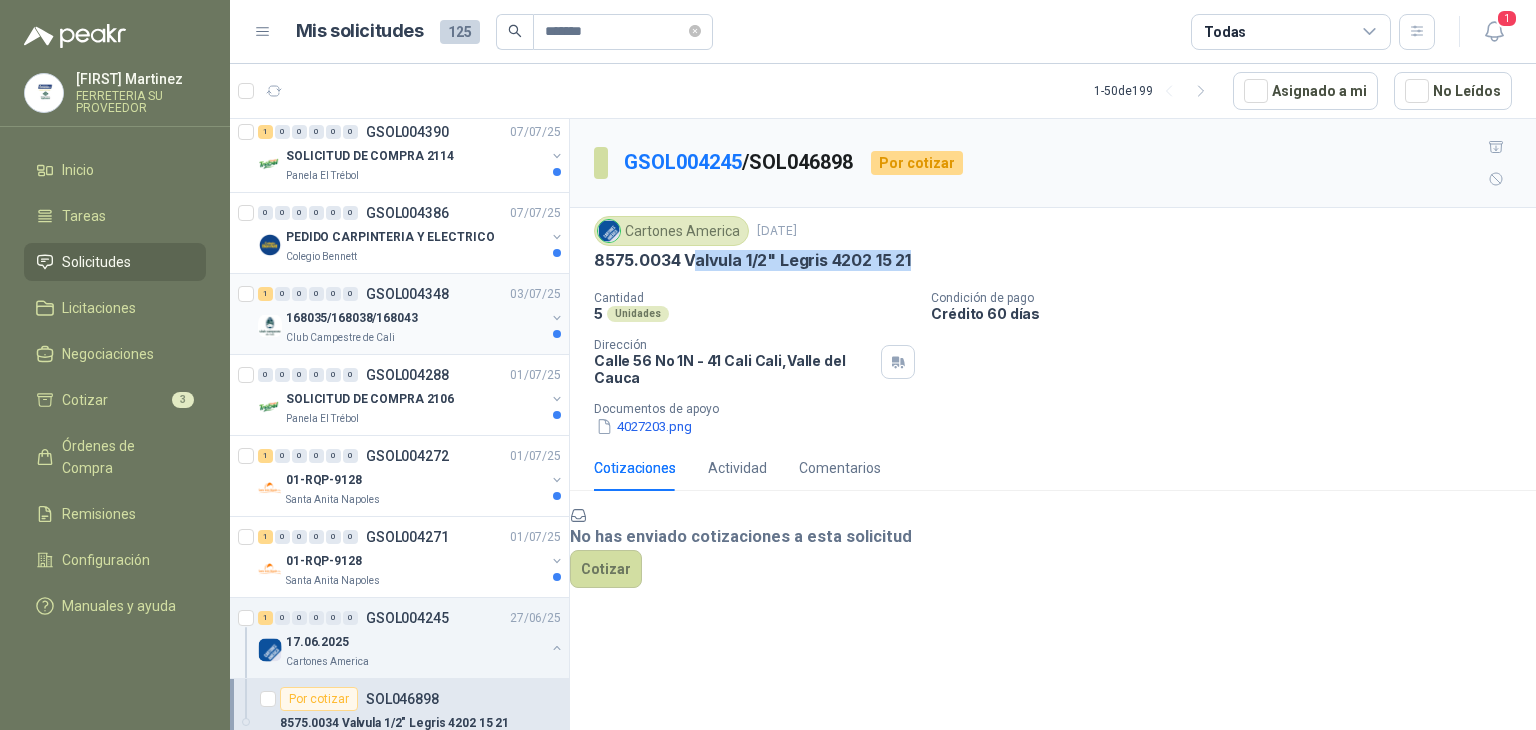 scroll, scrollTop: 0, scrollLeft: 0, axis: both 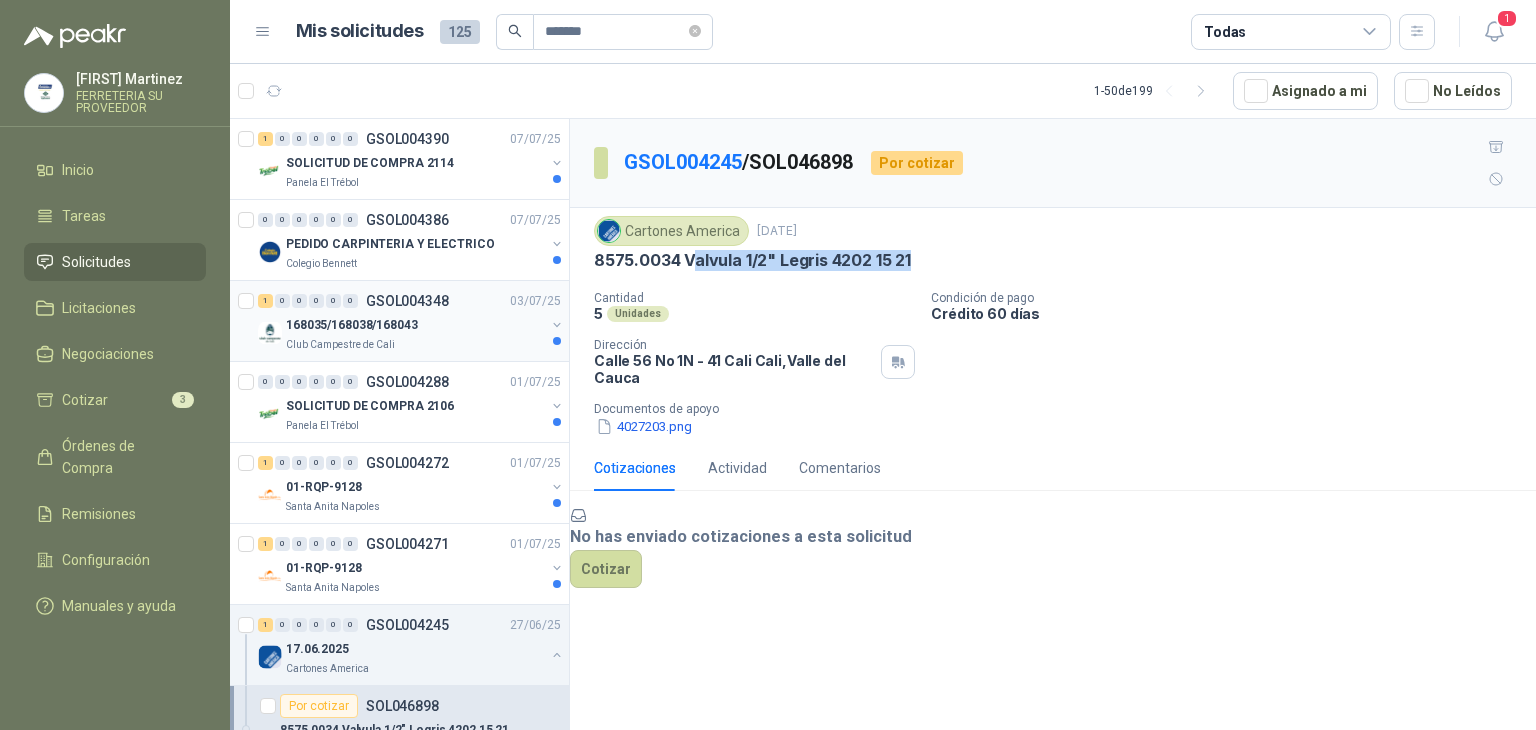 click at bounding box center (557, 325) 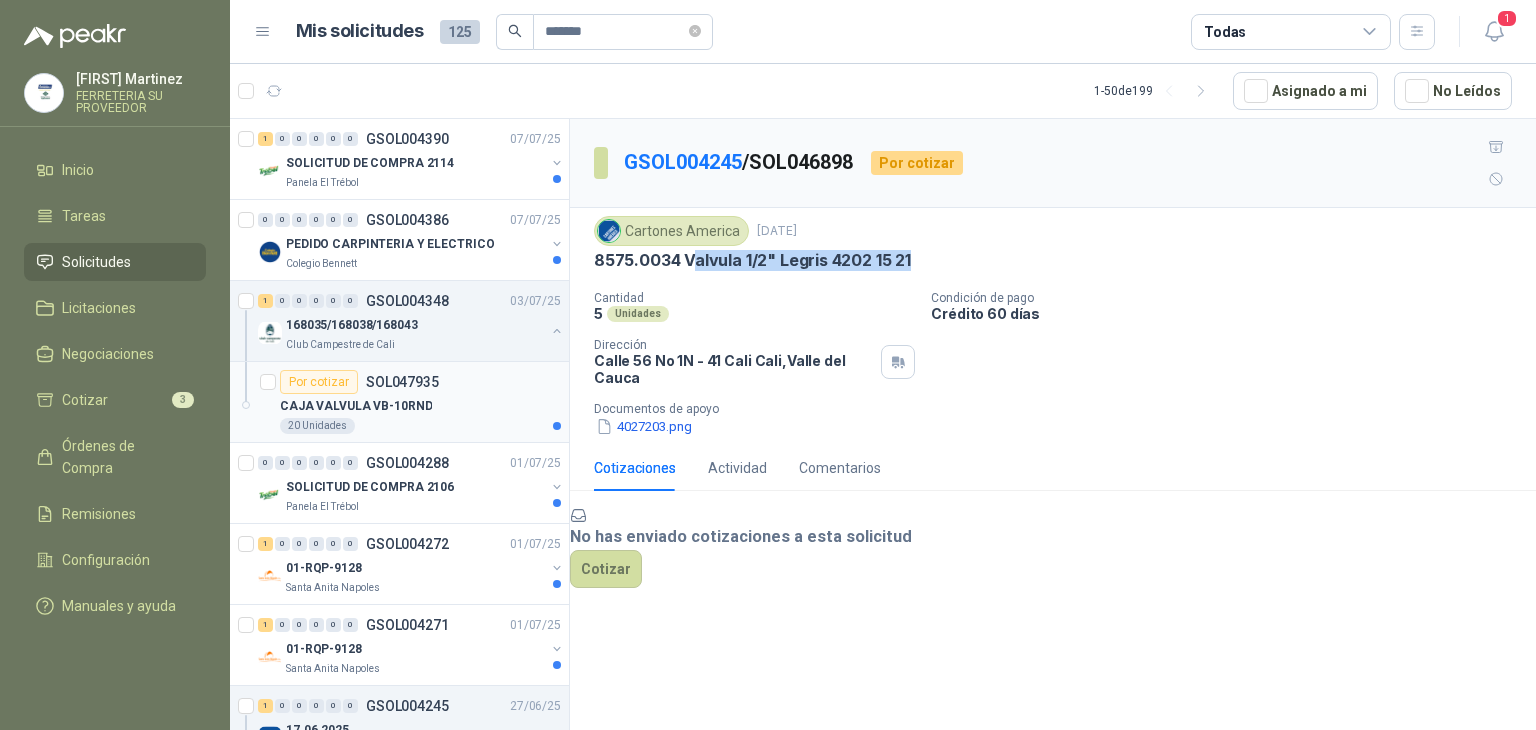 click on "CAJA VALVULA VB-10RND" at bounding box center [420, 406] 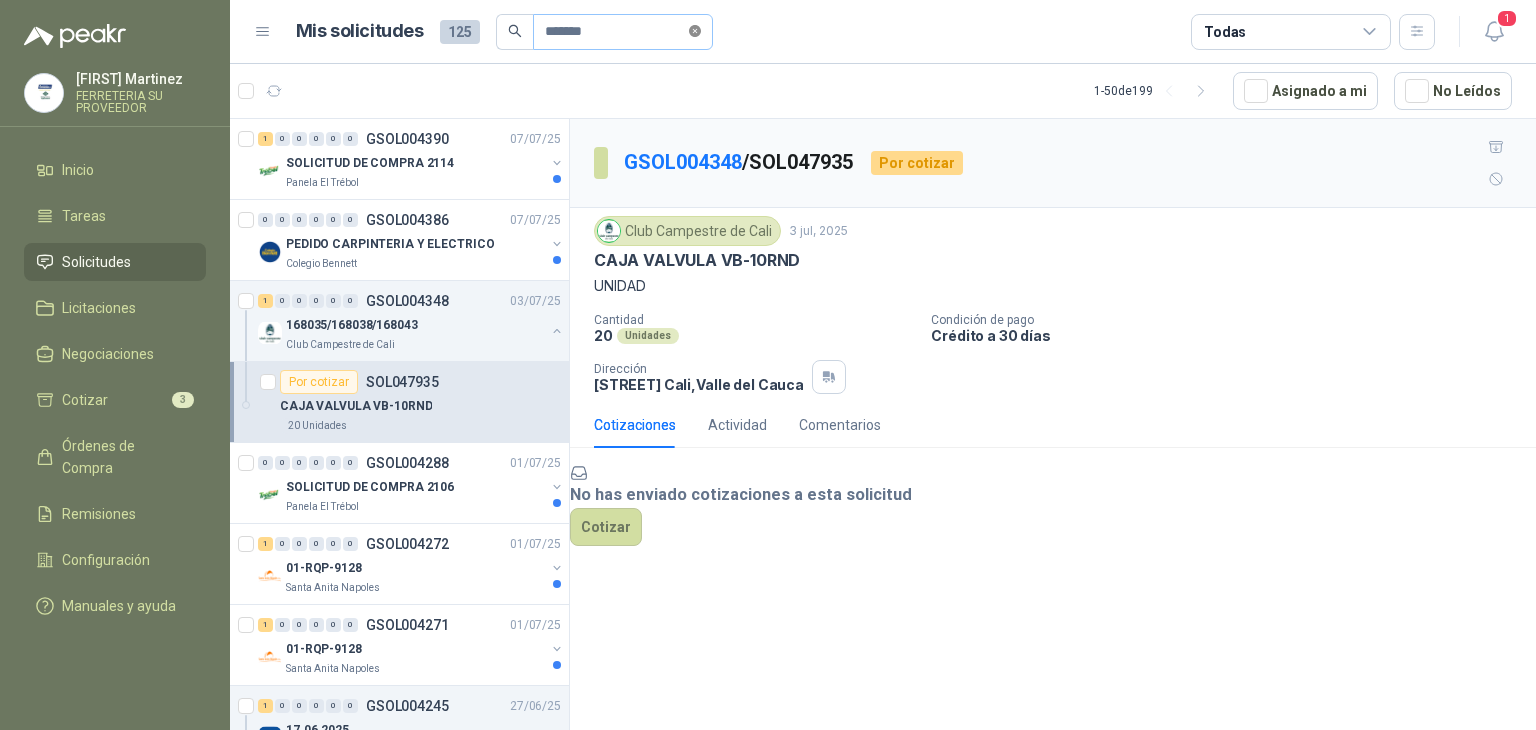 click at bounding box center [695, 31] 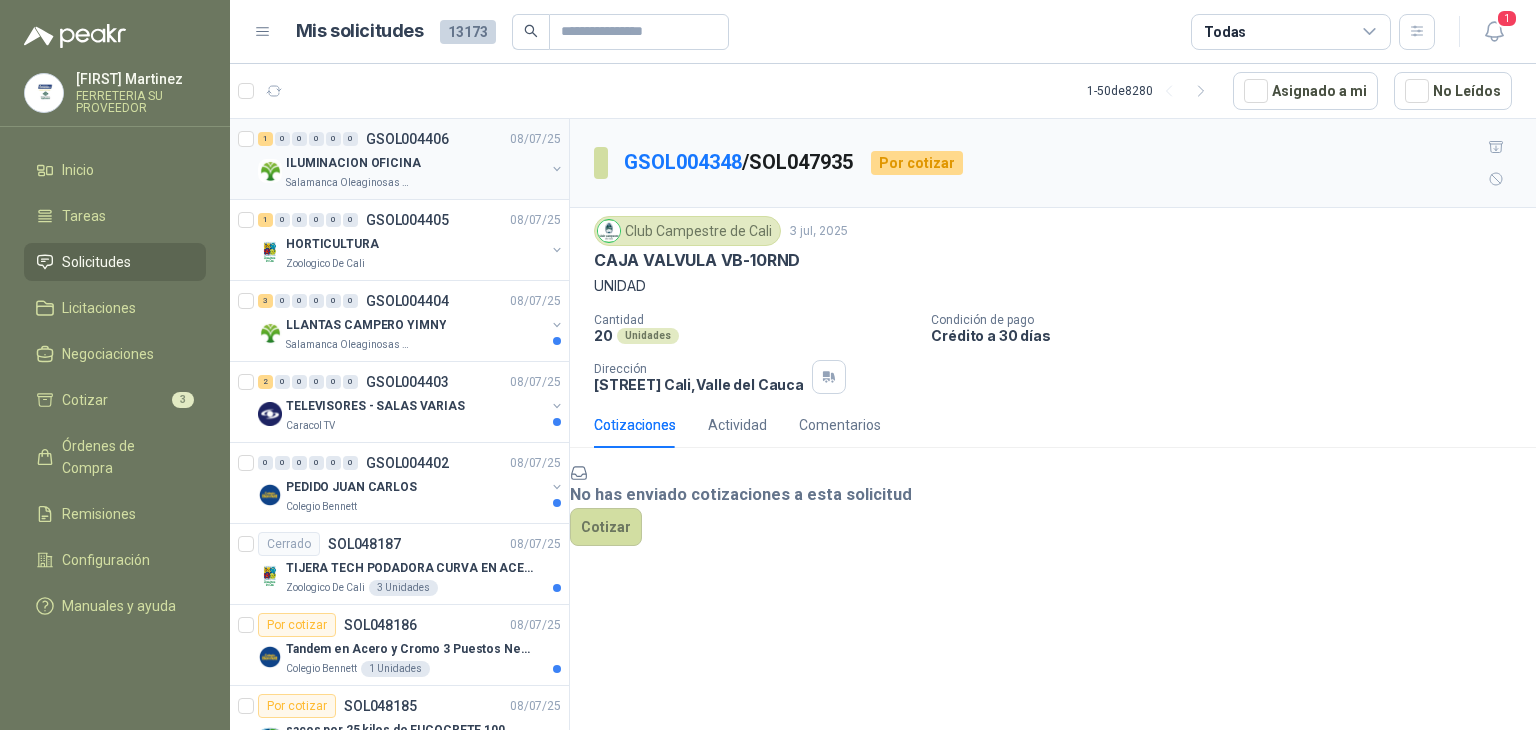 click at bounding box center [557, 169] 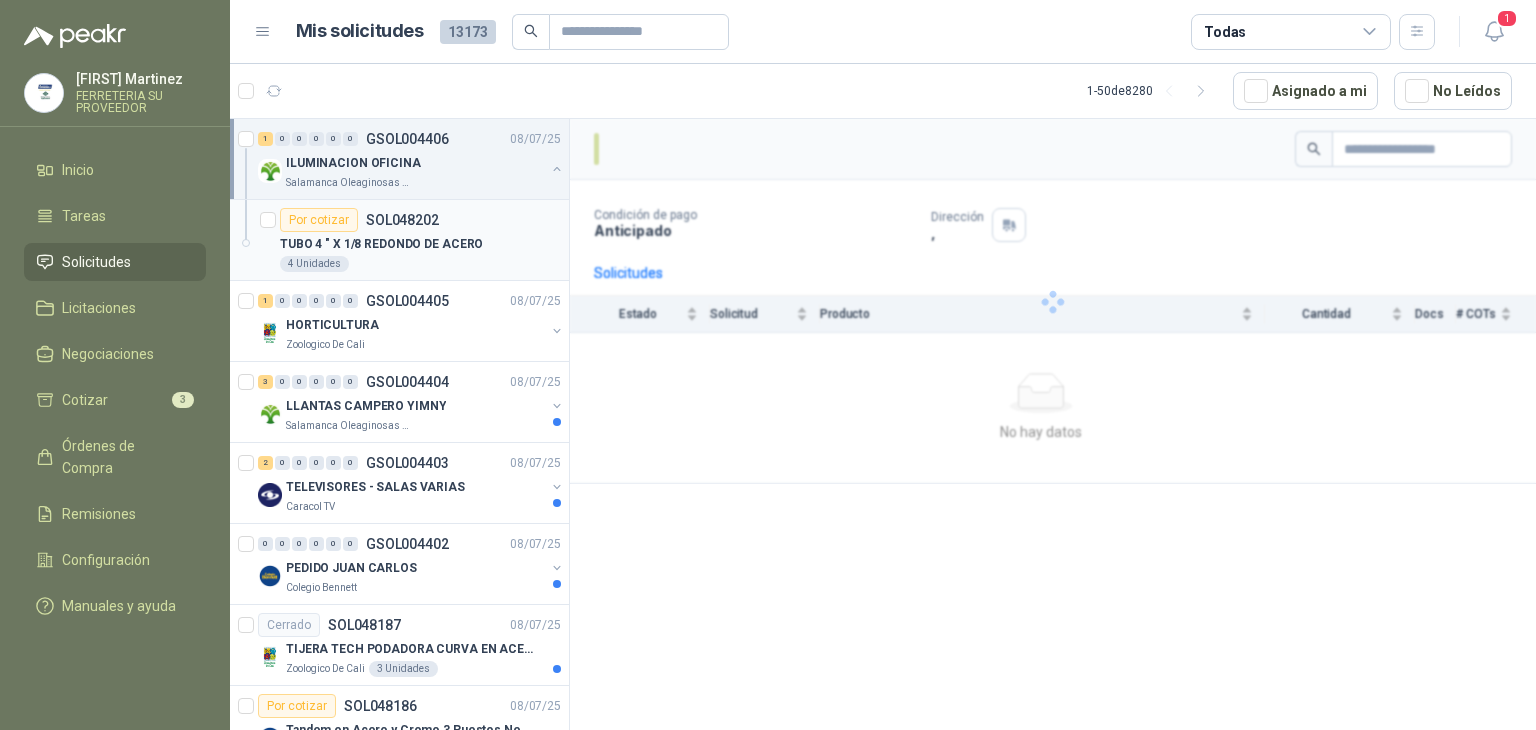 click on "TUBO 4 " X 1/8  REDONDO DE ACERO" at bounding box center (420, 244) 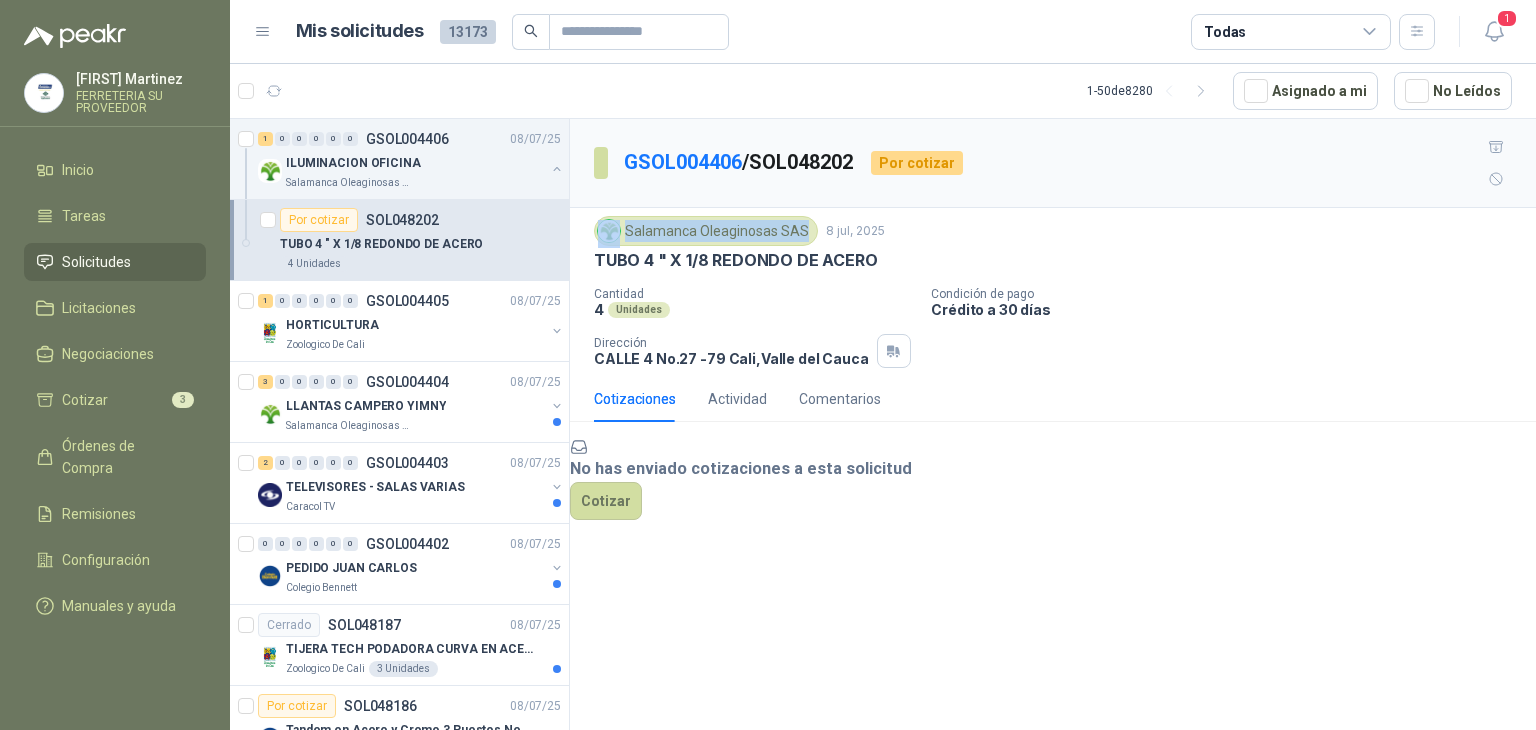 drag, startPoint x: 623, startPoint y: 200, endPoint x: 800, endPoint y: 201, distance: 177.00282 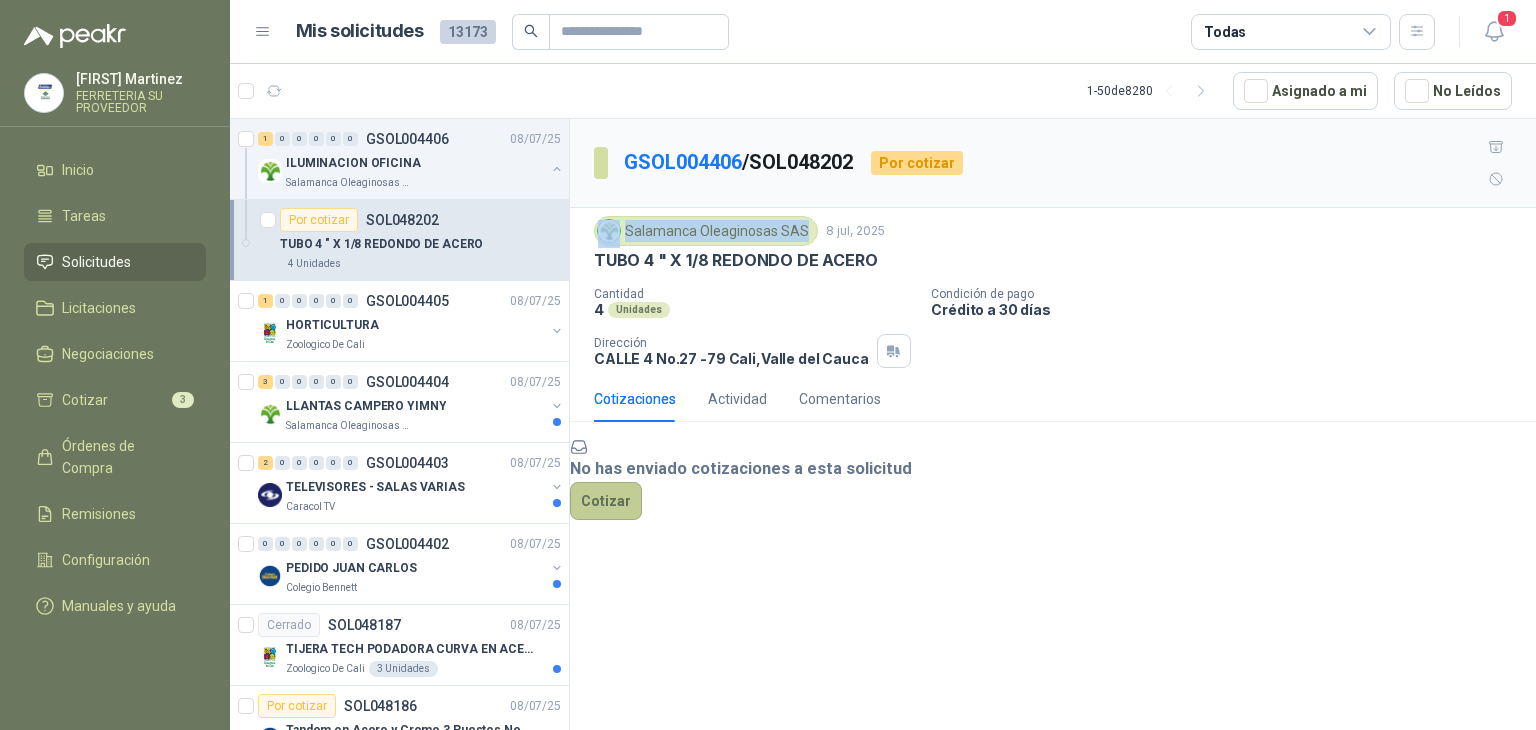 click on "Cotizar" at bounding box center (606, 501) 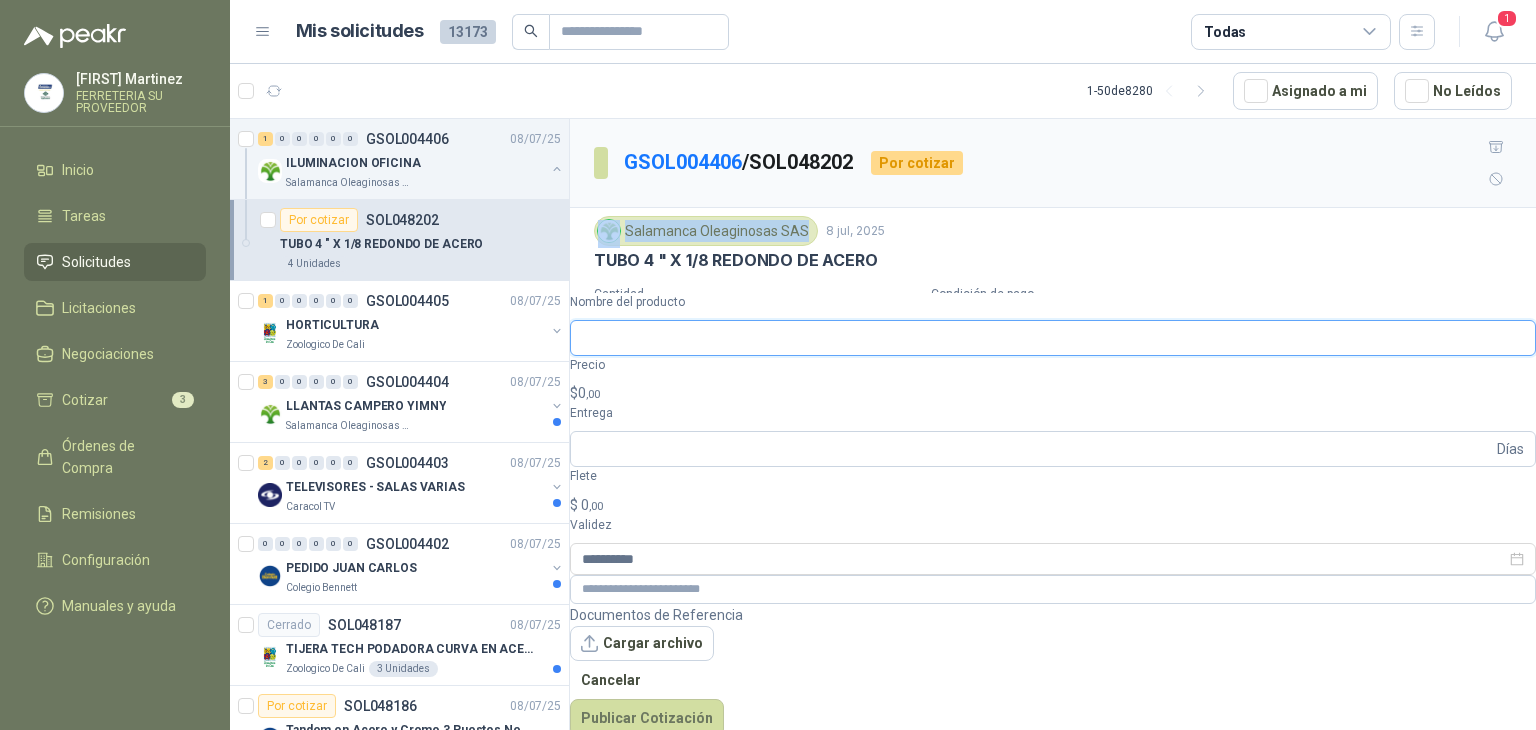 click on "Nombre del producto" at bounding box center (1053, 338) 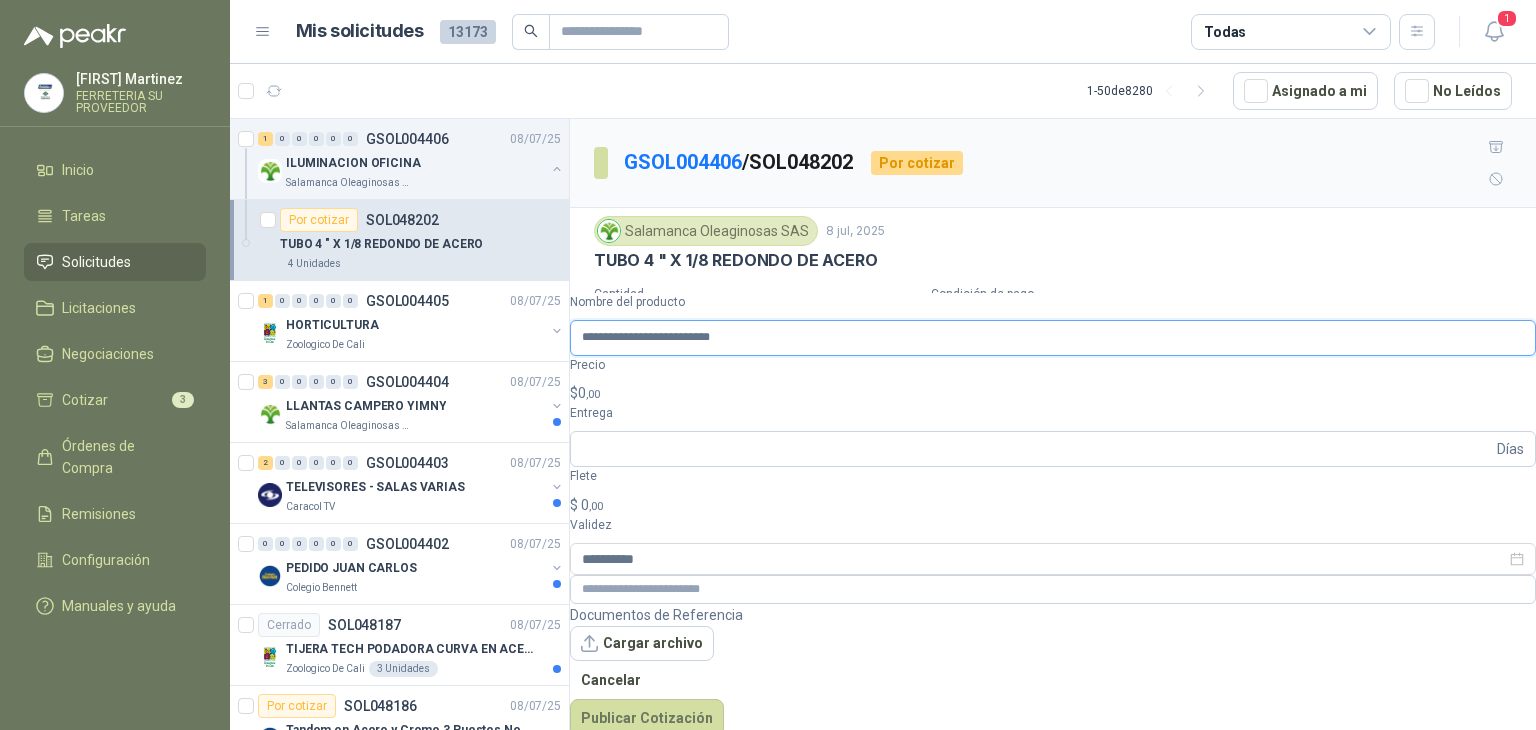 type on "**********" 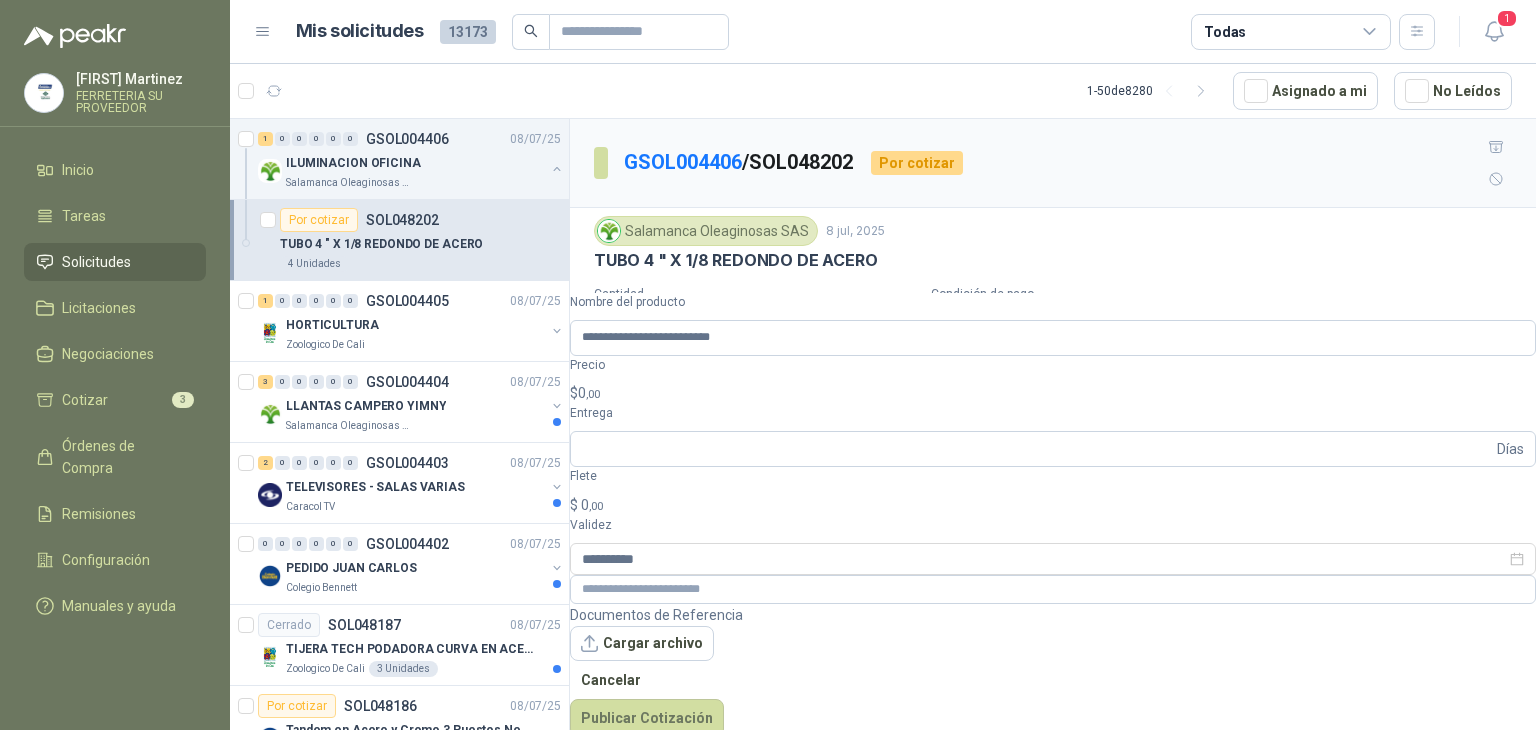 click on "[FIRST] [LAST] [COMPANY] Inicio Tareas Solicitudes Licitaciones Negociaciones Cotizar 3 Órdenes de Compra Remisiones Configuración Manuales y ayuda Mis solicitudes 13173 Todas 1 1 - 8280 Asignado a mi No Leídos 1 0 0 0 0 0 GSOL004406 08/07/25 ILUMINACION OFICINA [COMPANY] 1 0 0 0 0 0 GSOL004405 08/07/25 HORTICULTURA [COMPANY] 3 0 0 0 0 0 GSOL004404 08/07/25 LLANTAS CAMPERO YIMNY [COMPANY] 2 0 0 0 0 0 GSOL004403 08/07/25 TELEVISORES - SALAS VARIAS [COMPANY] 0 0 0 0 0 0 GSOL004402 08/07/25 PEDIDO [FIRST] [LAST] [COMPANY] Cerrado SOL048187 08/07/25 TIJERA TECH PODADORA CURVA EN ACERO [COMPANY] 3 Unidades Por cotizar SOL048186 08/07/25 Tandem en Acero y Cromo 3 Puestos Negro [COMPANY] 1 Unidades Por cotizar SOL048185 08/07/25 [COMPANY] 4 13" at bounding box center (768, 365) 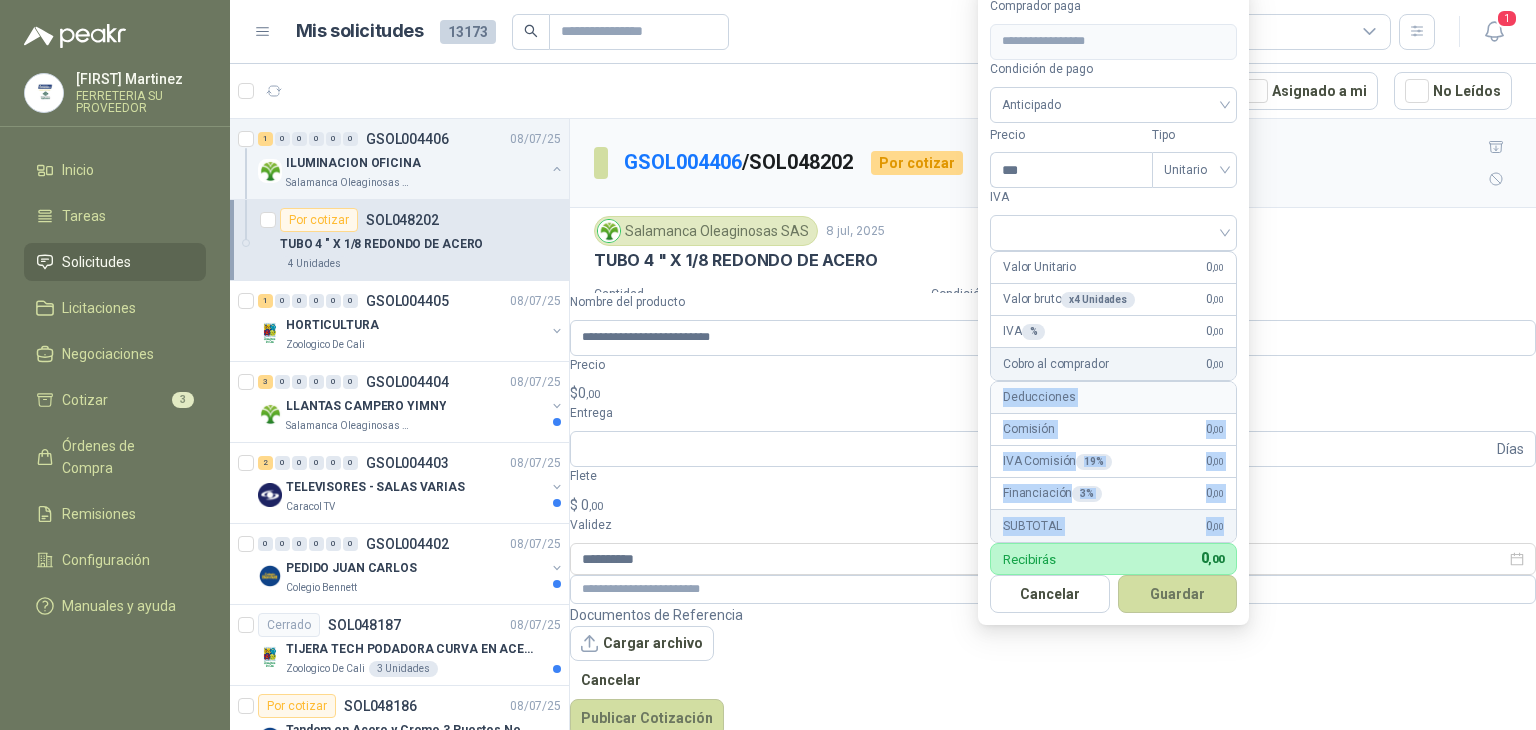 drag, startPoint x: 1000, startPoint y: 345, endPoint x: 1328, endPoint y: 476, distance: 353.1926 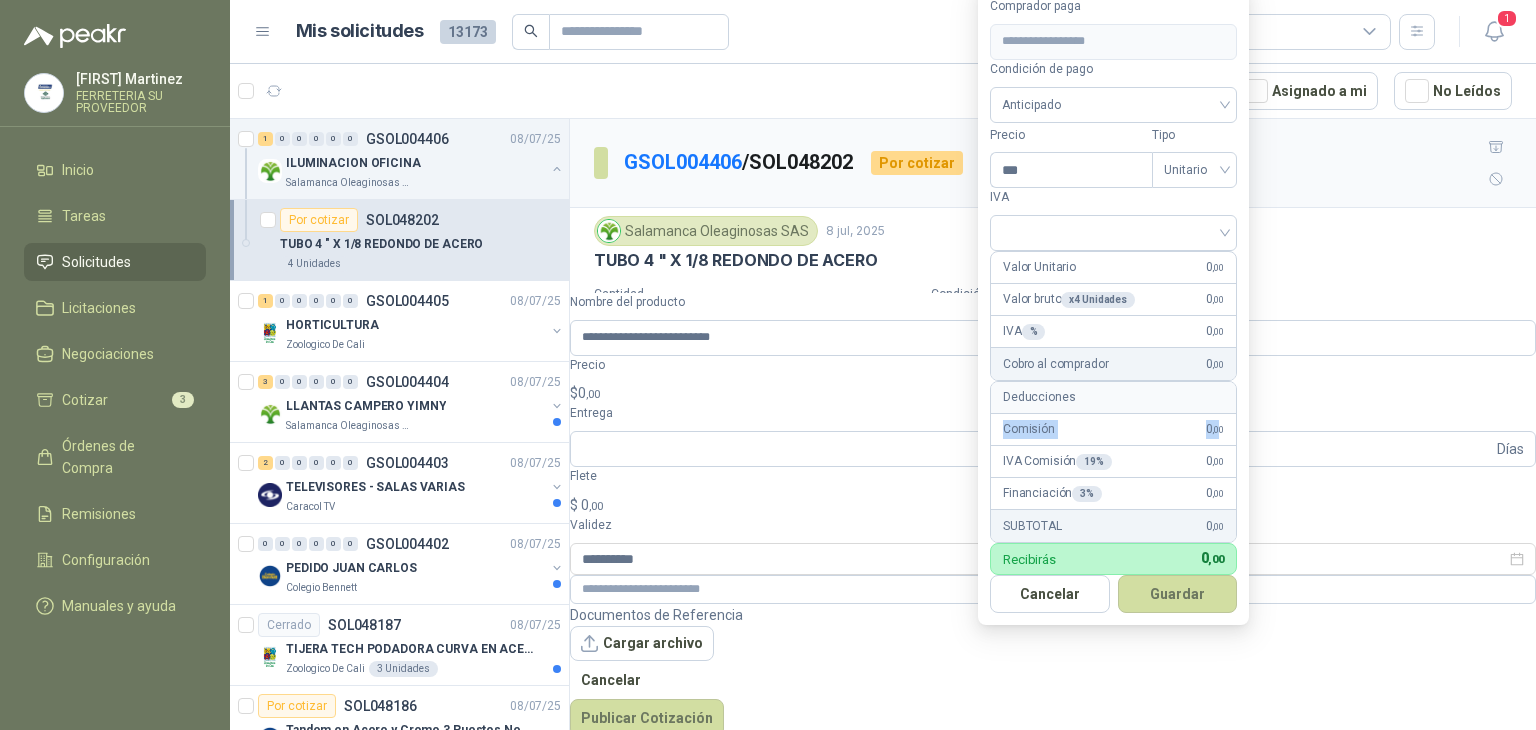 drag, startPoint x: 994, startPoint y: 377, endPoint x: 1322, endPoint y: 369, distance: 328.09753 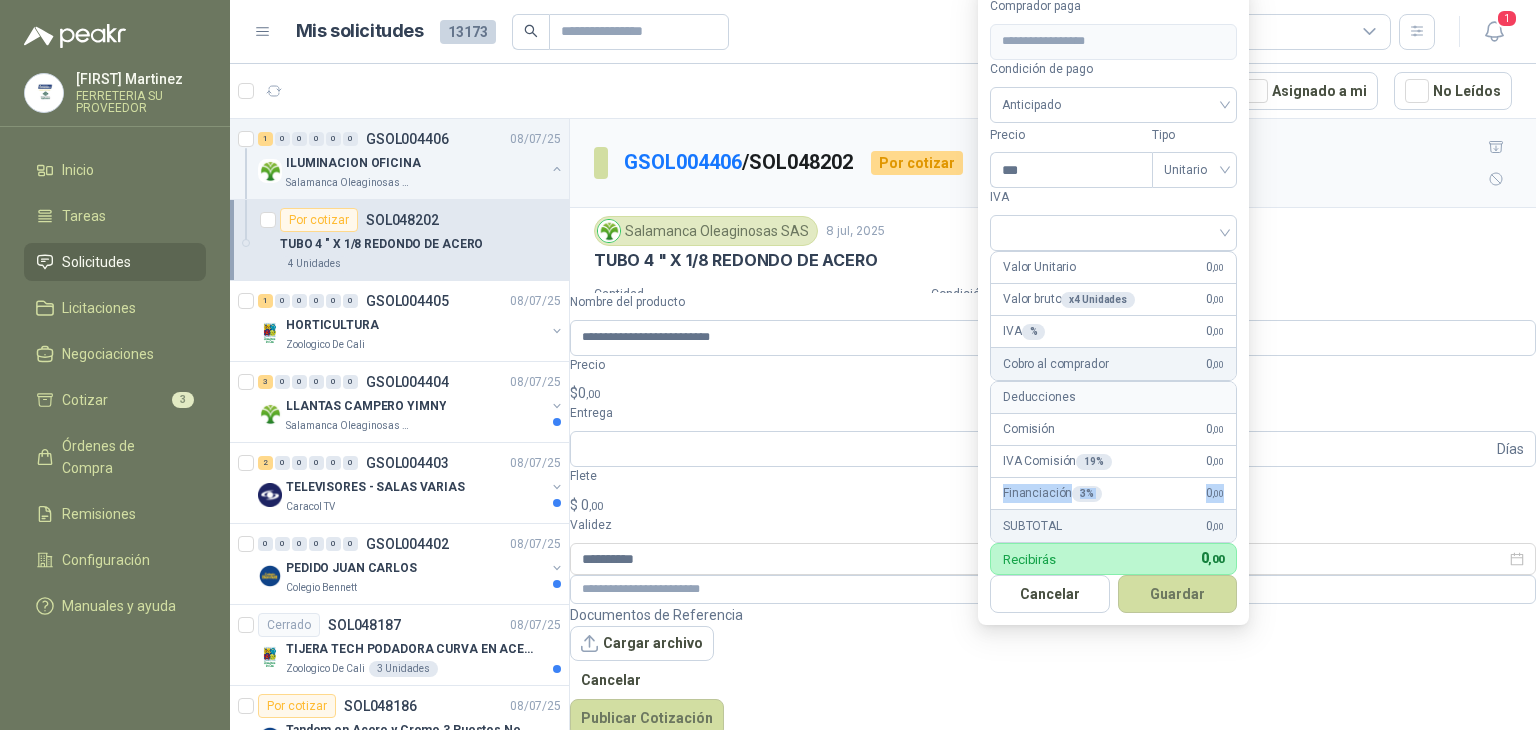 drag, startPoint x: 997, startPoint y: 444, endPoint x: 1324, endPoint y: 435, distance: 327.12384 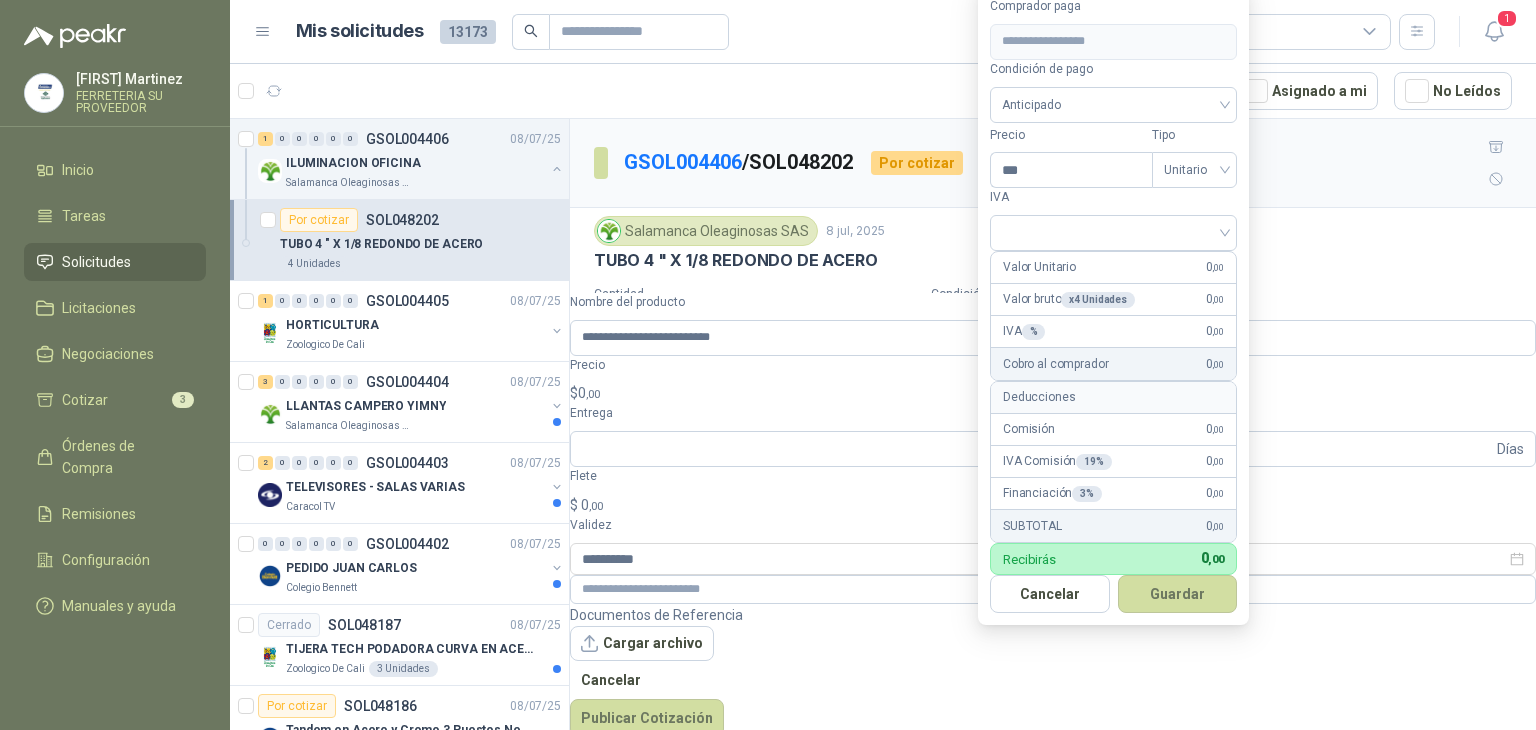 click on "**********" at bounding box center (1113, 305) 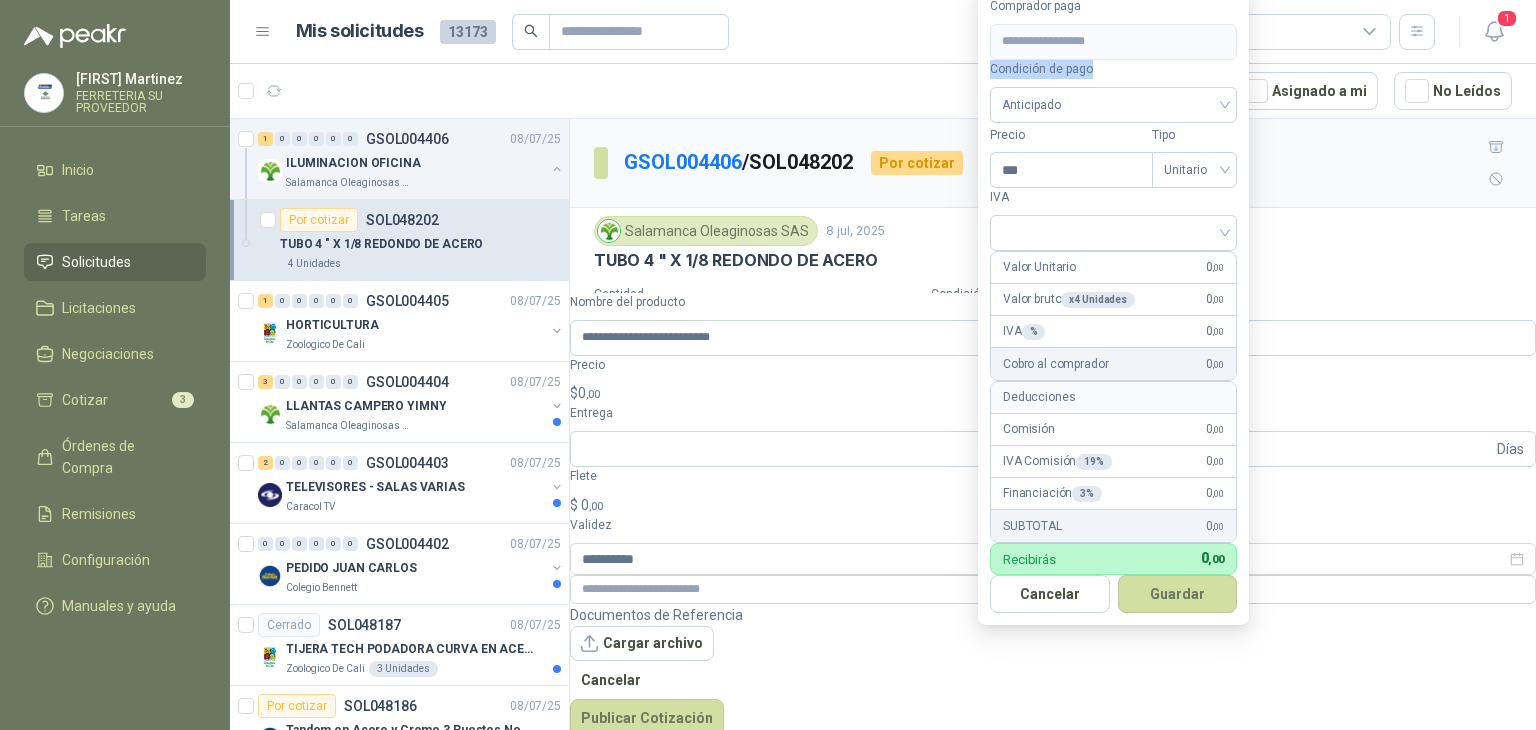 drag, startPoint x: 1168, startPoint y: 25, endPoint x: 1280, endPoint y: 19, distance: 112.1606 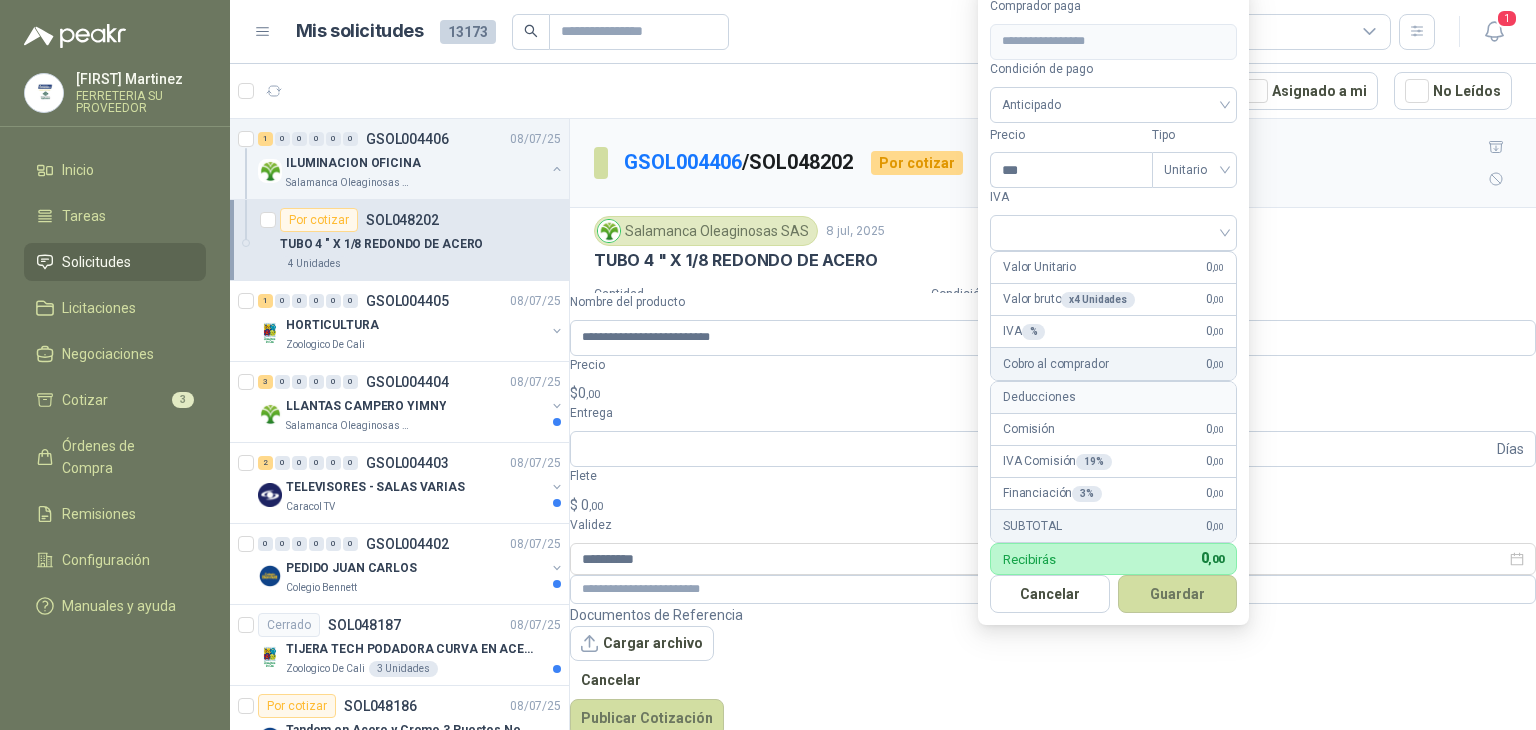 click on "Cantidad 4 Unidades Condición de pago Crédito a 30 días Dirección [STREET] [NUMBER] [CITY], [STATE]" at bounding box center [1053, 327] 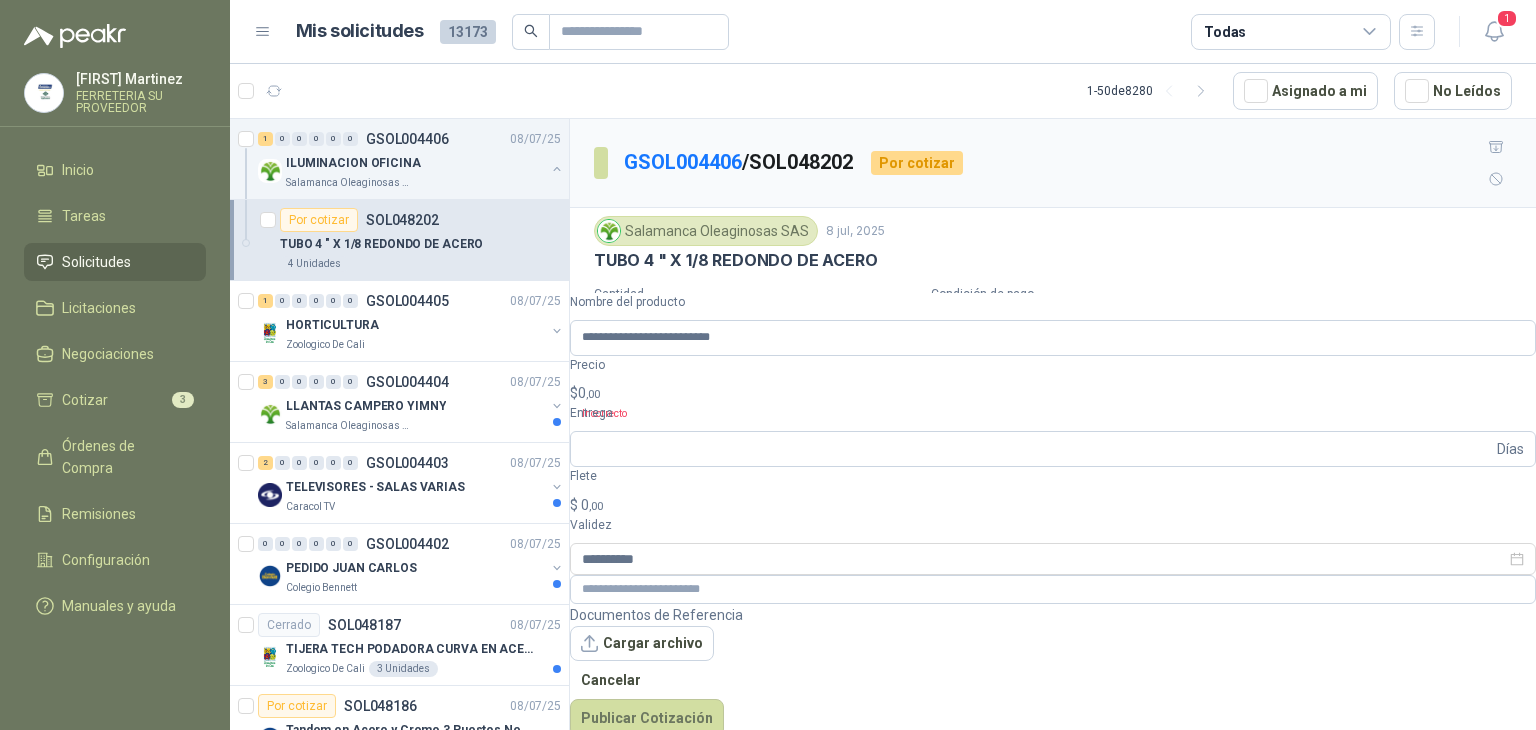drag, startPoint x: 931, startPoint y: 276, endPoint x: 1071, endPoint y: 274, distance: 140.01428 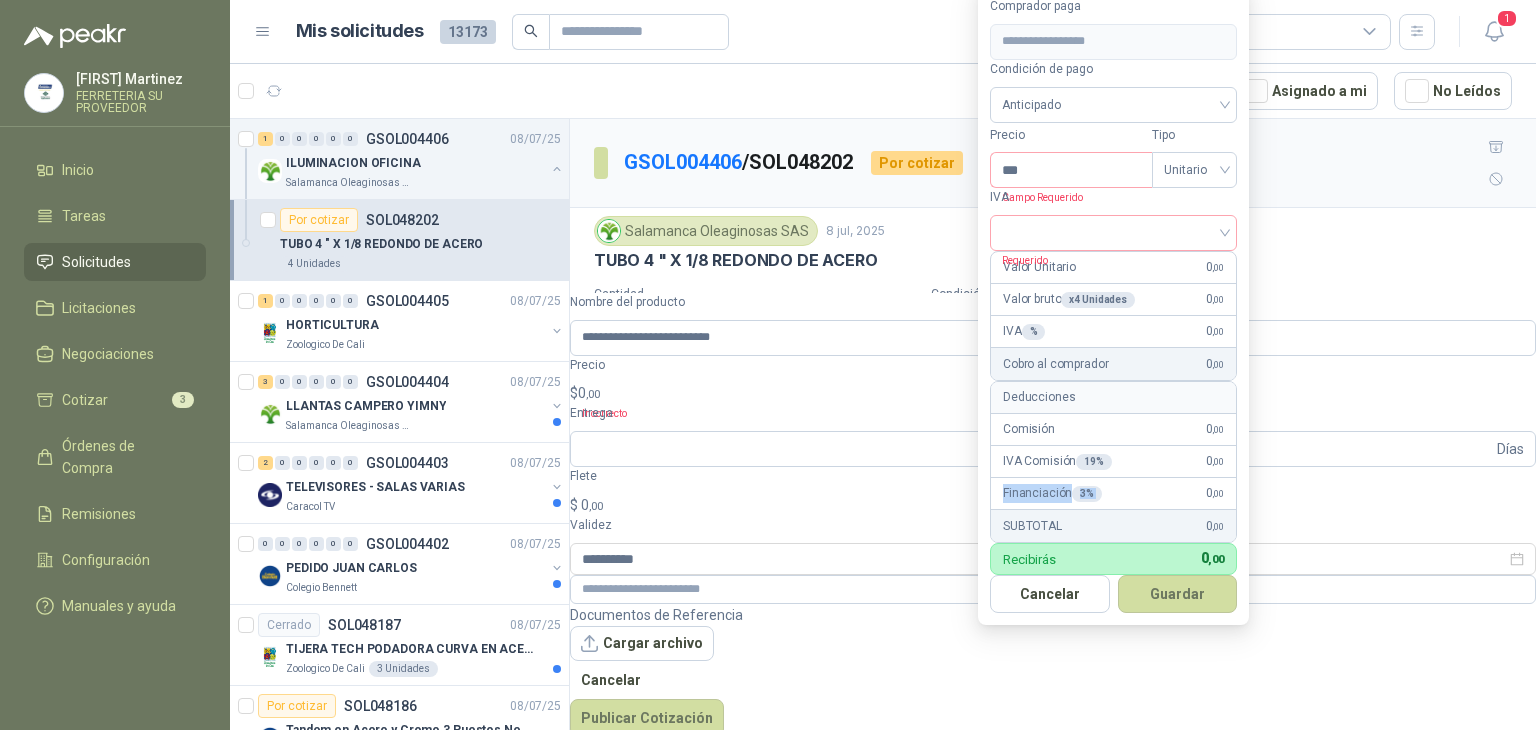 drag, startPoint x: 995, startPoint y: 442, endPoint x: 1295, endPoint y: 437, distance: 300.04166 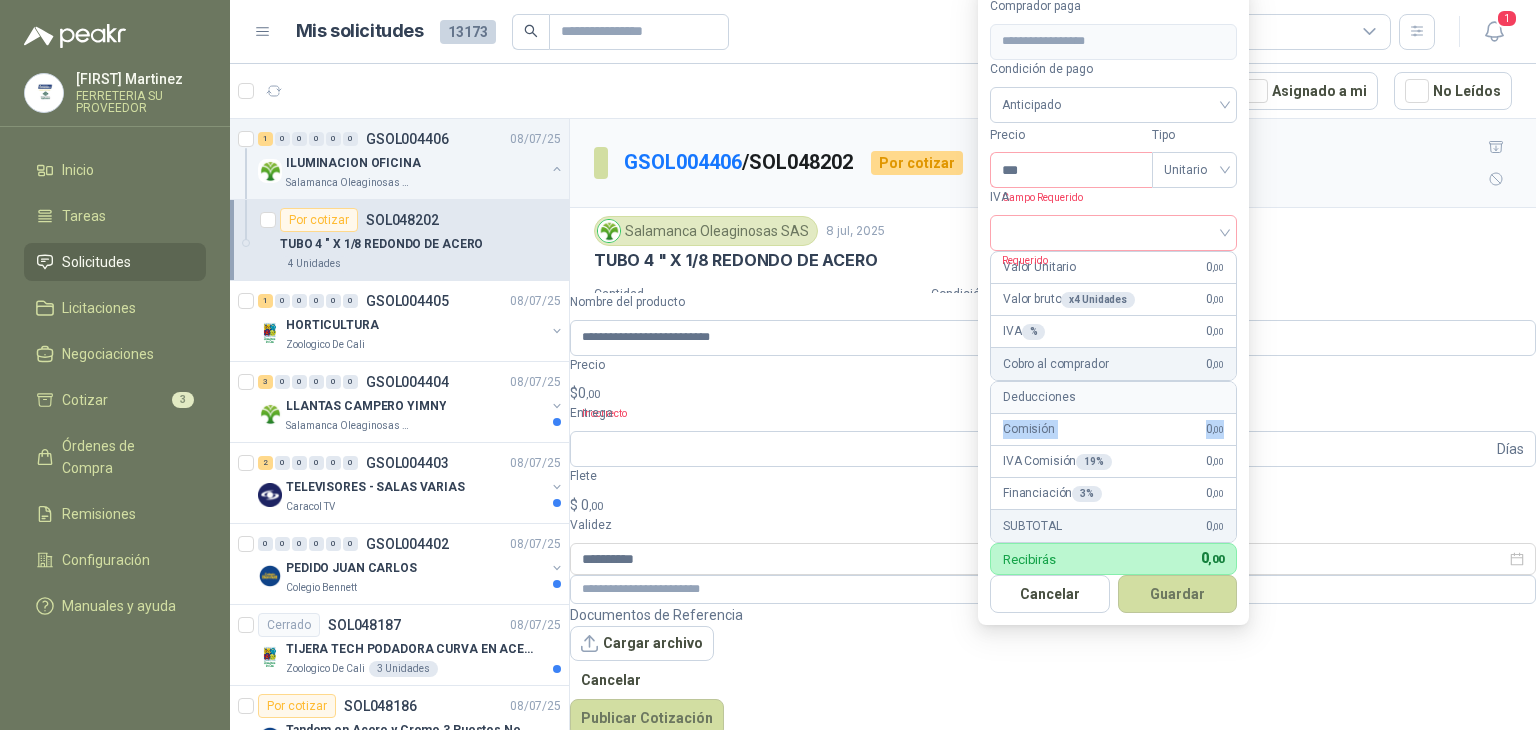 drag, startPoint x: 997, startPoint y: 386, endPoint x: 1338, endPoint y: 391, distance: 341.03665 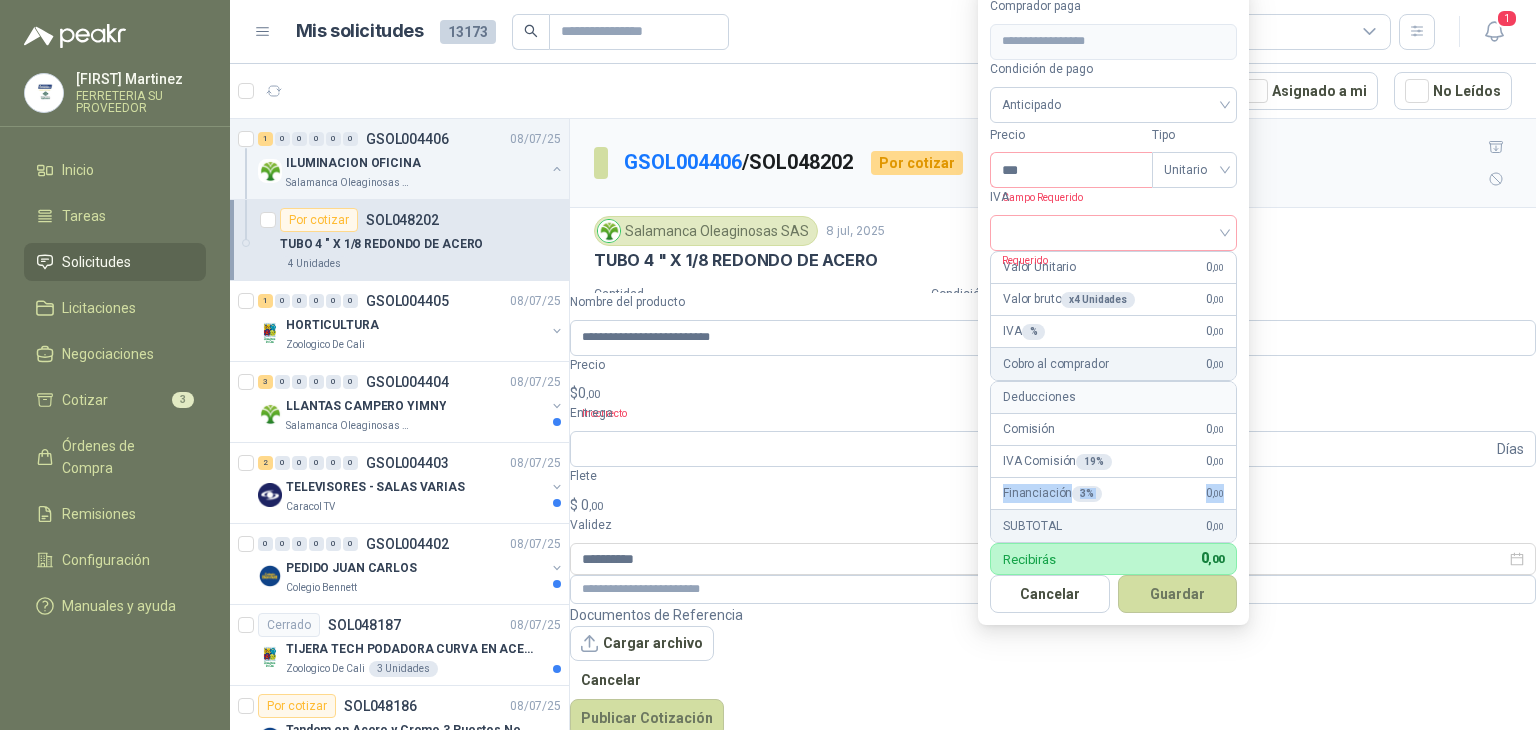 drag, startPoint x: 996, startPoint y: 442, endPoint x: 1339, endPoint y: 446, distance: 343.02332 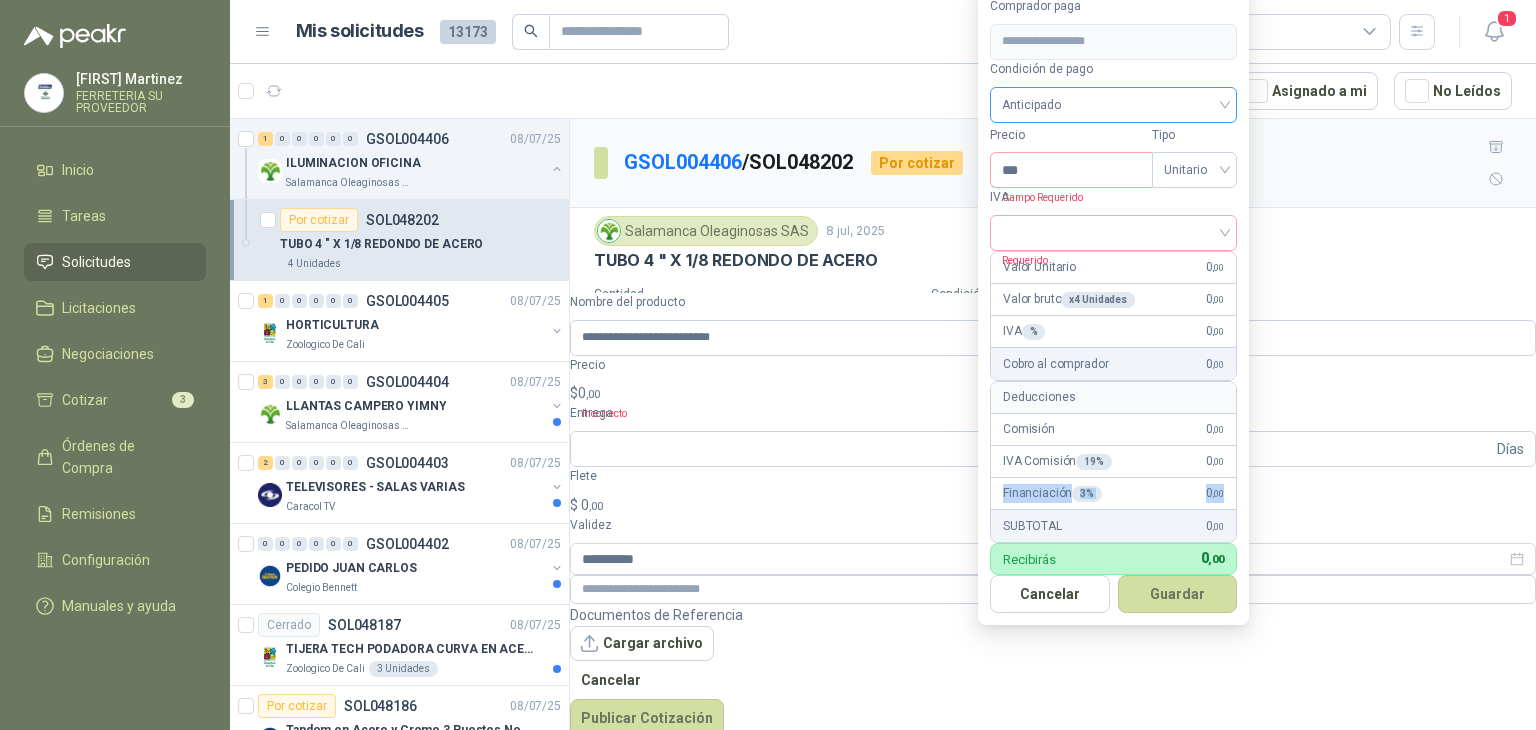 click on "Anticipado" at bounding box center [1113, 105] 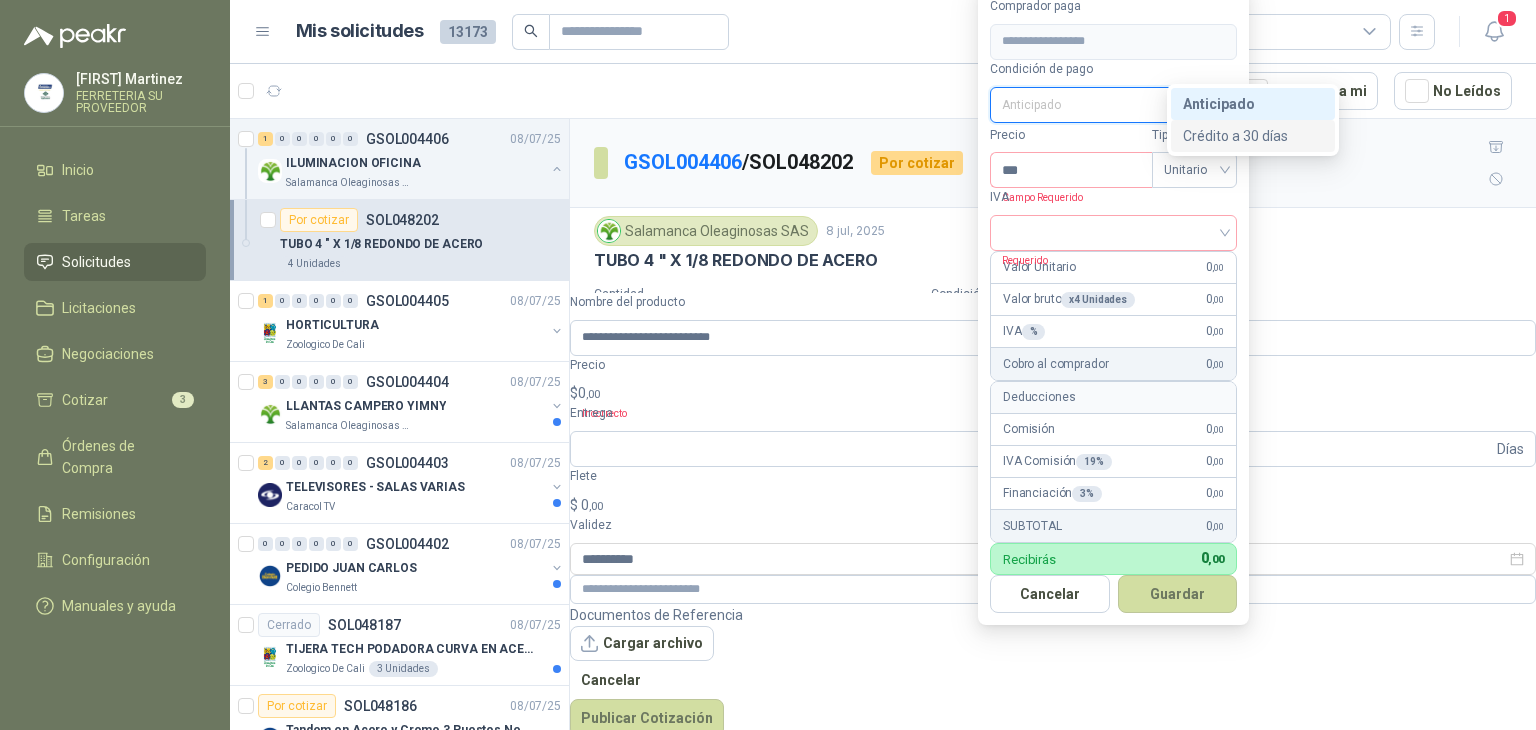 click on "Crédito a 30 días" at bounding box center [1253, 136] 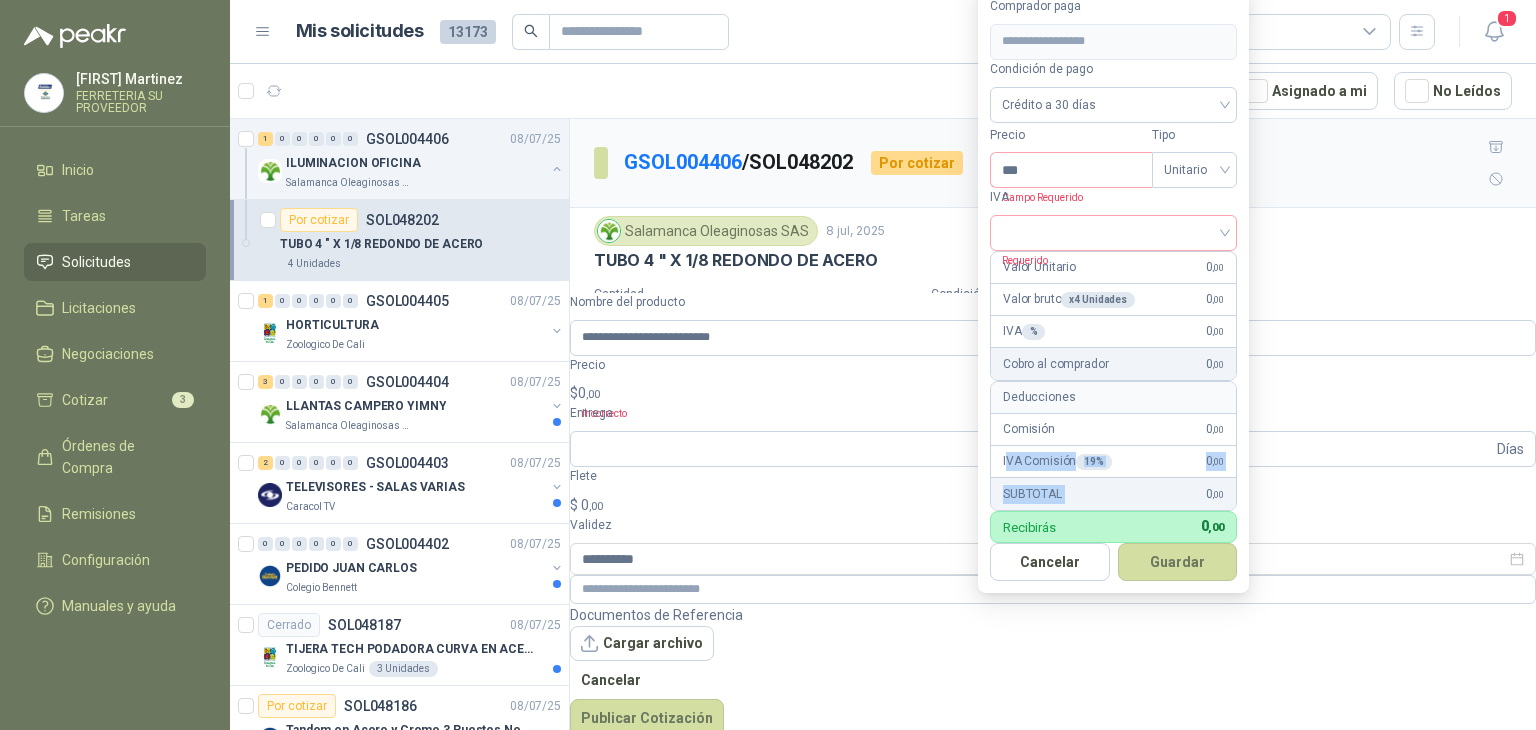 drag, startPoint x: 1001, startPoint y: 411, endPoint x: 1213, endPoint y: 432, distance: 213.03755 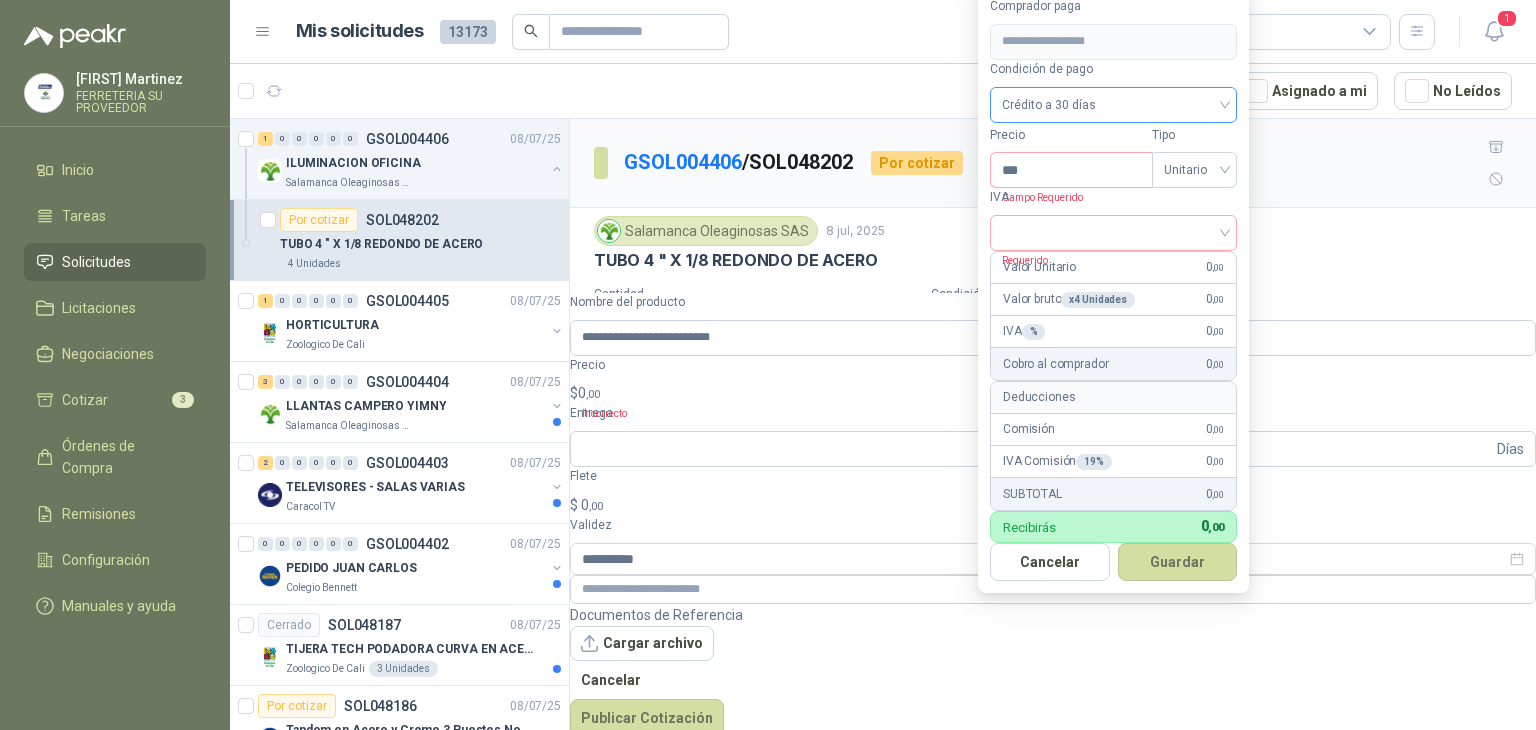 click on "Crédito a 30 días" at bounding box center (1113, 105) 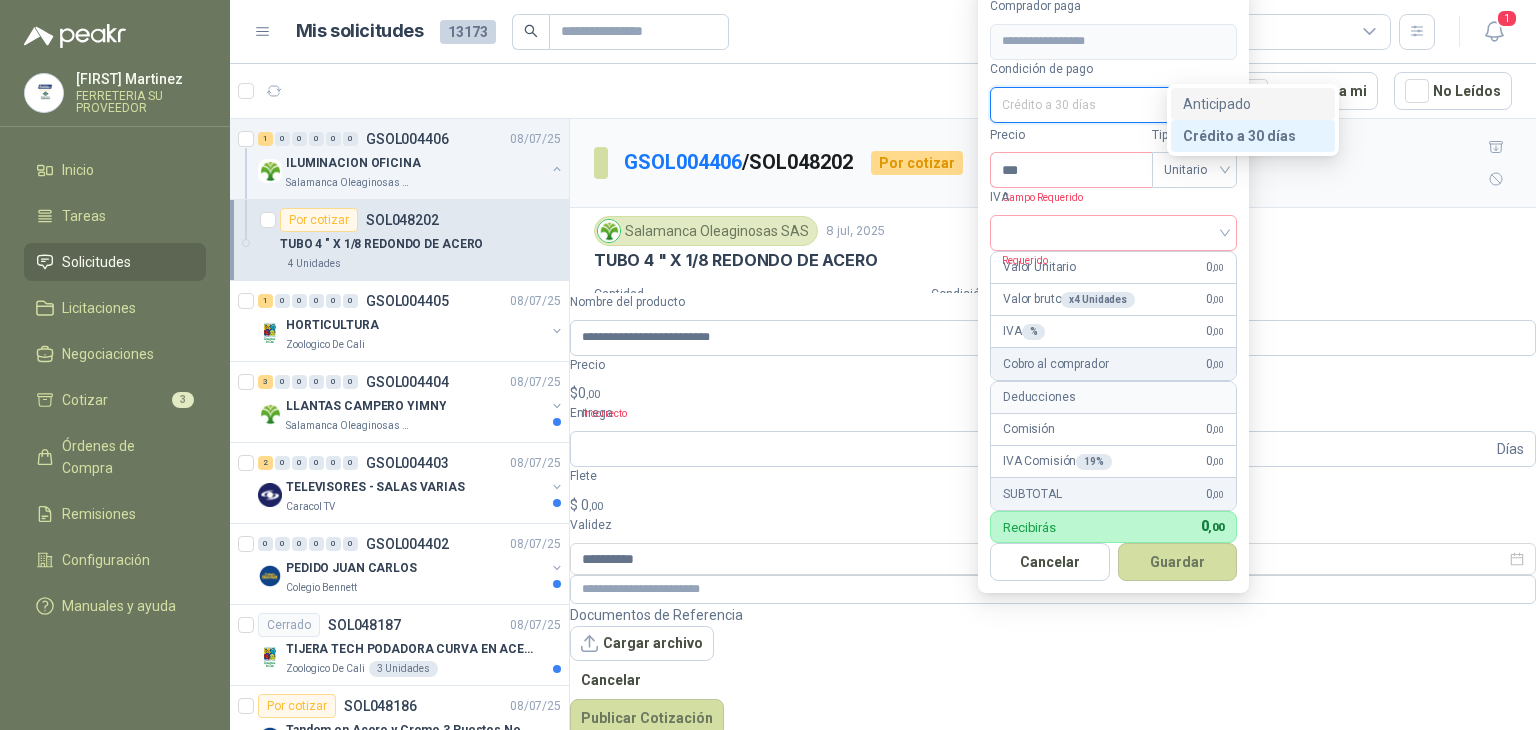 click on "Anticipado" at bounding box center [1253, 104] 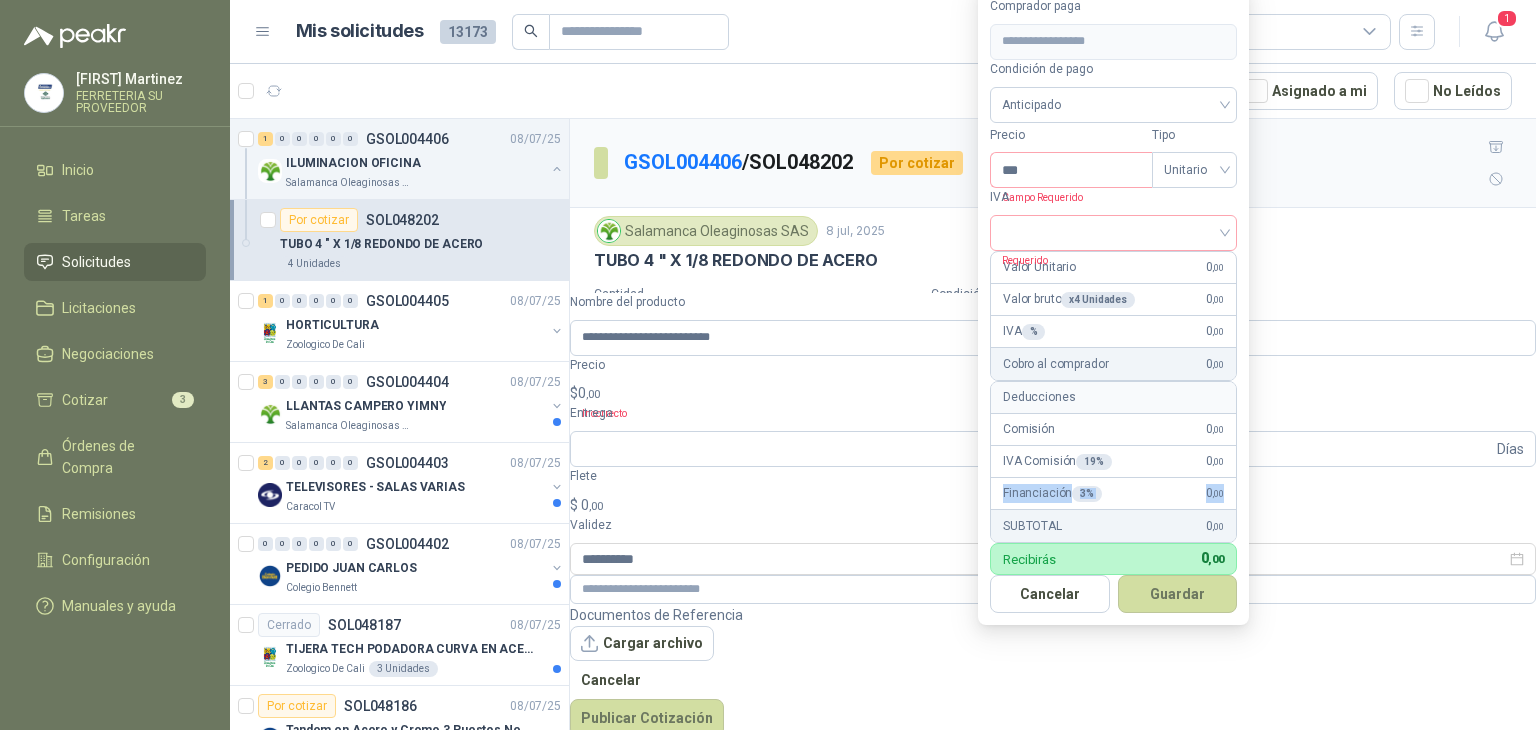 drag, startPoint x: 991, startPoint y: 446, endPoint x: 1328, endPoint y: 437, distance: 337.12015 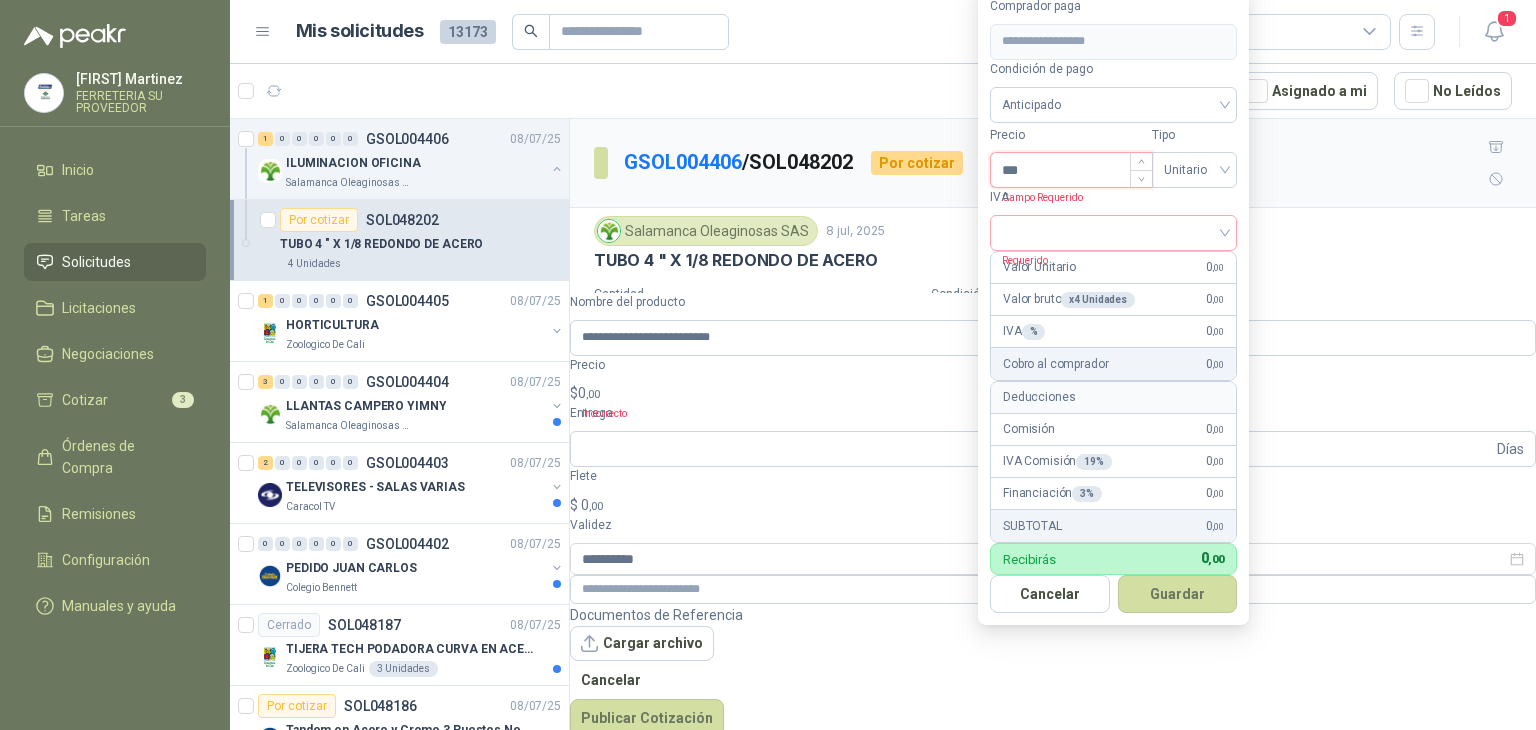 click on "***" at bounding box center [1071, 170] 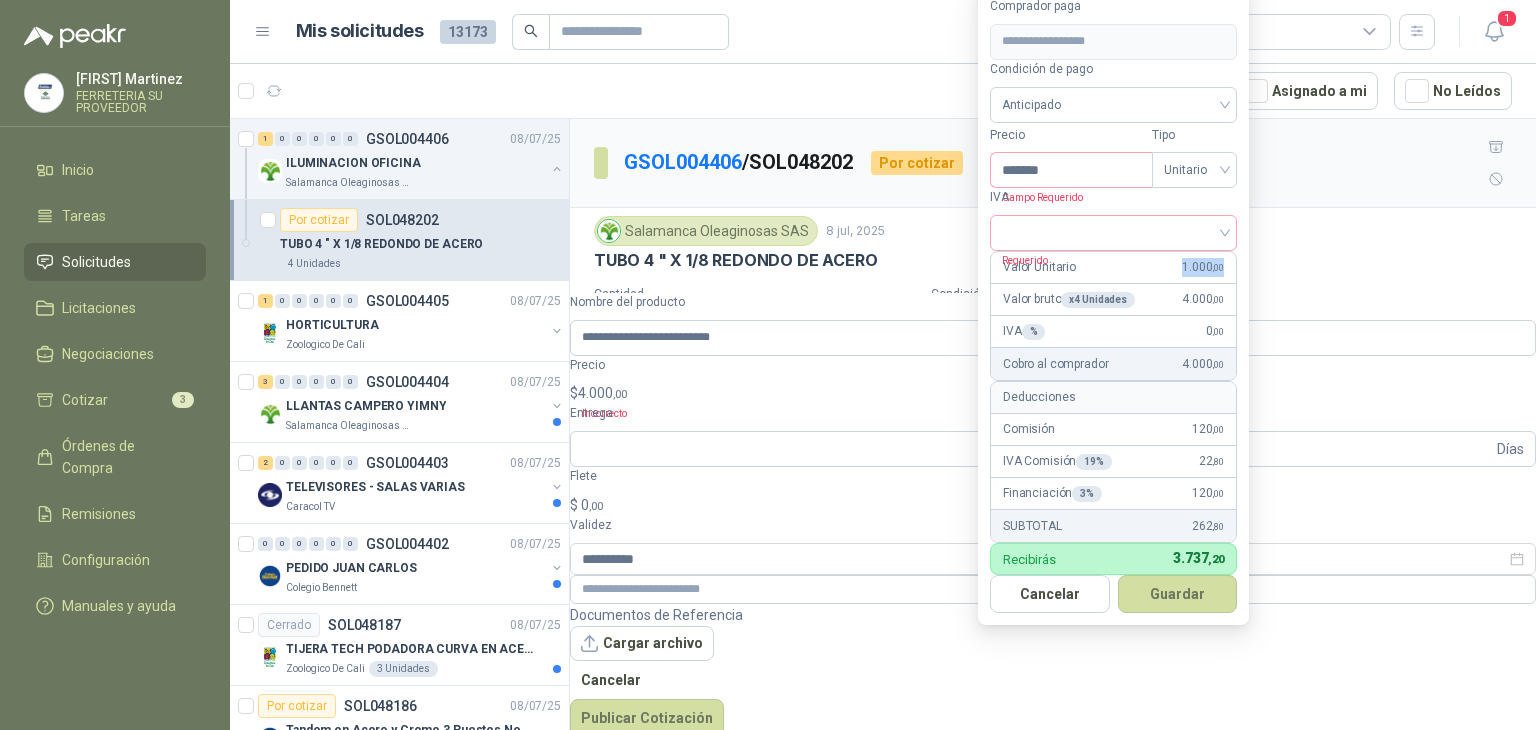 drag, startPoint x: 1281, startPoint y: 196, endPoint x: 1332, endPoint y: 200, distance: 51.156624 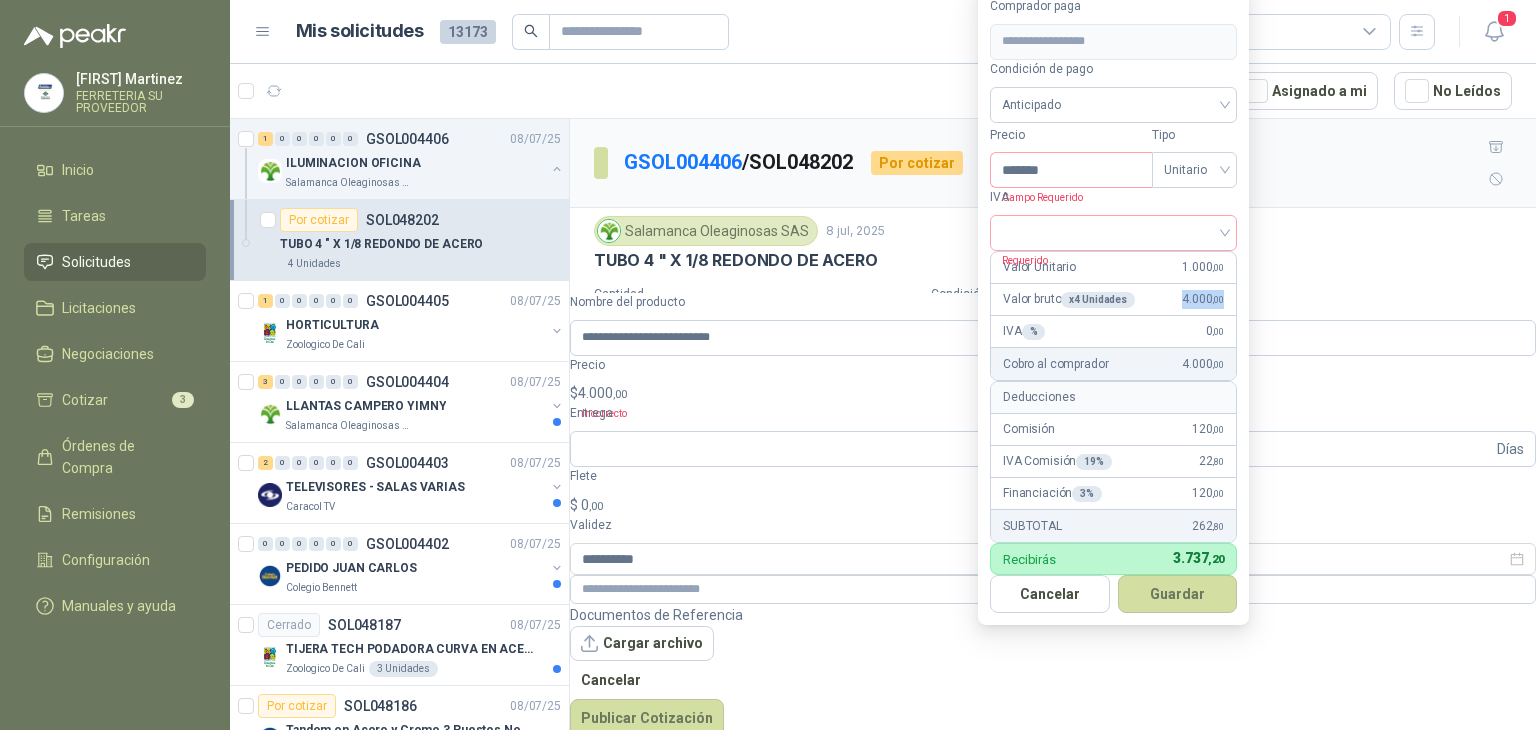 drag, startPoint x: 1275, startPoint y: 233, endPoint x: 1328, endPoint y: 241, distance: 53.600372 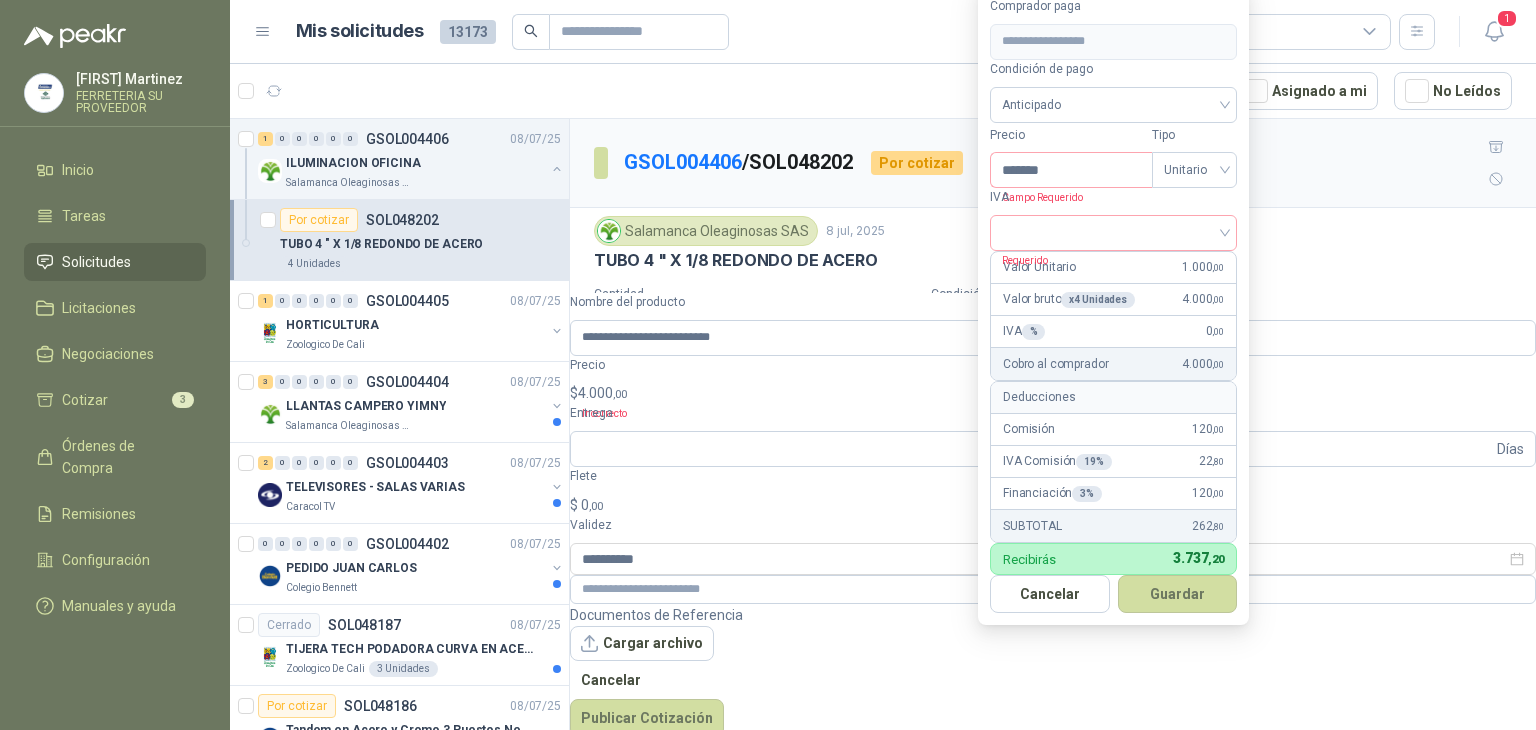 click on "Cobro al comprador [PRICE]" at bounding box center (1113, 364) 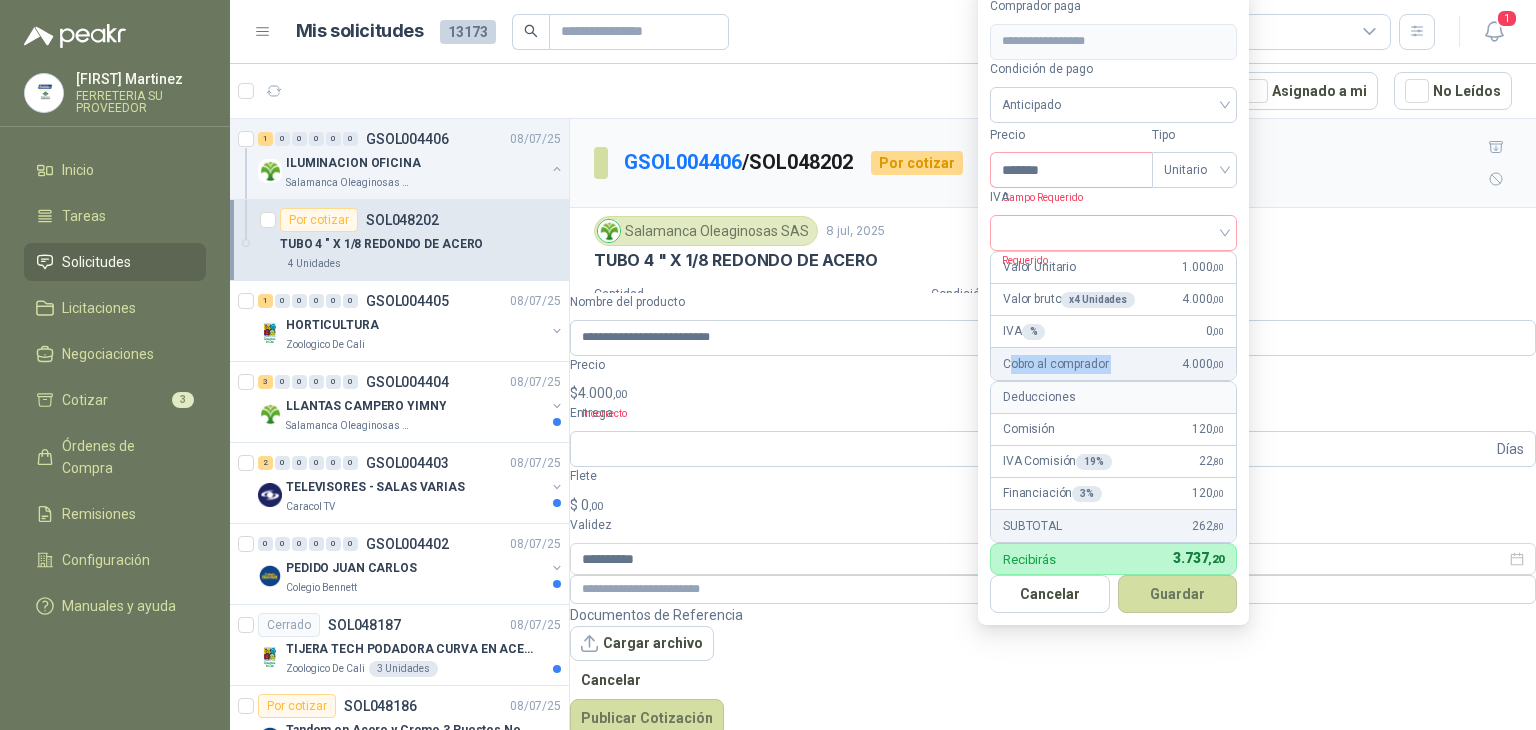 drag, startPoint x: 1005, startPoint y: 289, endPoint x: 1281, endPoint y: 288, distance: 276.0018 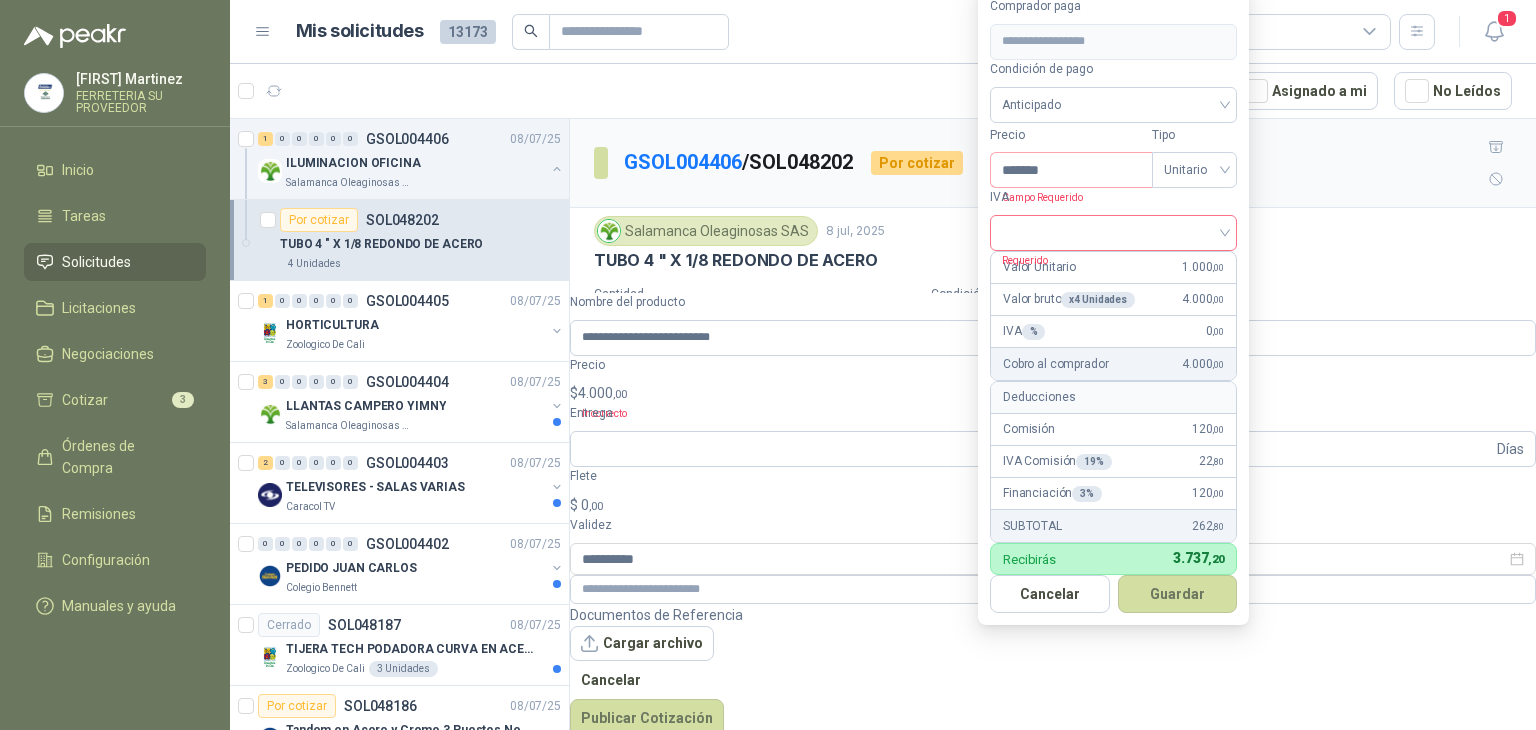 click at bounding box center [1113, 231] 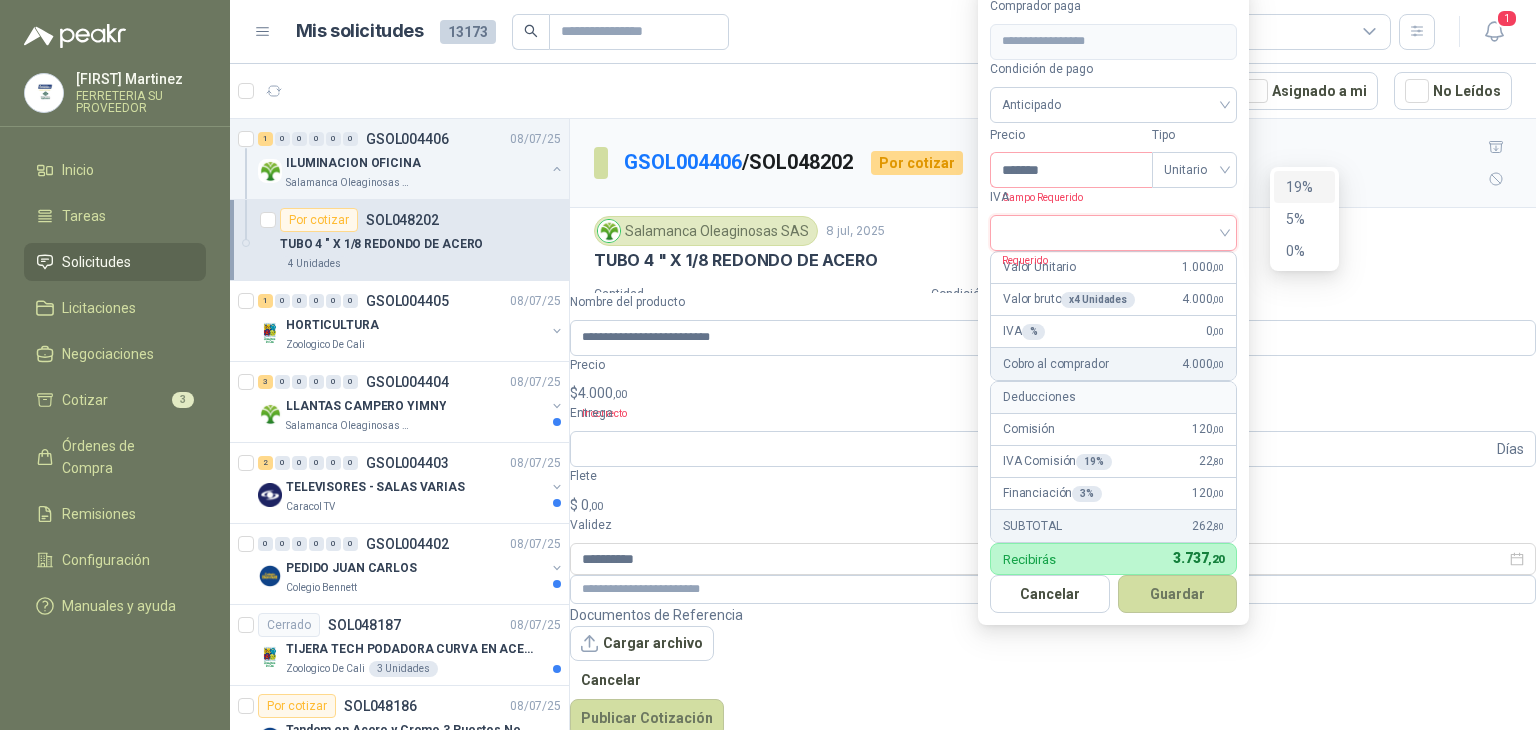 click on "19%" at bounding box center [0, 0] 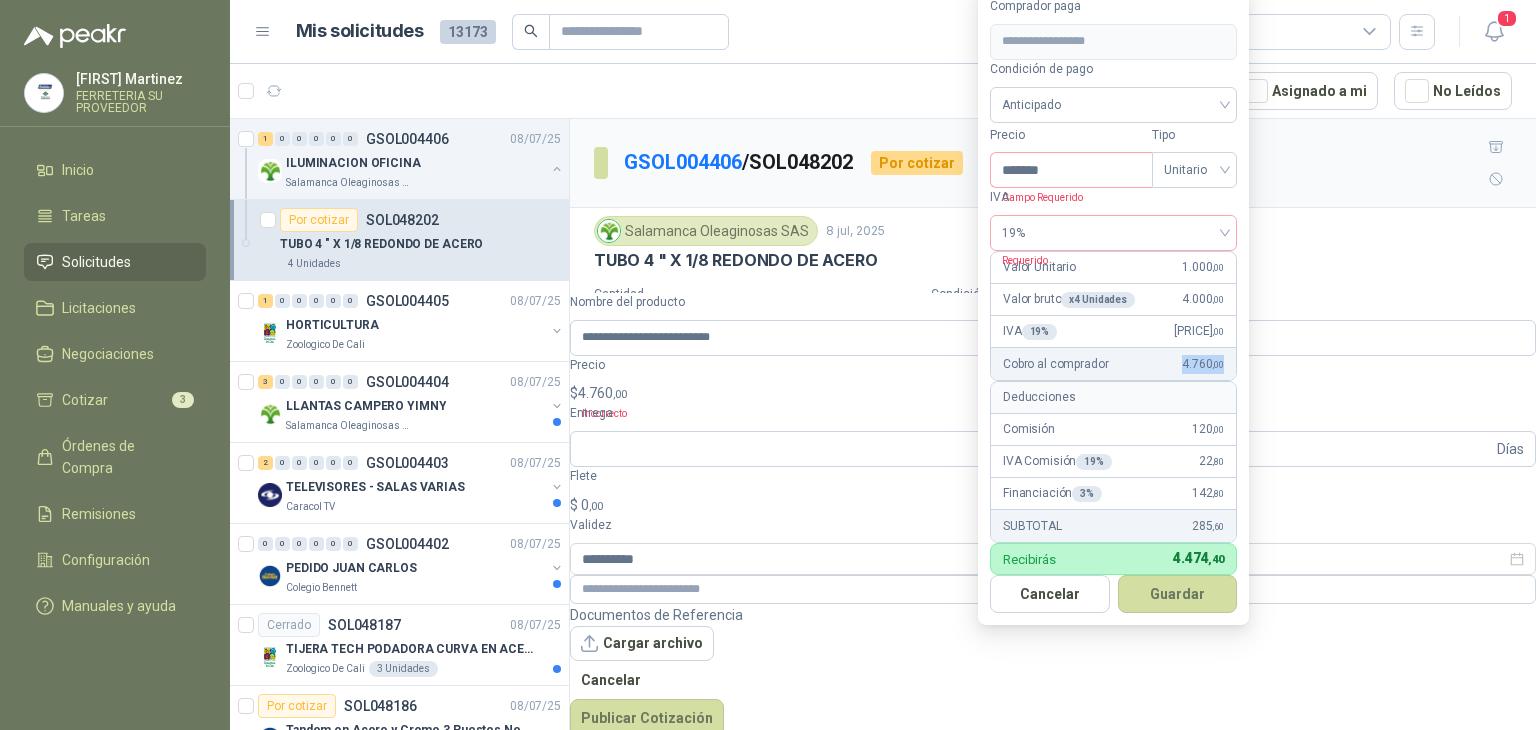 drag, startPoint x: 1266, startPoint y: 293, endPoint x: 1330, endPoint y: 294, distance: 64.00781 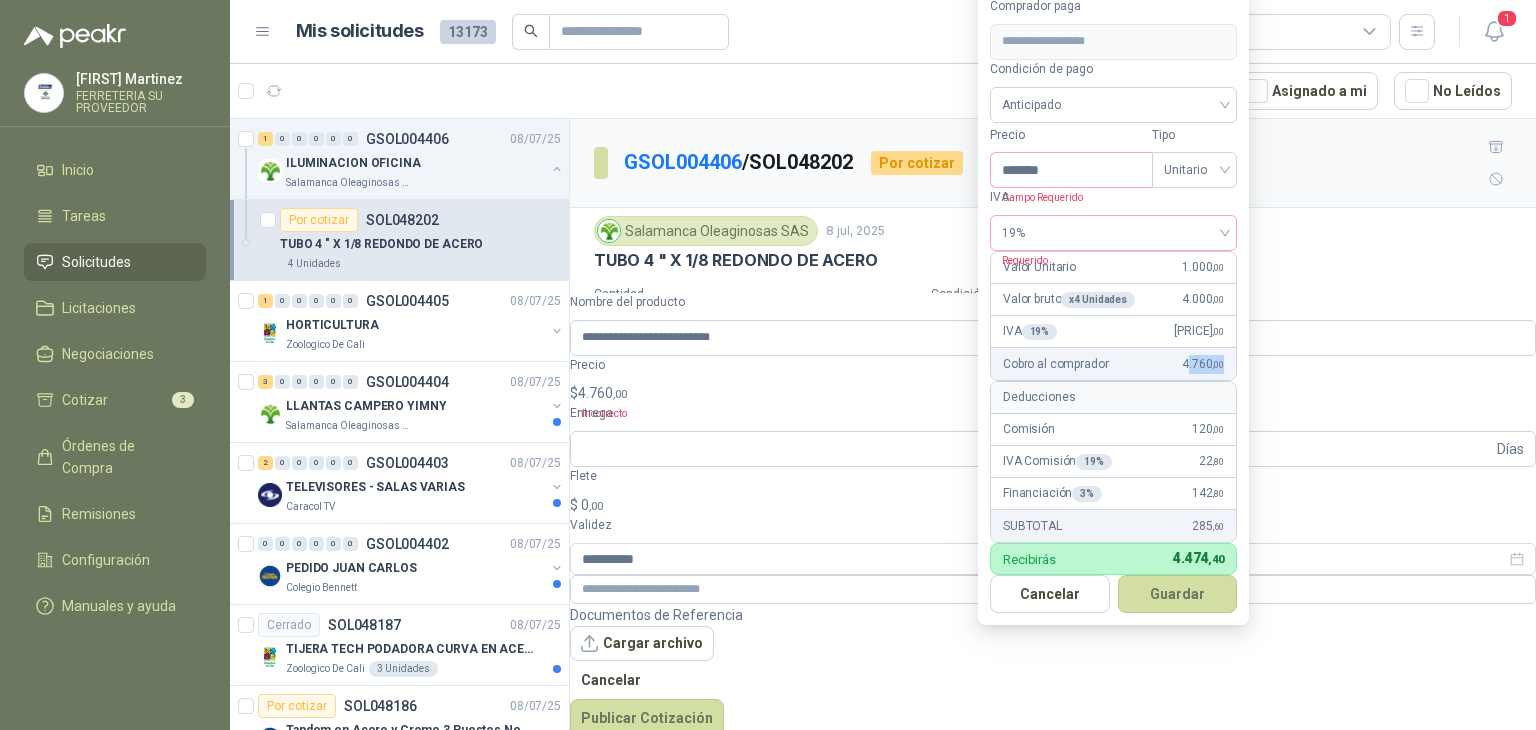 drag, startPoint x: 1288, startPoint y: 294, endPoint x: 1326, endPoint y: 295, distance: 38.013157 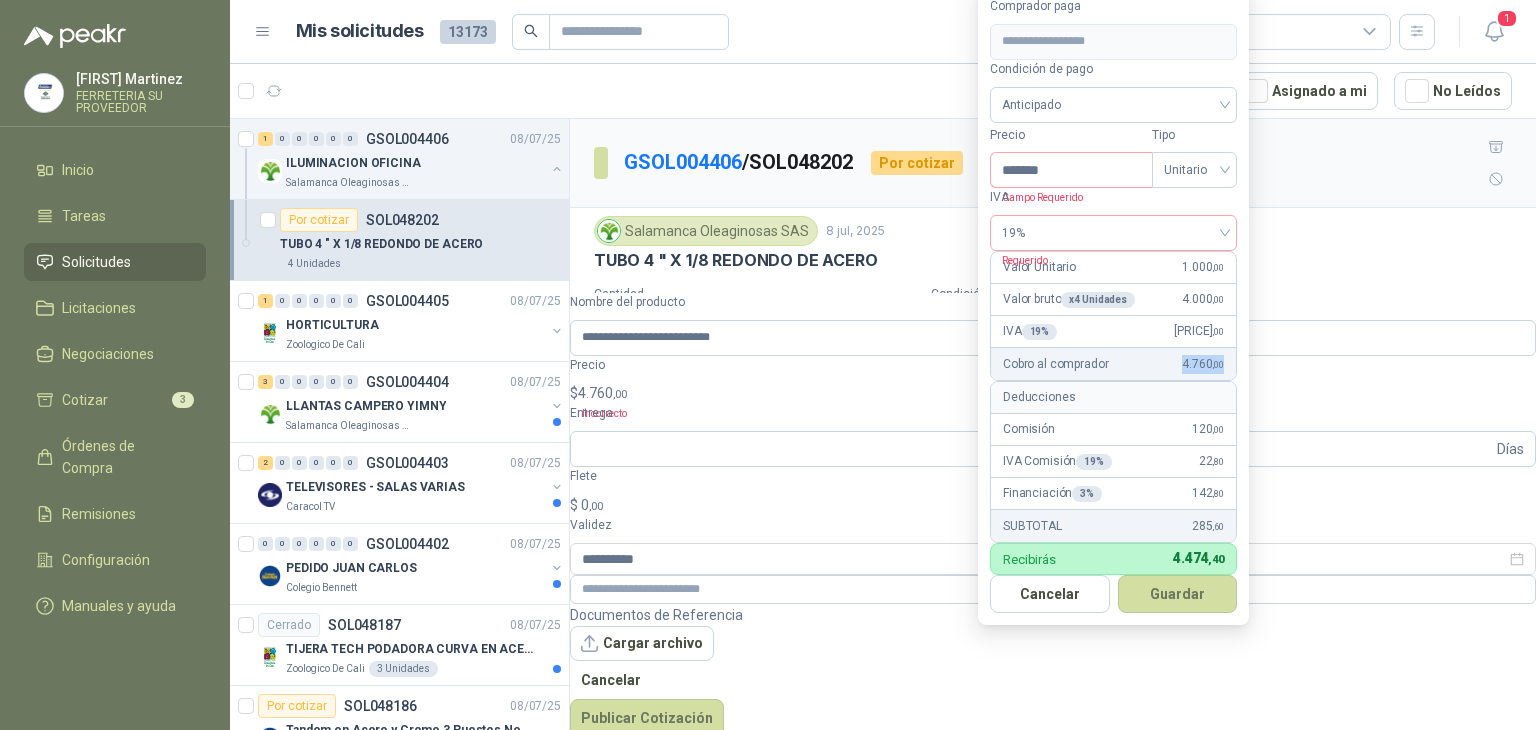 drag, startPoint x: 1280, startPoint y: 297, endPoint x: 1341, endPoint y: 298, distance: 61.008198 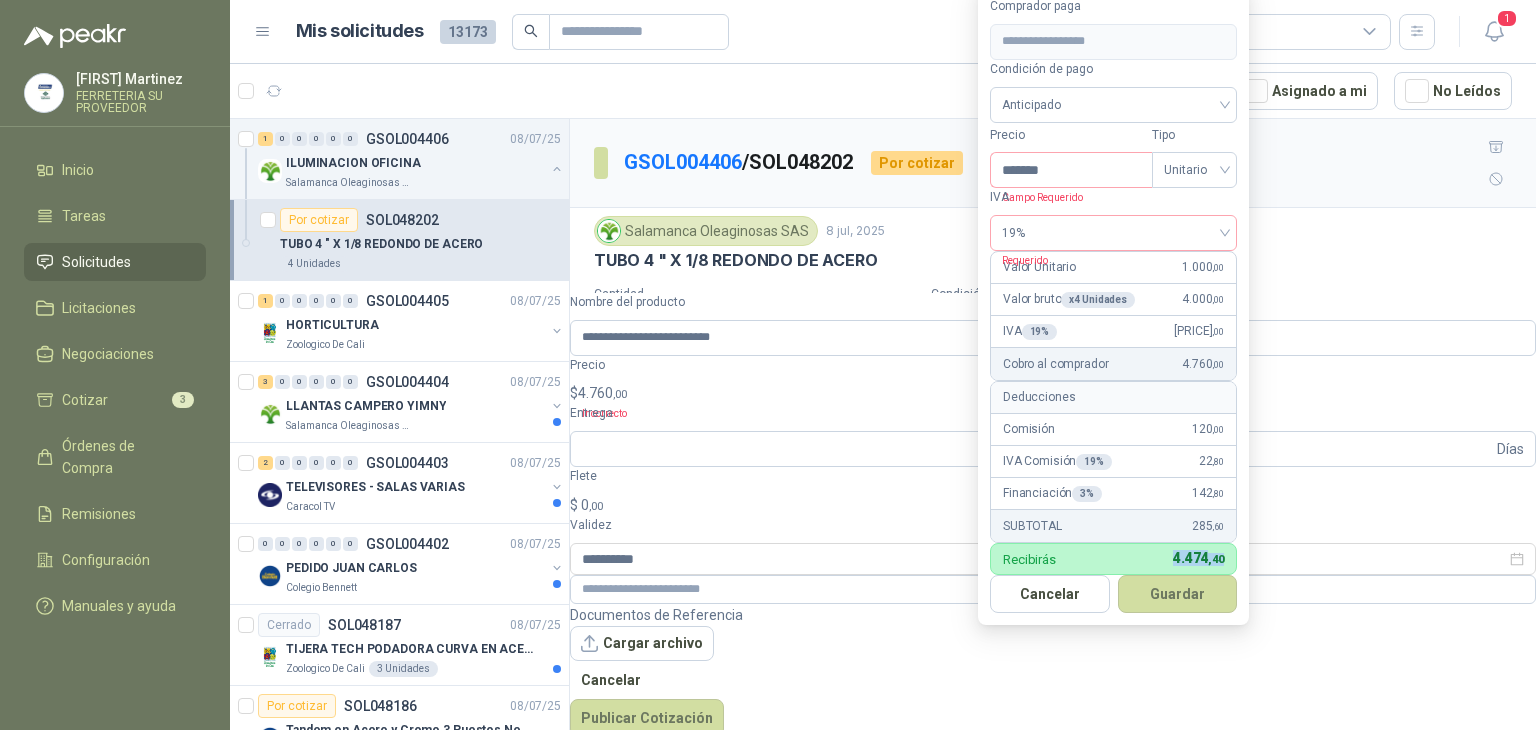 drag, startPoint x: 1268, startPoint y: 529, endPoint x: 1329, endPoint y: 528, distance: 61.008198 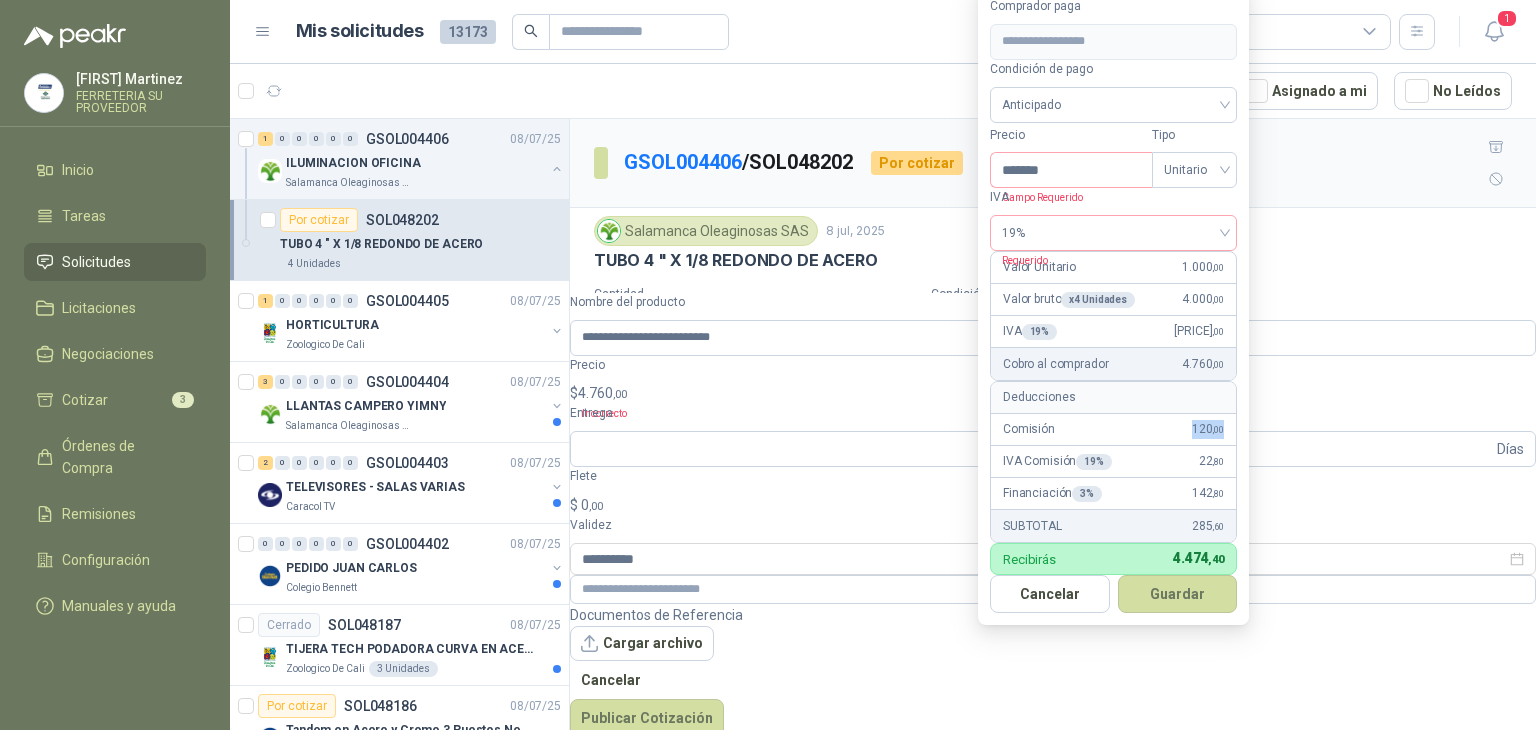 drag, startPoint x: 1289, startPoint y: 380, endPoint x: 1334, endPoint y: 384, distance: 45.17743 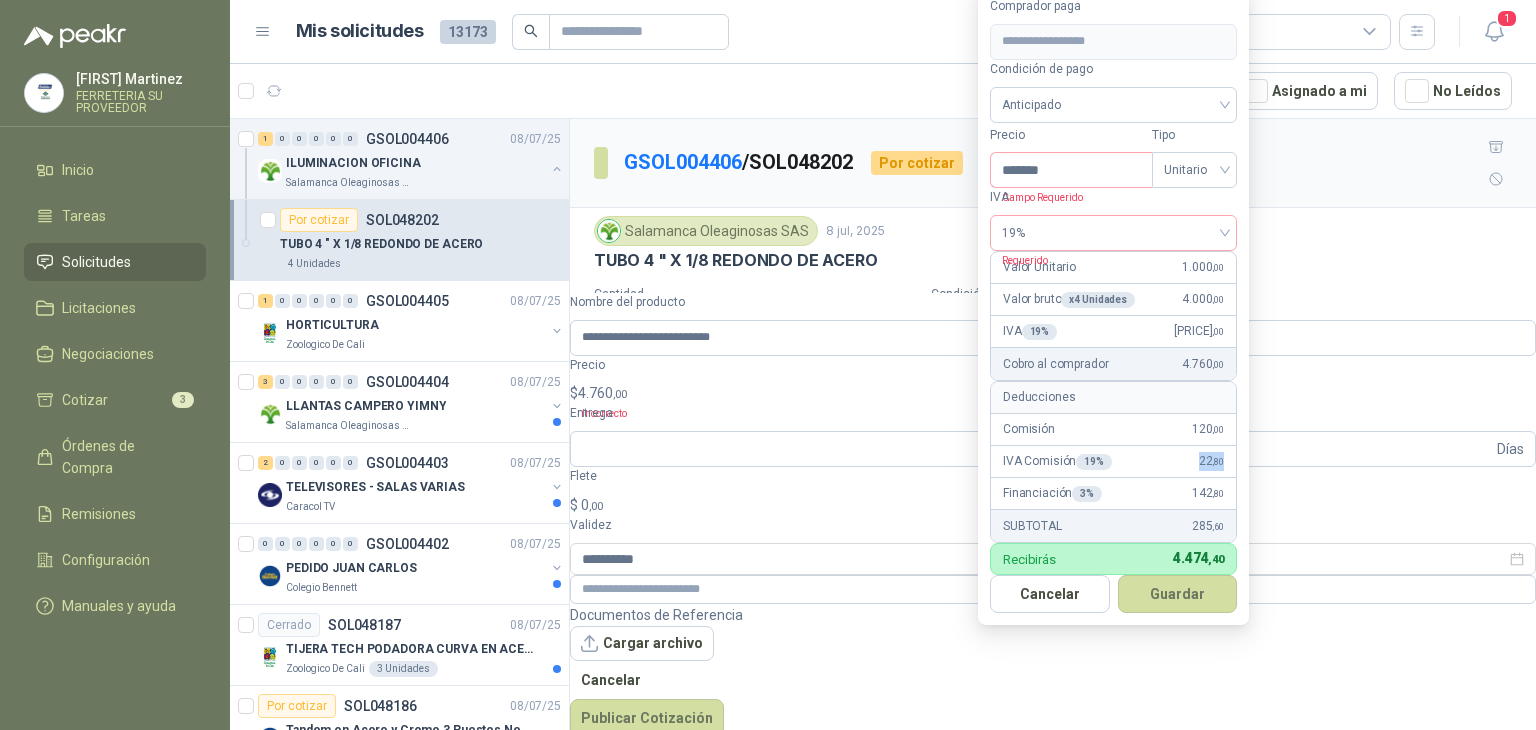 drag, startPoint x: 1292, startPoint y: 409, endPoint x: 1325, endPoint y: 414, distance: 33.37664 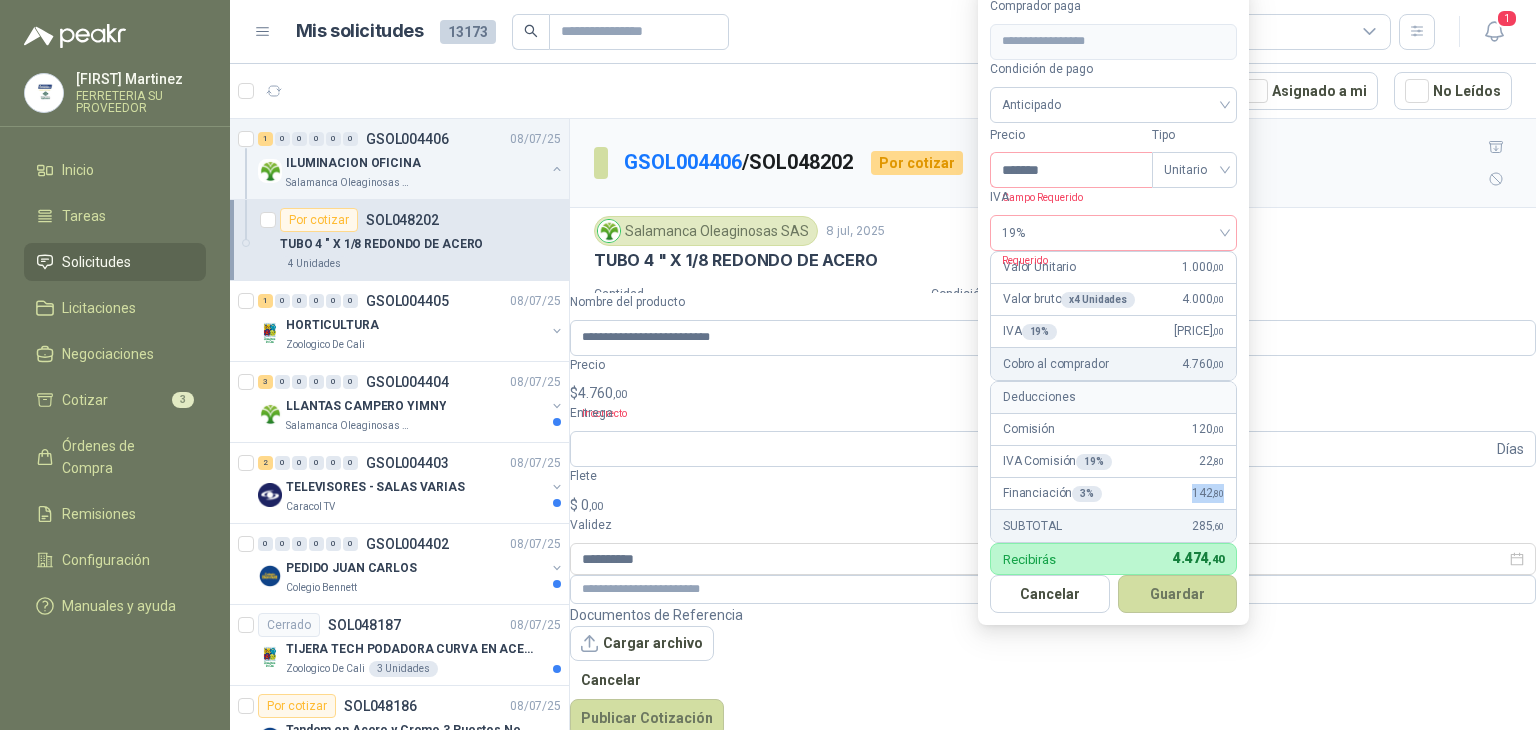 drag, startPoint x: 1281, startPoint y: 445, endPoint x: 1331, endPoint y: 450, distance: 50.24938 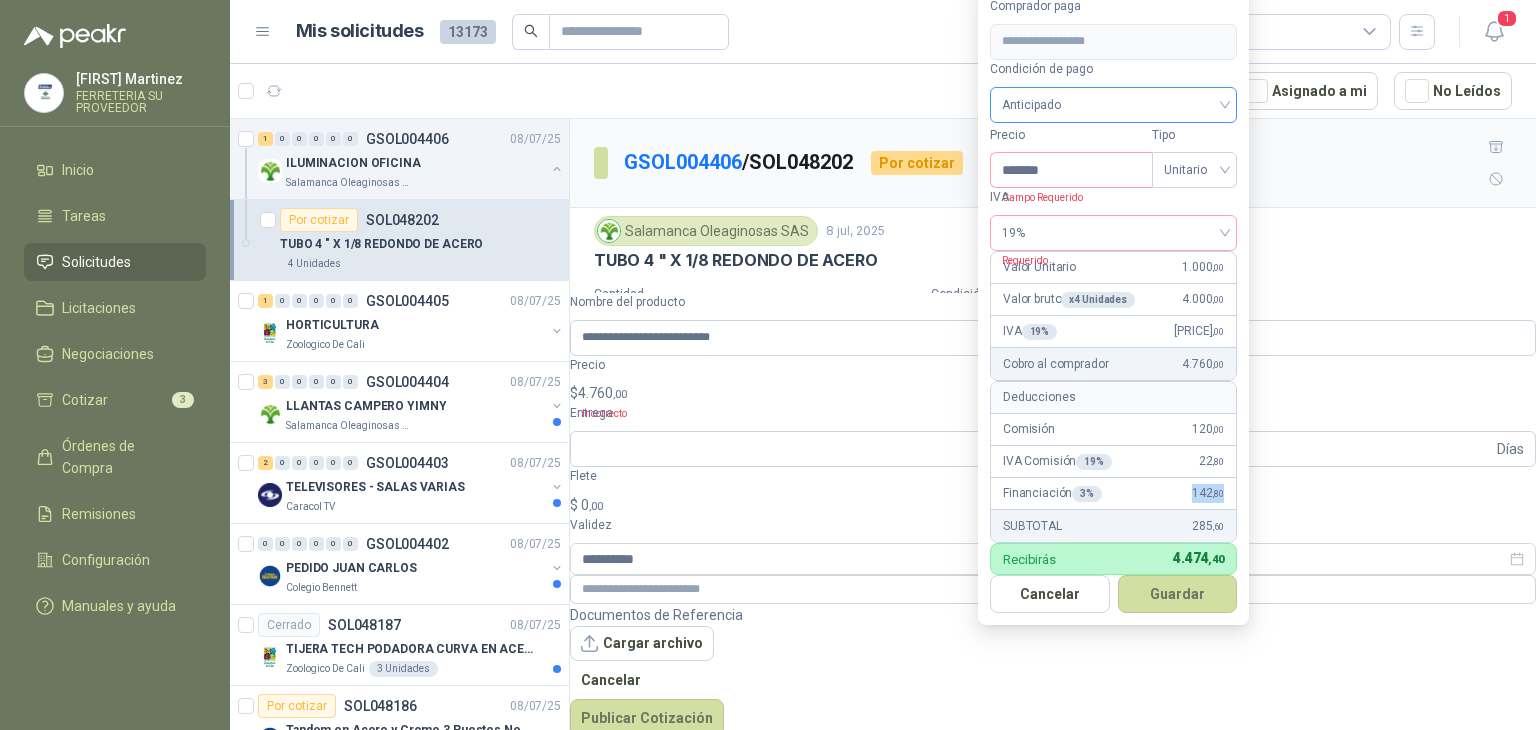 click on "Anticipado" at bounding box center [1113, 105] 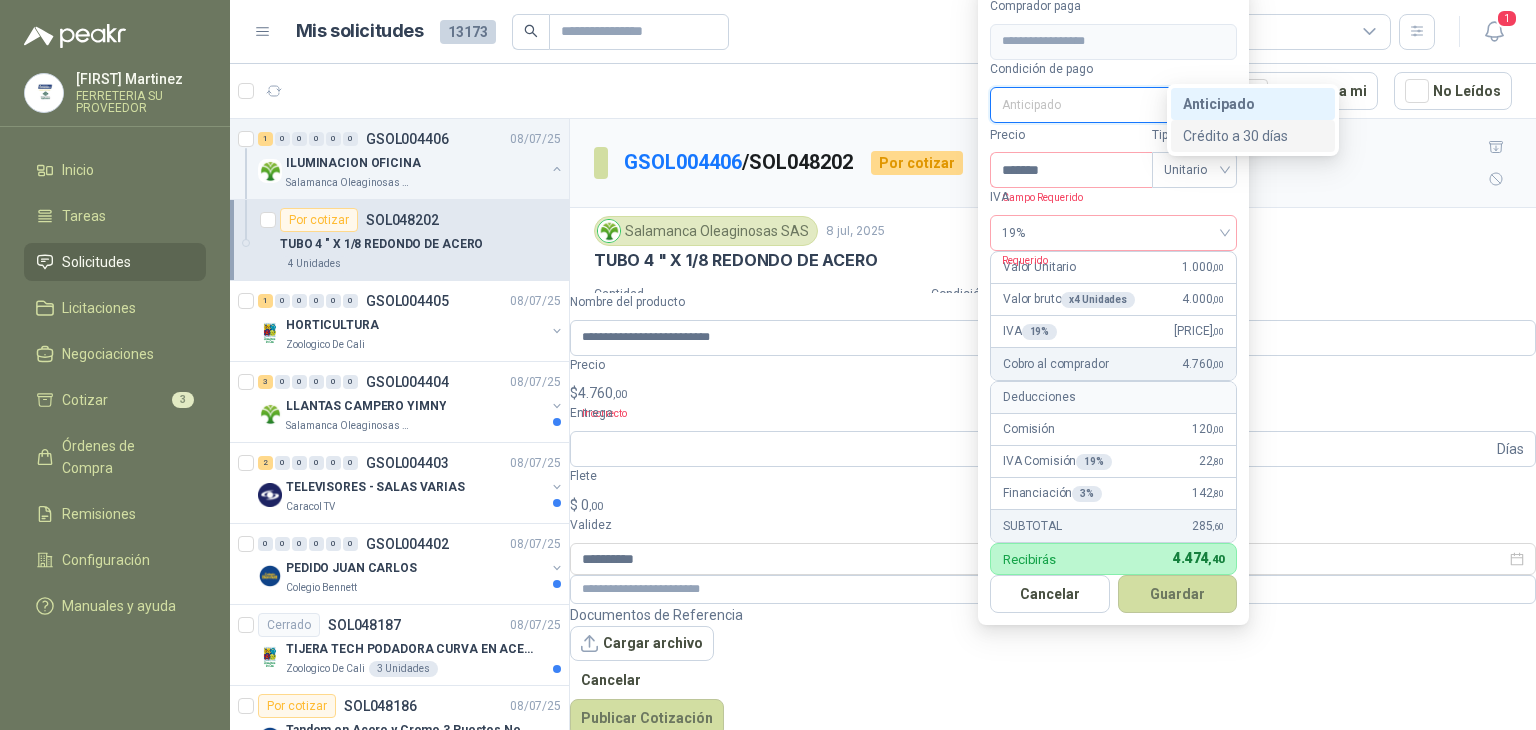 click on "Crédito a 30 días" at bounding box center [1253, 136] 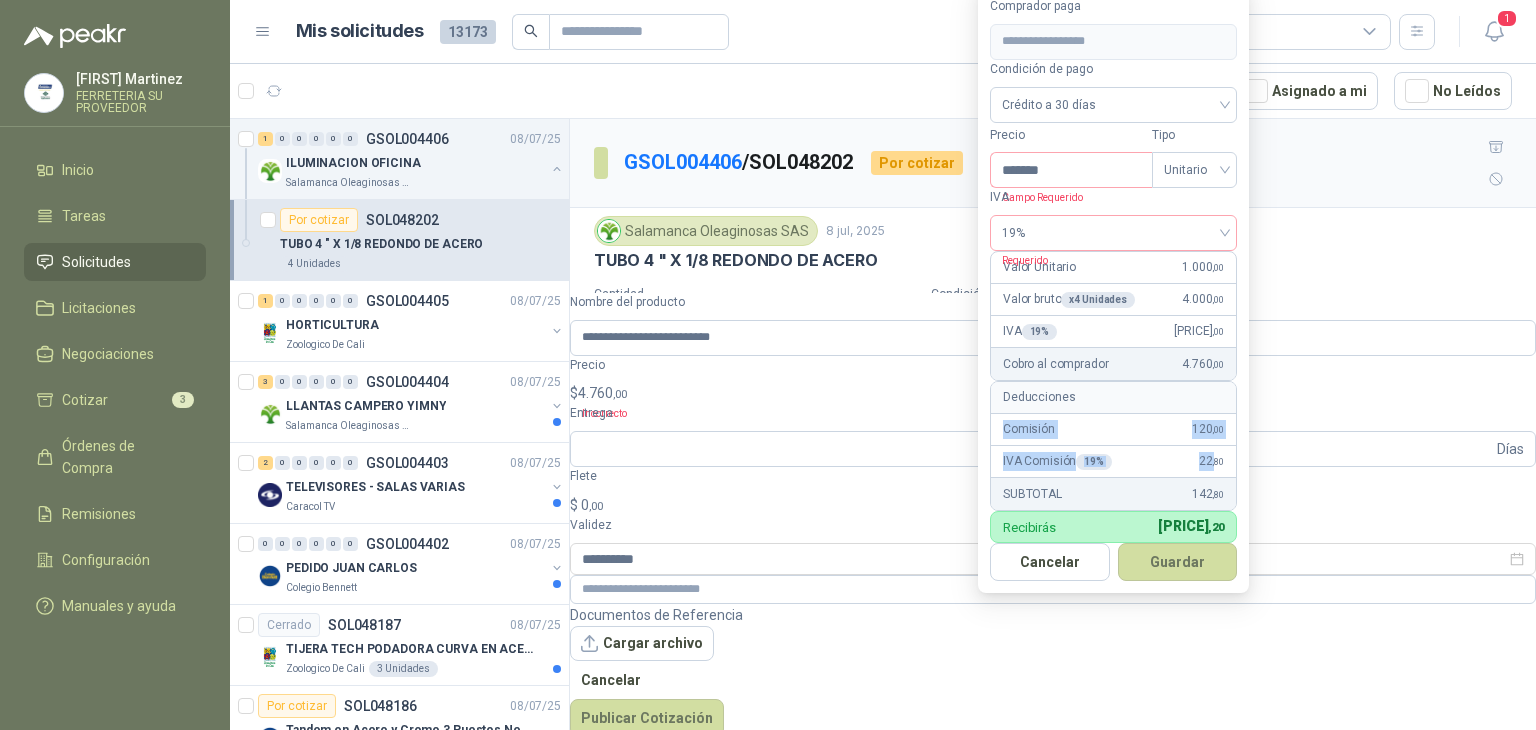 drag, startPoint x: 1001, startPoint y: 385, endPoint x: 1316, endPoint y: 424, distance: 317.4051 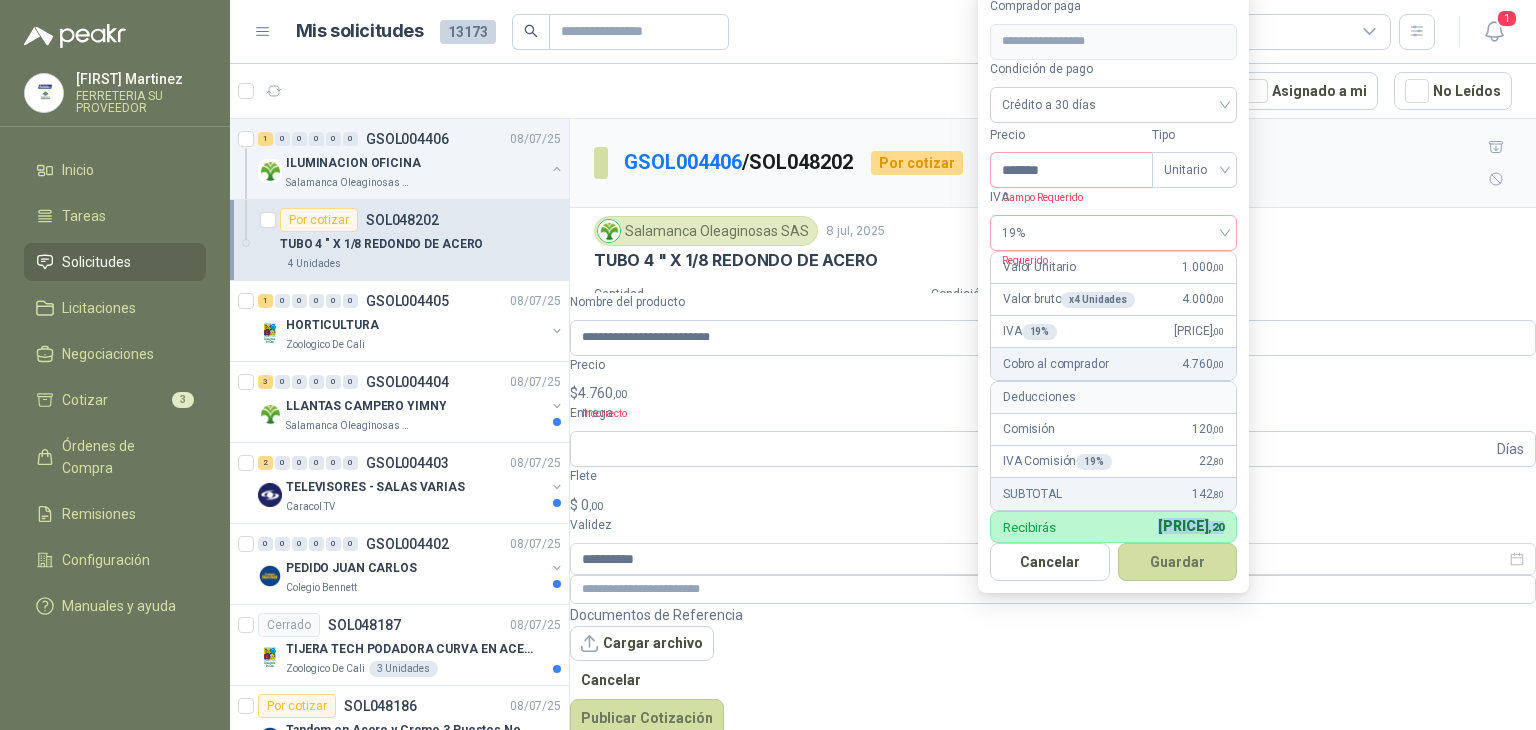 drag, startPoint x: 1270, startPoint y: 497, endPoint x: 1332, endPoint y: 498, distance: 62.008064 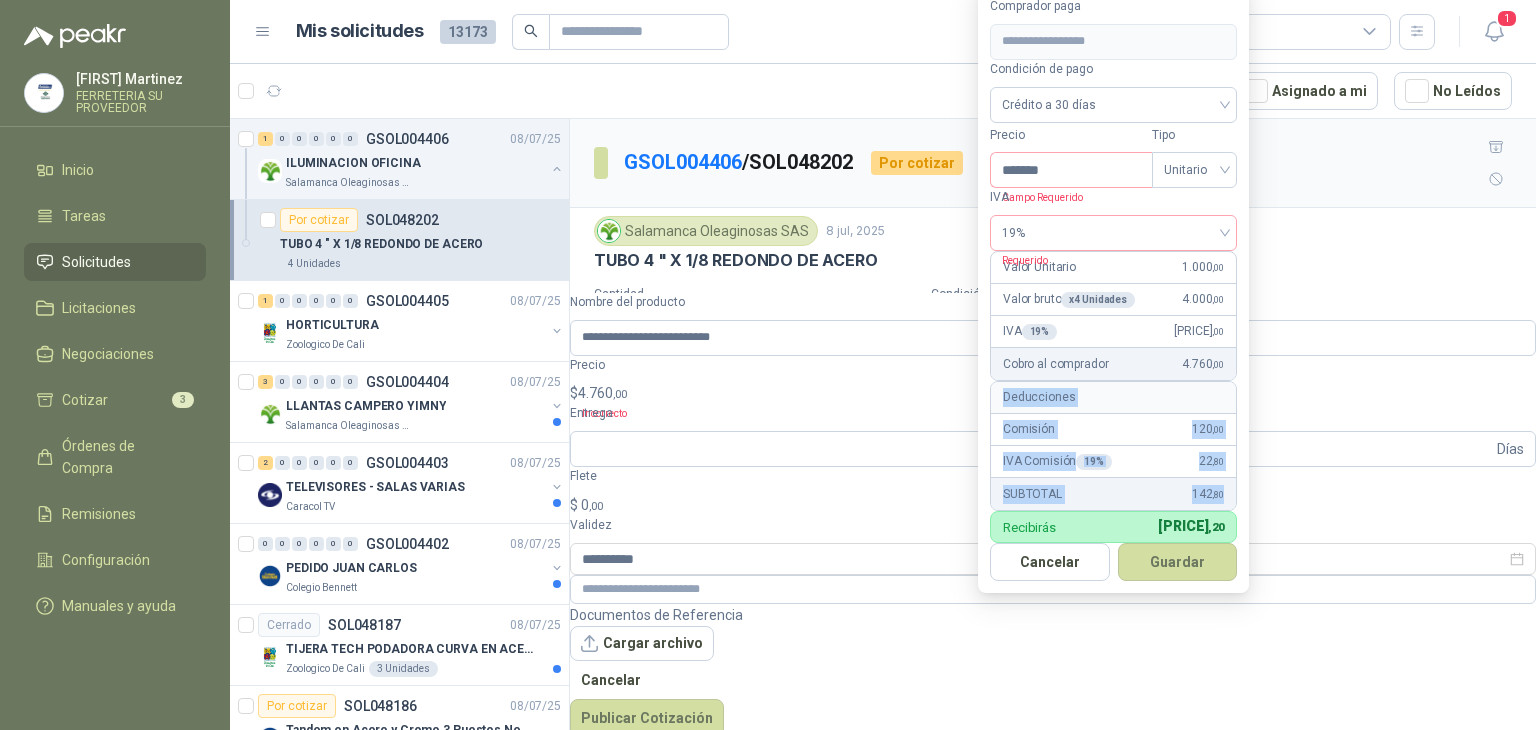 drag, startPoint x: 997, startPoint y: 347, endPoint x: 1328, endPoint y: 446, distance: 345.48807 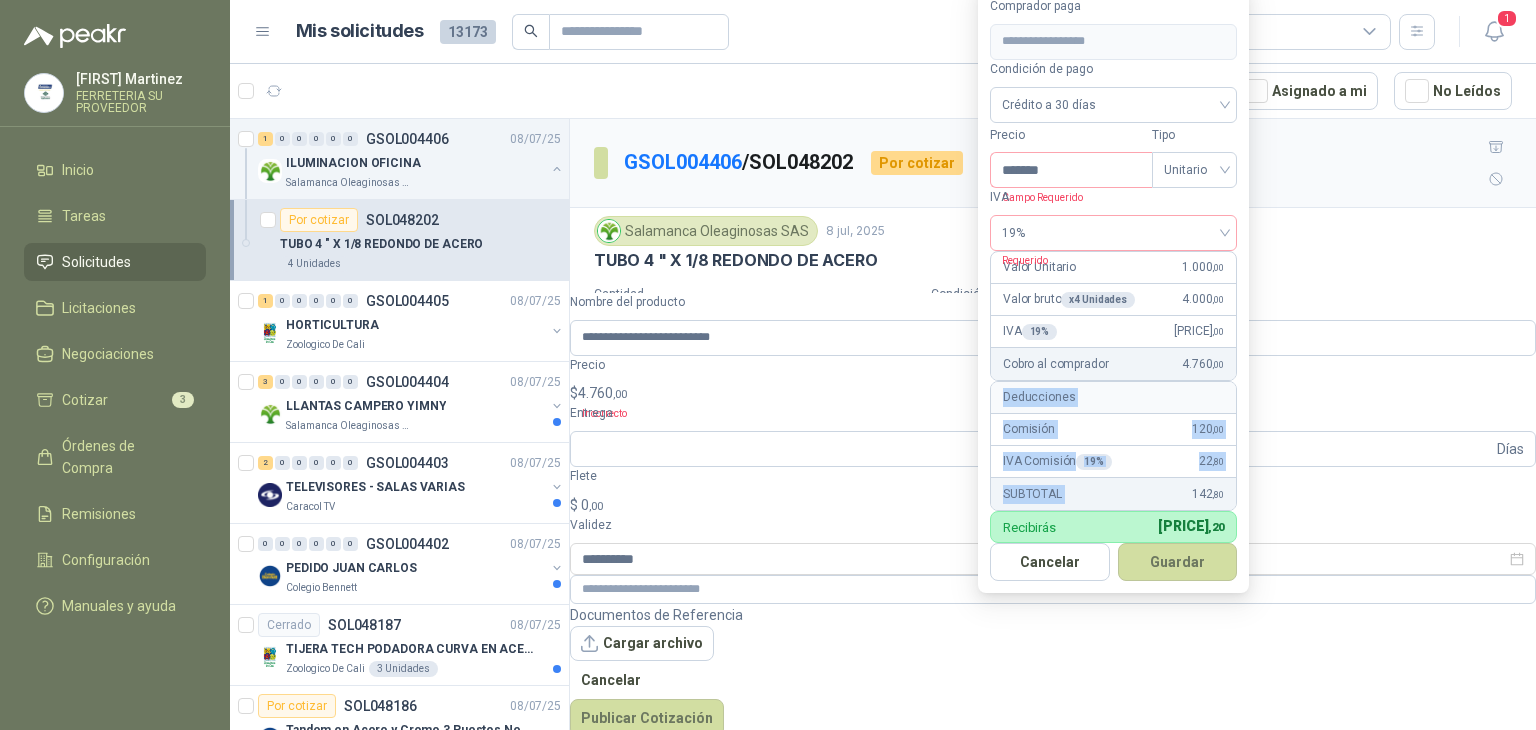 drag, startPoint x: 1002, startPoint y: 346, endPoint x: 1209, endPoint y: 435, distance: 225.32199 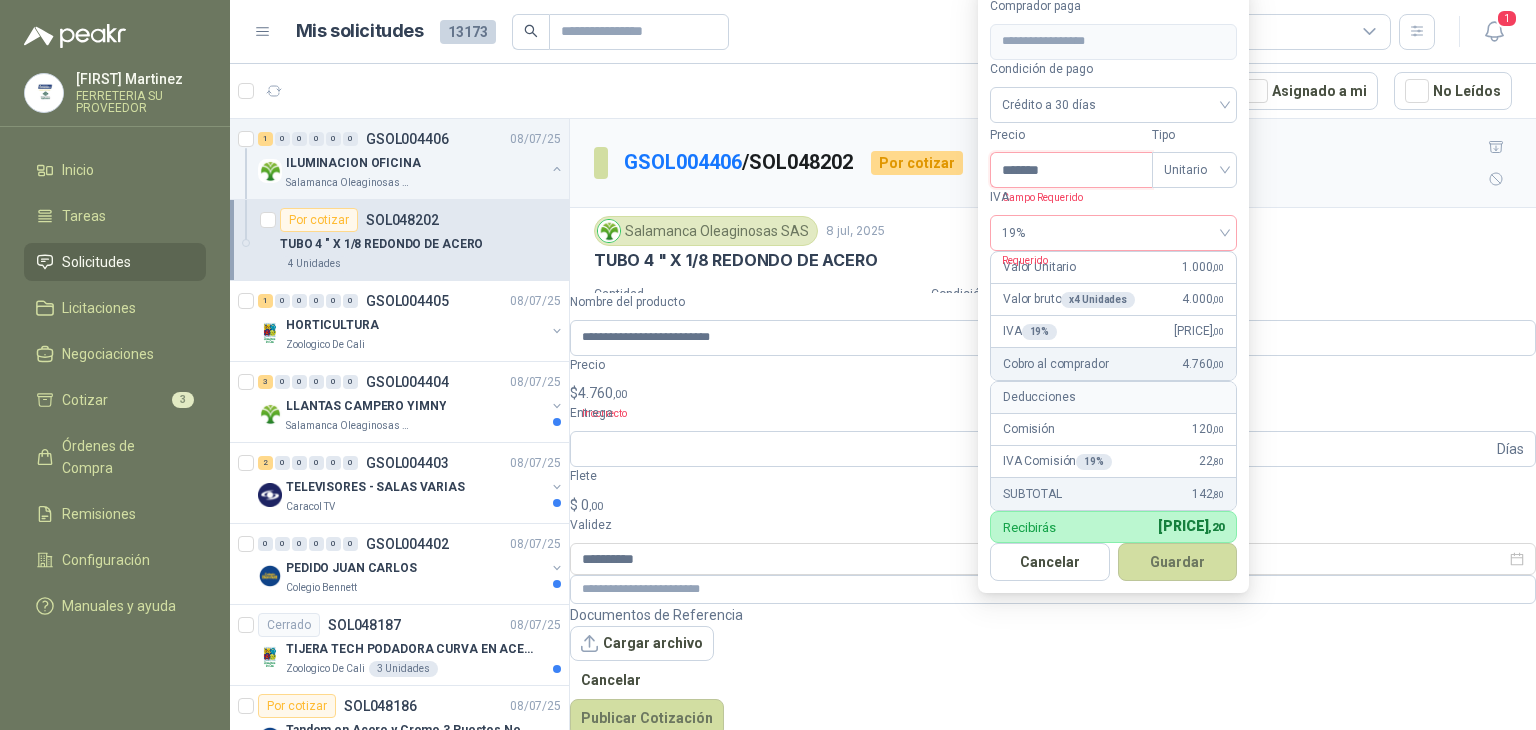 drag, startPoint x: 1068, startPoint y: 155, endPoint x: 964, endPoint y: 153, distance: 104.019226 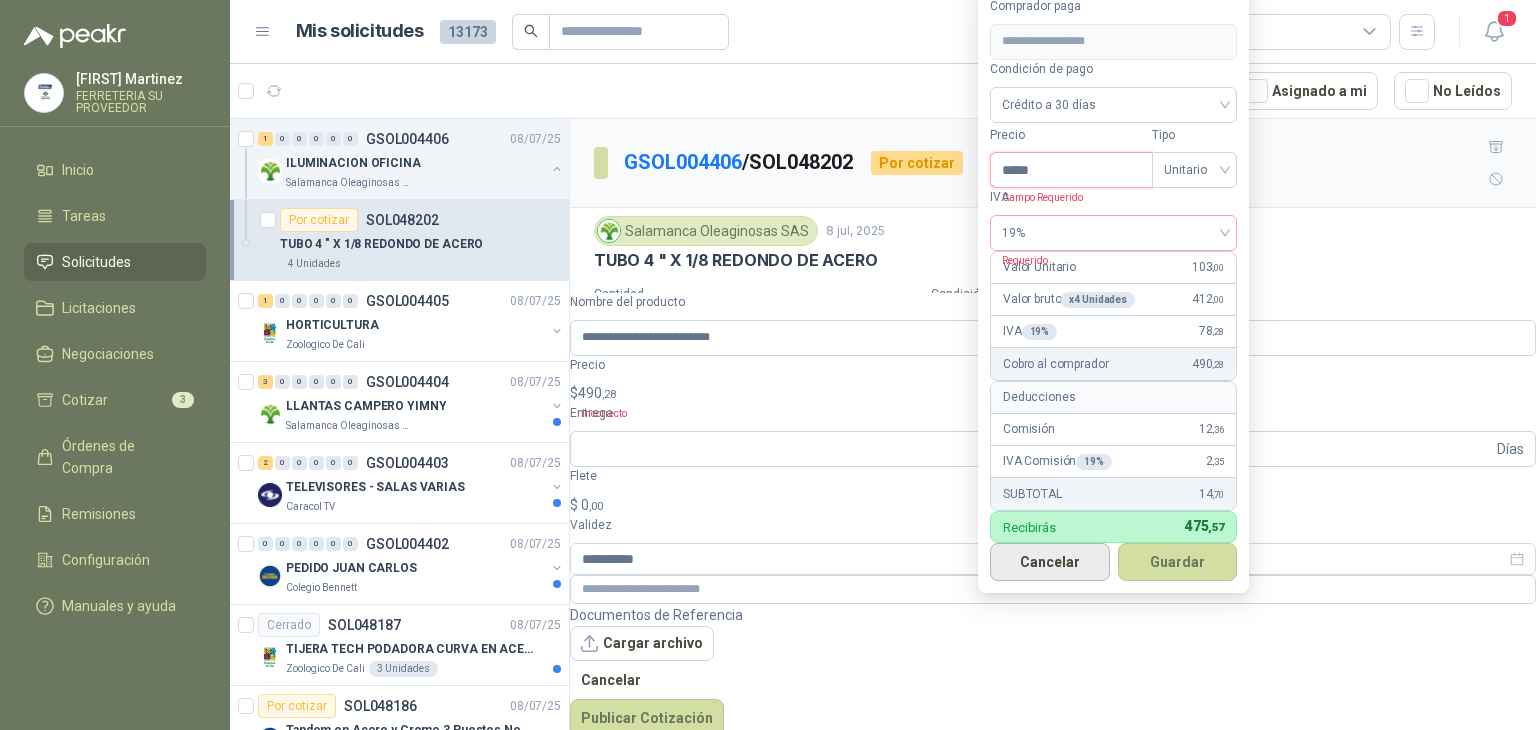 type on "*****" 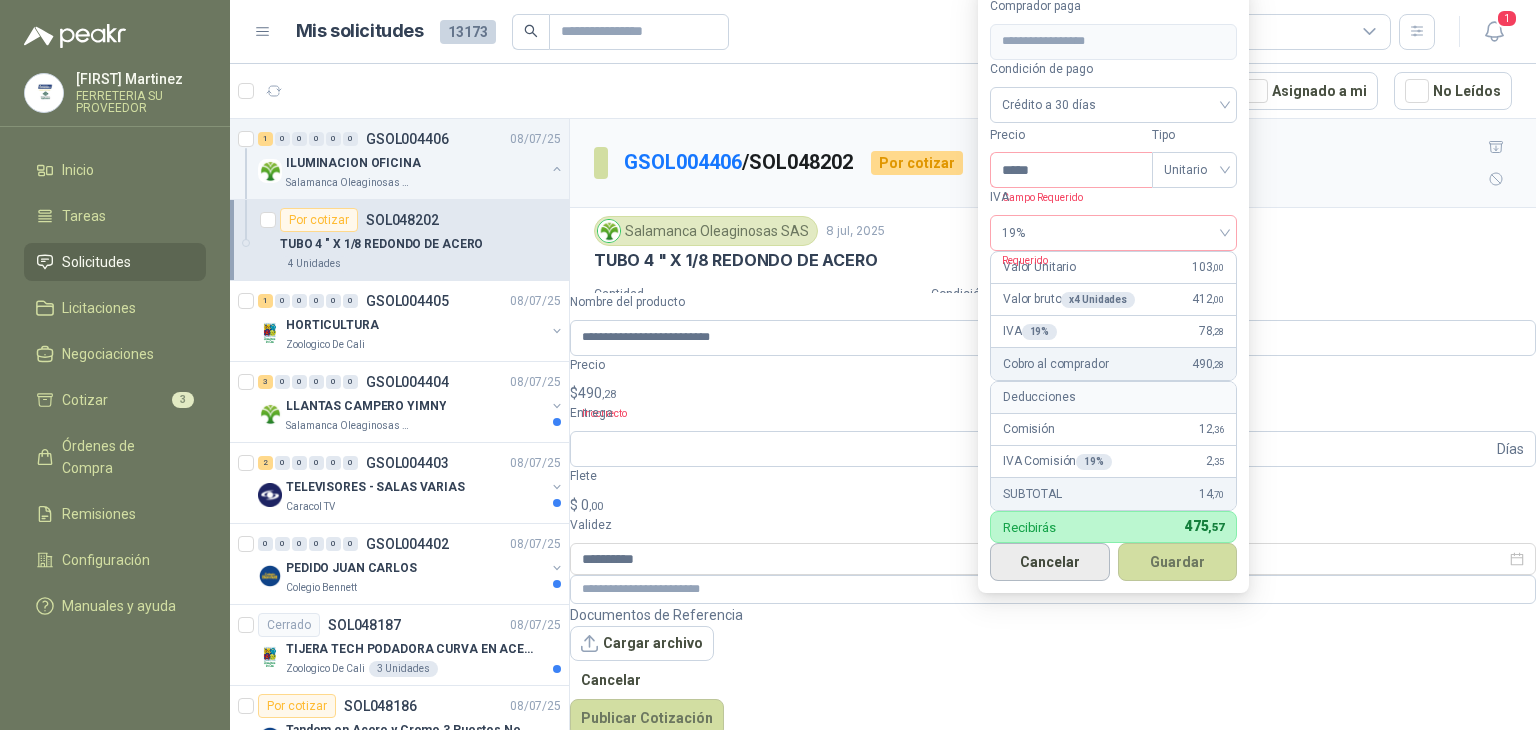click on "Cancelar" at bounding box center [1050, 562] 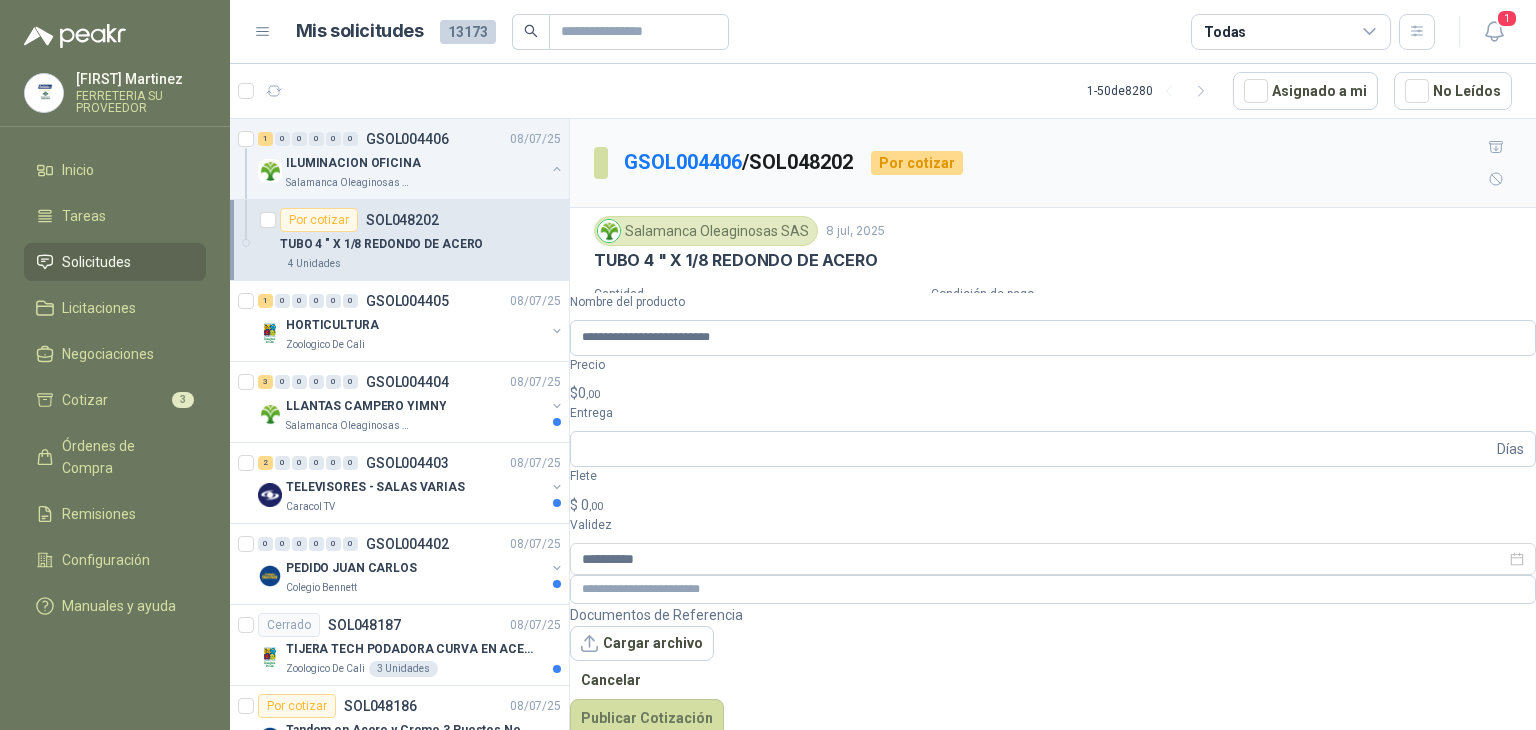click on "[FIRST] [LAST] [COMPANY] Inicio Tareas Solicitudes Licitaciones Negociaciones Cotizar 3 Órdenes de Compra Remisiones Configuración Manuales y ayuda Mis solicitudes 13173 Todas 1 1 - 8280 Asignado a mi No Leídos 1 0 0 0 0 0 GSOL004406 08/07/25 ILUMINACION OFICINA [COMPANY] 1 0 0 0 0 0 GSOL004405 08/07/25 HORTICULTURA [COMPANY] 3 0 0 0 0 0 GSOL004404 08/07/25 LLANTAS CAMPERO YIMNY [COMPANY] 2 0 0 0 0 0 GSOL004403 08/07/25 TELEVISORES - SALAS VARIAS [COMPANY] 0 0 0 0 0 0 GSOL004402 08/07/25 PEDIDO [FIRST] [LAST] [COMPANY] Cerrado SOL048187 08/07/25 TIJERA TECH PODADORA CURVA EN ACERO [COMPANY] 3 Unidades Por cotizar SOL048186 08/07/25 Tandem en Acero y Cromo 3 Puestos Negro [COMPANY] 1 Unidades Por cotizar SOL048185 08/07/25 [COMPANY] 4 13" at bounding box center (768, 365) 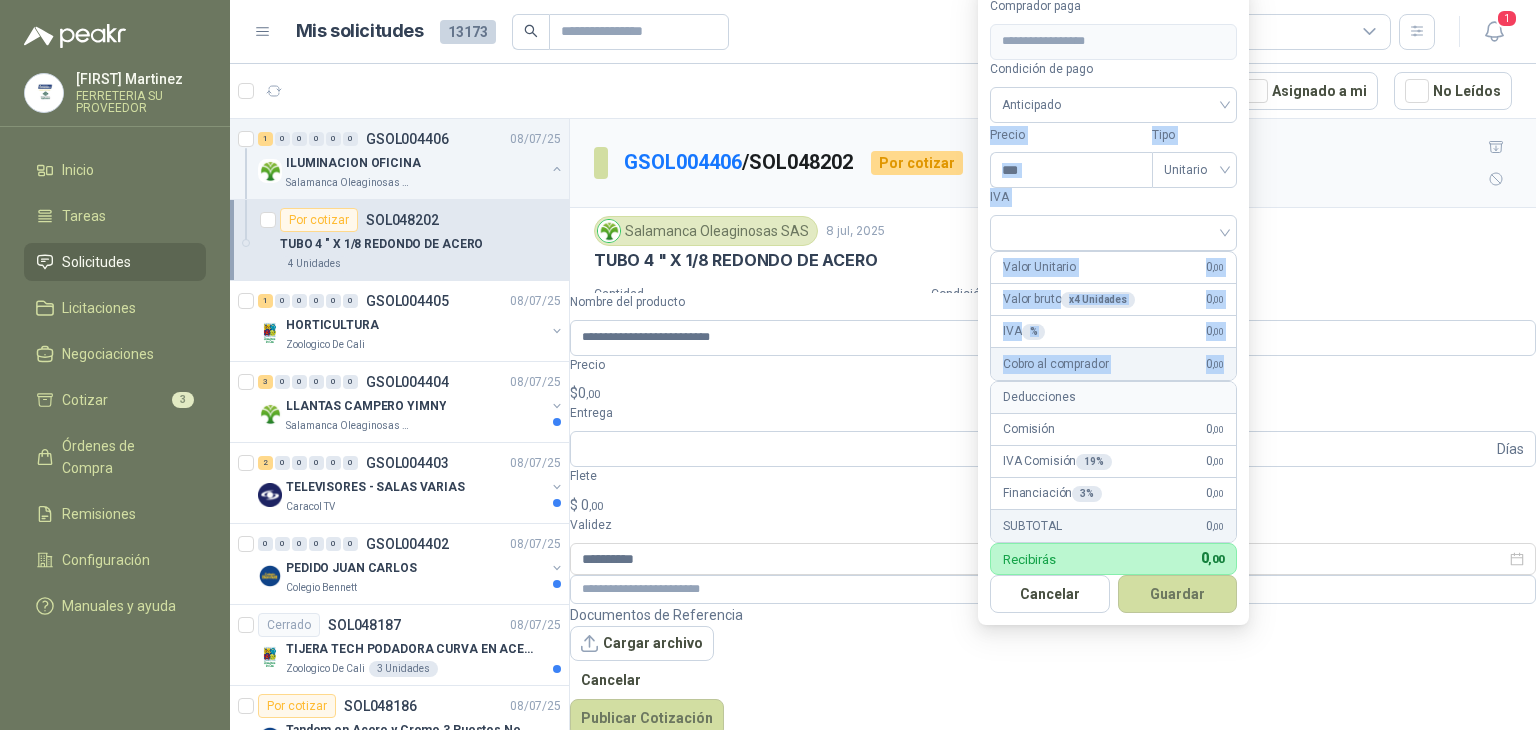 drag, startPoint x: 981, startPoint y: 105, endPoint x: 1332, endPoint y: 303, distance: 402.99503 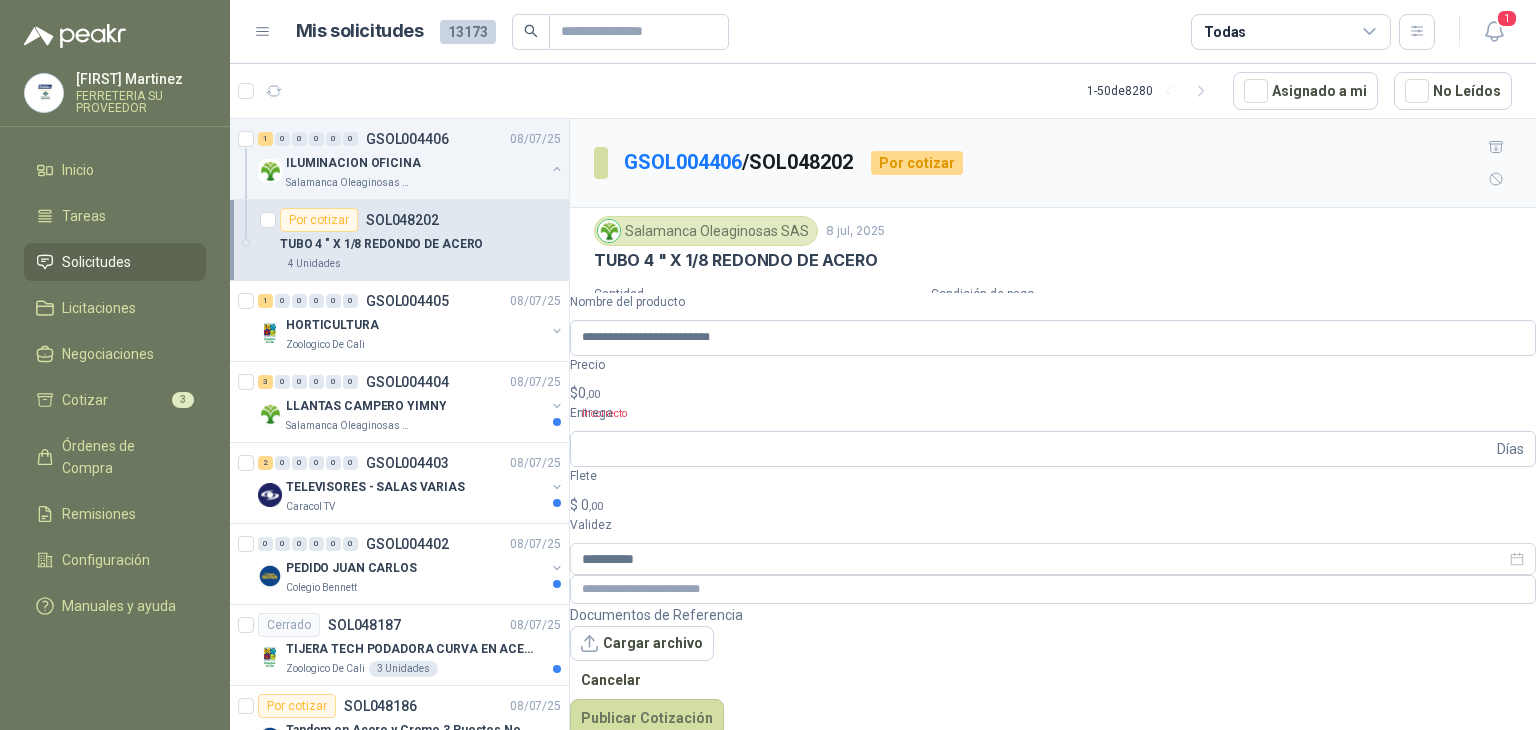 click on "Salamanca Oleaginosas SAS" at bounding box center (706, 231) 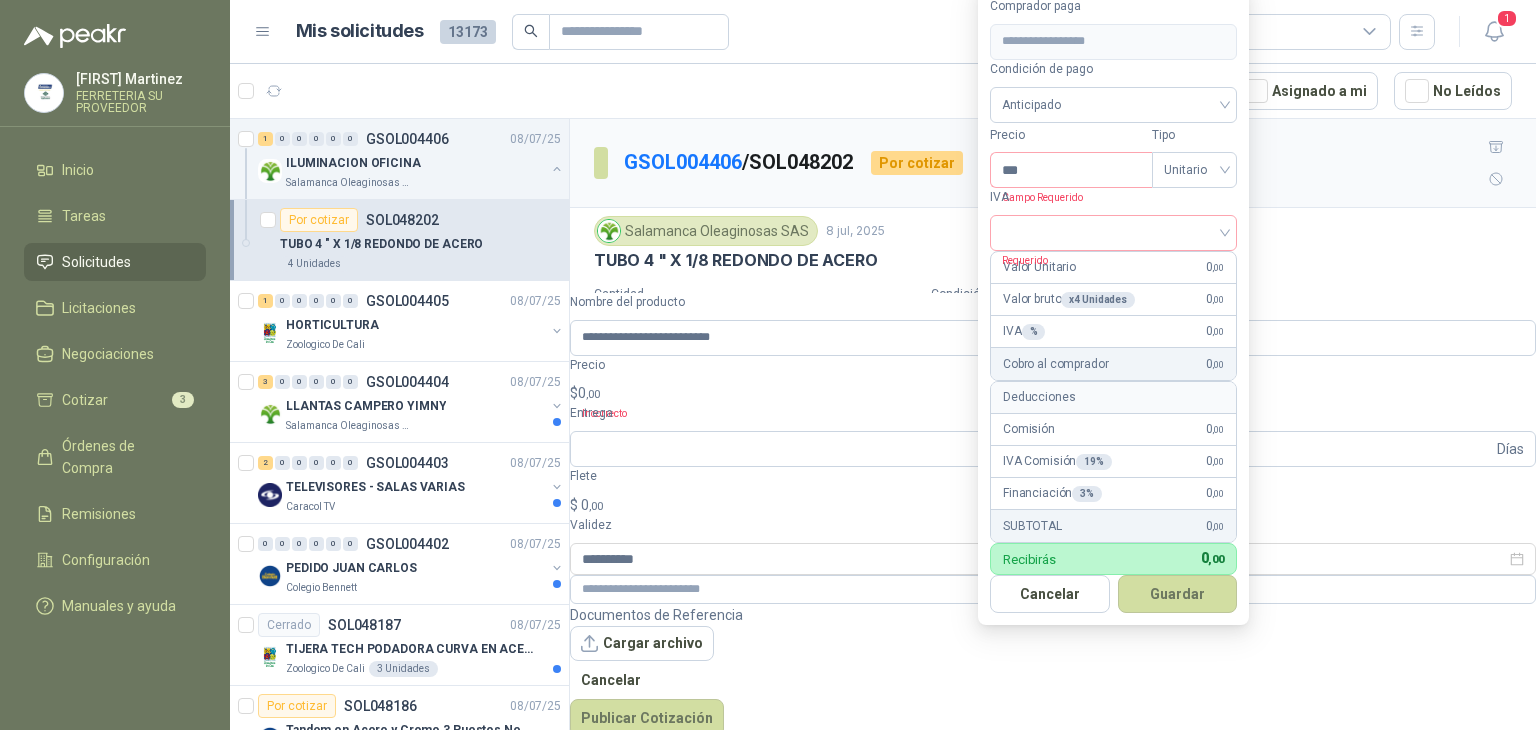 click on "Valor bruto x 4   Unidades 0 ,00" at bounding box center (1113, 300) 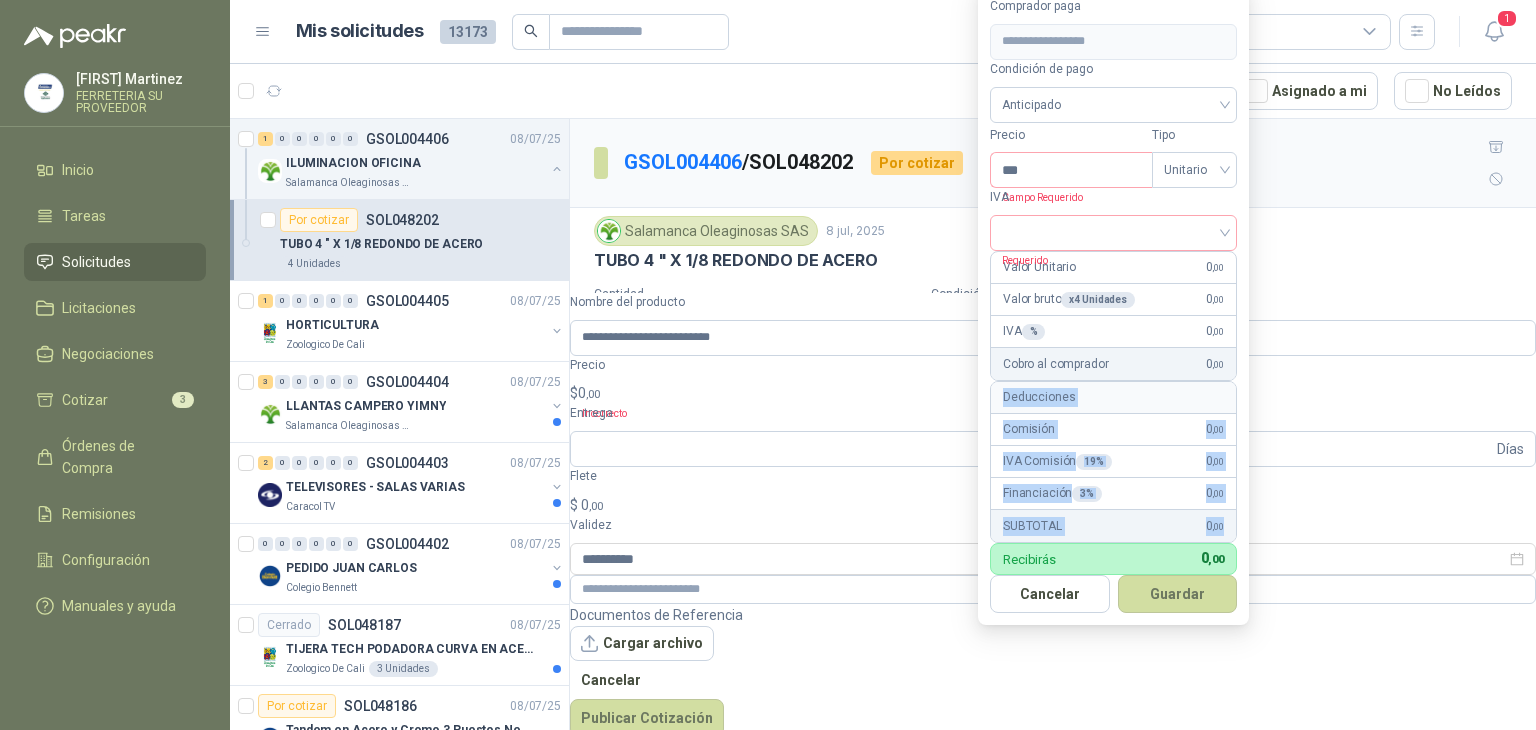drag, startPoint x: 996, startPoint y: 343, endPoint x: 1336, endPoint y: 480, distance: 366.56378 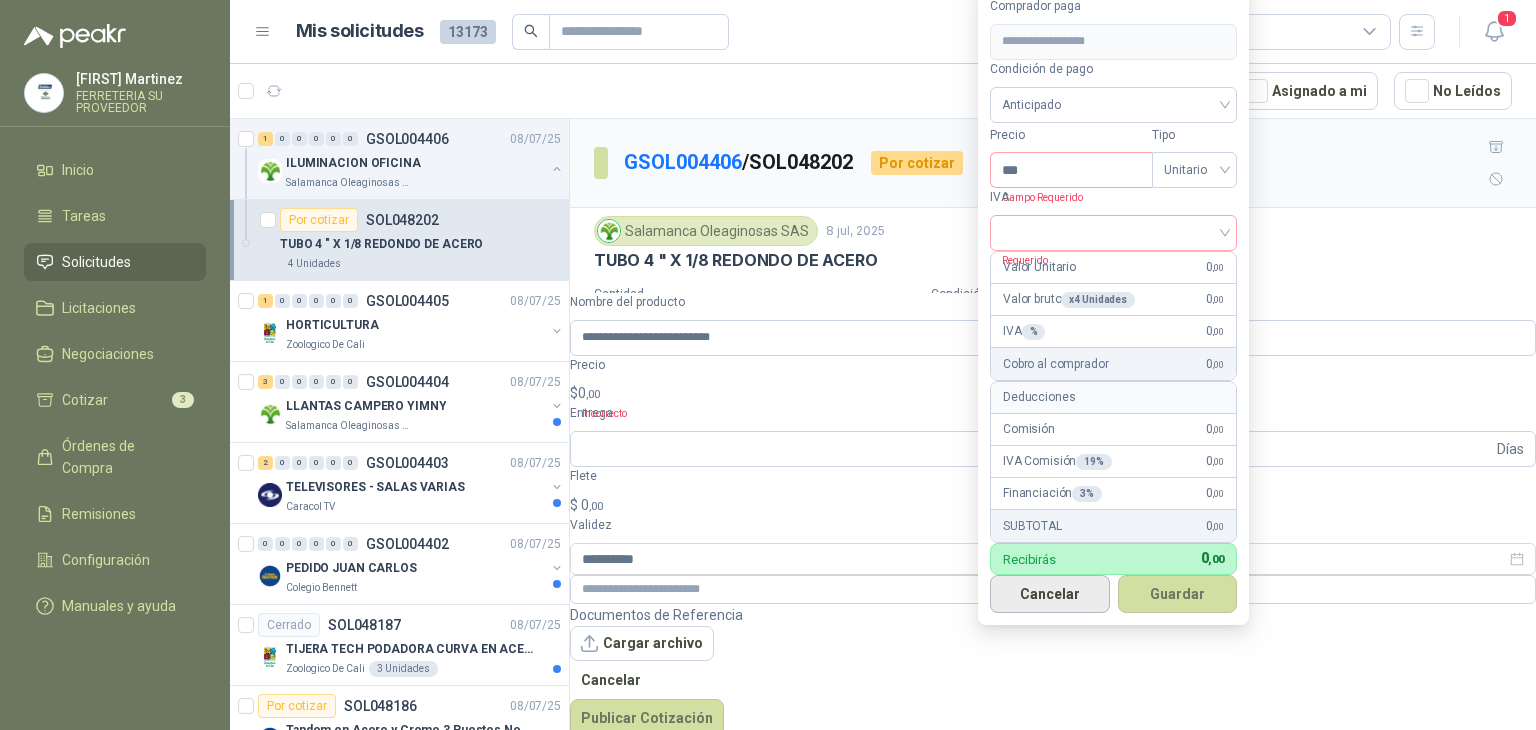 click on "Cancelar" at bounding box center (1050, 594) 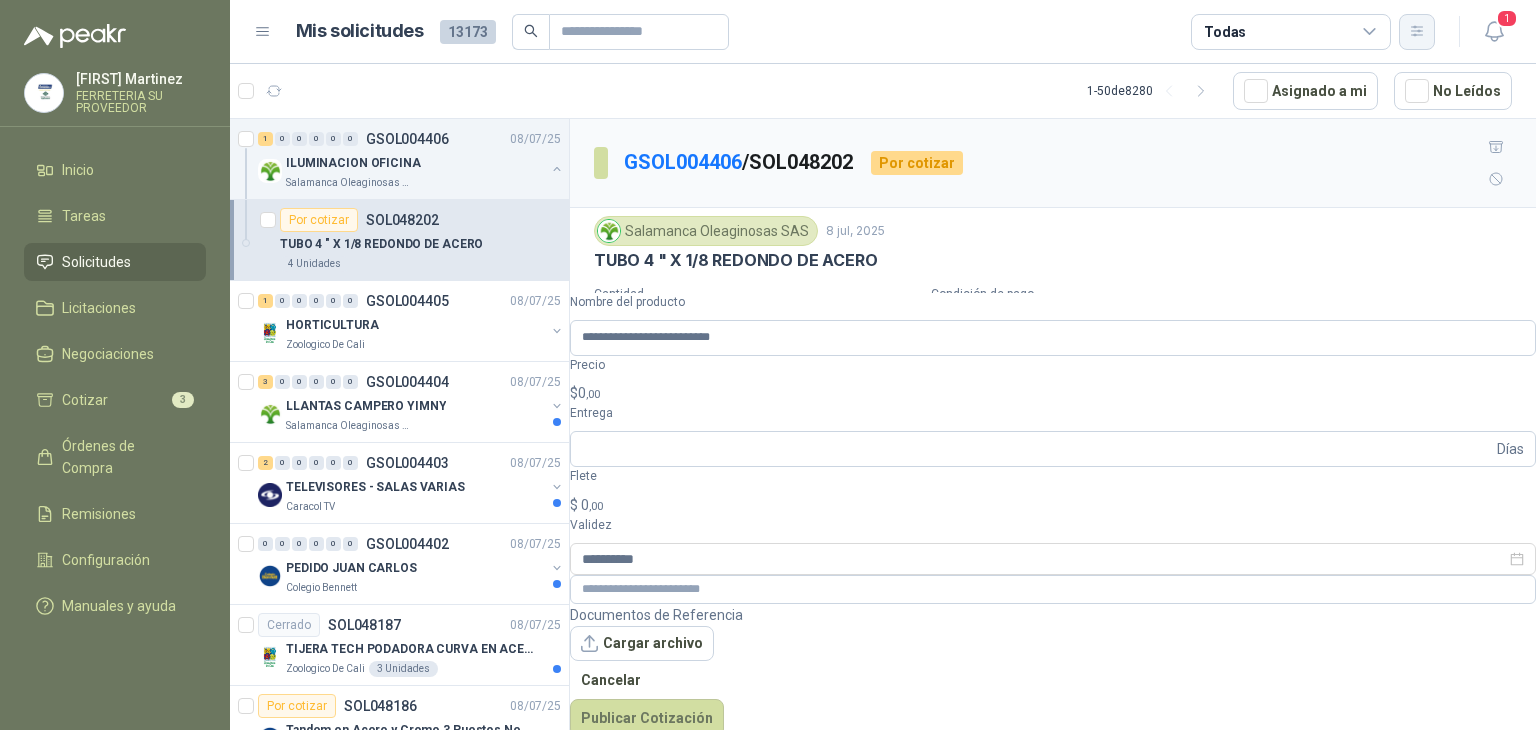 click at bounding box center [1416, 31] 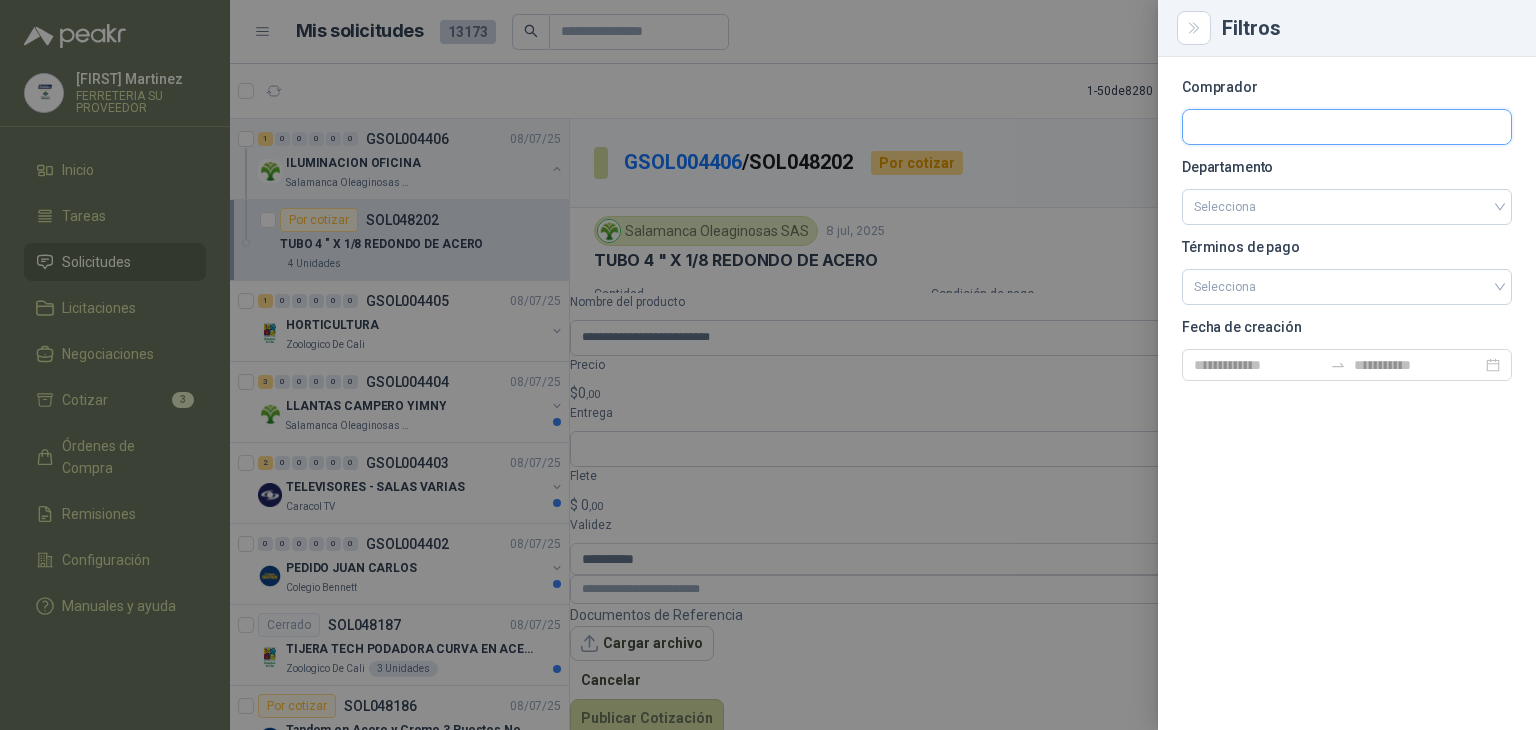 click at bounding box center [1347, 127] 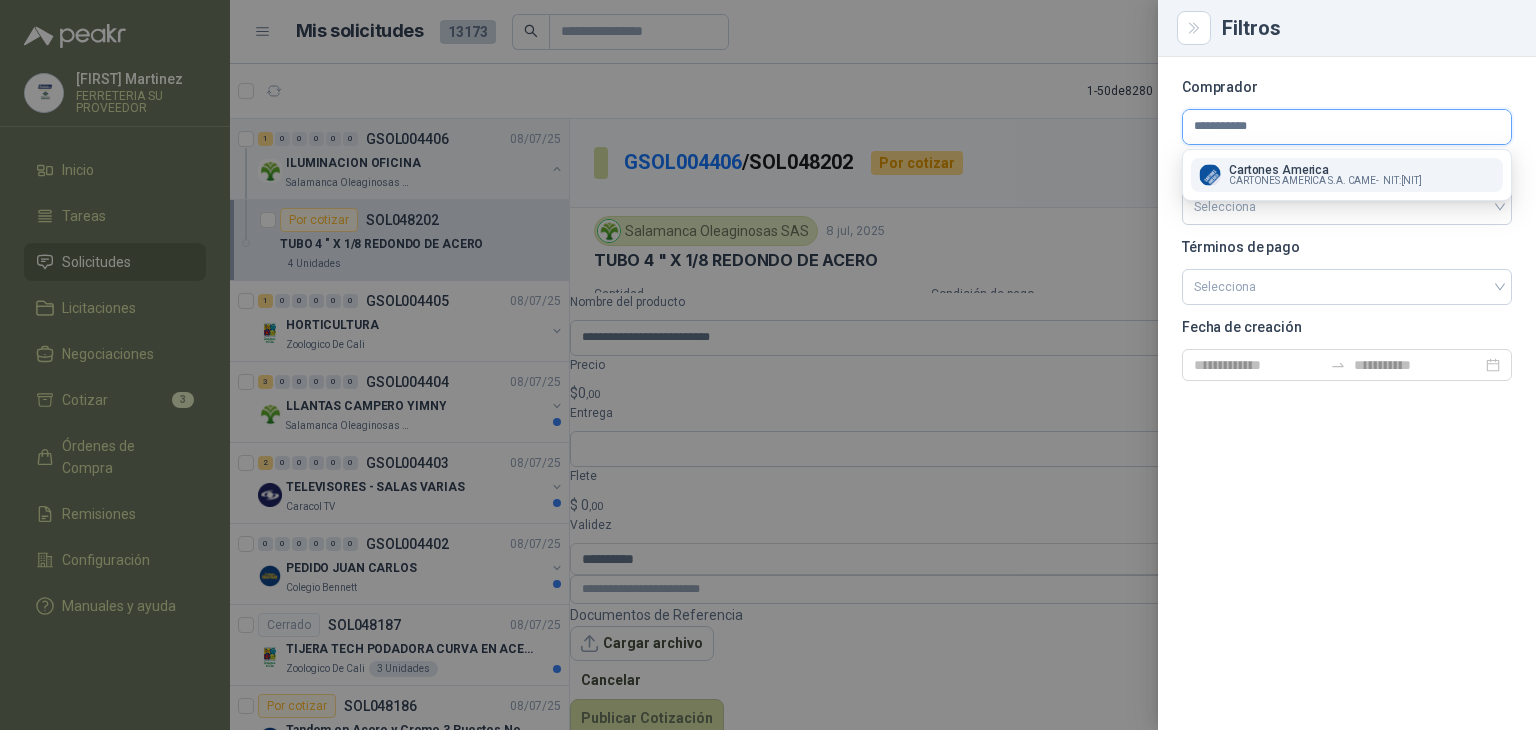 type on "**********" 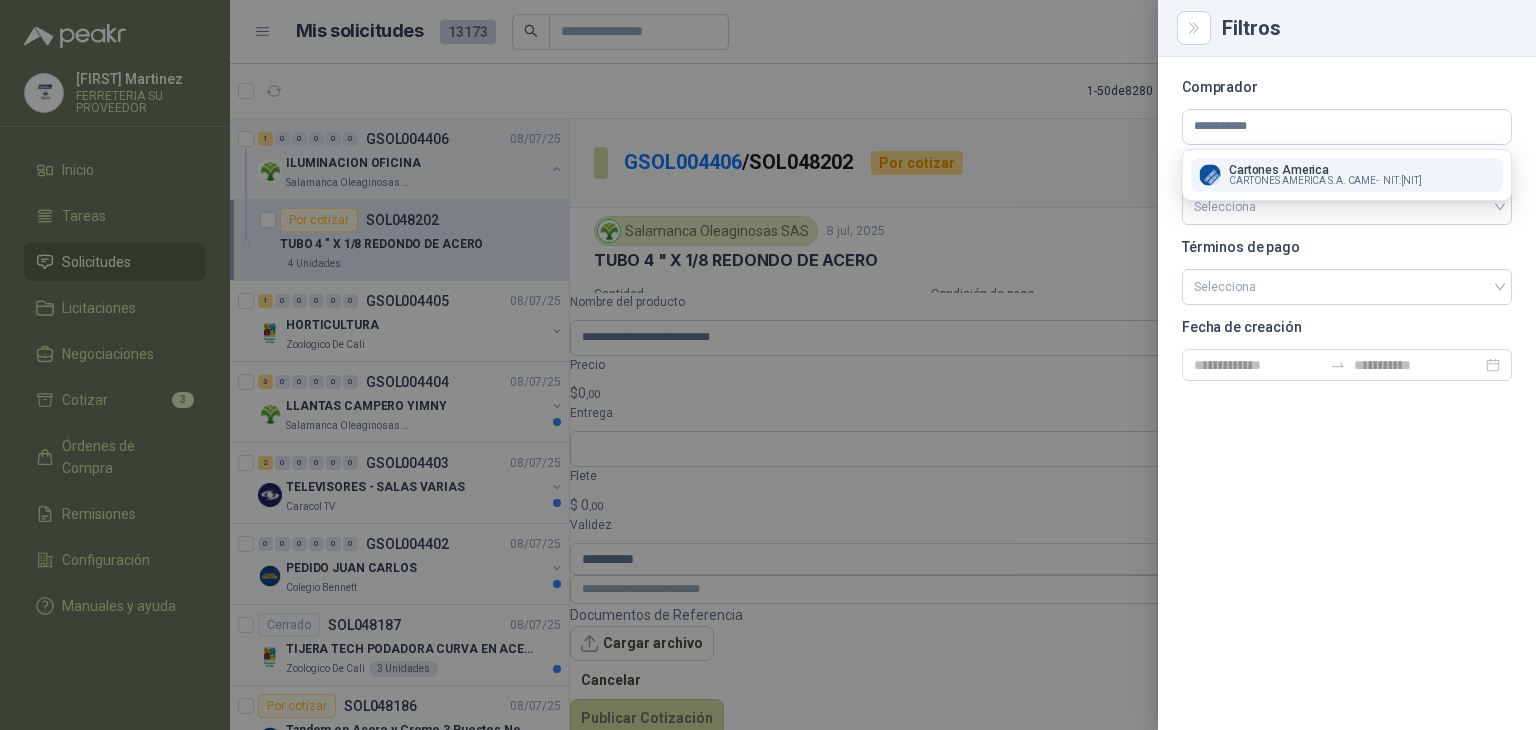 click on "Cartones America" at bounding box center (1325, 170) 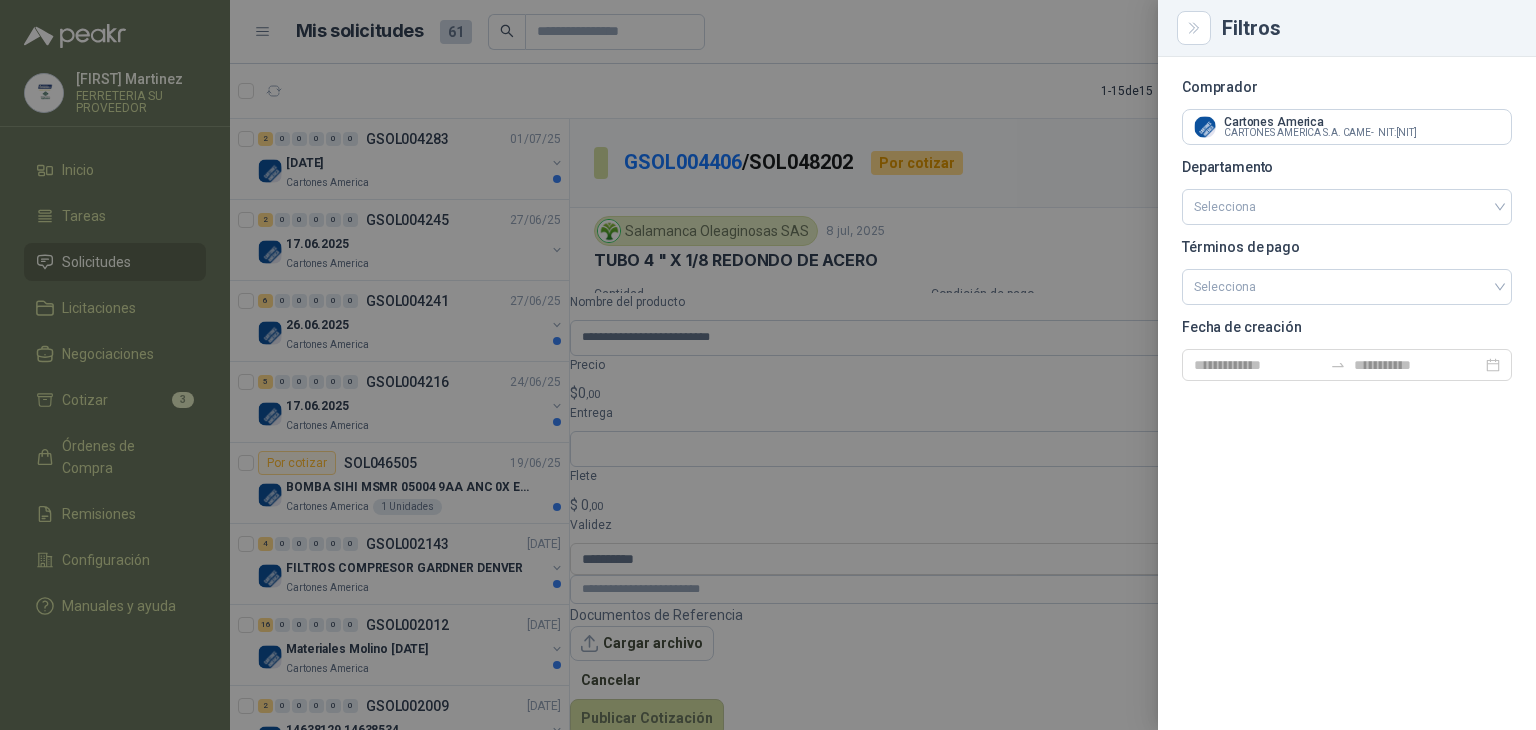 click at bounding box center (768, 365) 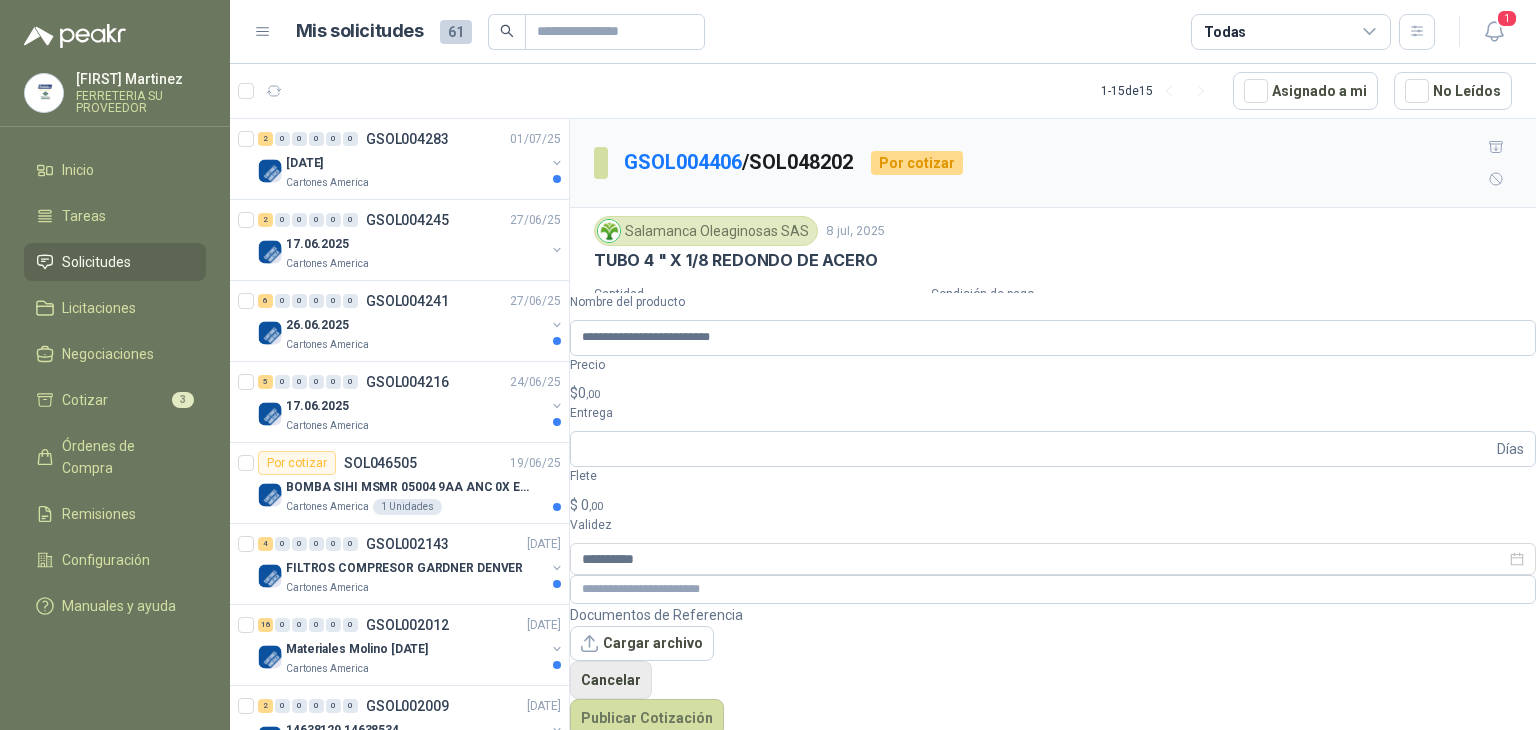 click on "Cancelar" at bounding box center [611, 680] 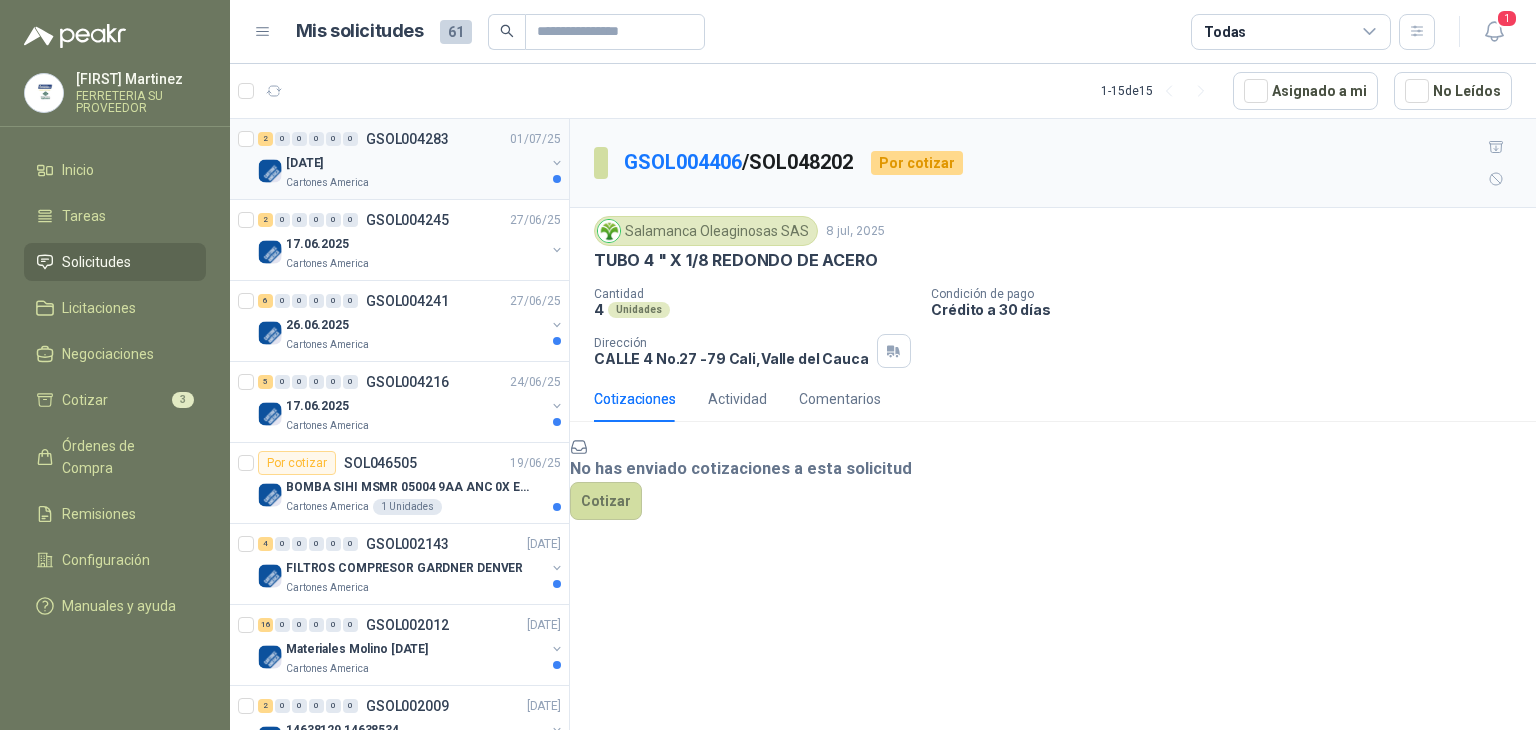 click at bounding box center [557, 163] 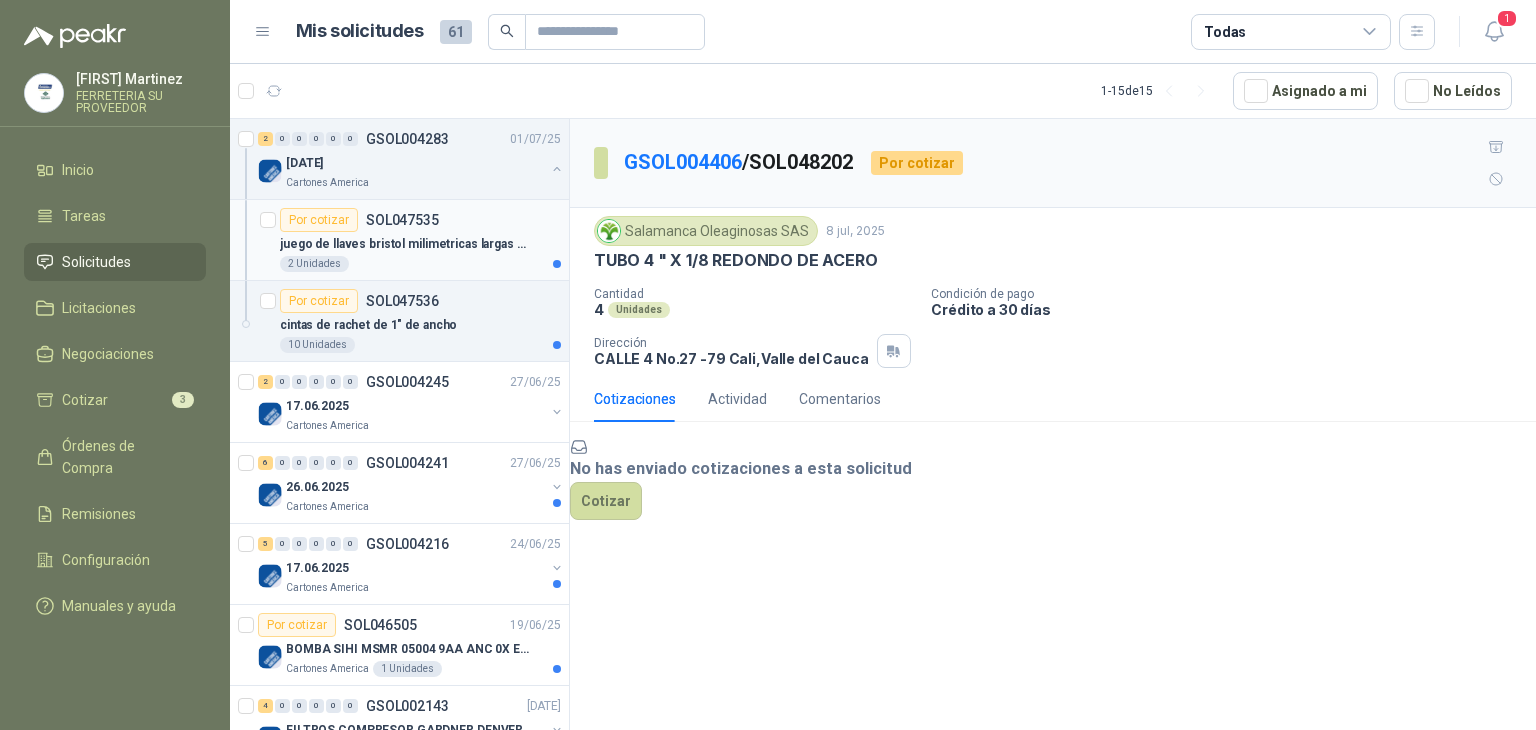 click on "juego de llaves bristol milimetricas largas marca wurt" at bounding box center [404, 244] 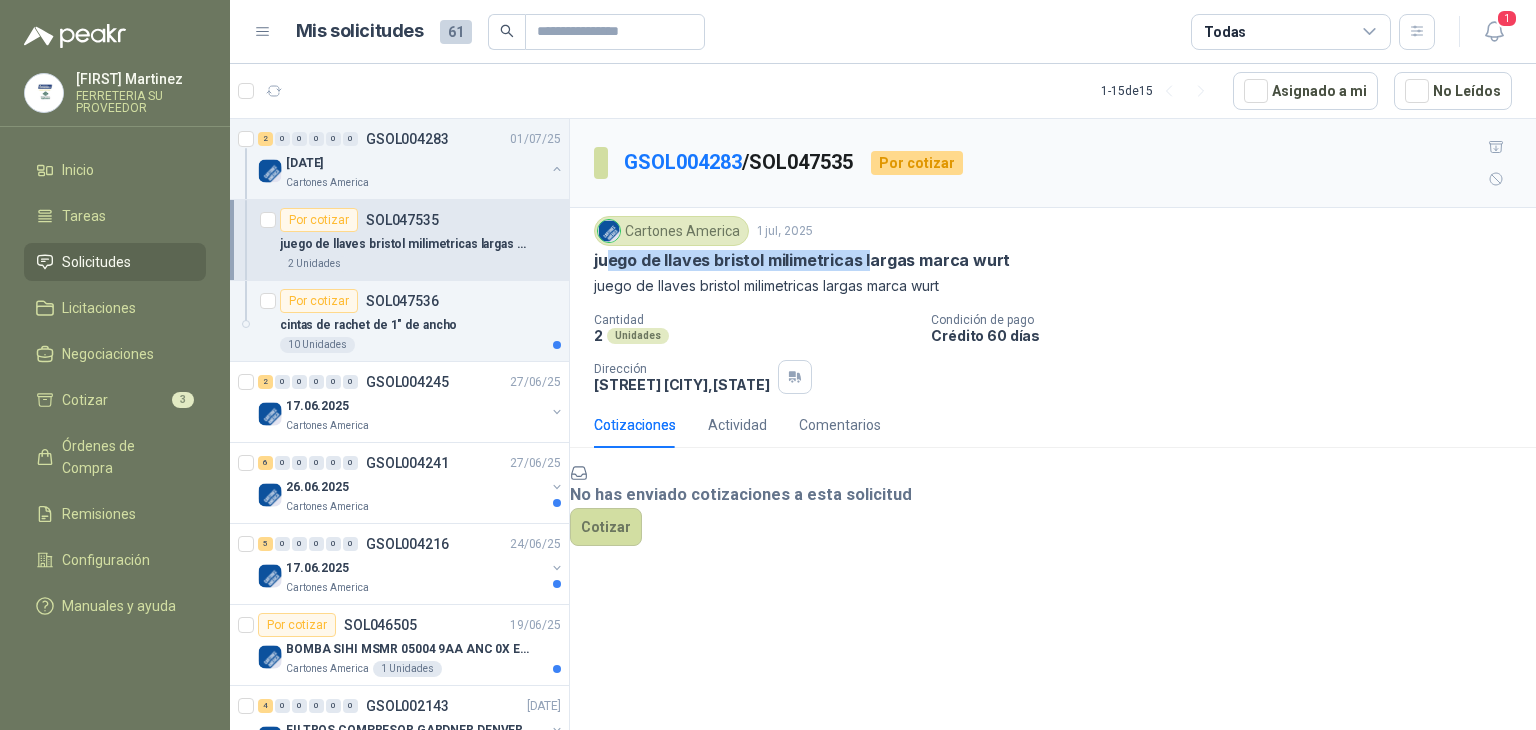 drag, startPoint x: 655, startPoint y: 230, endPoint x: 869, endPoint y: 228, distance: 214.00934 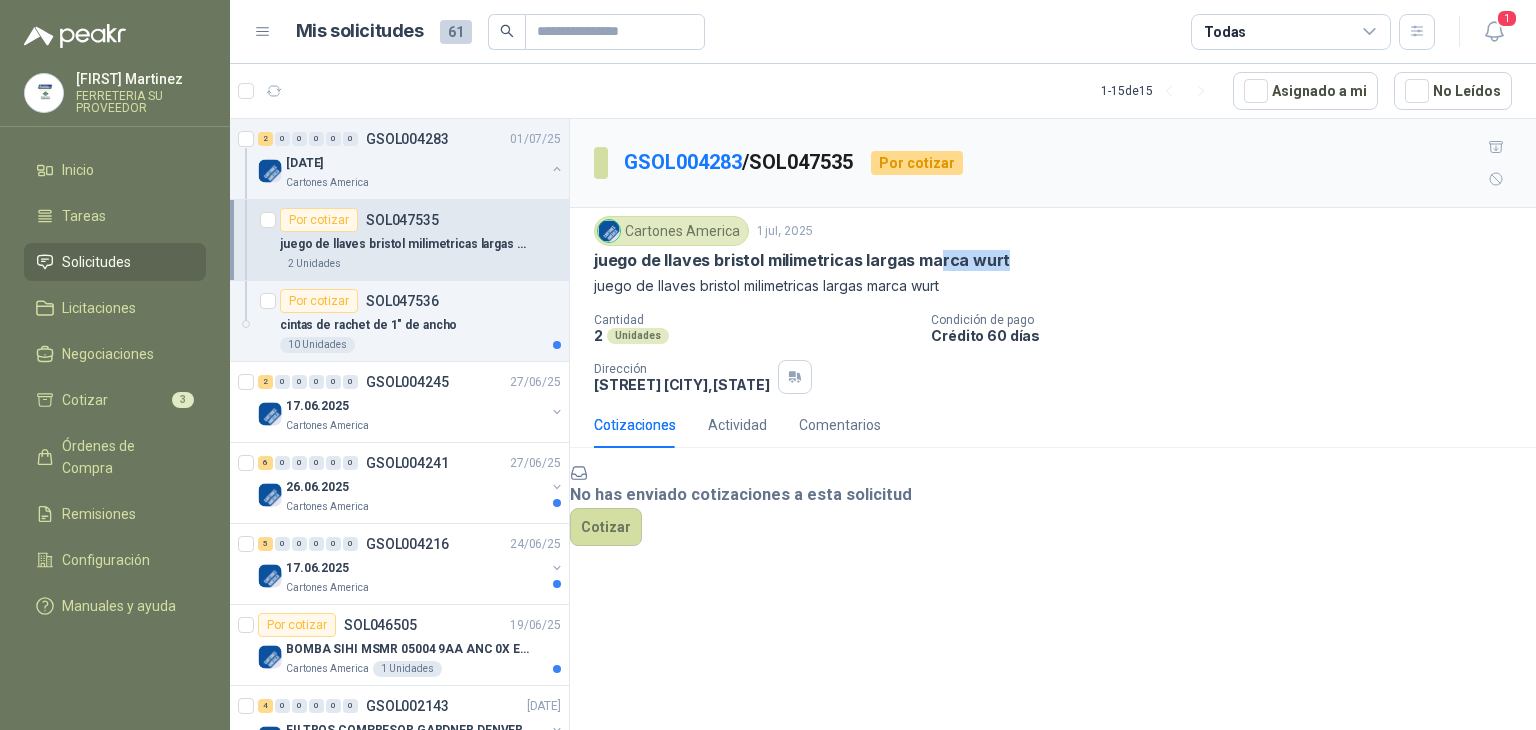 drag, startPoint x: 937, startPoint y: 229, endPoint x: 1075, endPoint y: 233, distance: 138.05795 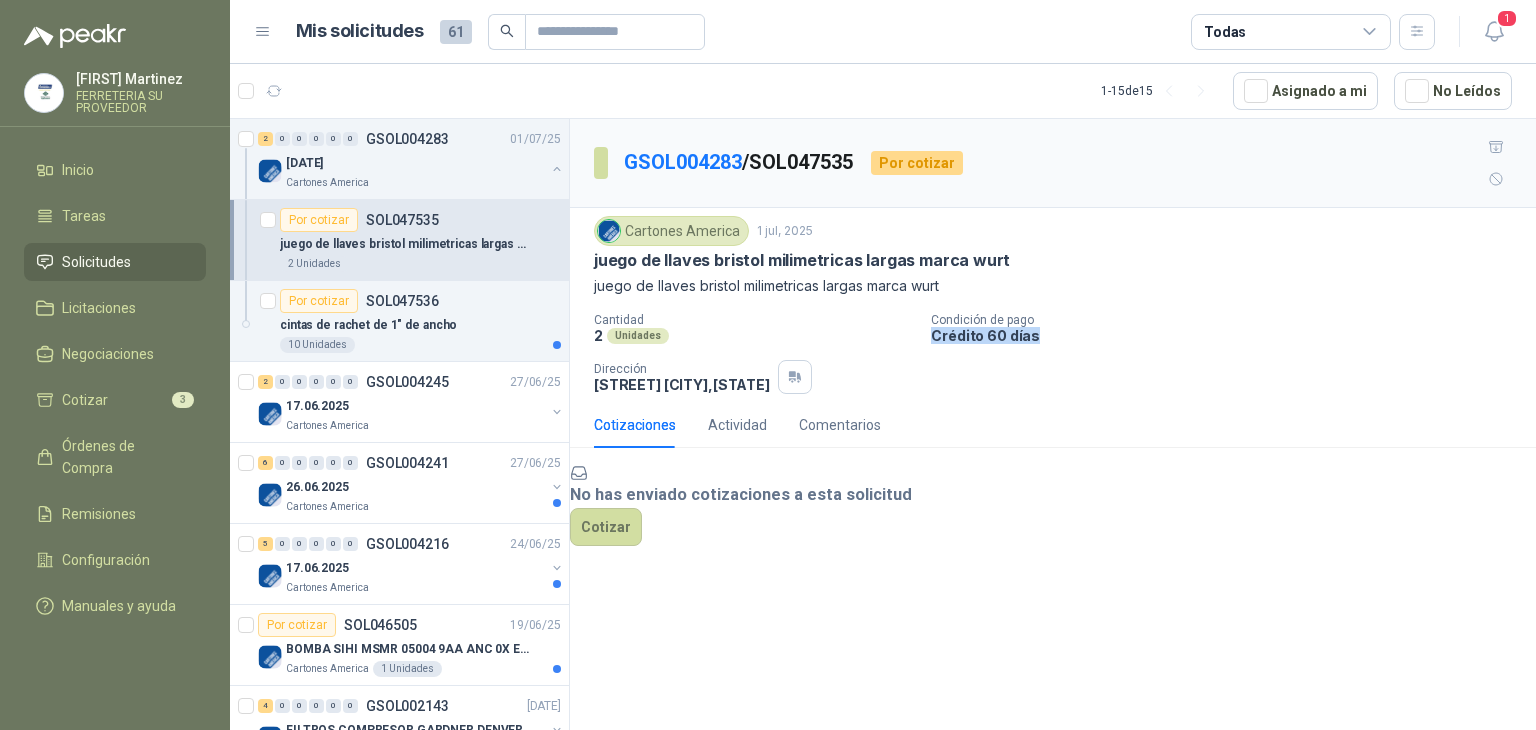 drag, startPoint x: 934, startPoint y: 296, endPoint x: 1061, endPoint y: 312, distance: 128.0039 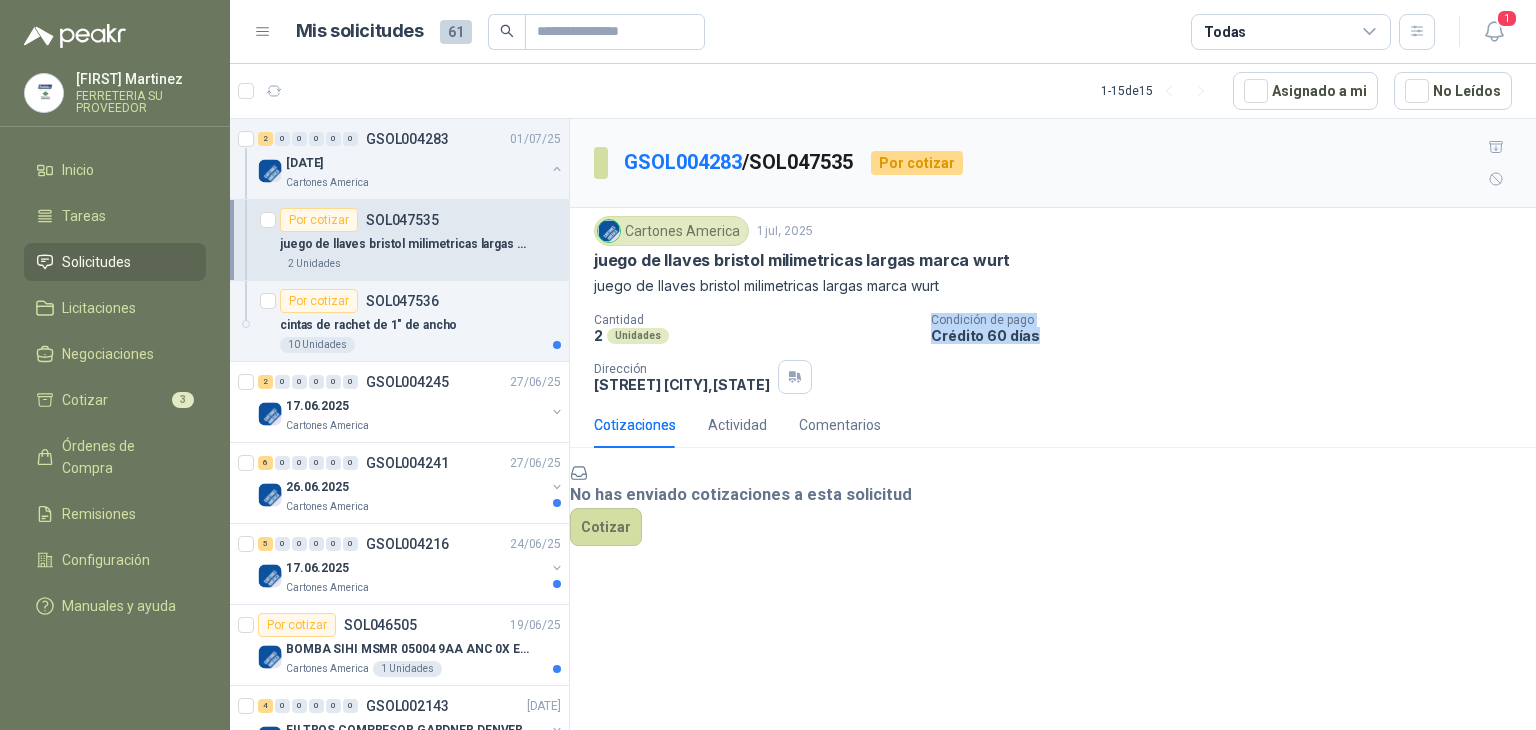 drag, startPoint x: 924, startPoint y: 282, endPoint x: 1051, endPoint y: 308, distance: 129.6341 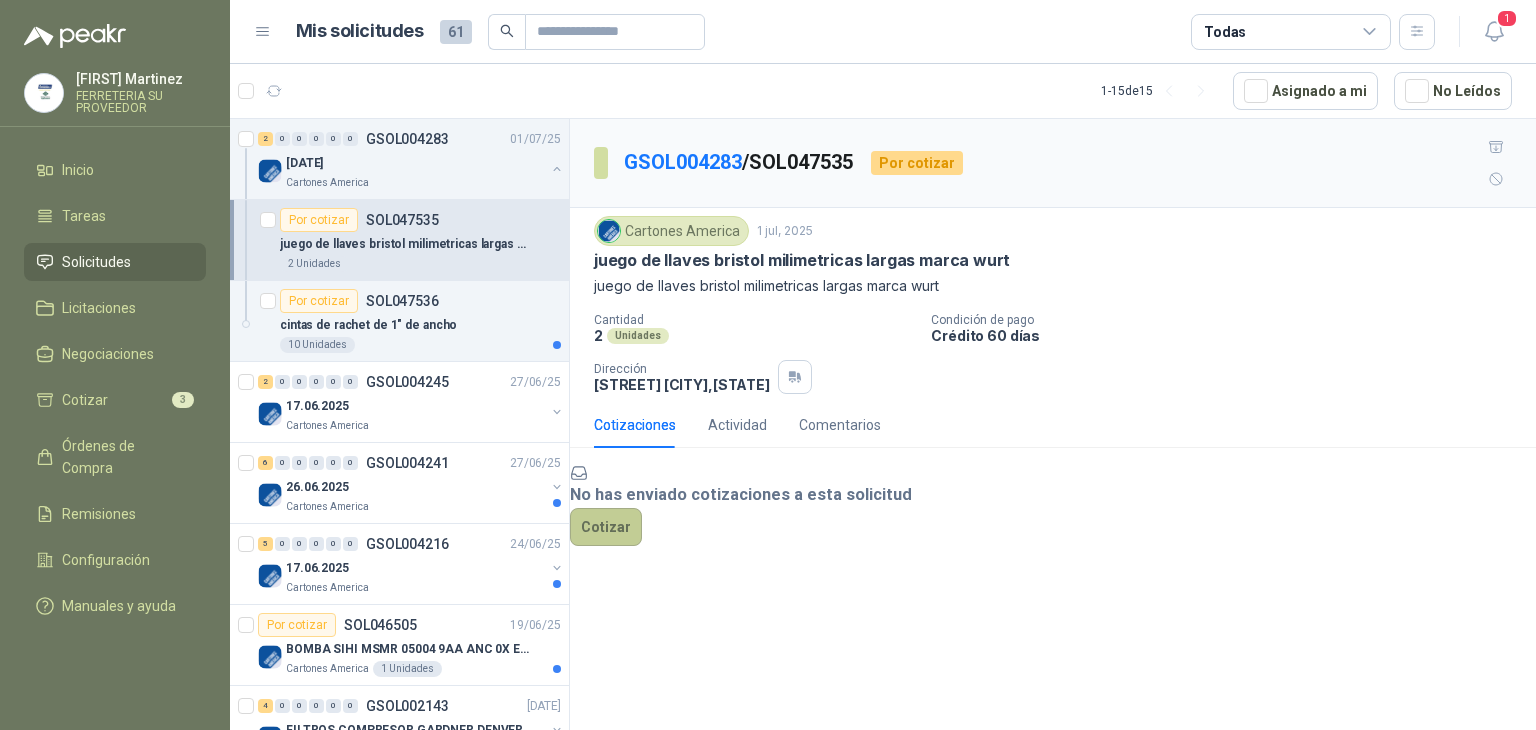 click on "Cotizar" at bounding box center (606, 527) 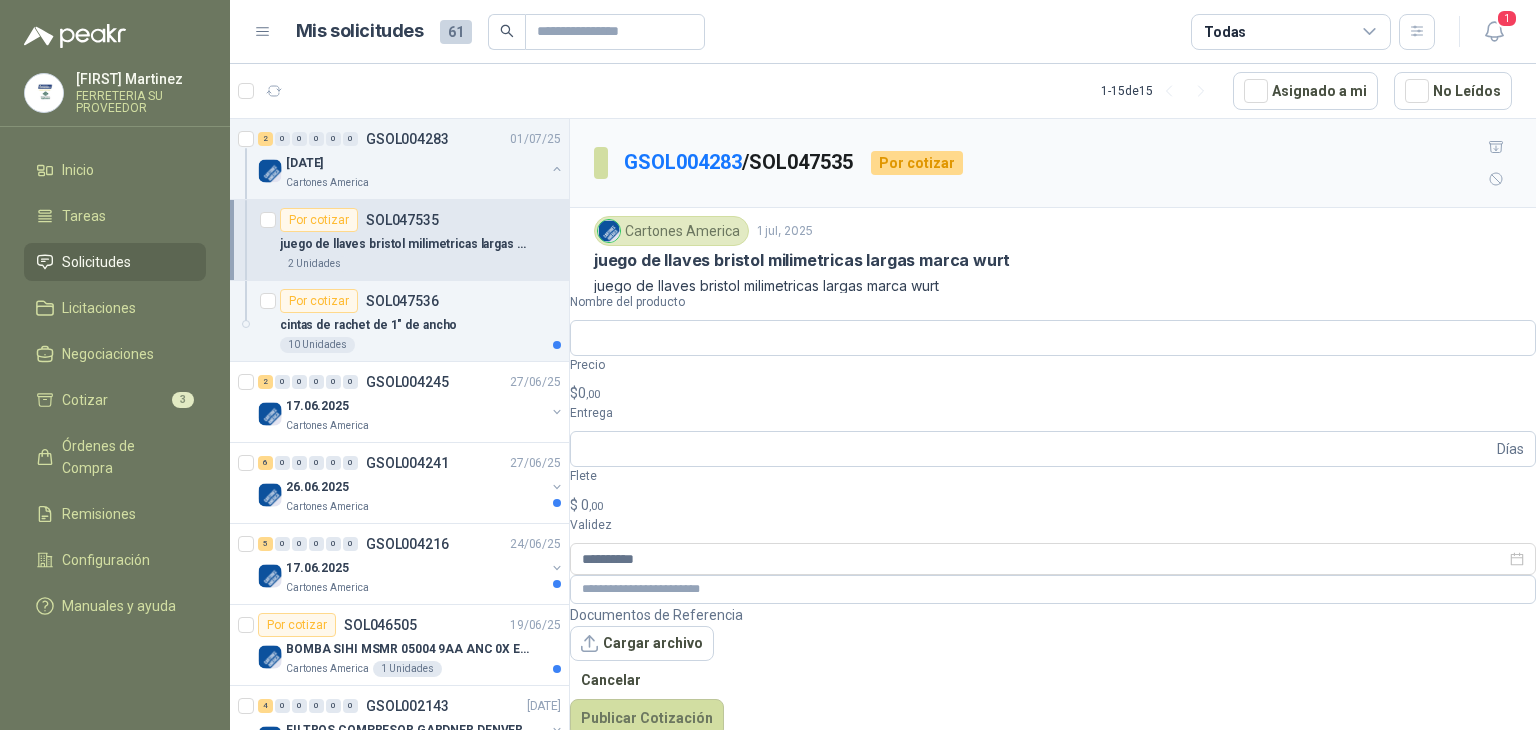 click on "0 ,00" at bounding box center [589, 393] 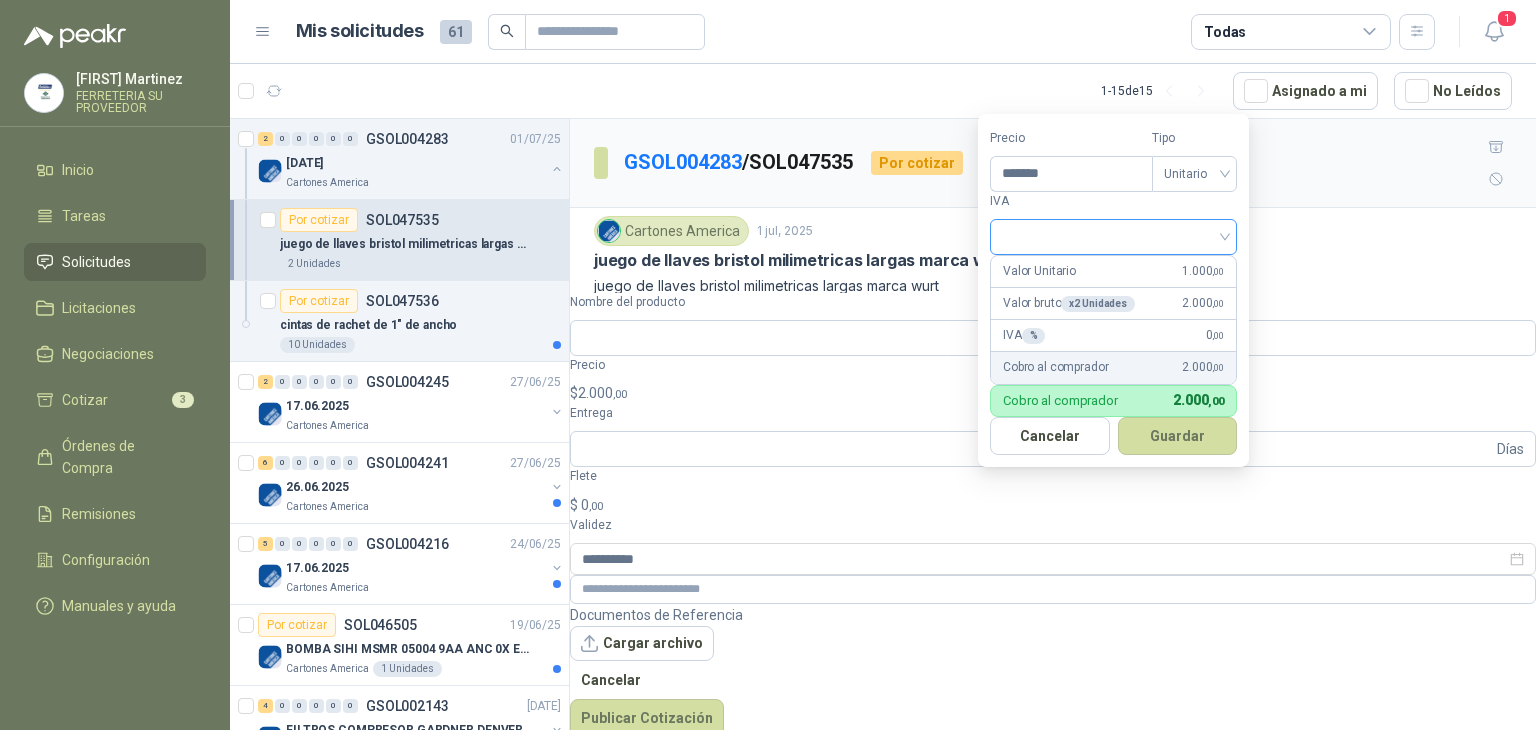 type on "*******" 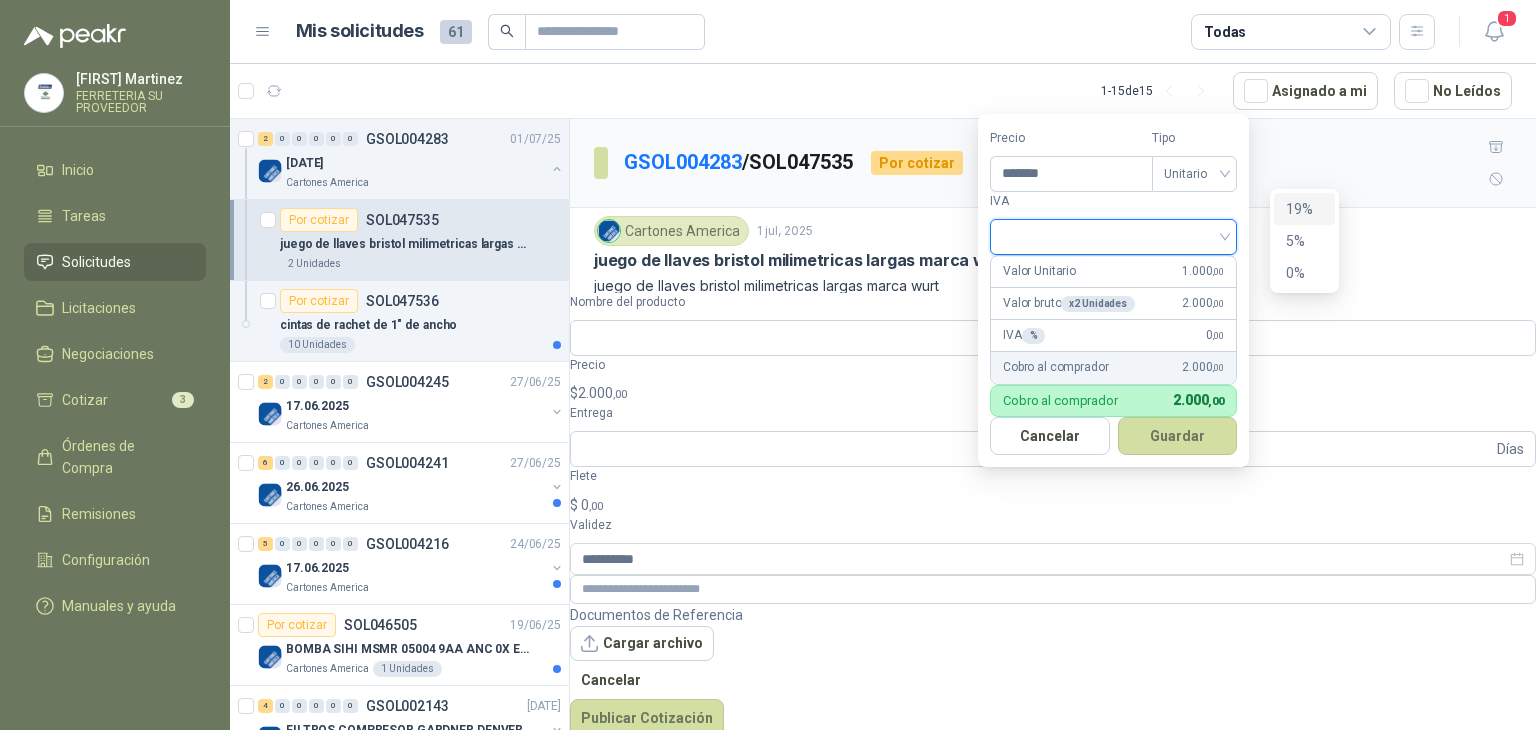 click on "19%" at bounding box center [1304, 209] 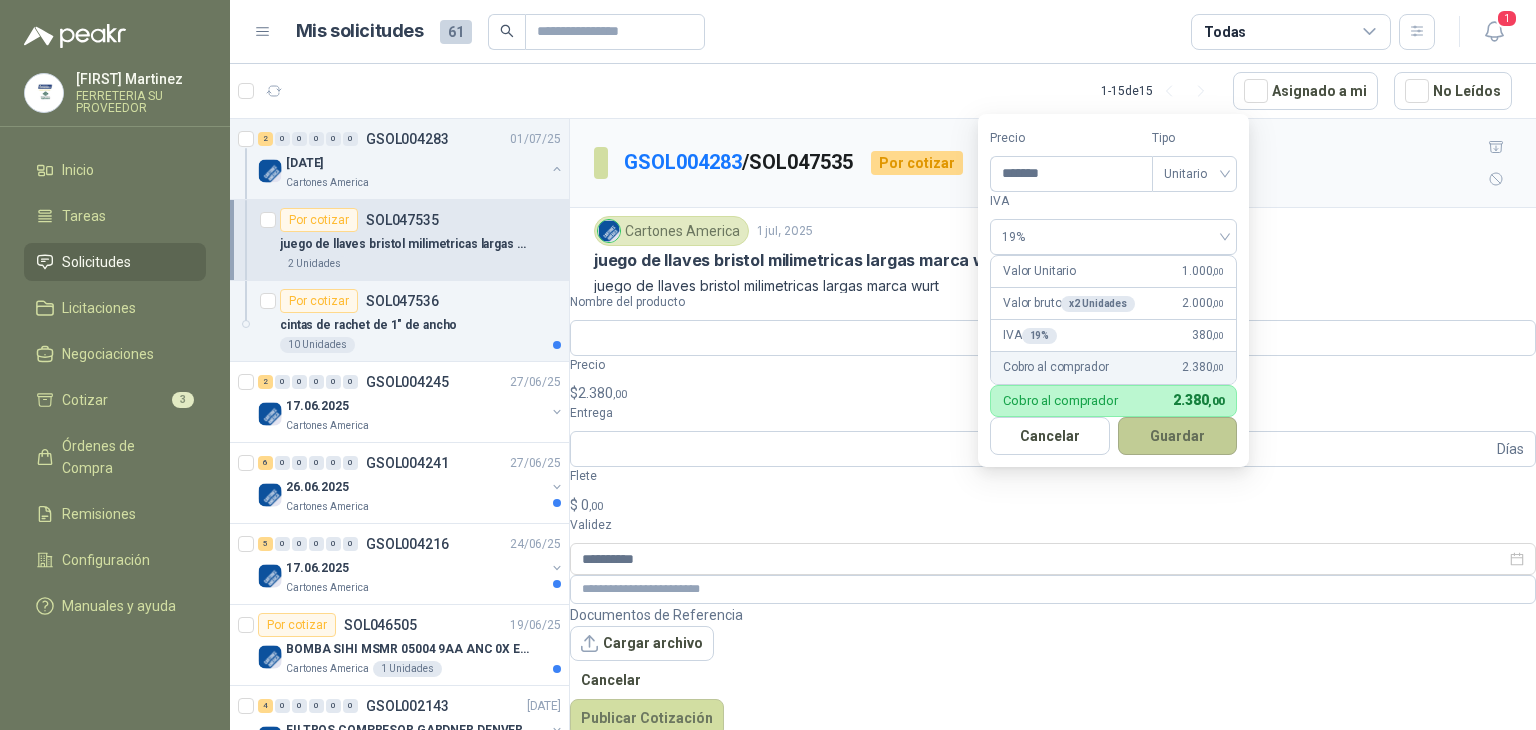 click on "Guardar" at bounding box center [1178, 436] 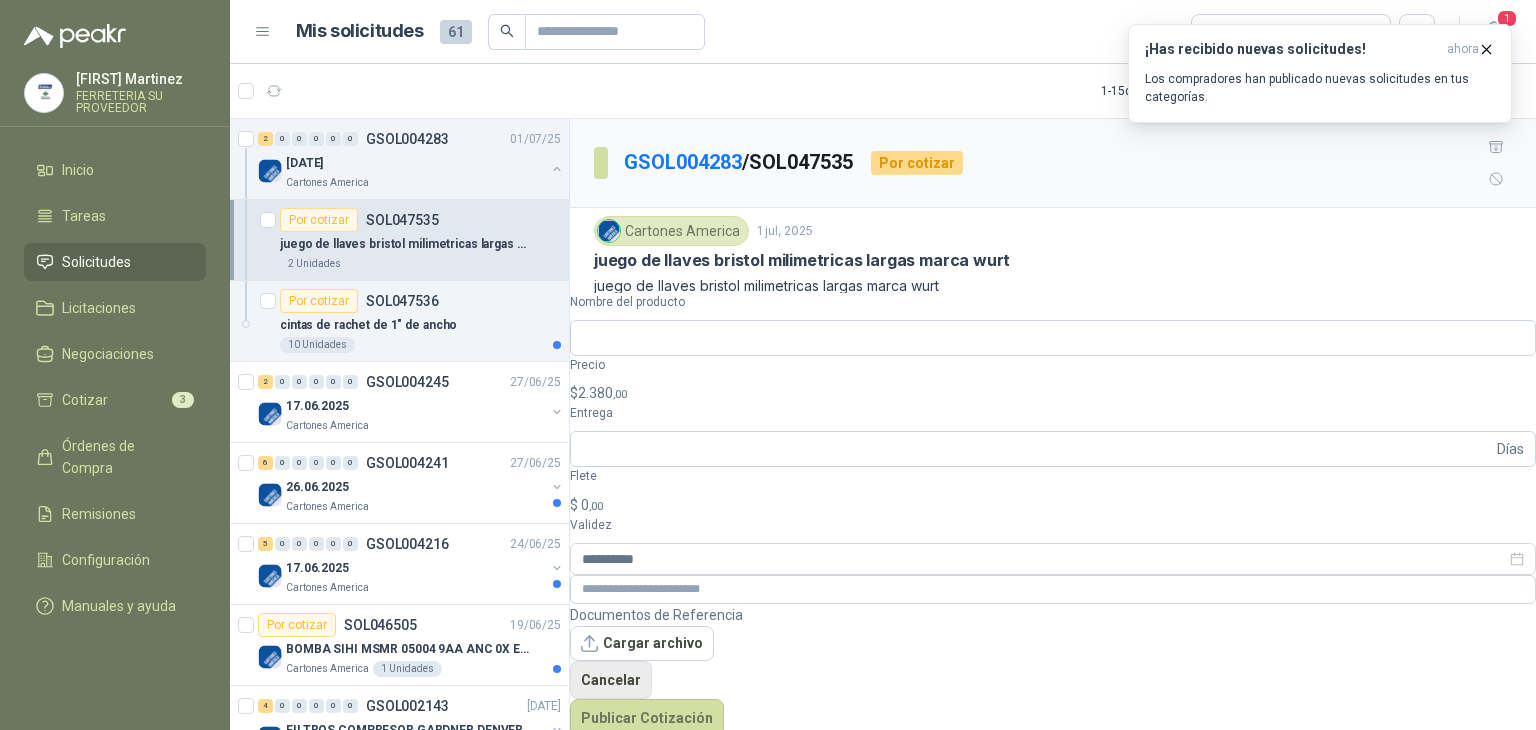 click on "Cancelar" at bounding box center [611, 680] 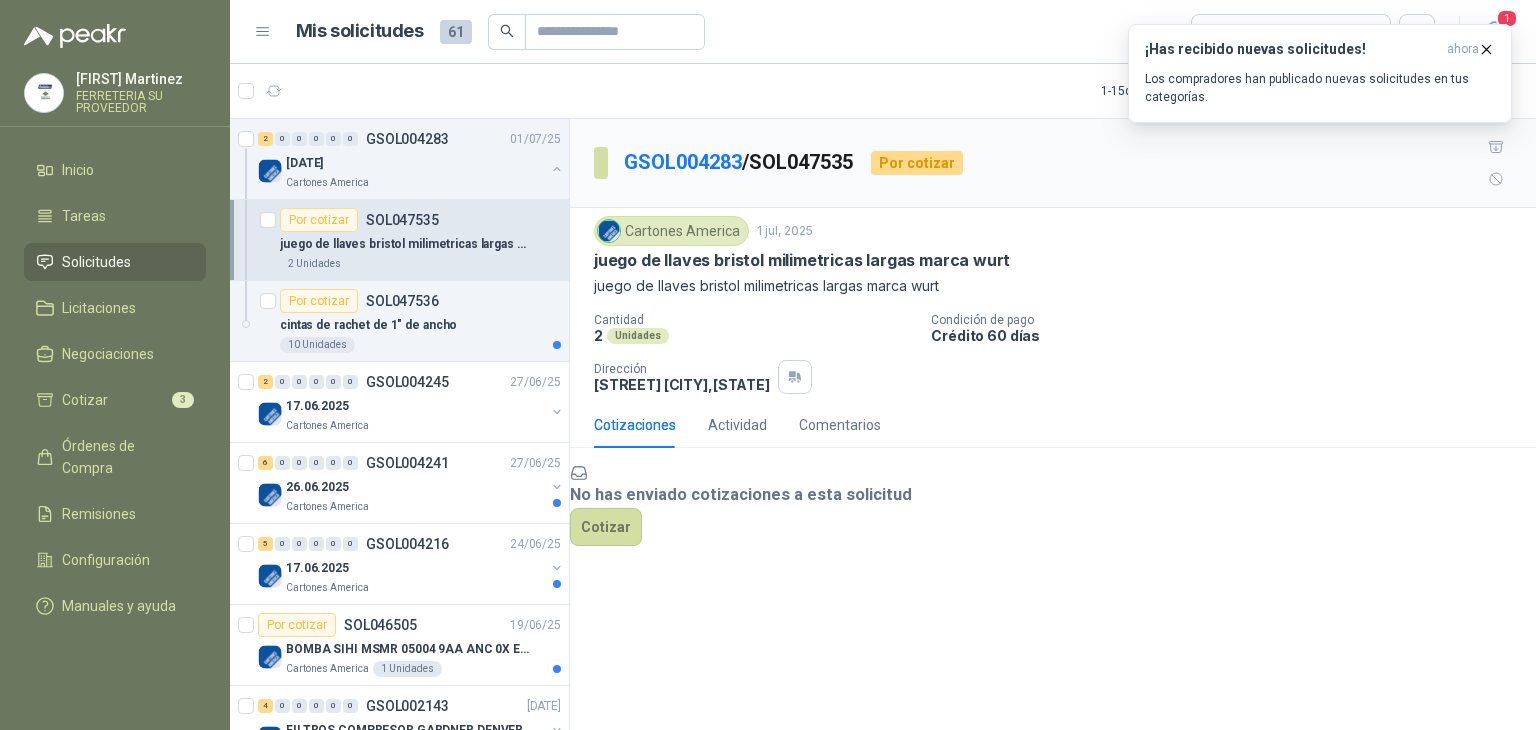 click on "Solicitudes" at bounding box center (96, 262) 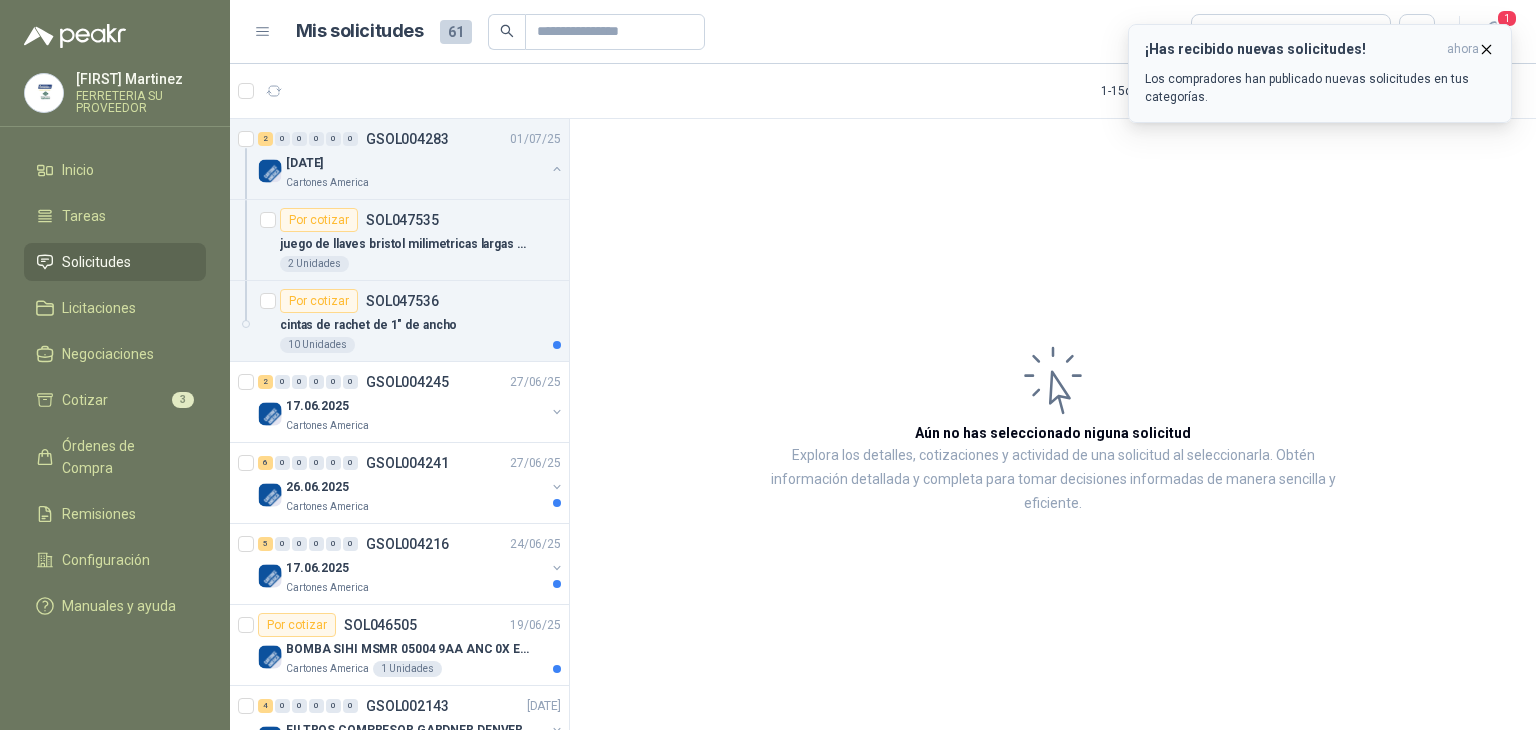 click at bounding box center (1486, 49) 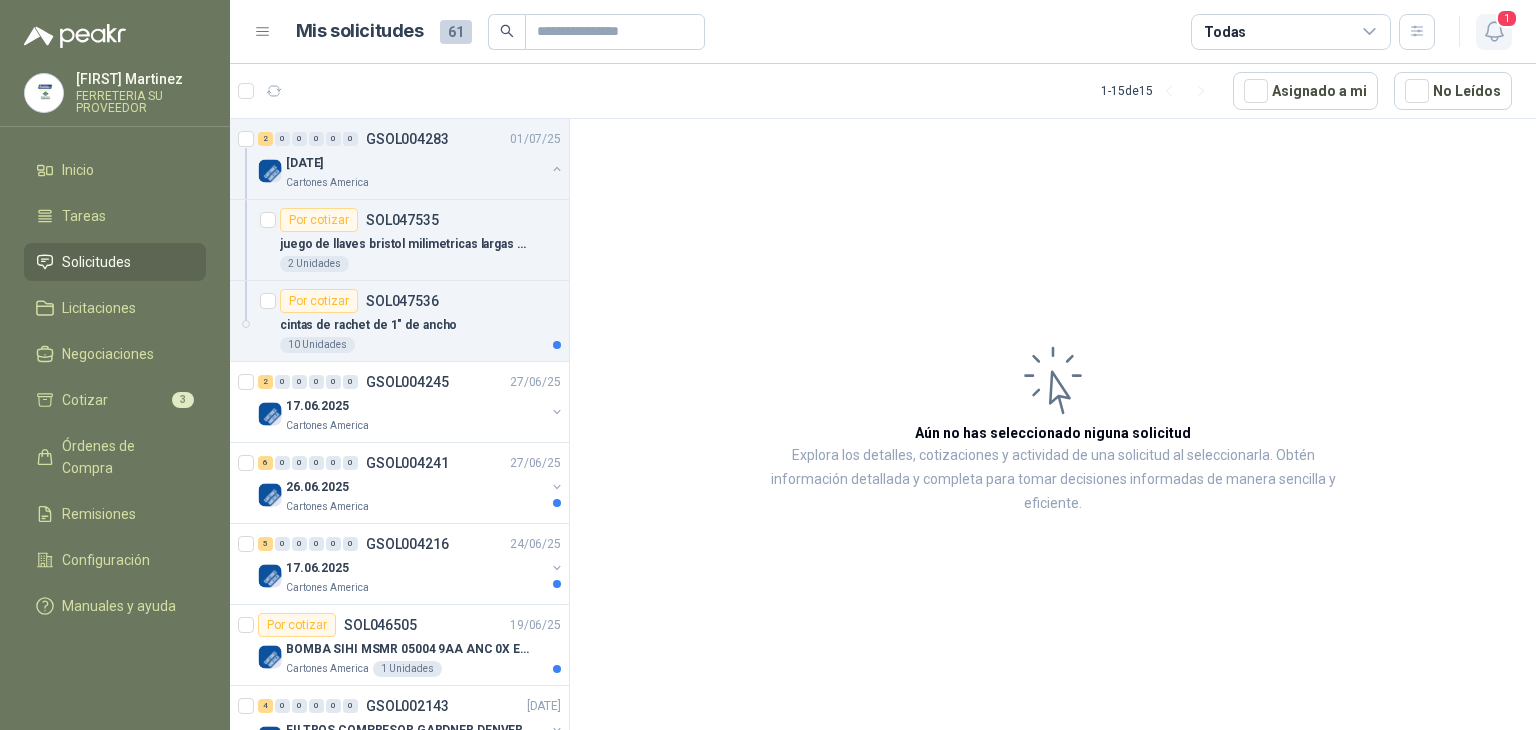 click at bounding box center (1494, 31) 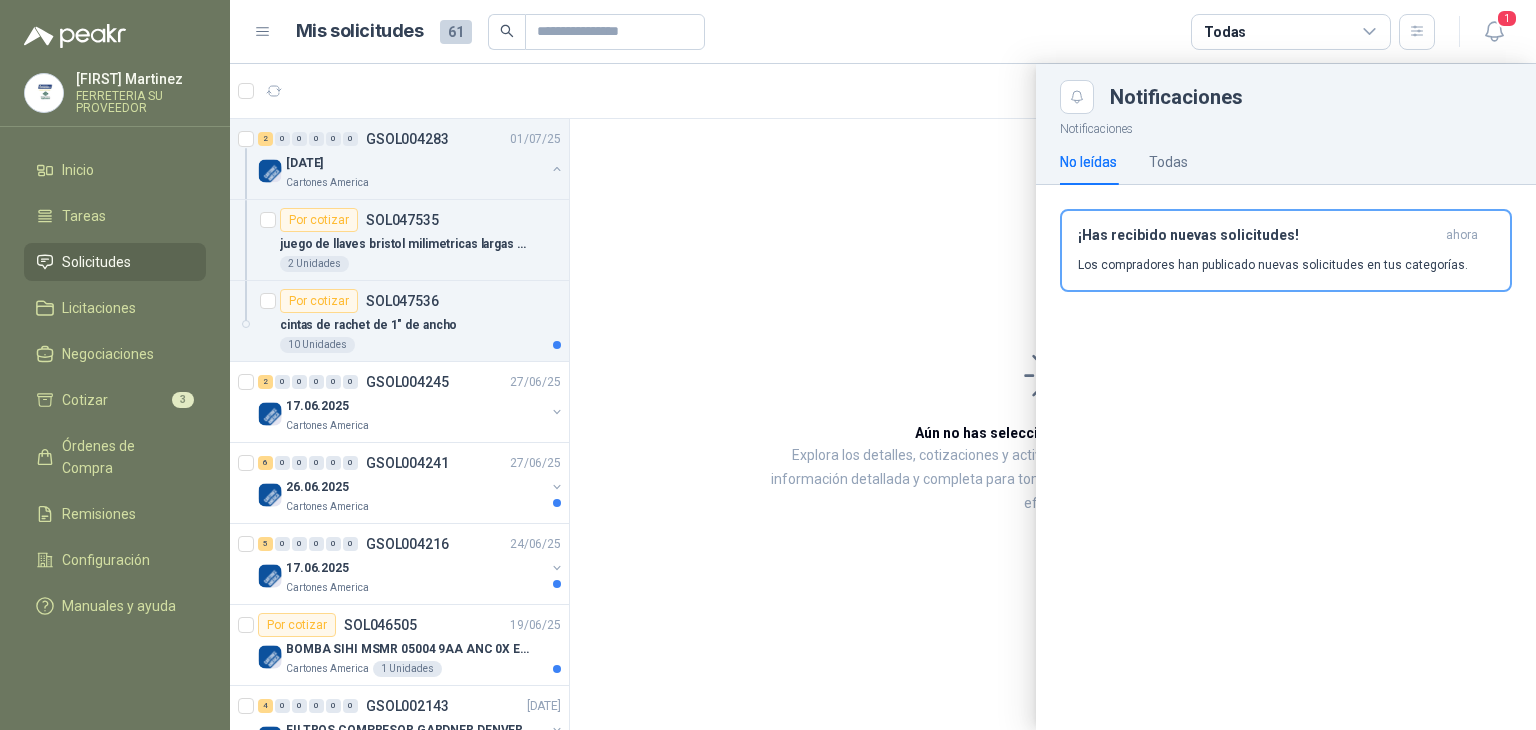 click at bounding box center [883, 397] 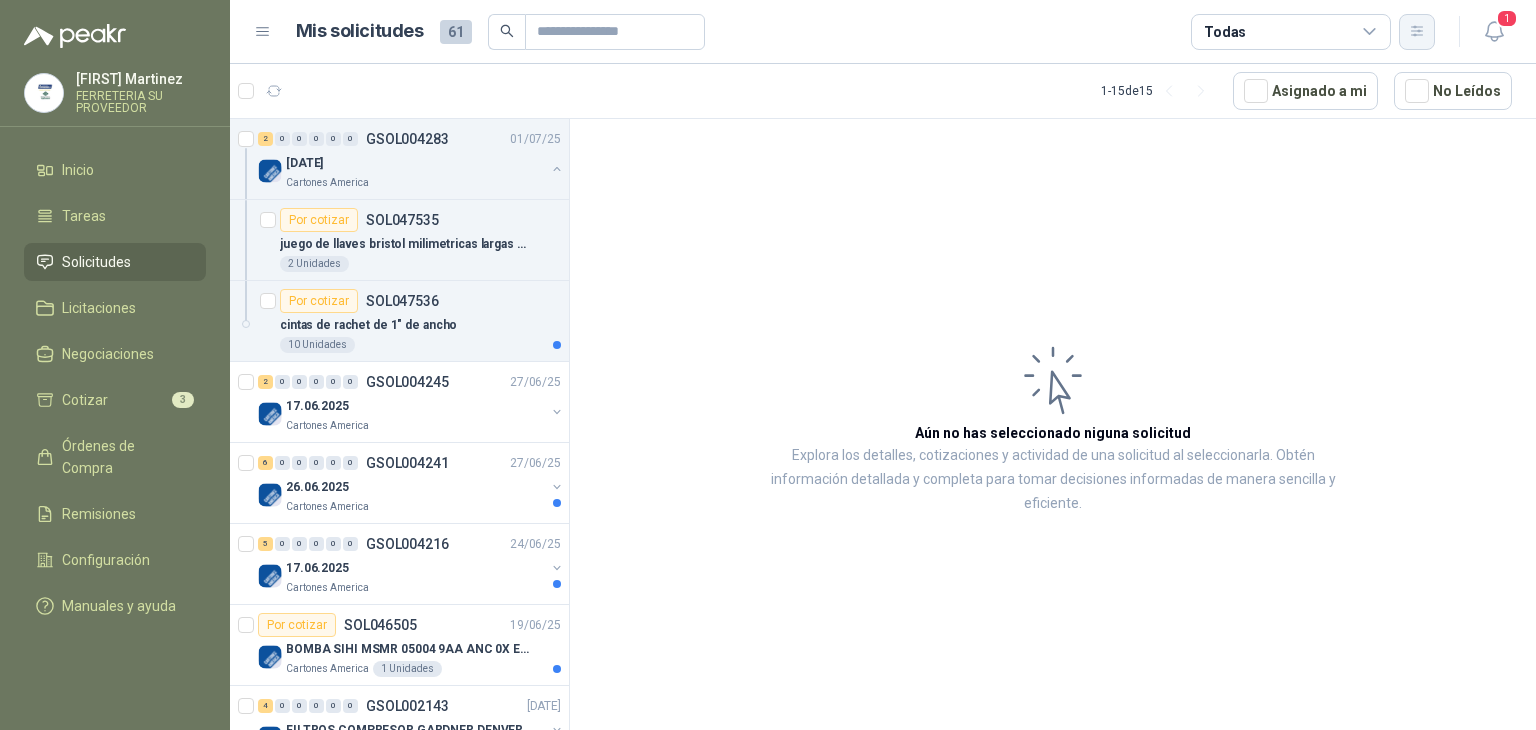 click at bounding box center [1417, 31] 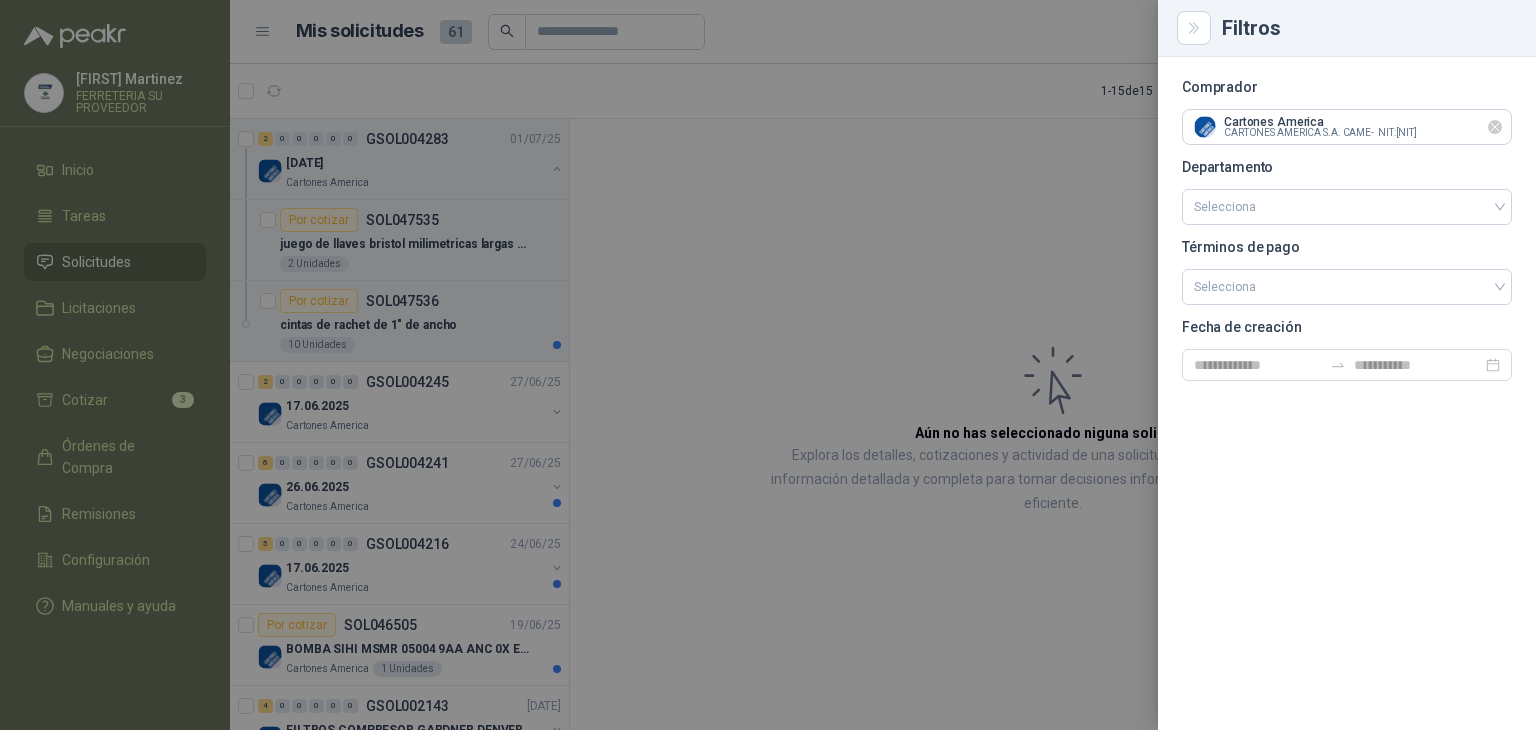 click at bounding box center [1495, 127] 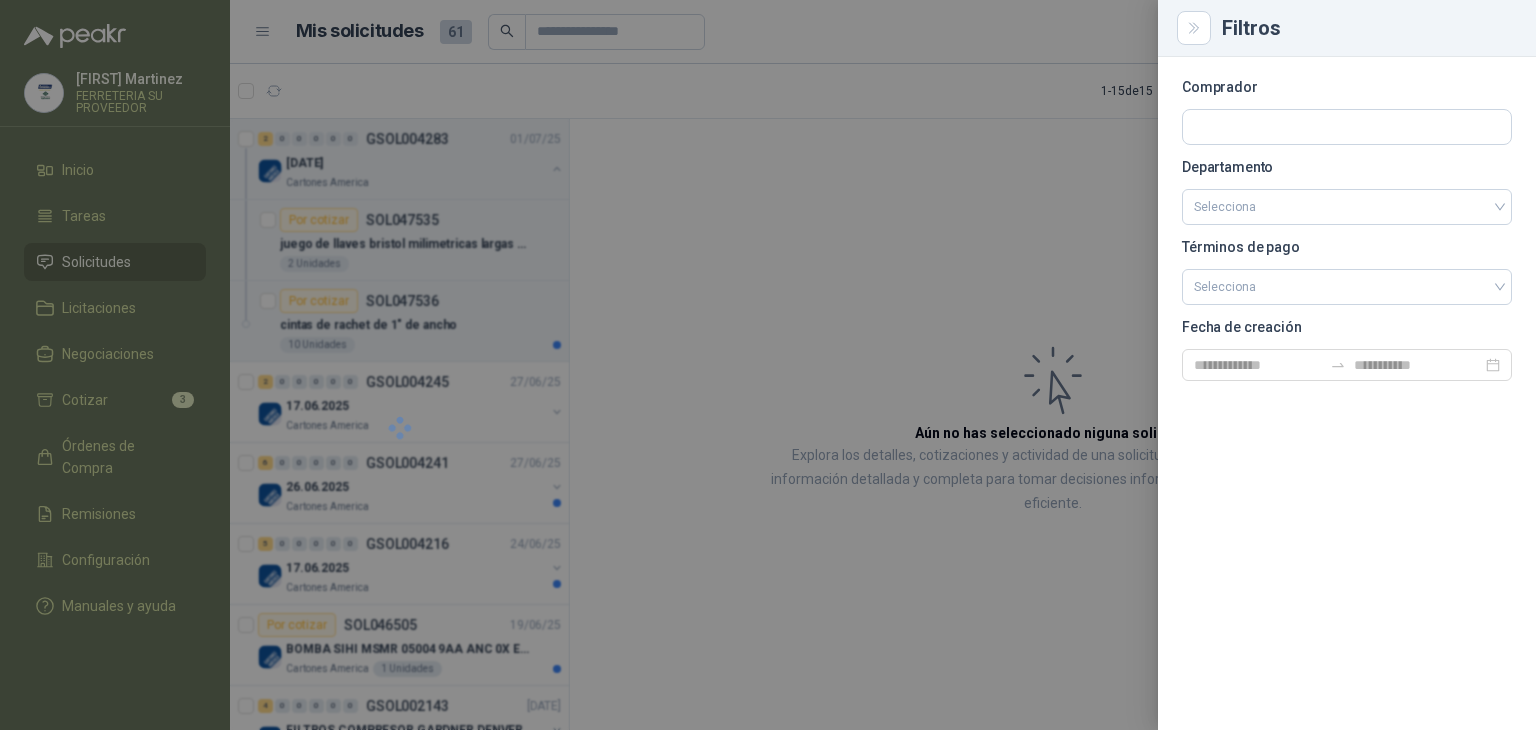 click at bounding box center (768, 365) 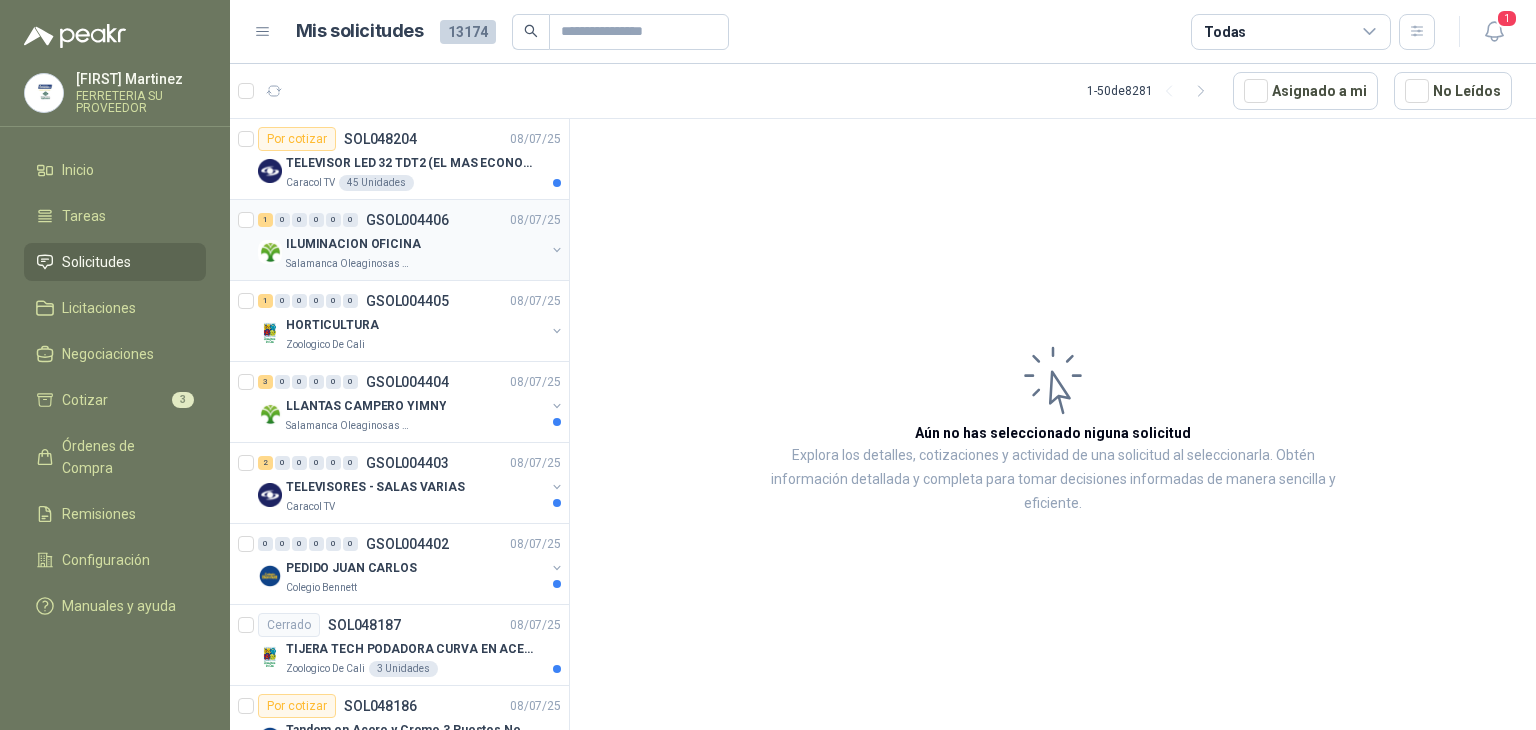 click at bounding box center (557, 250) 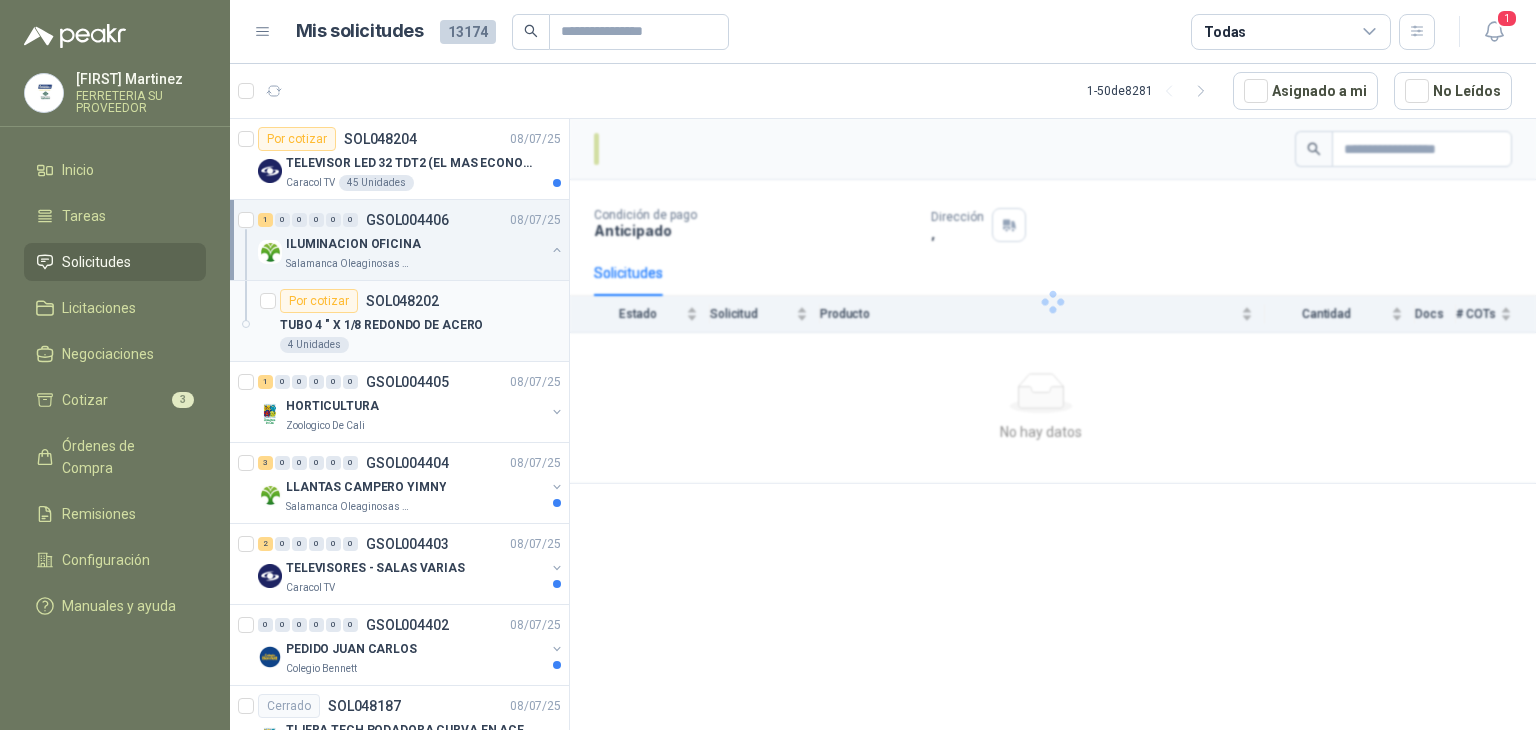 click on "SOL048202" at bounding box center (402, 301) 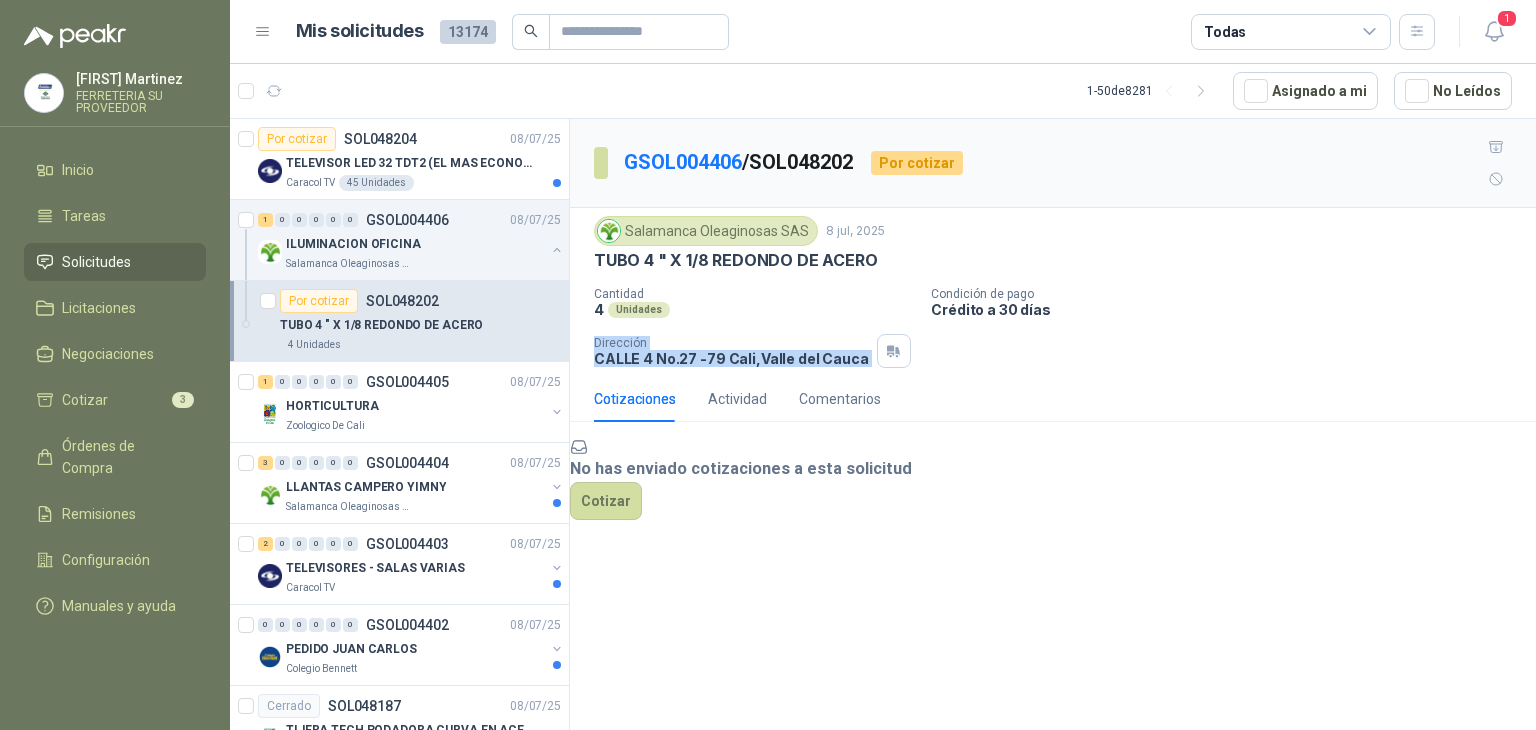 drag, startPoint x: 588, startPoint y: 308, endPoint x: 863, endPoint y: 331, distance: 275.96014 